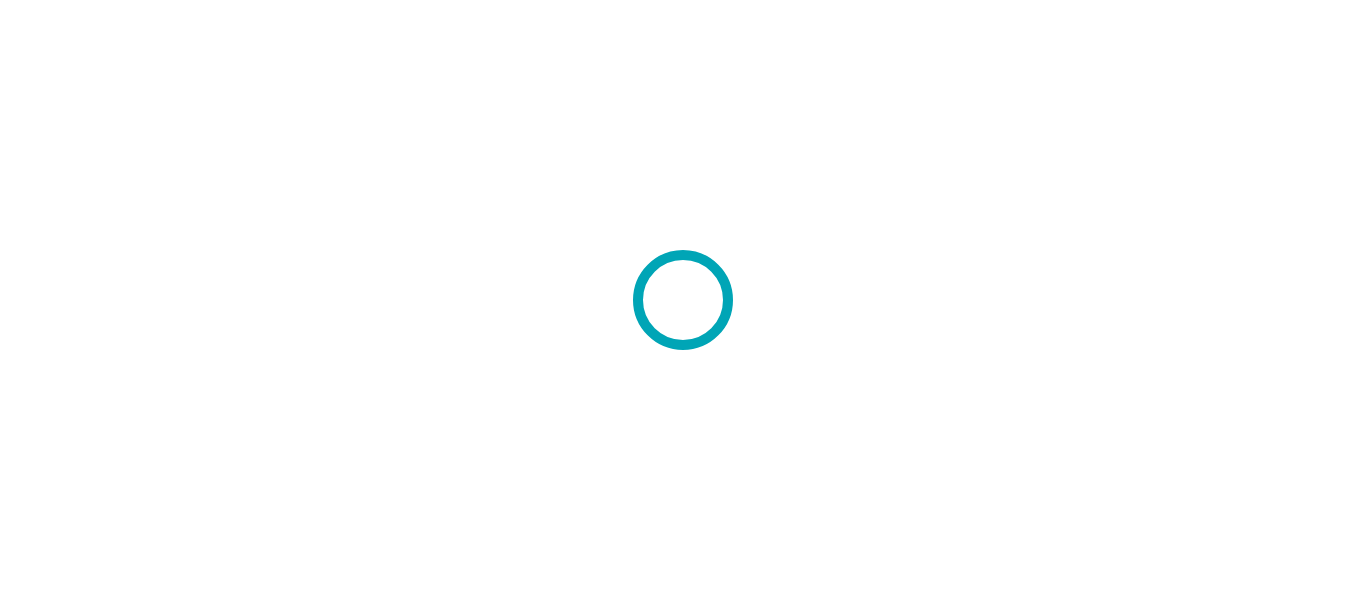 scroll, scrollTop: 0, scrollLeft: 0, axis: both 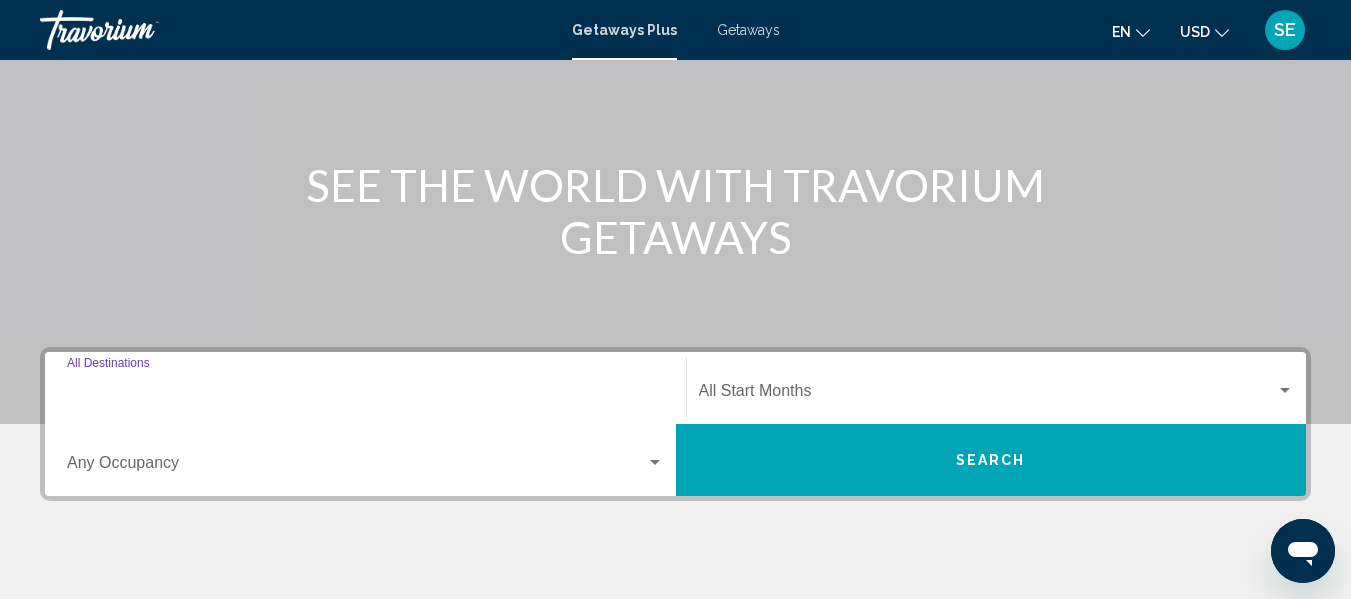 click on "Destination All Destinations" at bounding box center [365, 395] 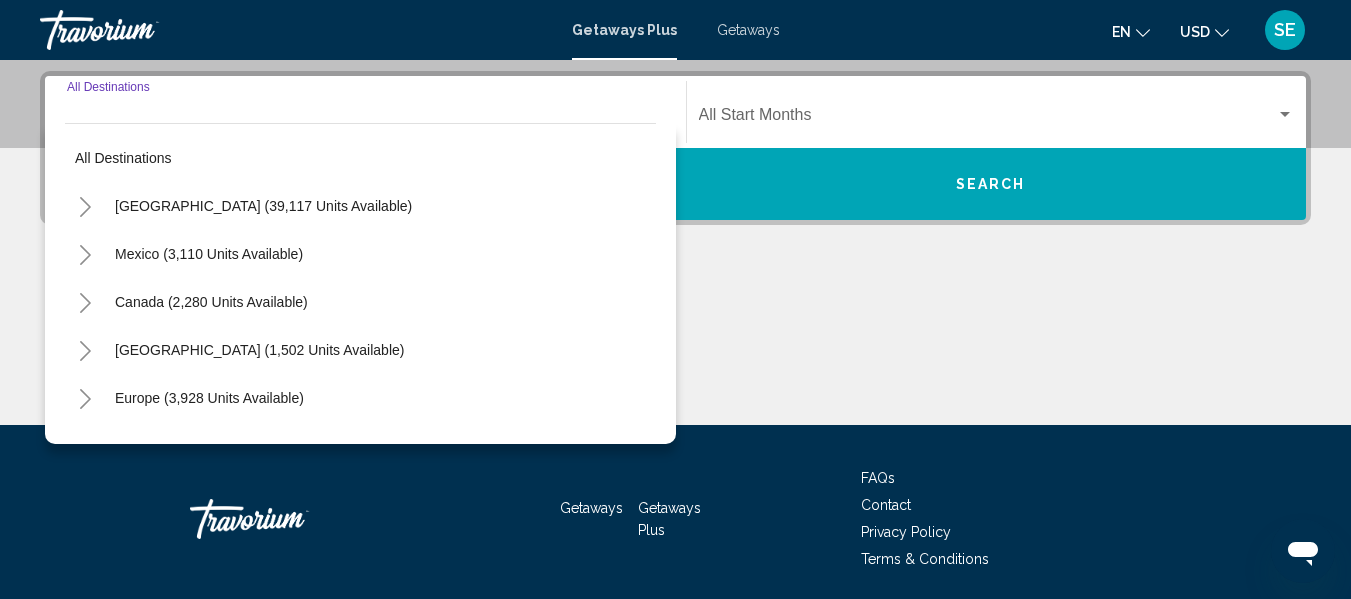 scroll, scrollTop: 458, scrollLeft: 0, axis: vertical 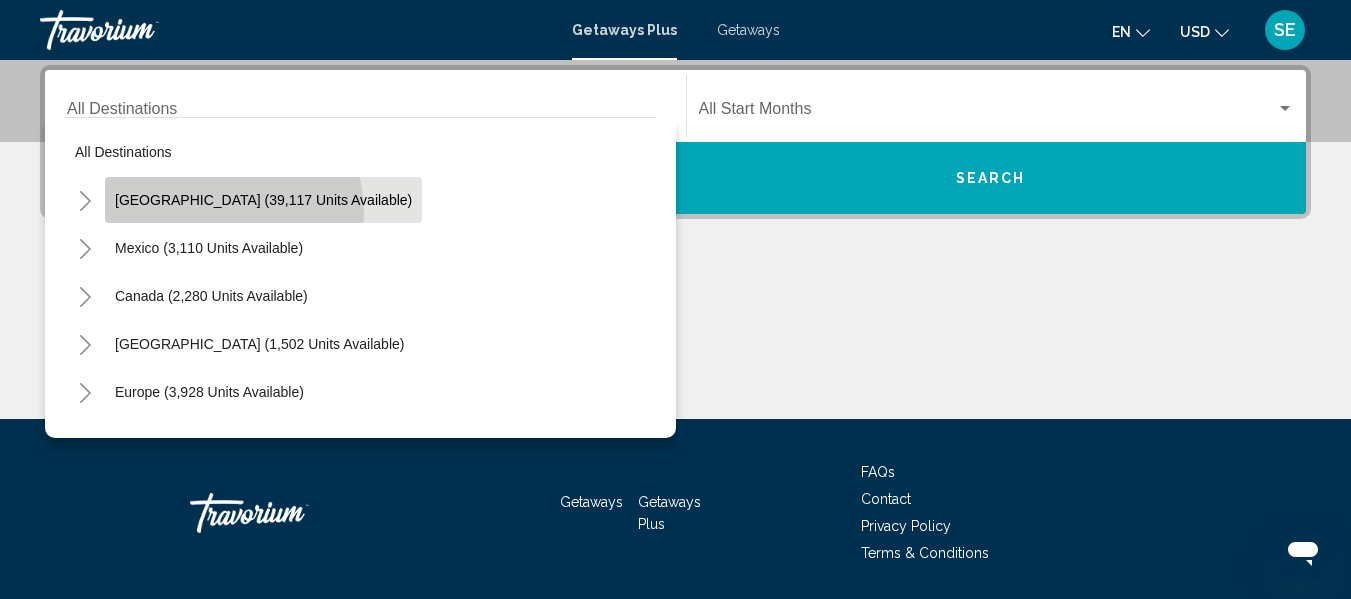 click on "[GEOGRAPHIC_DATA] (39,117 units available)" 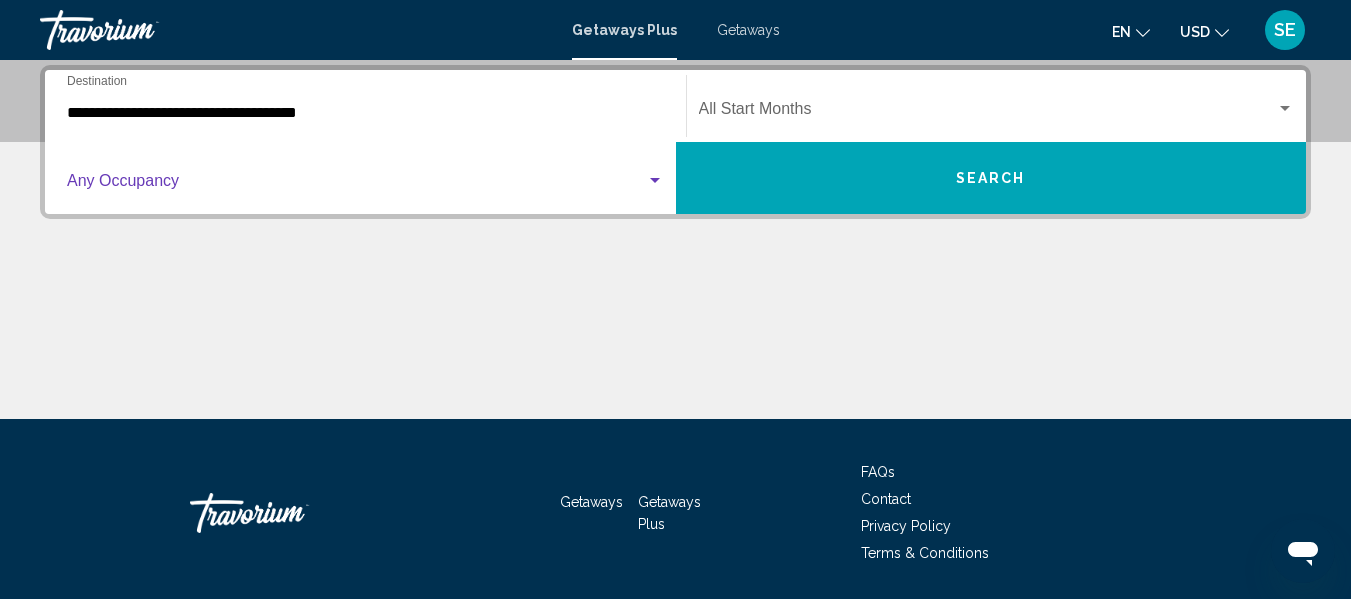 click at bounding box center (655, 180) 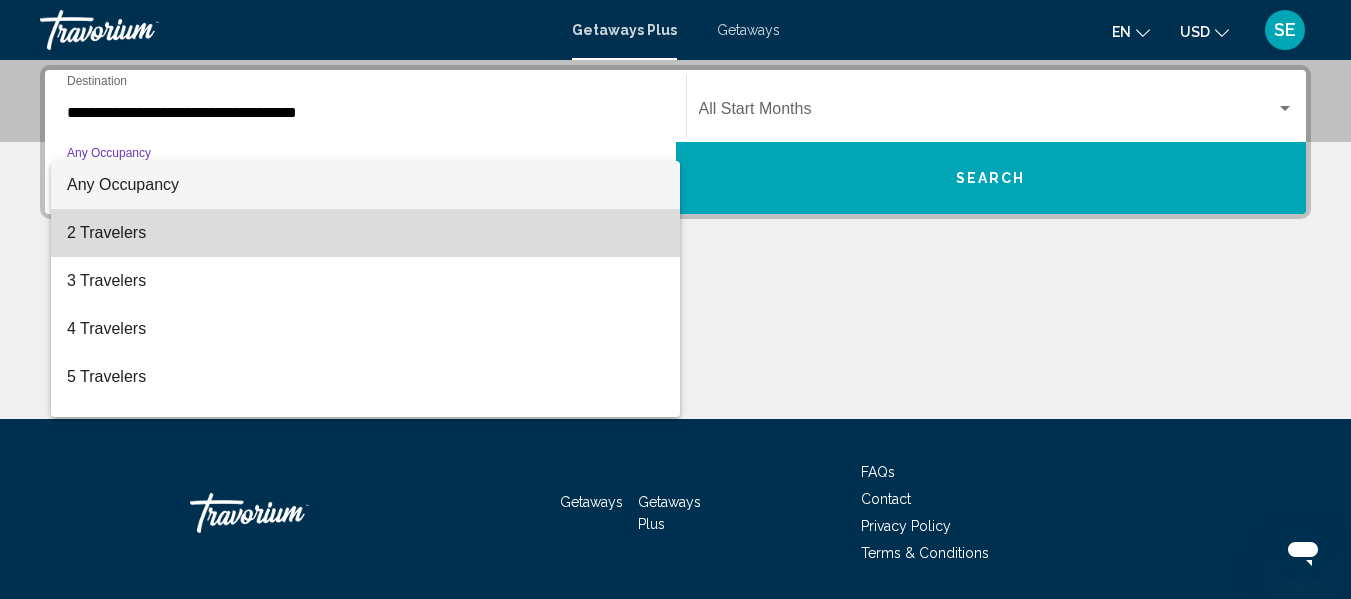 click on "2 Travelers" at bounding box center (365, 233) 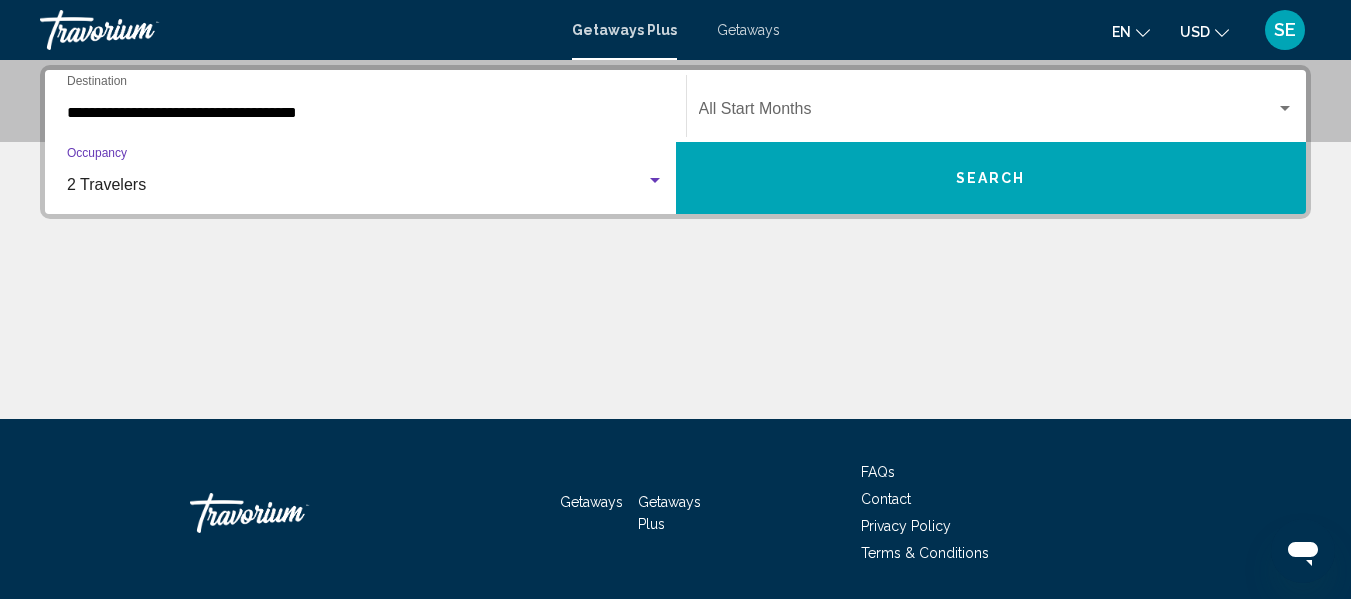 scroll, scrollTop: 339, scrollLeft: 0, axis: vertical 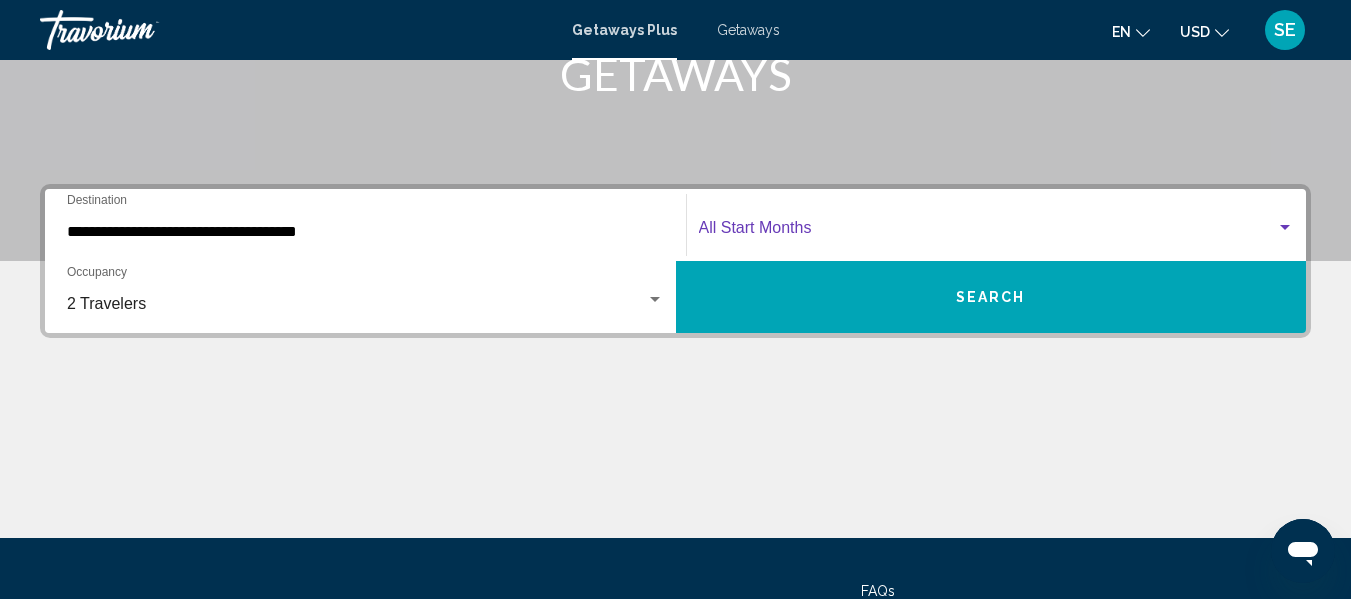 click at bounding box center (1285, 227) 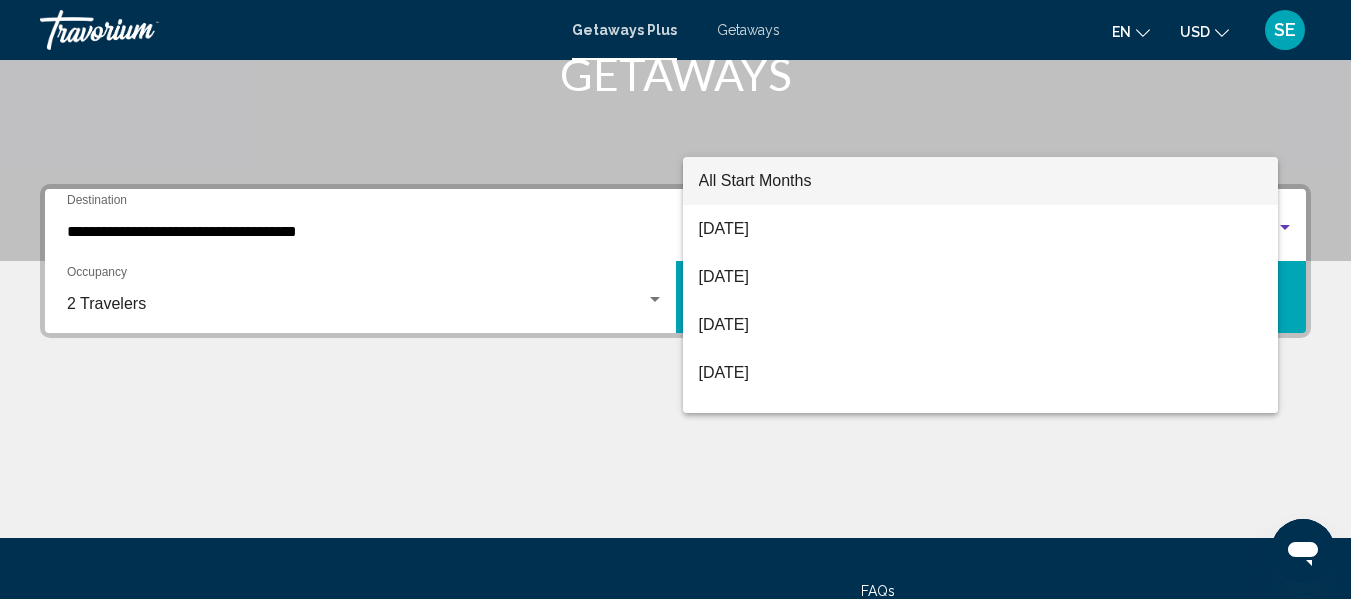 scroll, scrollTop: 458, scrollLeft: 0, axis: vertical 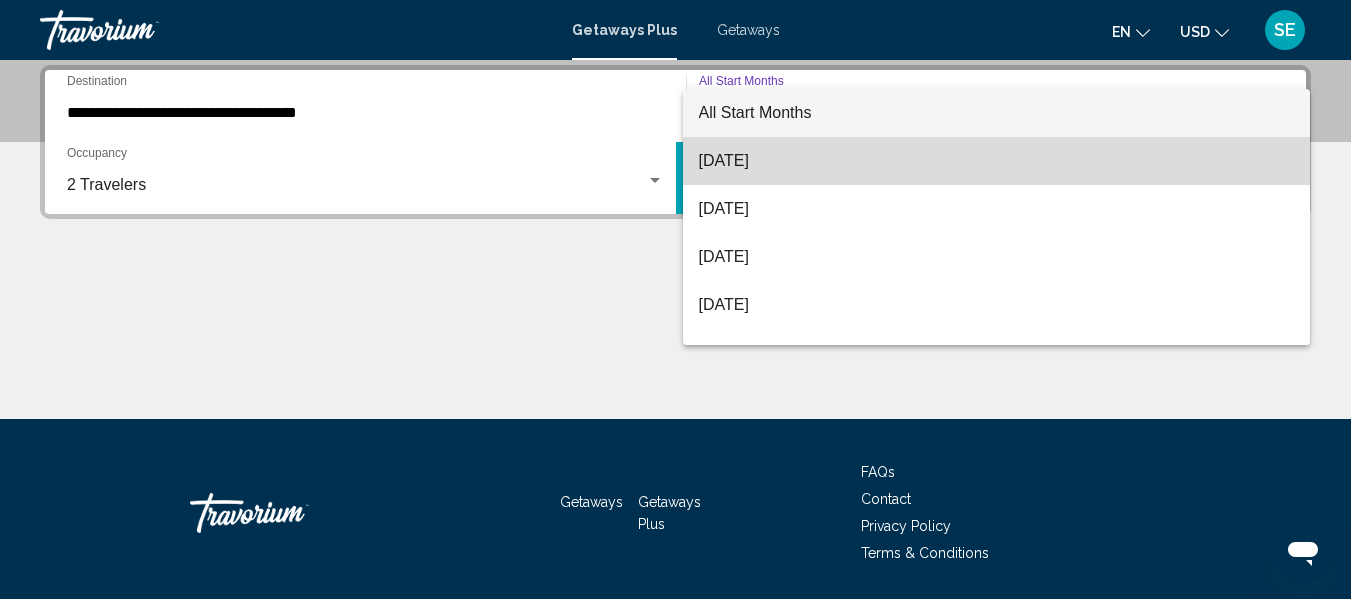 click on "[DATE]" at bounding box center [997, 161] 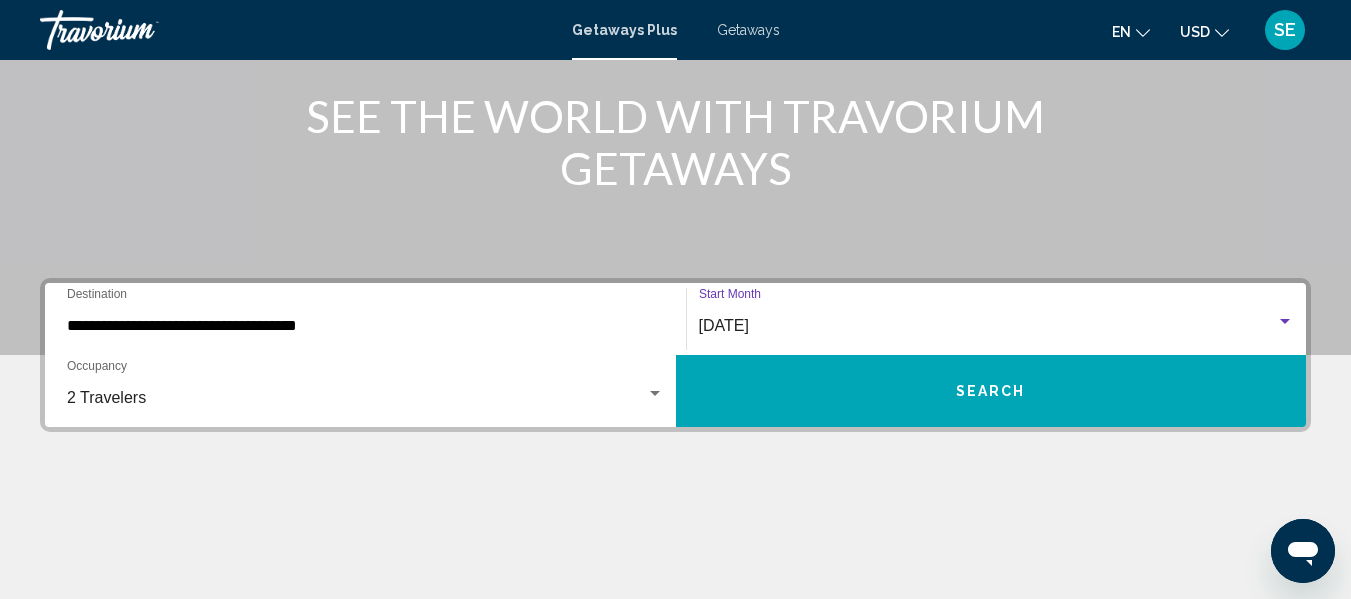 scroll, scrollTop: 302, scrollLeft: 0, axis: vertical 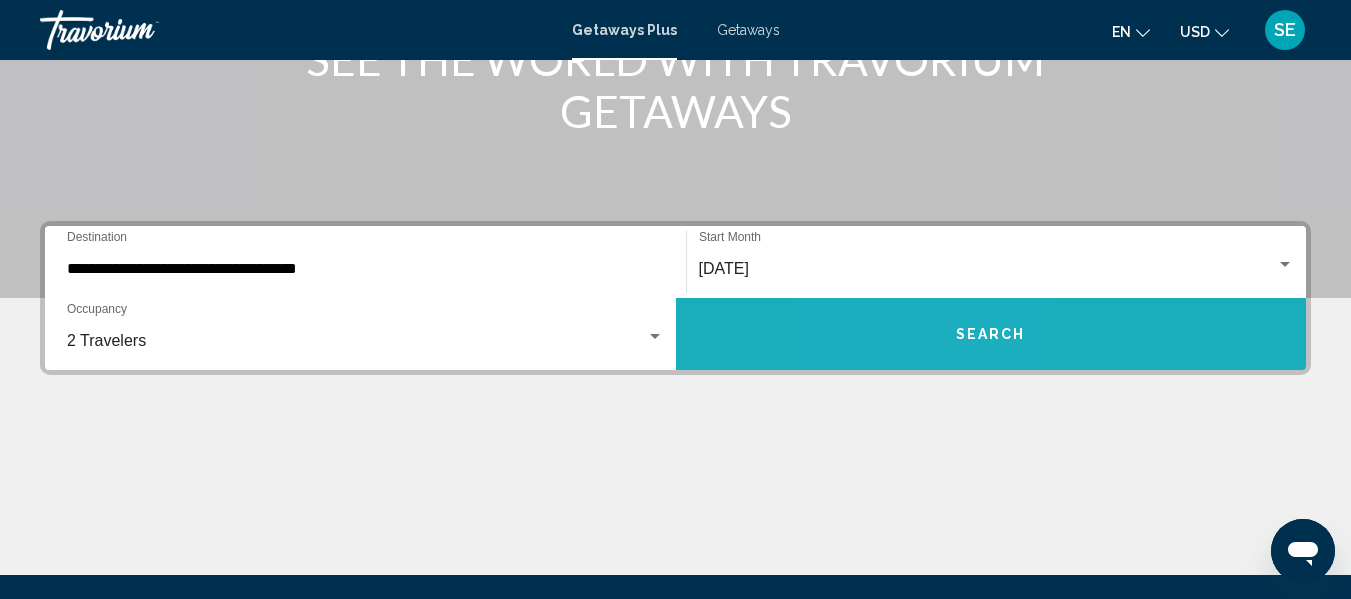 click on "Search" at bounding box center [991, 334] 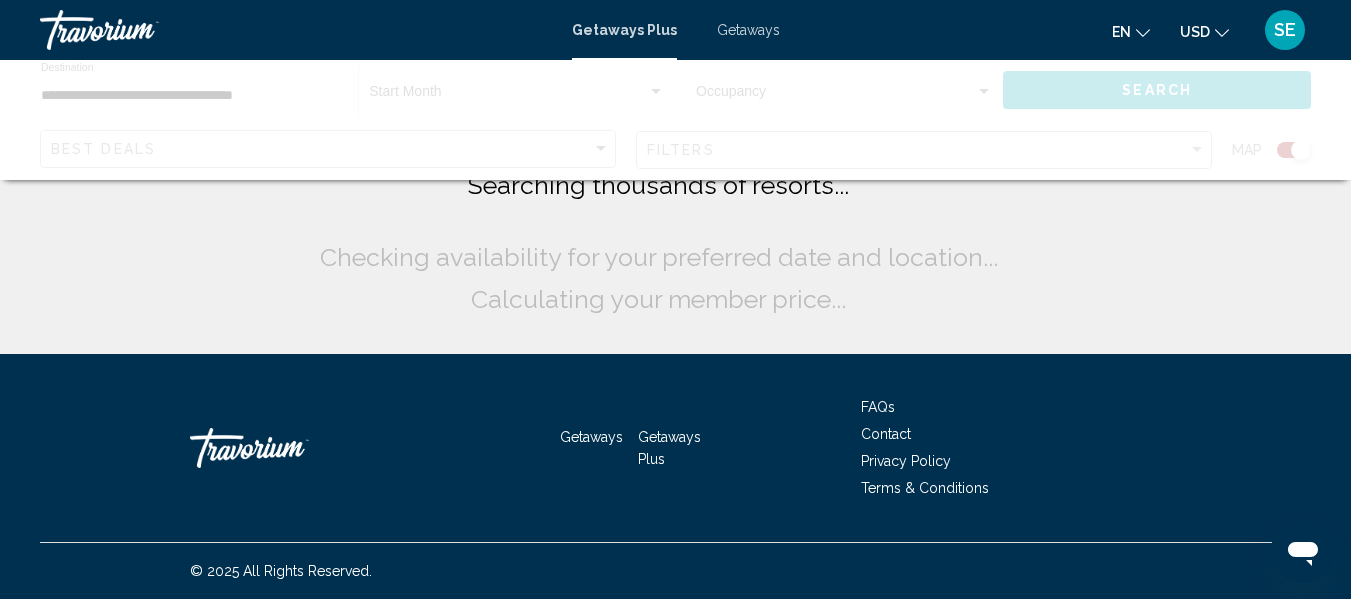 scroll, scrollTop: 0, scrollLeft: 0, axis: both 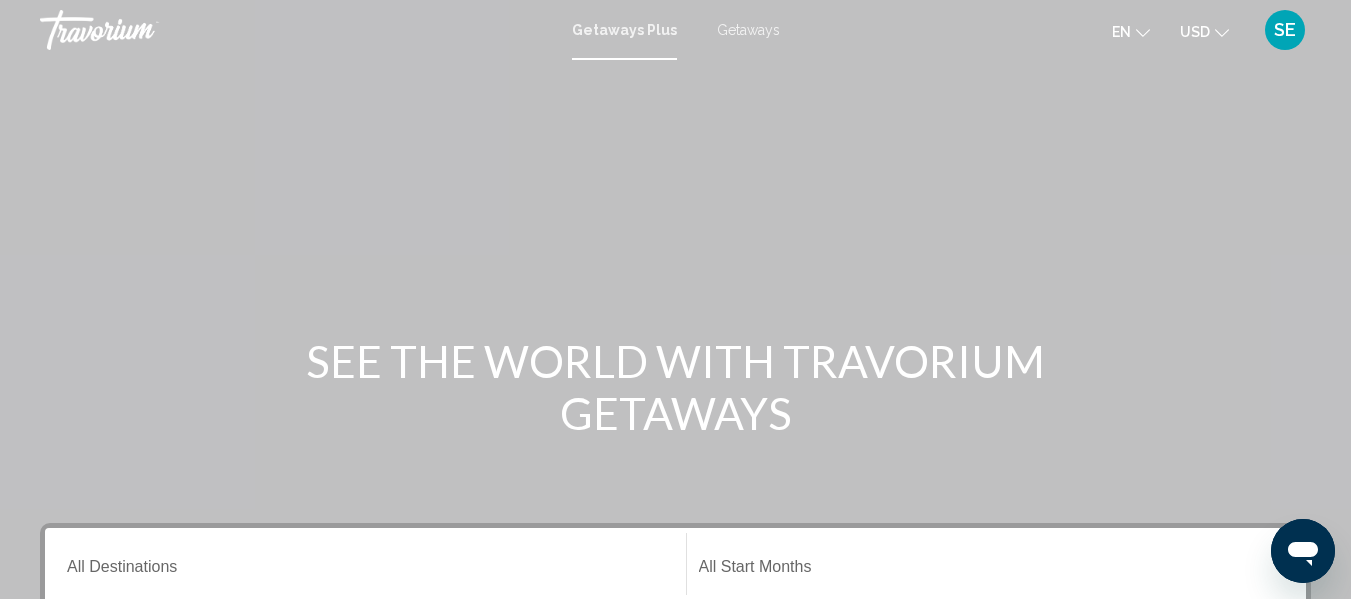 click on "Getaways Plus  Getaways en
English Español Français Italiano Português русский USD
USD ($) MXN (Mex$) CAD (Can$) GBP (£) EUR (€) AUD (A$) NZD (NZ$) CNY (CN¥) SE Login" at bounding box center (675, 30) 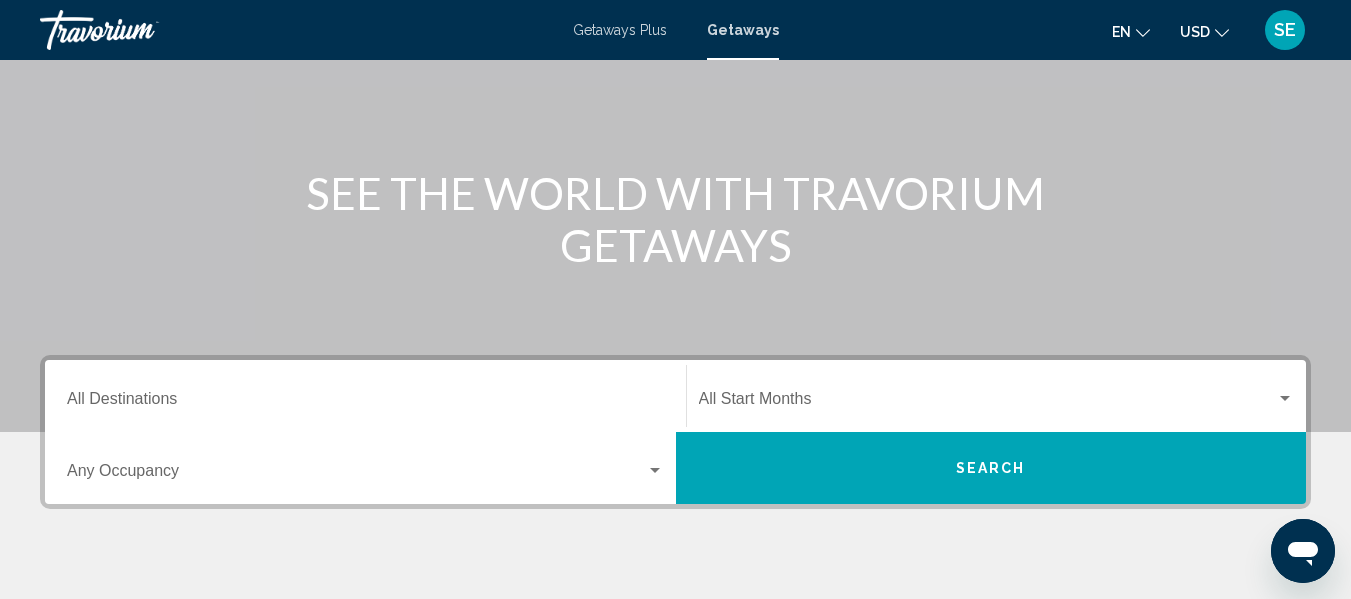 scroll, scrollTop: 170, scrollLeft: 0, axis: vertical 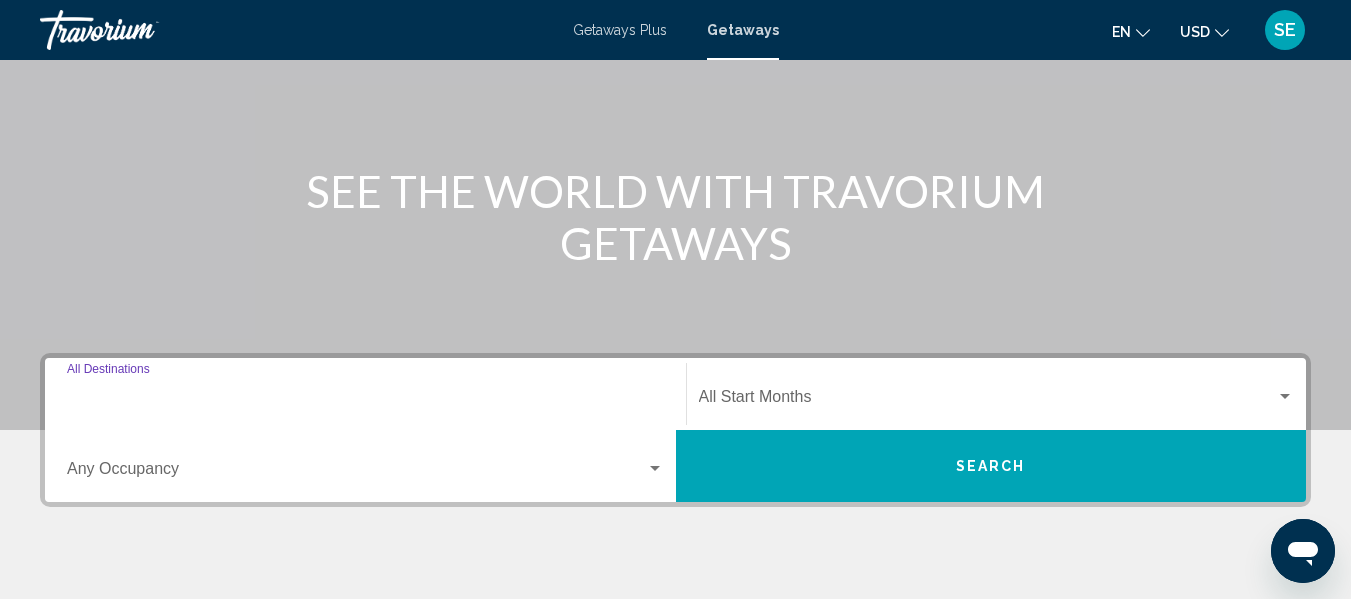 click on "Destination All Destinations" at bounding box center (365, 401) 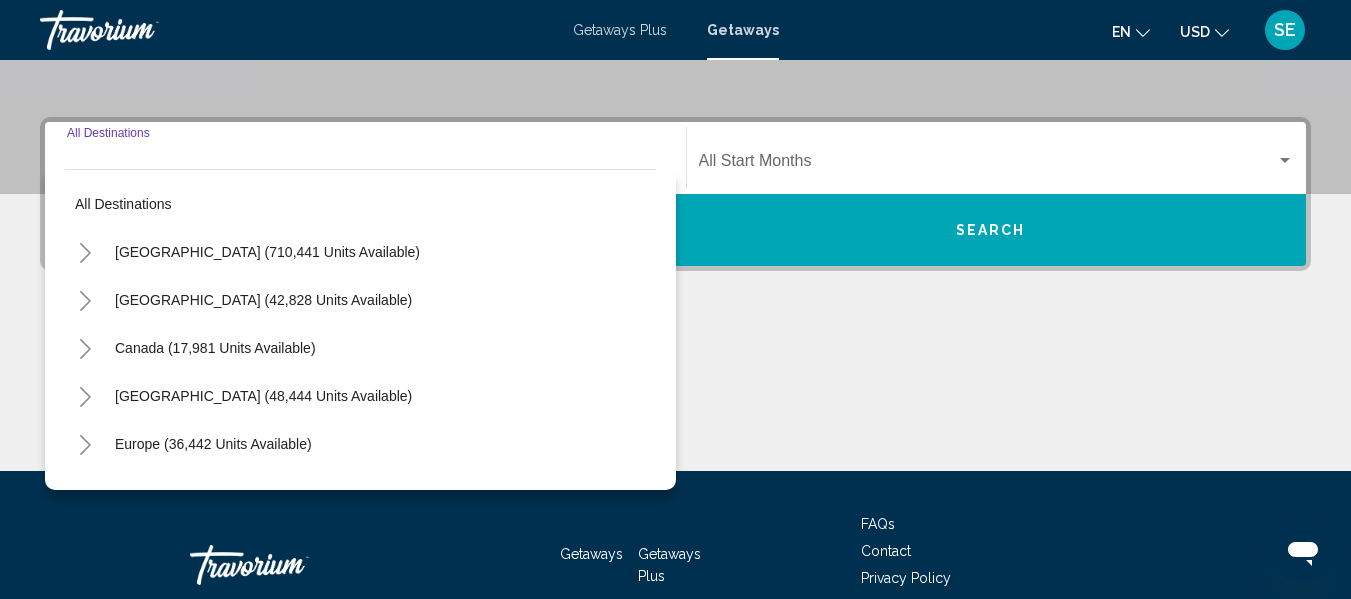 scroll, scrollTop: 458, scrollLeft: 0, axis: vertical 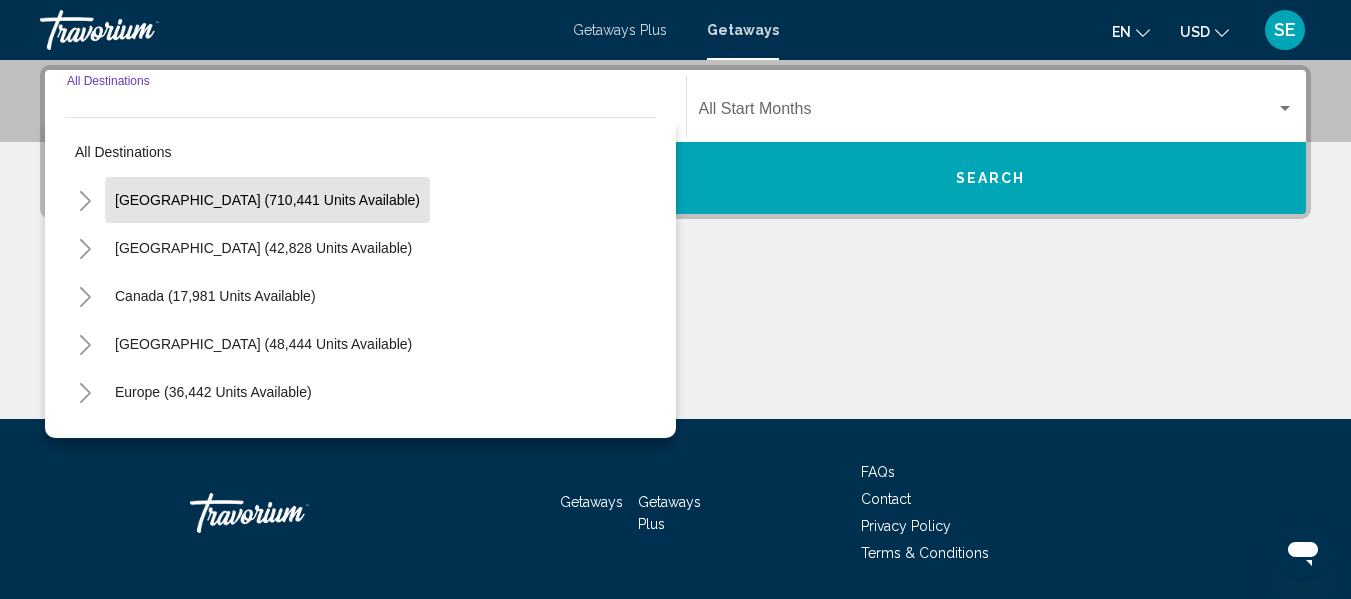 click on "[GEOGRAPHIC_DATA] (710,441 units available)" at bounding box center [263, 248] 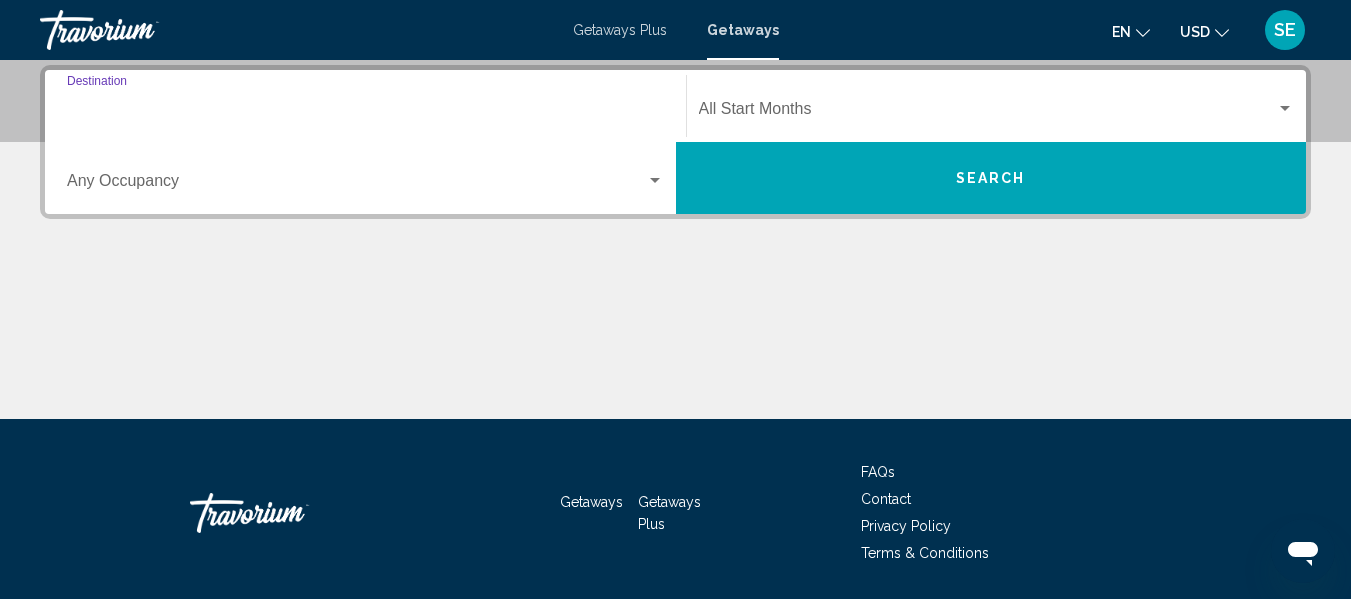 type on "**********" 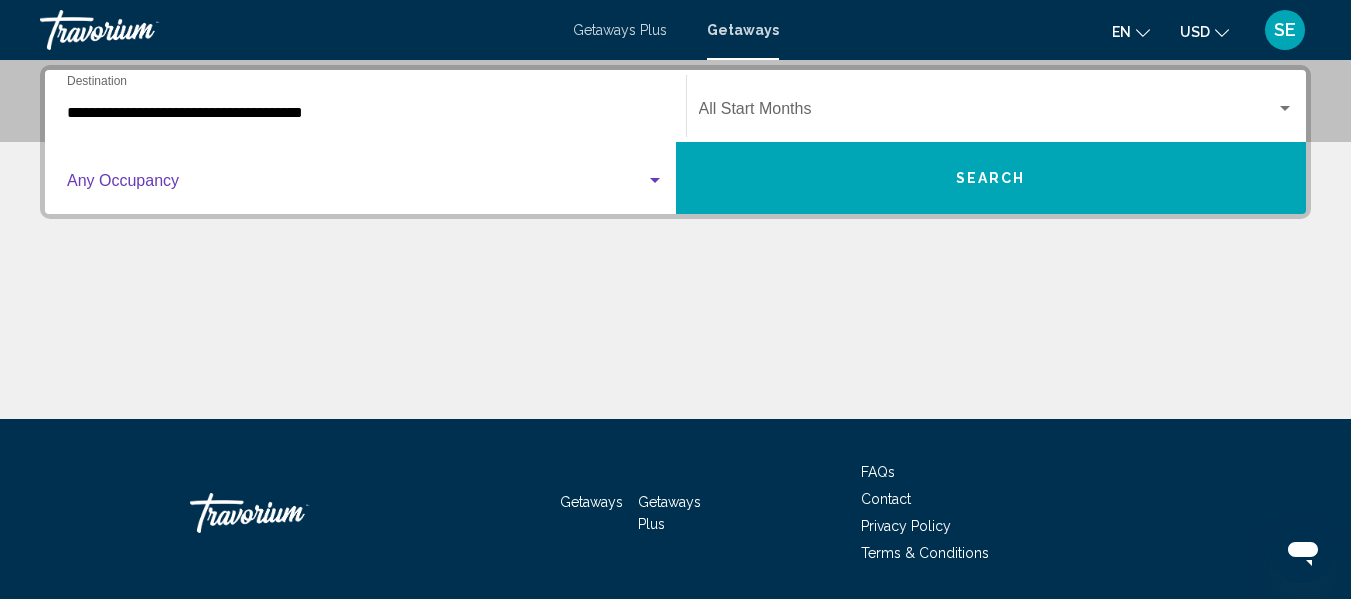 click at bounding box center [655, 180] 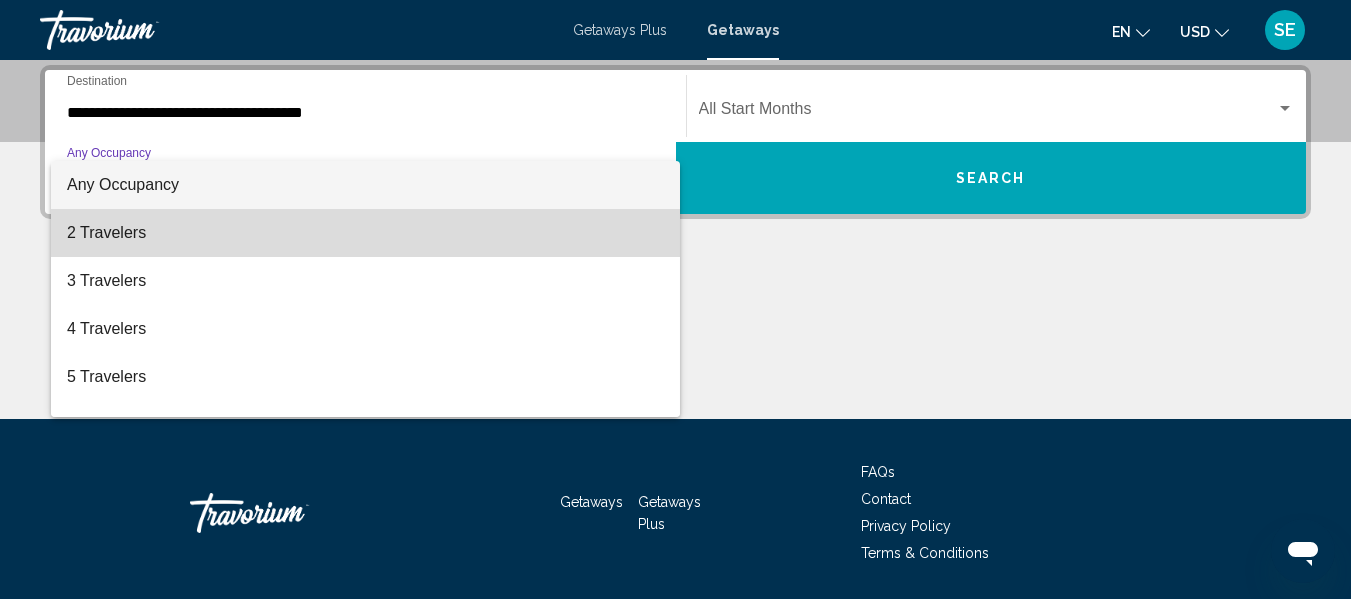 click on "2 Travelers" at bounding box center (365, 233) 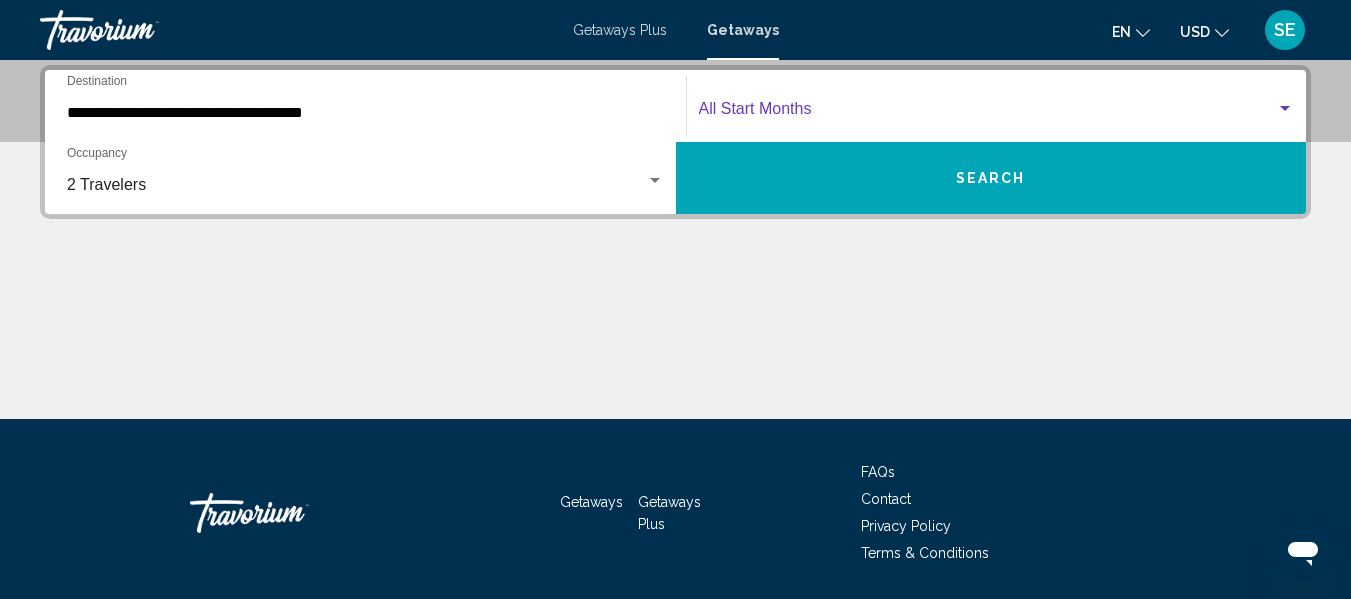 click at bounding box center [1285, 109] 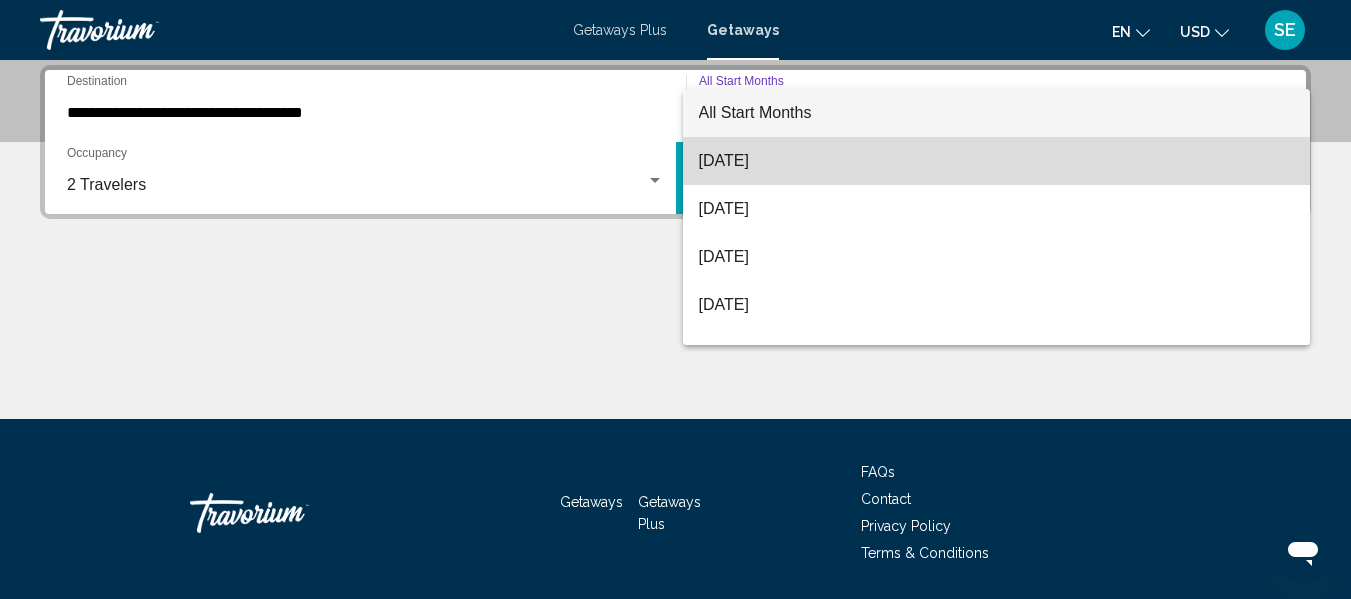 click on "[DATE]" at bounding box center (997, 161) 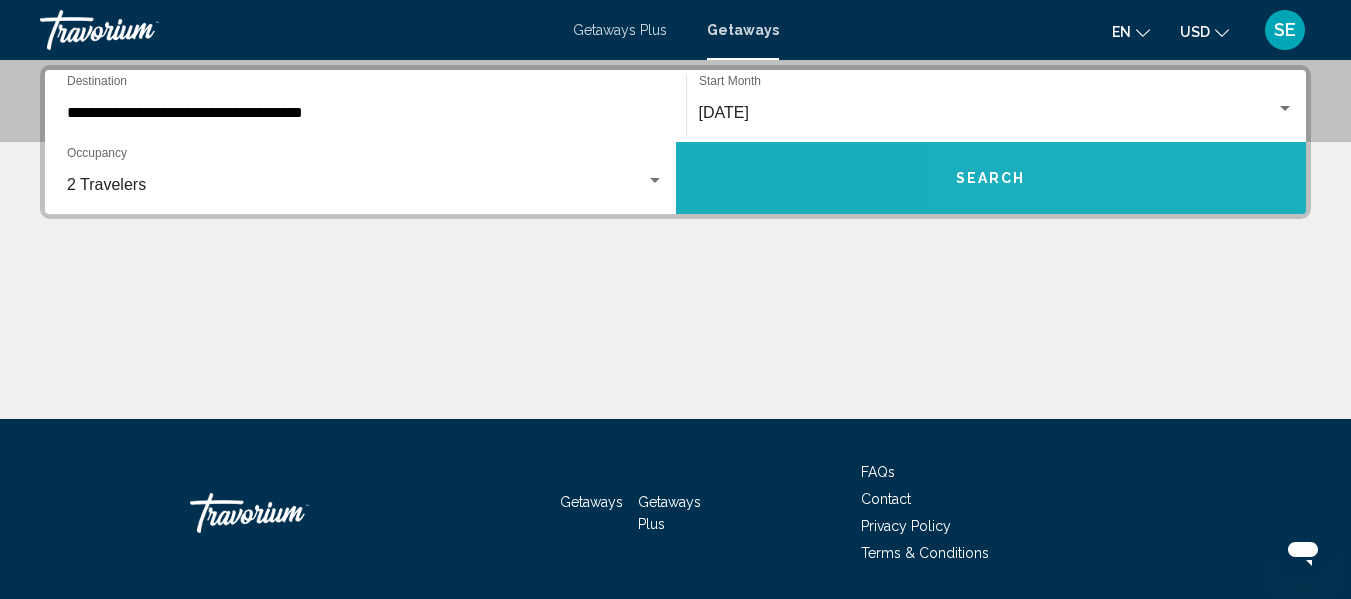 click on "Search" at bounding box center (991, 178) 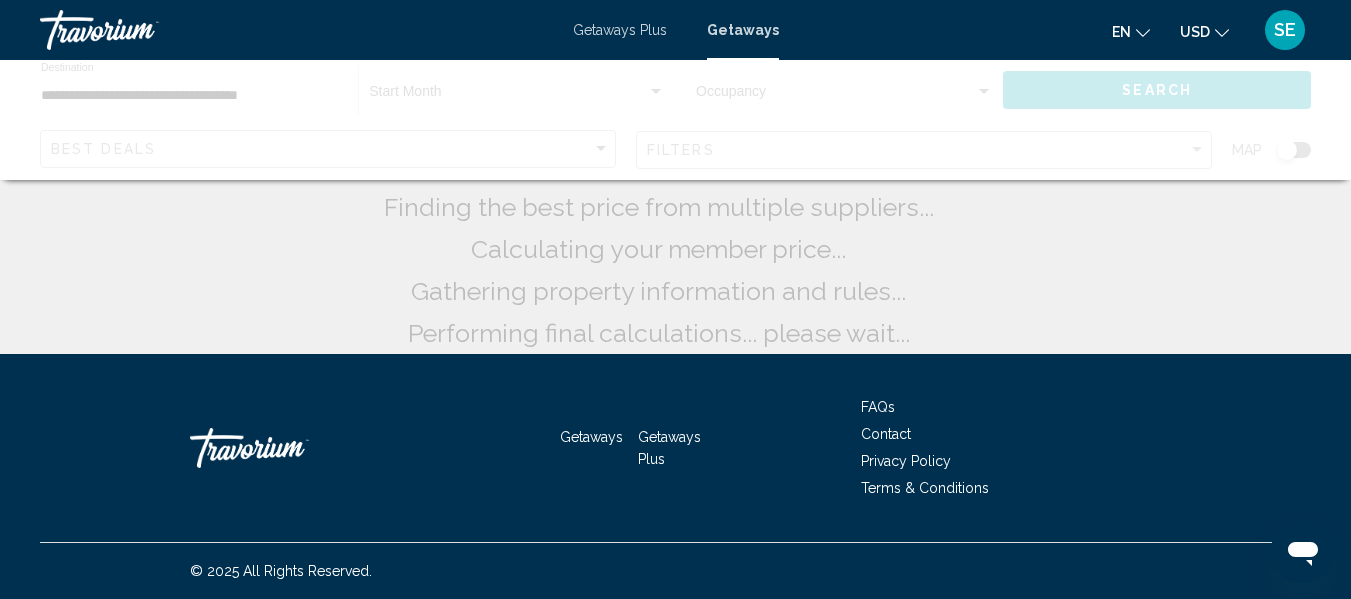 scroll, scrollTop: 0, scrollLeft: 0, axis: both 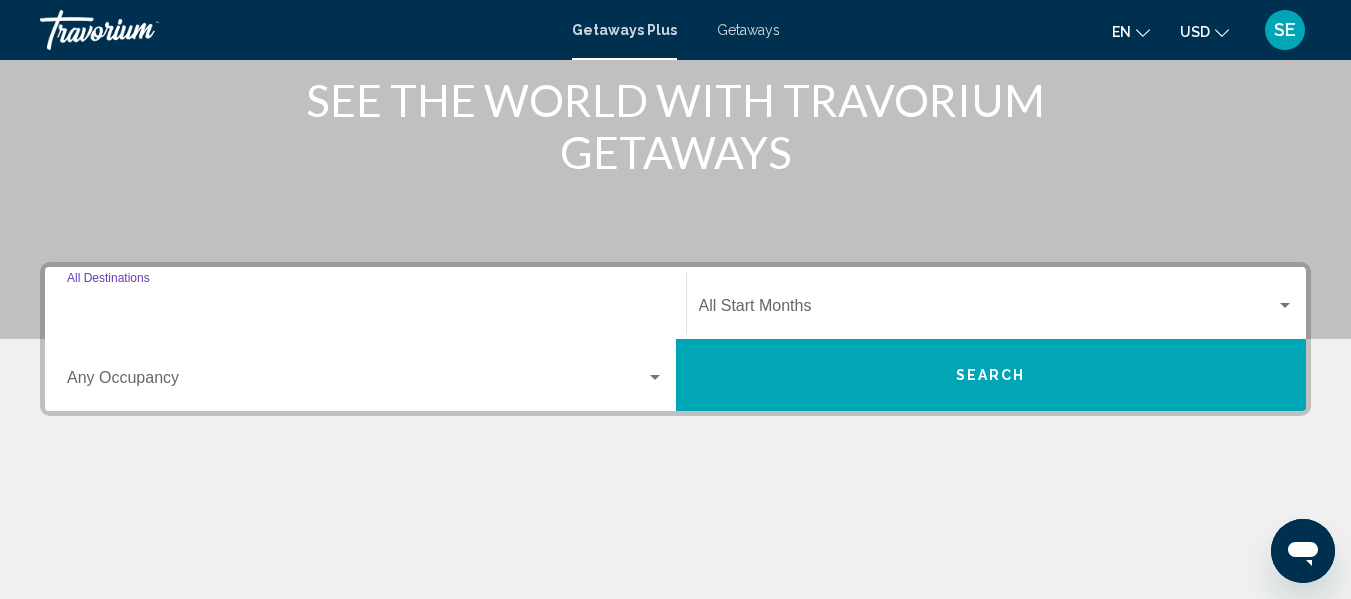 click on "Destination All Destinations" at bounding box center (365, 310) 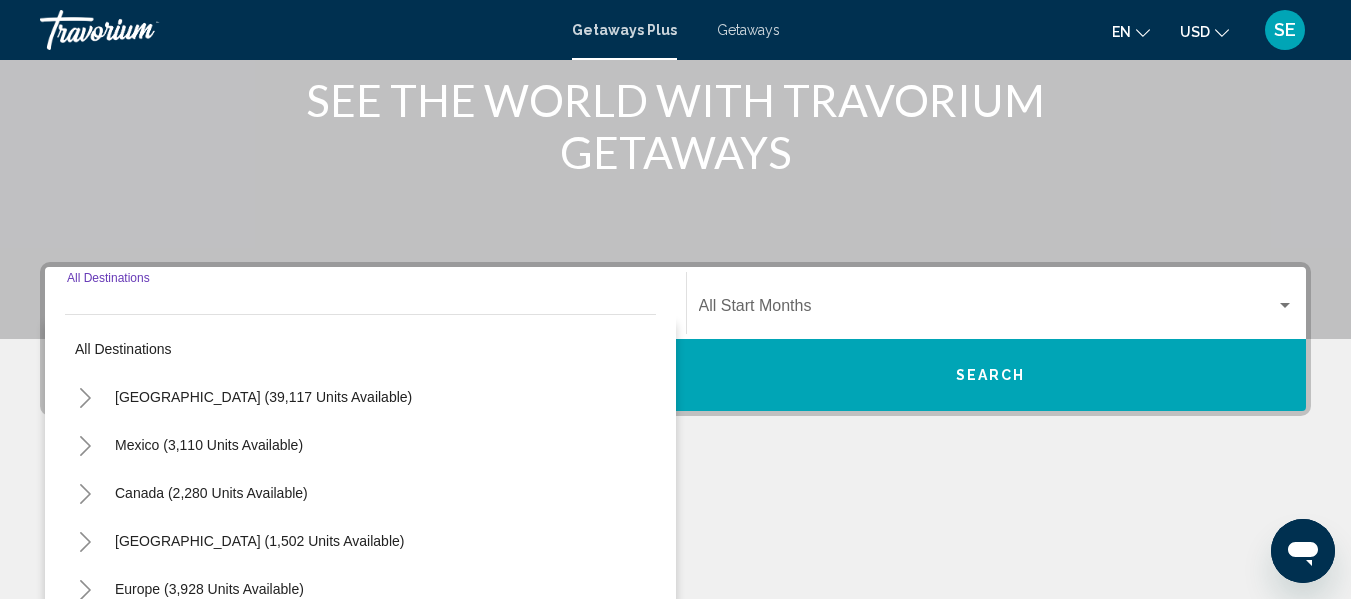 scroll, scrollTop: 458, scrollLeft: 0, axis: vertical 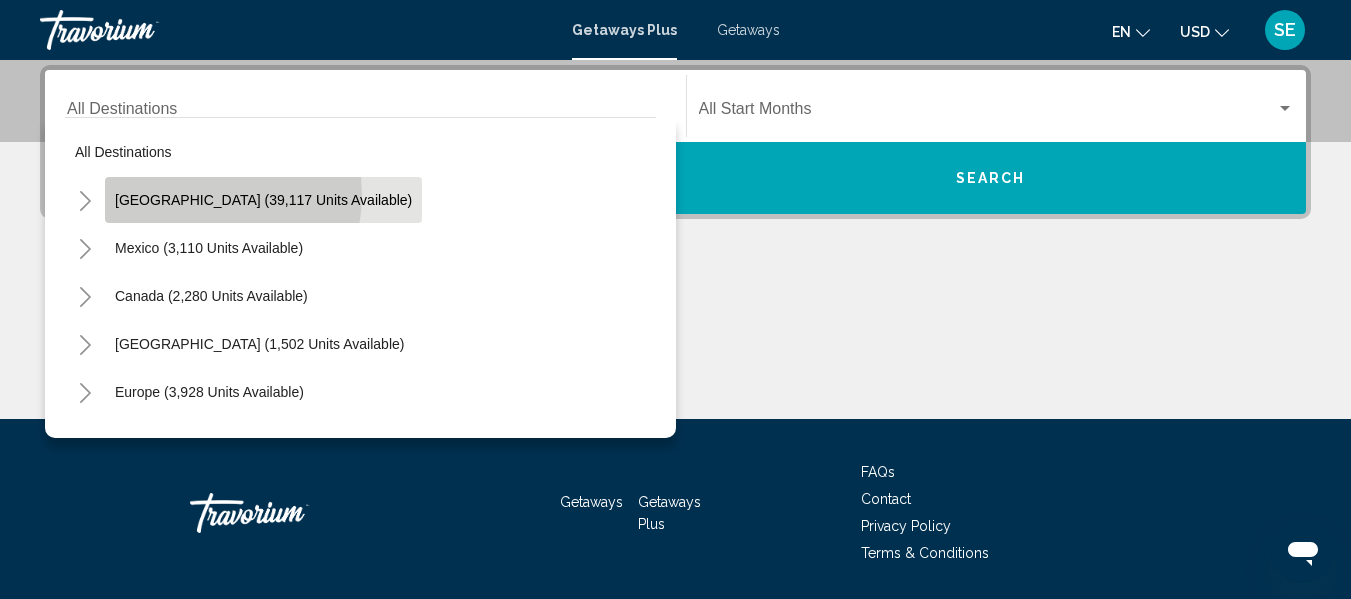 click on "[GEOGRAPHIC_DATA] (39,117 units available)" 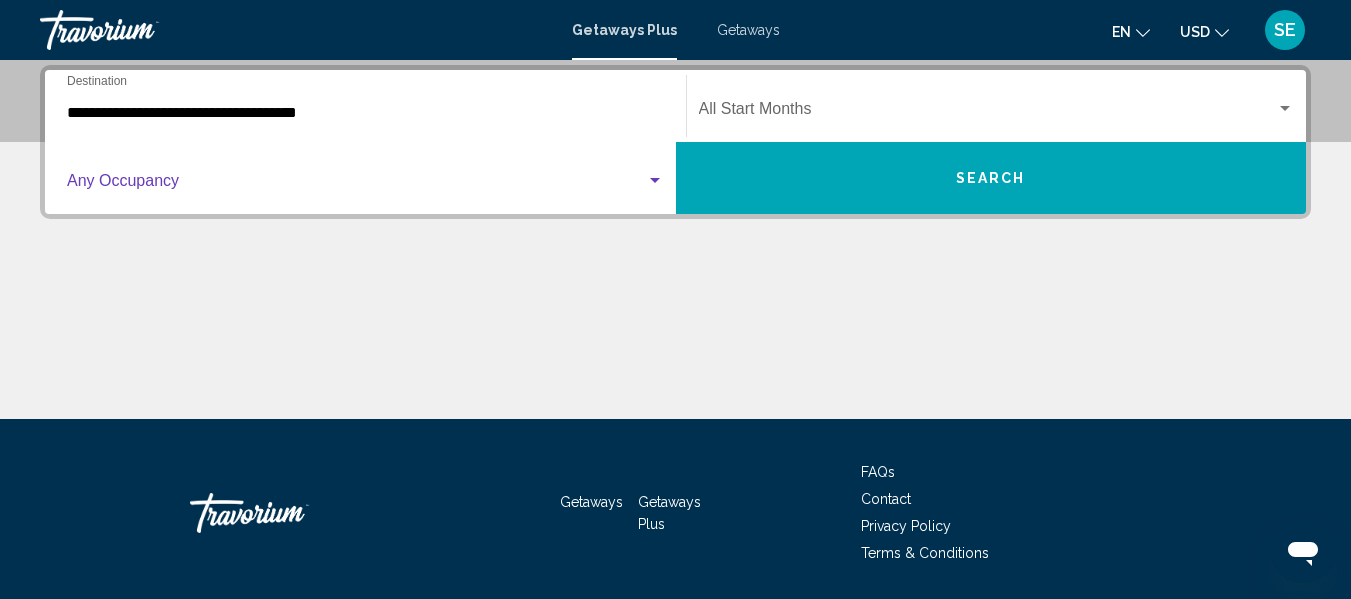 click at bounding box center (655, 181) 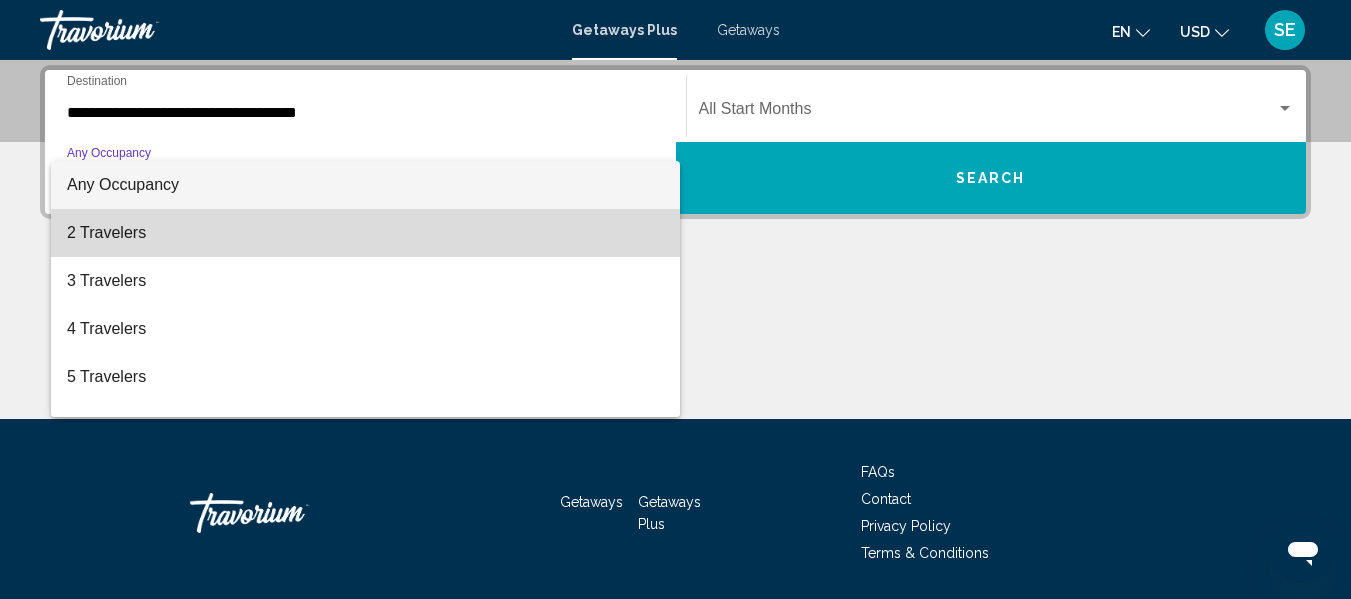 click on "2 Travelers" at bounding box center (365, 233) 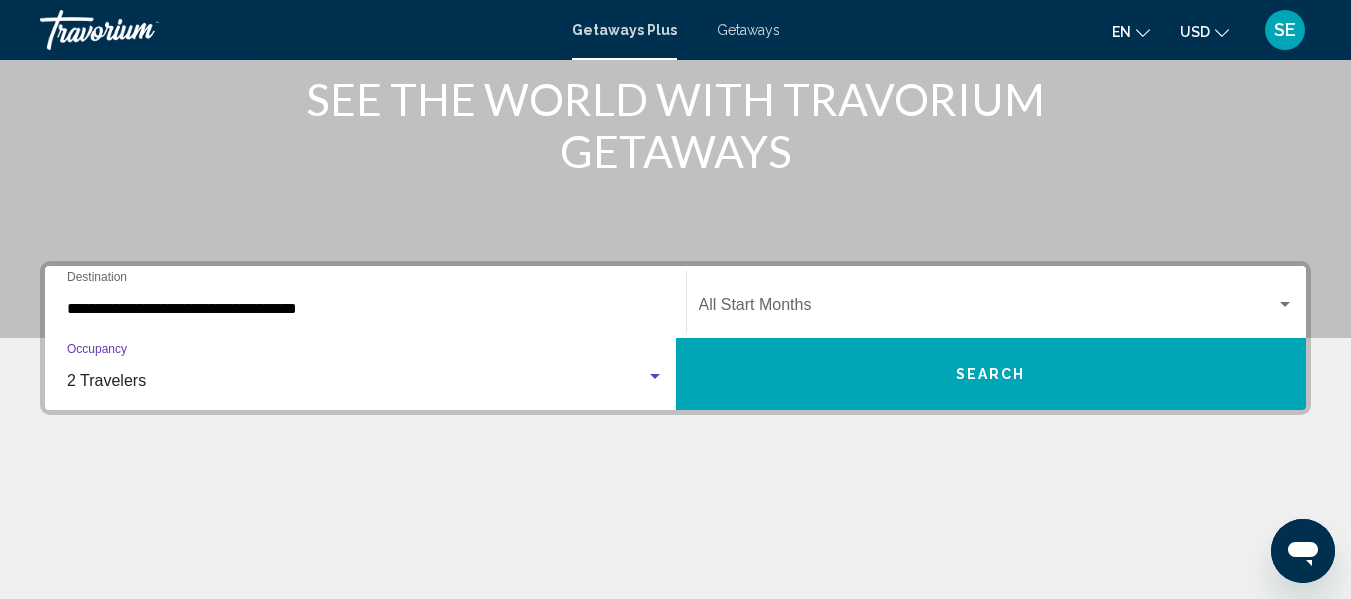 scroll, scrollTop: 261, scrollLeft: 0, axis: vertical 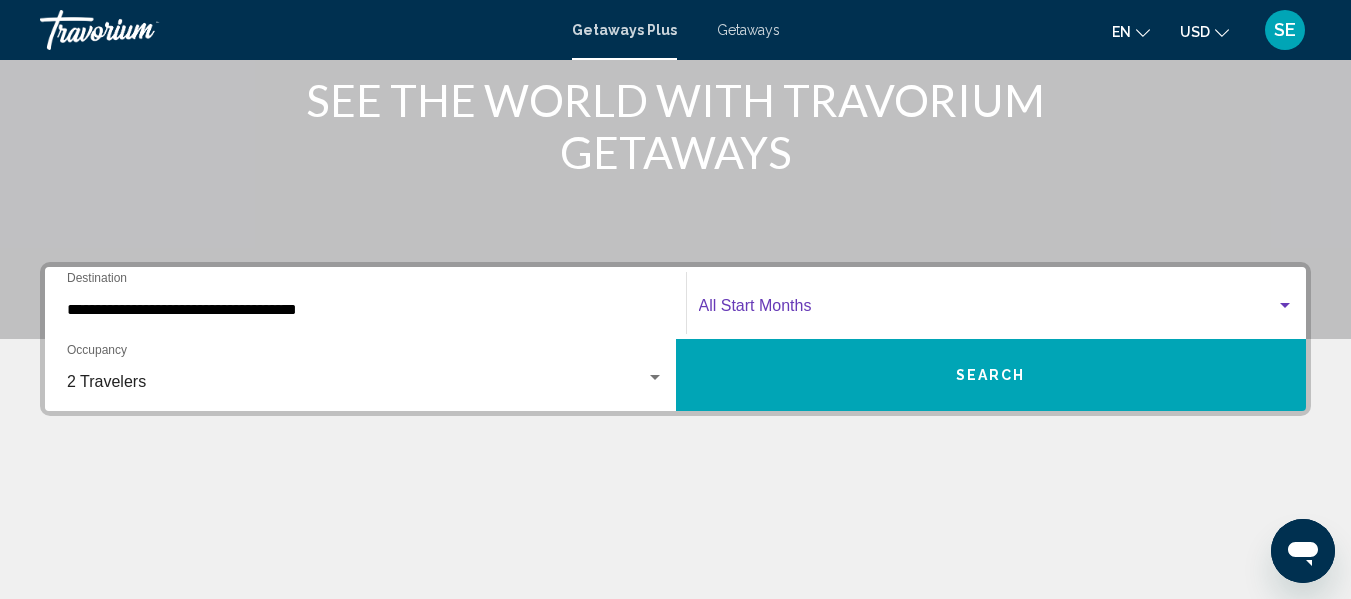 click at bounding box center (1285, 305) 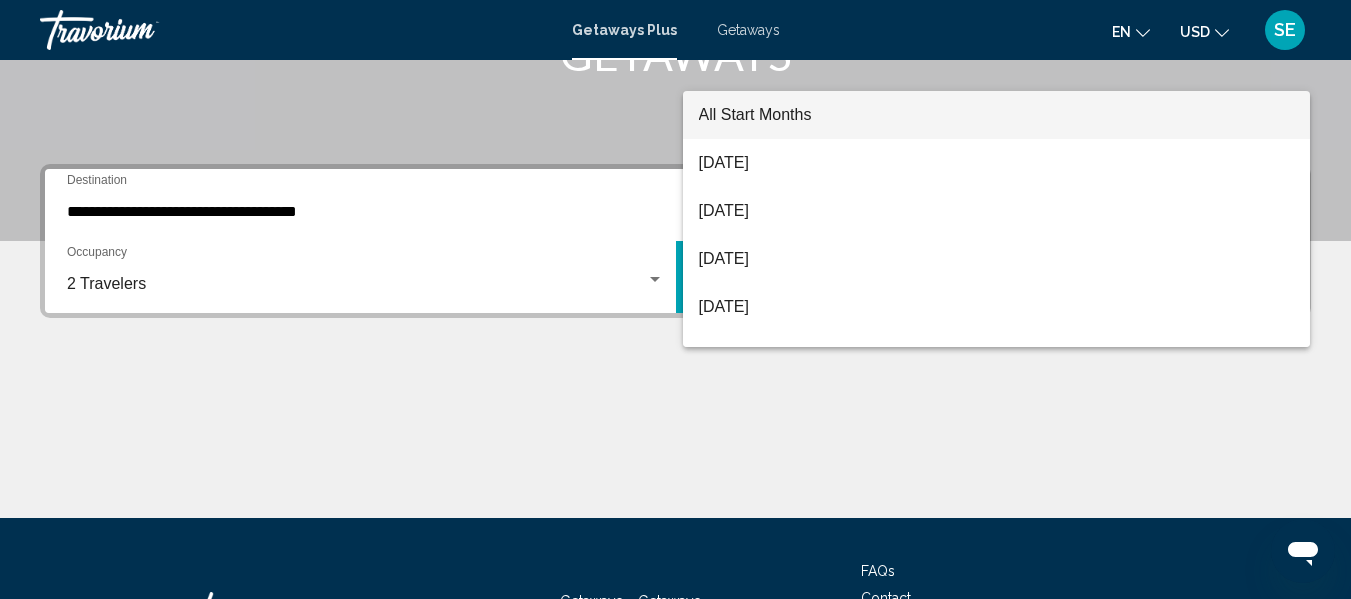 scroll, scrollTop: 458, scrollLeft: 0, axis: vertical 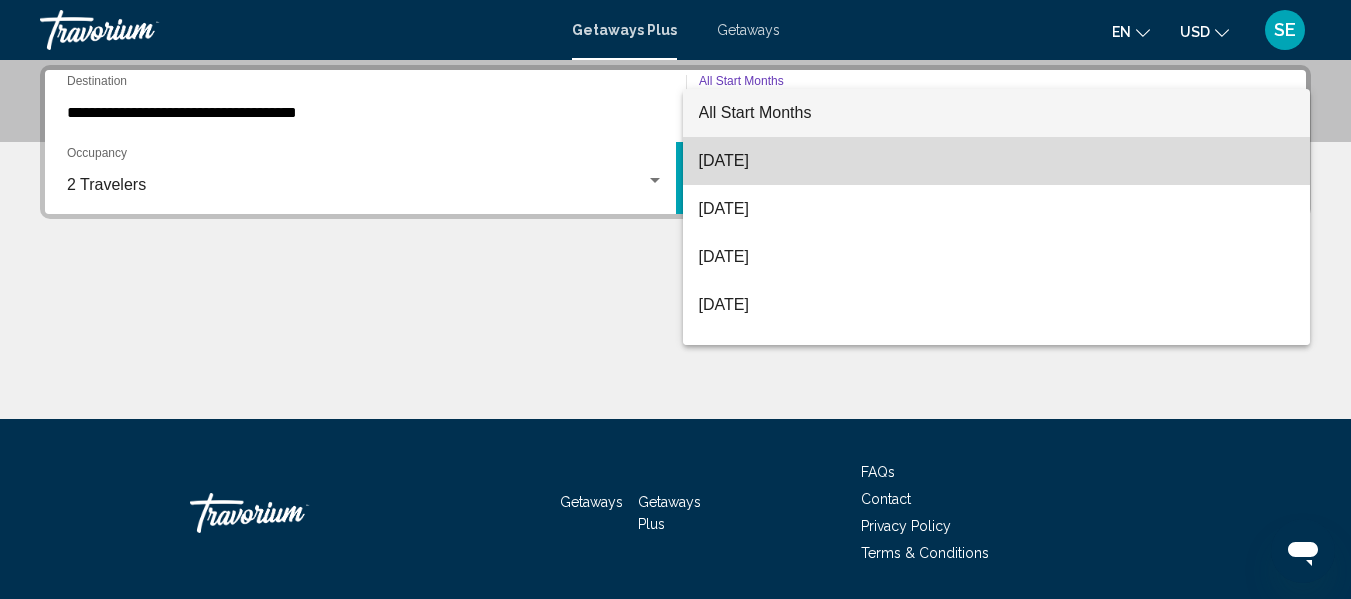 click on "[DATE]" at bounding box center [997, 161] 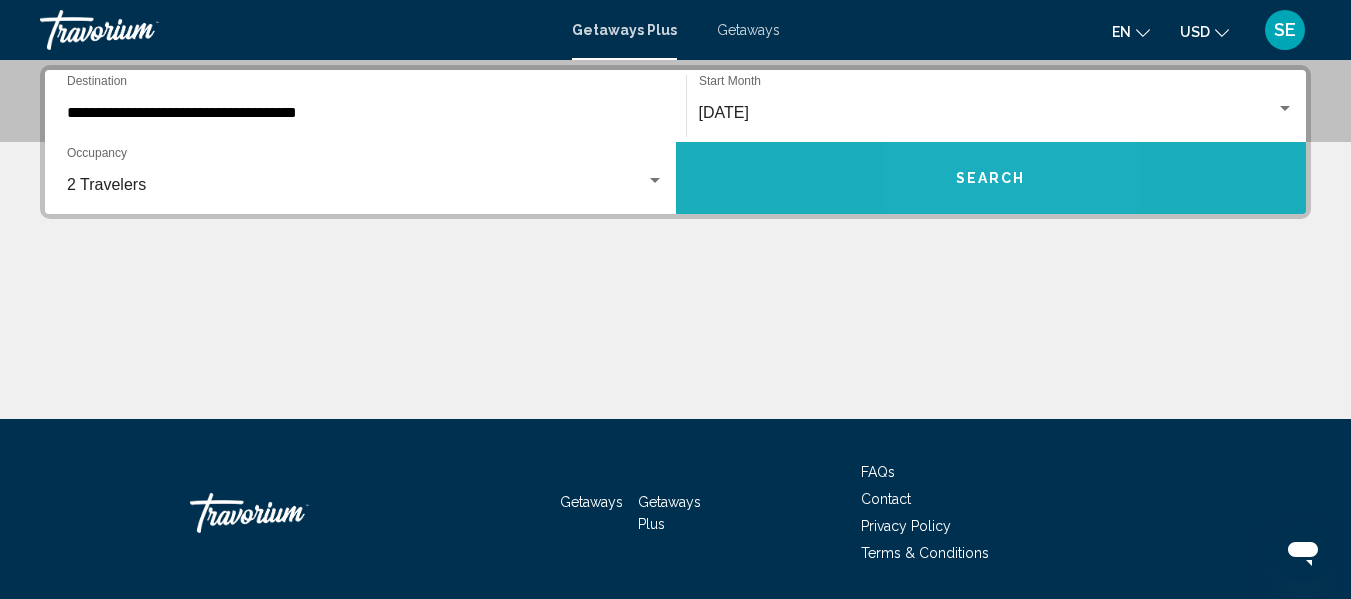 click on "Search" at bounding box center [991, 179] 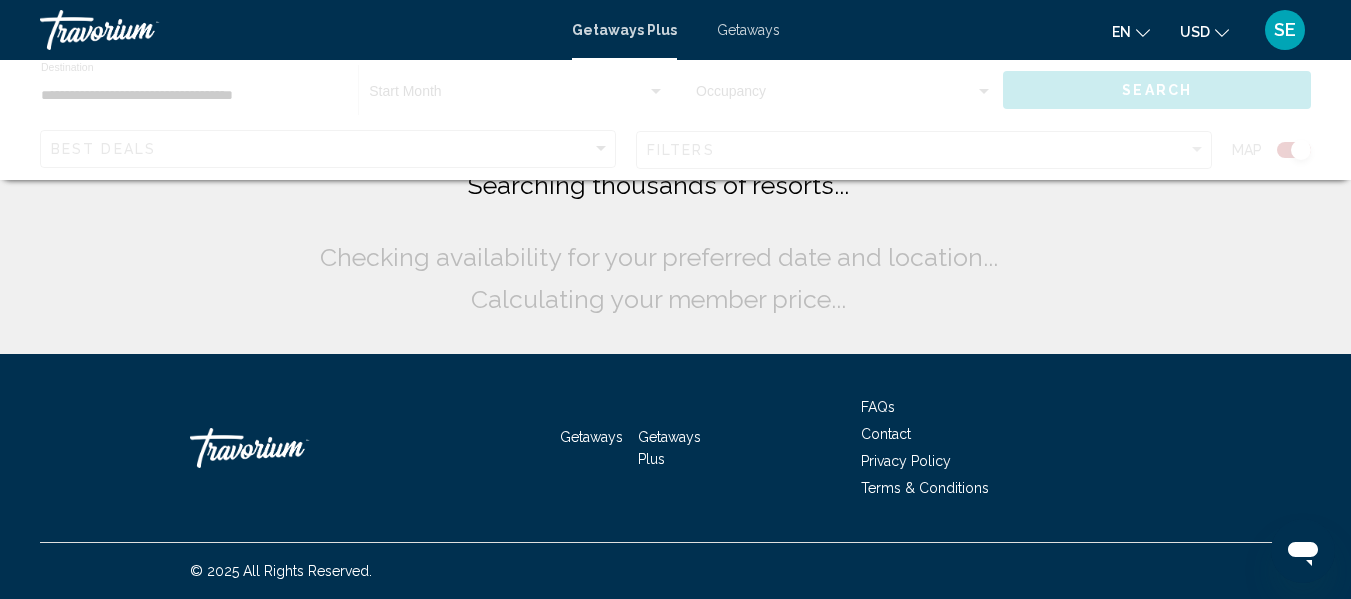 scroll, scrollTop: 0, scrollLeft: 0, axis: both 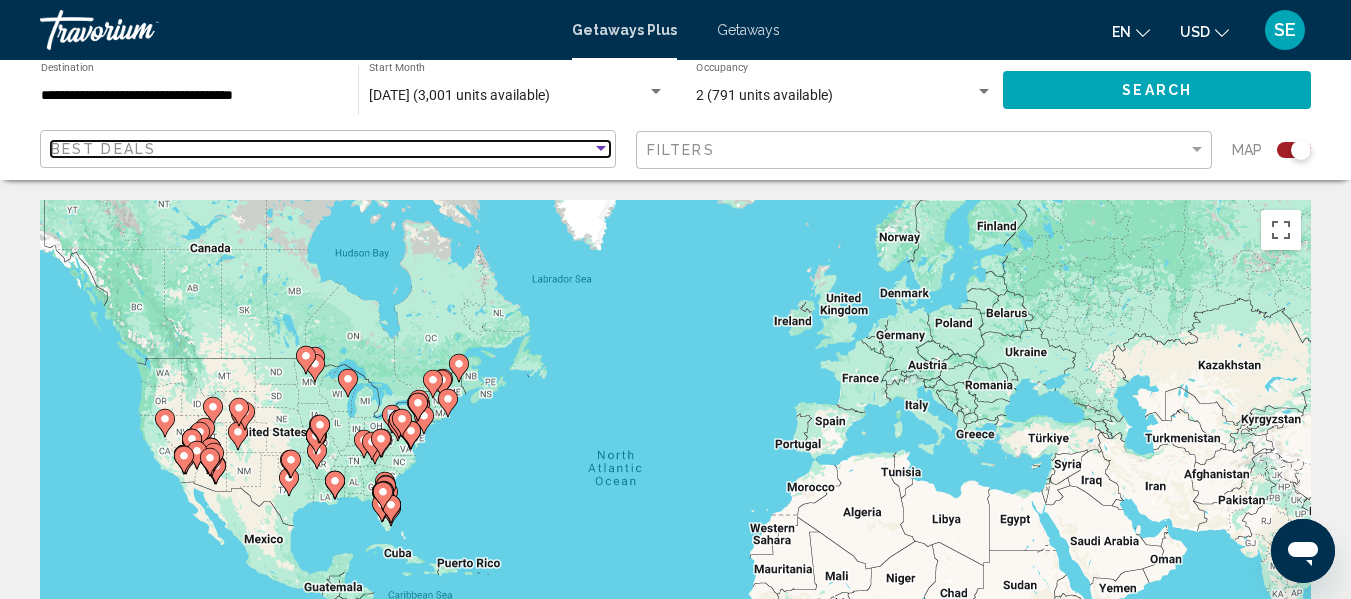 click at bounding box center (601, 148) 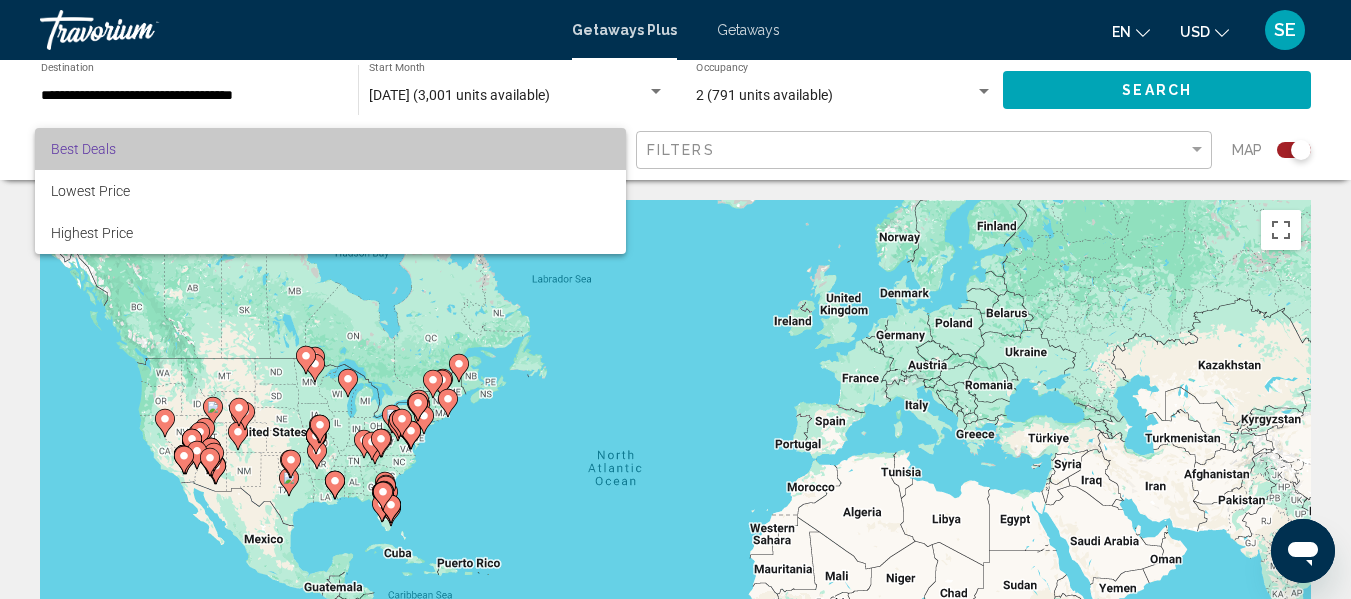 click on "Best Deals" at bounding box center (330, 149) 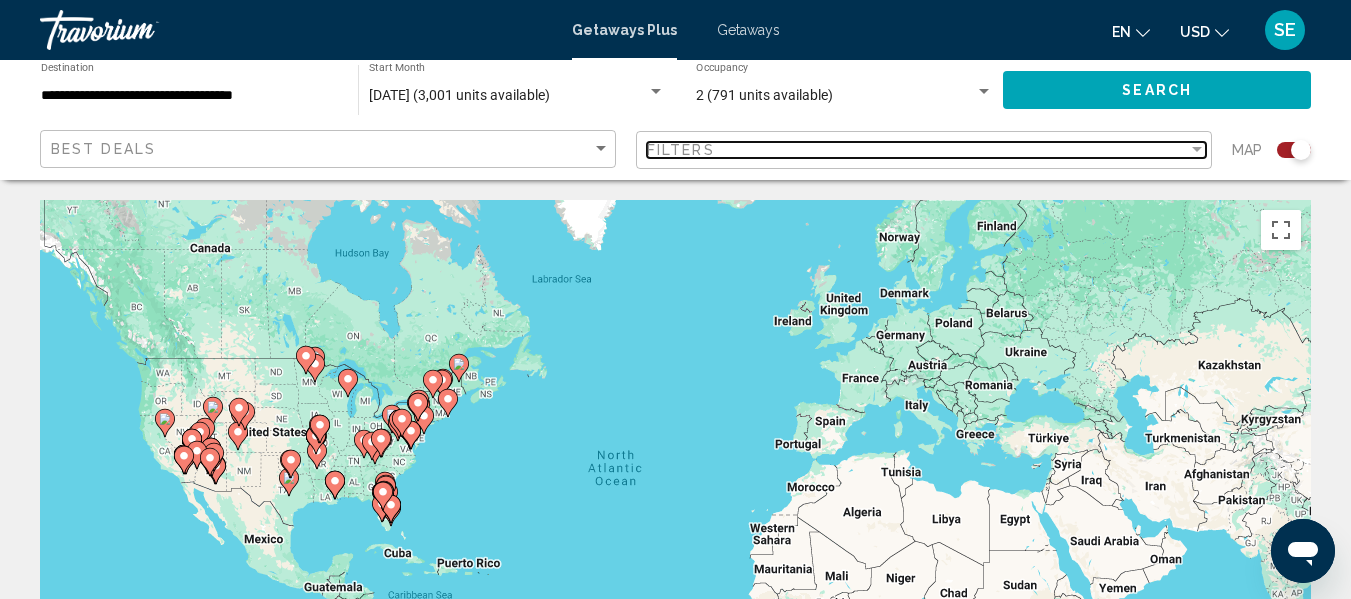 click at bounding box center [1197, 150] 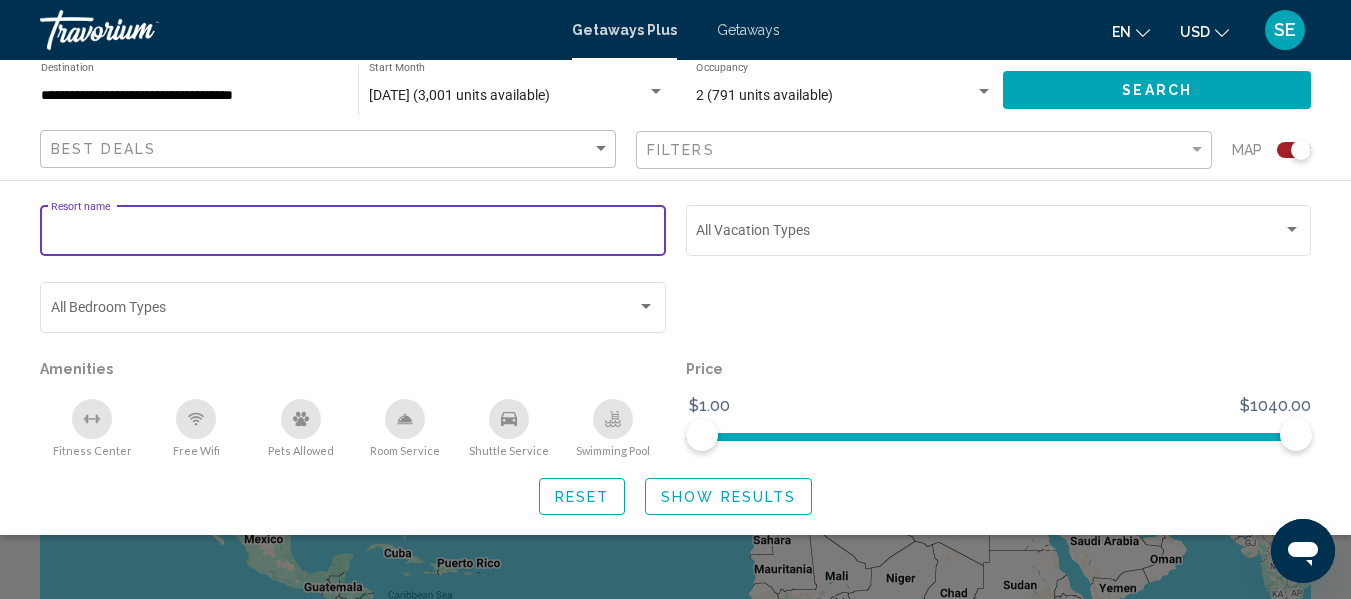 click on "Resort name" at bounding box center [353, 234] 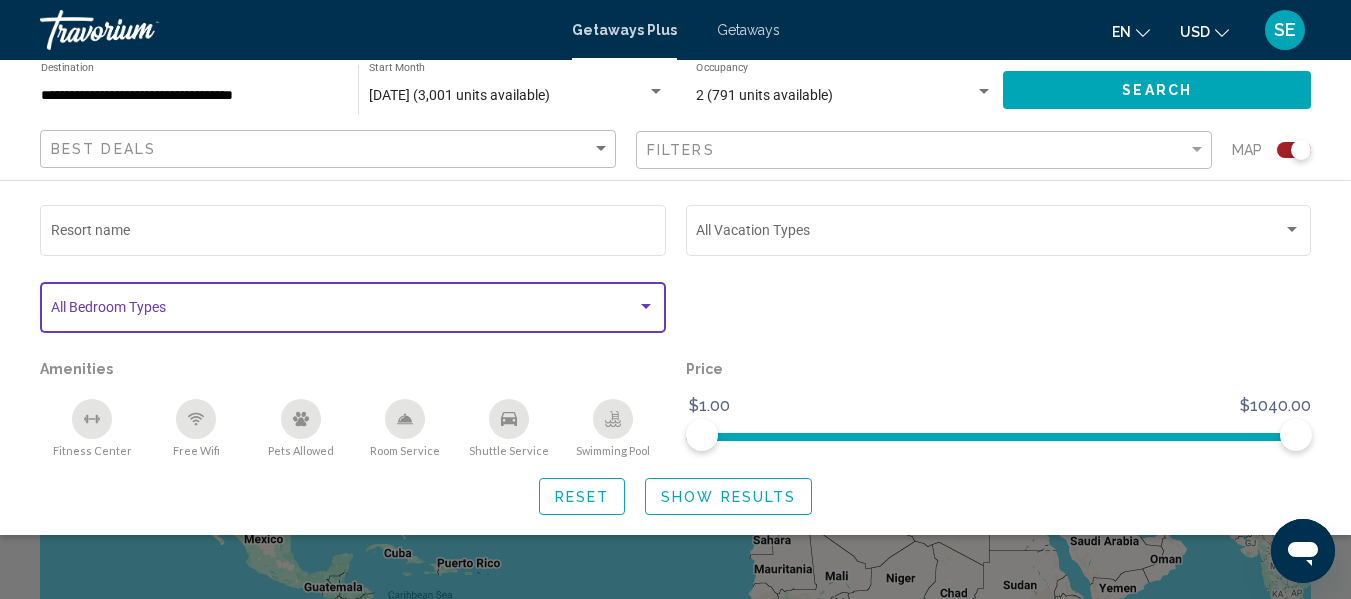click at bounding box center [646, 306] 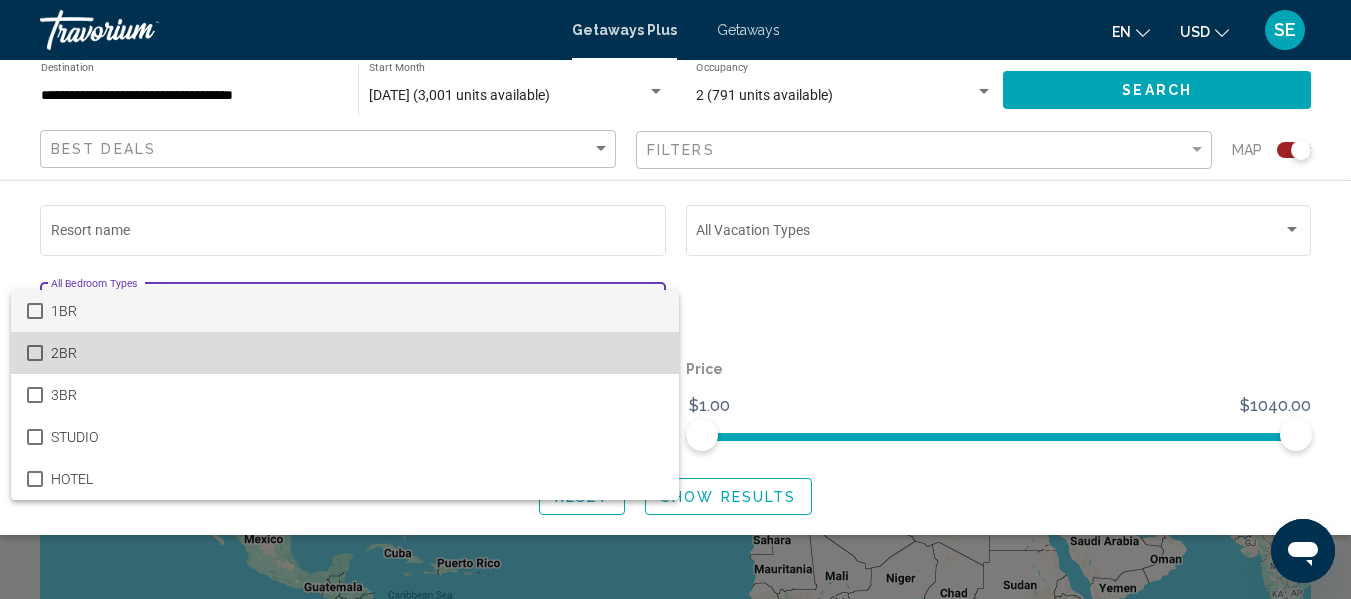 click on "2BR" at bounding box center [357, 353] 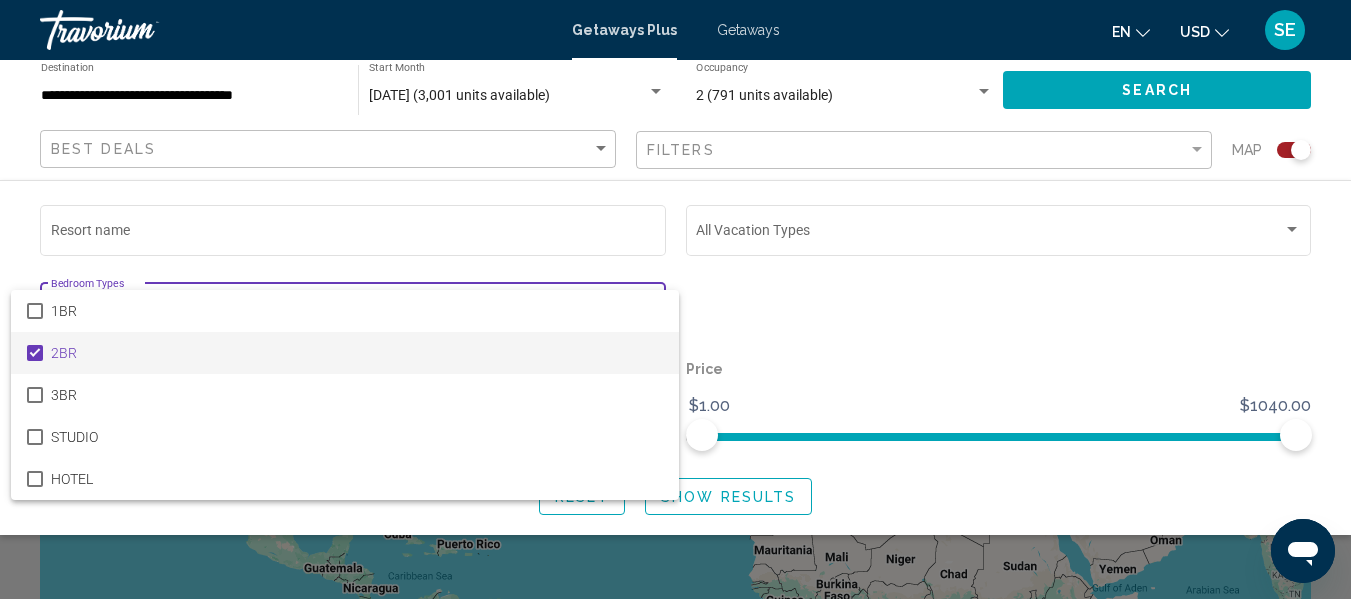 scroll, scrollTop: 20, scrollLeft: 0, axis: vertical 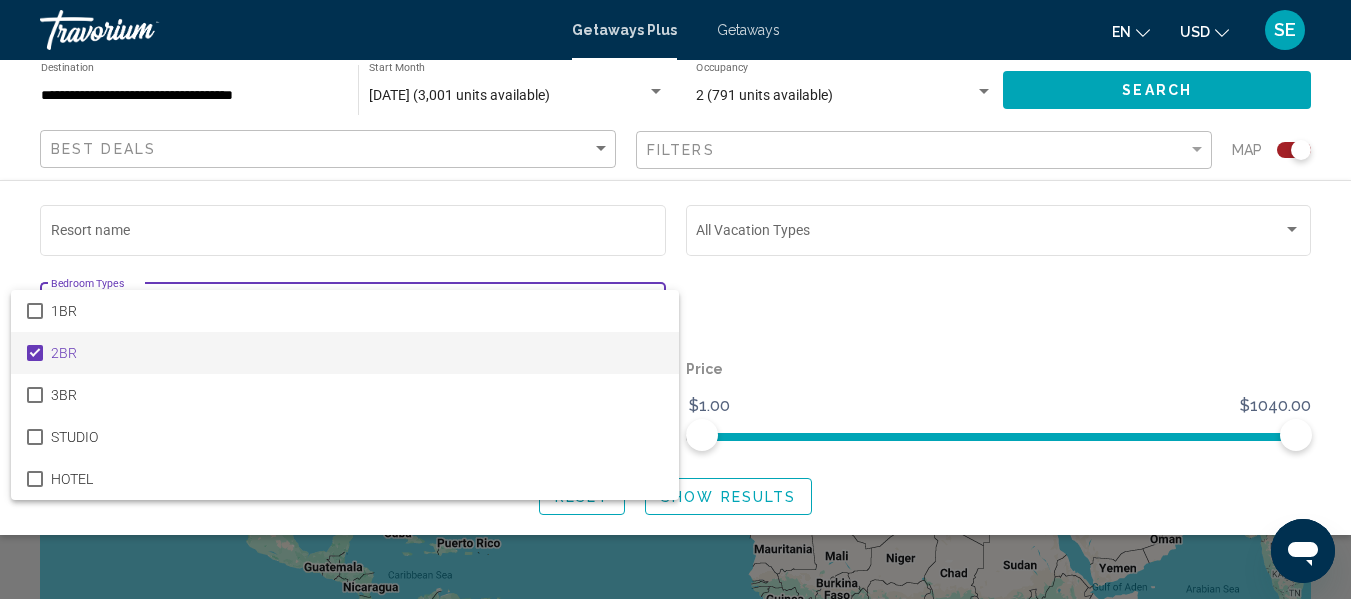 click at bounding box center (675, 299) 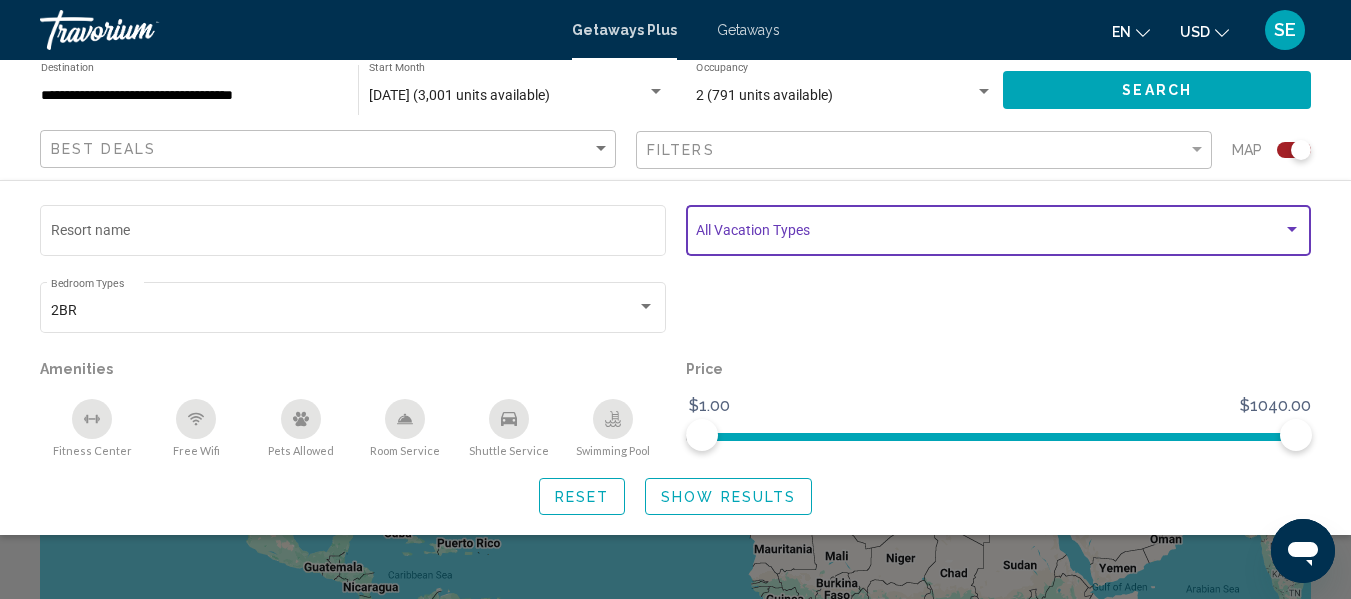 click at bounding box center (1292, 229) 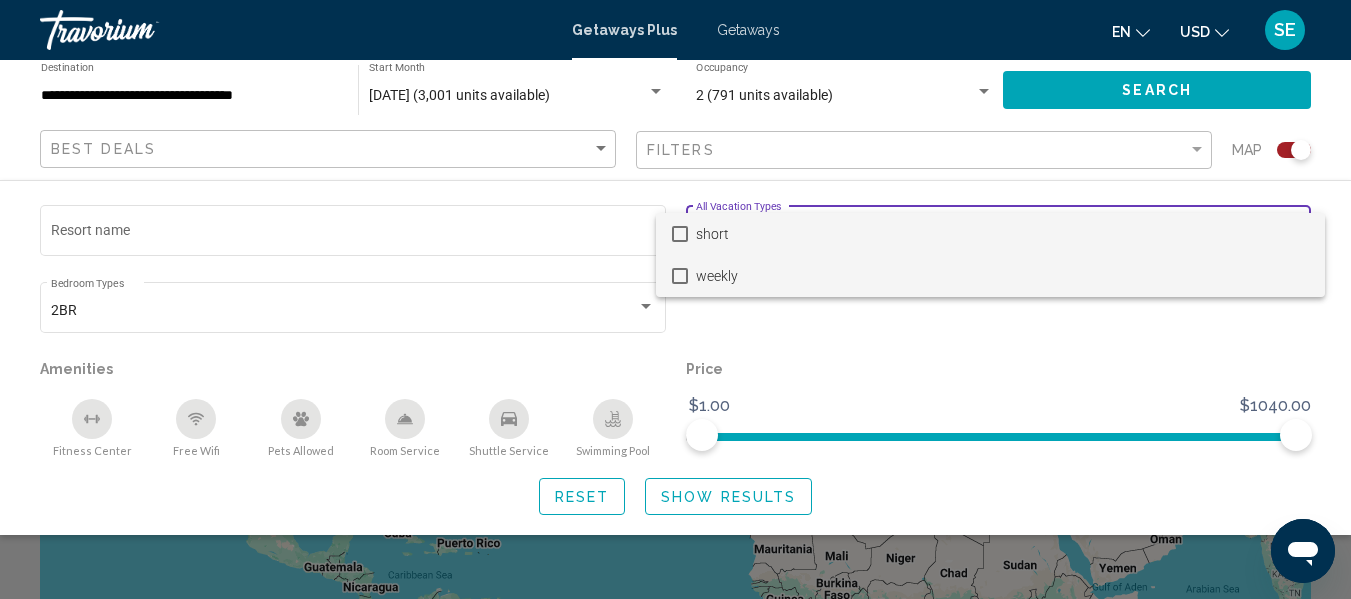 click at bounding box center [680, 276] 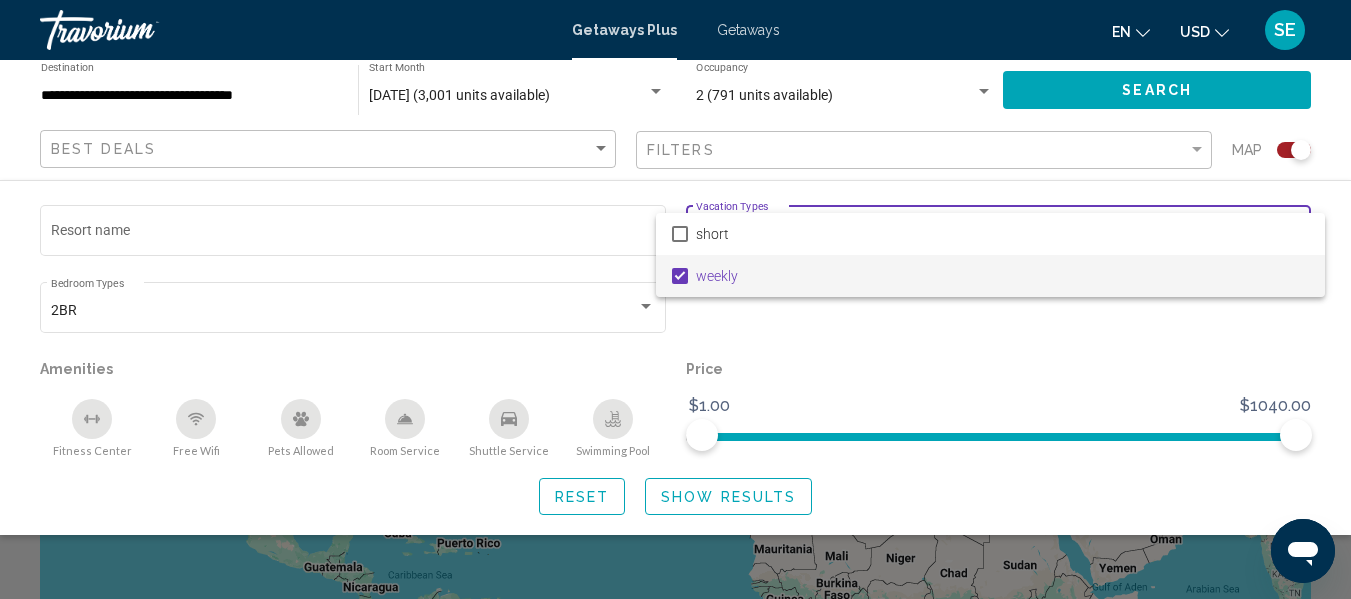 drag, startPoint x: 1285, startPoint y: 436, endPoint x: 1239, endPoint y: 453, distance: 49.0408 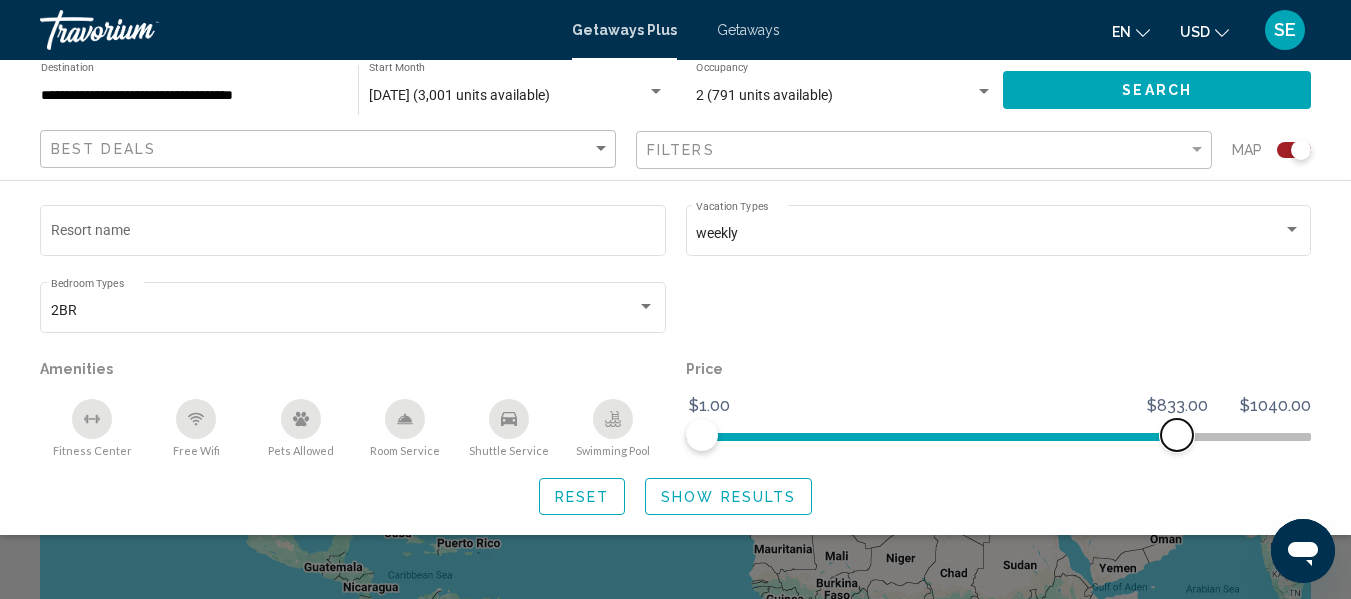 drag, startPoint x: 1288, startPoint y: 439, endPoint x: 1163, endPoint y: 467, distance: 128.09763 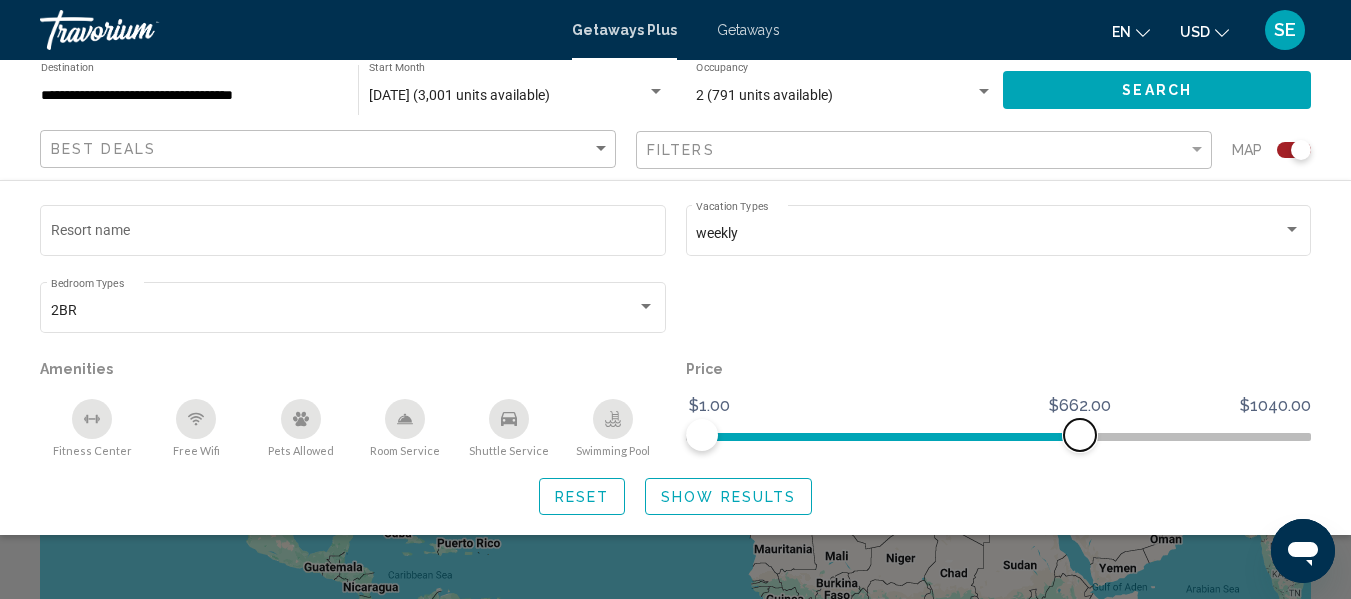 drag, startPoint x: 1171, startPoint y: 434, endPoint x: 1079, endPoint y: 486, distance: 105.67876 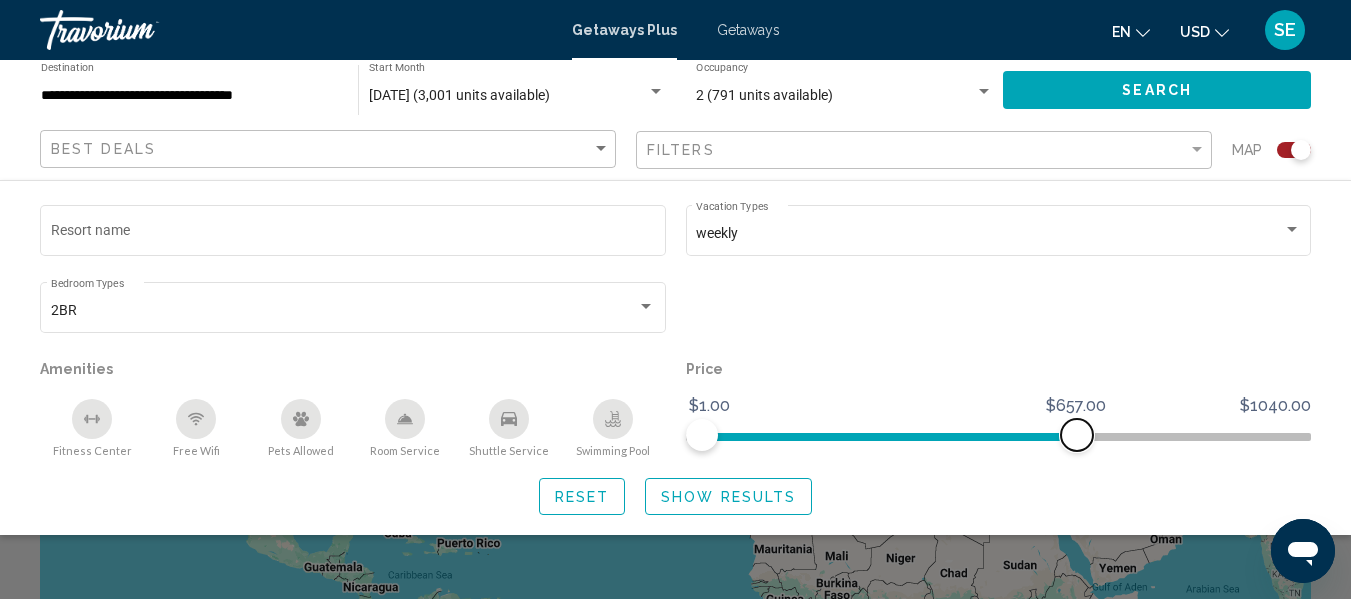 drag, startPoint x: 1080, startPoint y: 440, endPoint x: 1071, endPoint y: 455, distance: 17.492855 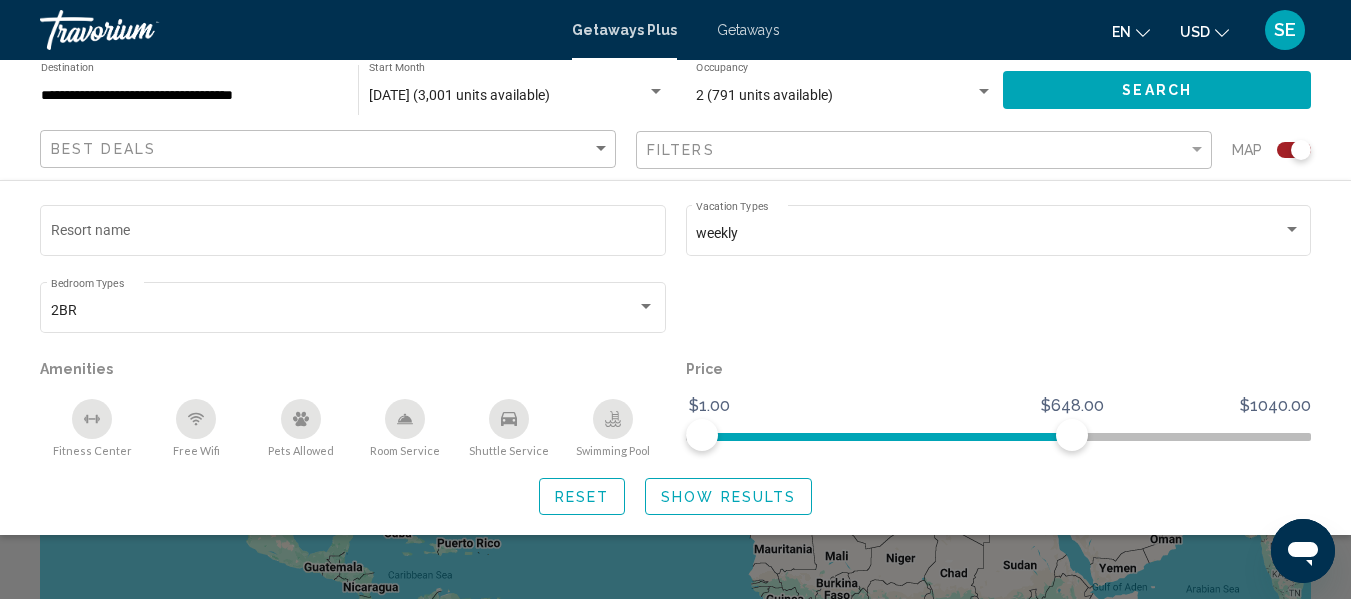 drag, startPoint x: 1070, startPoint y: 455, endPoint x: 1047, endPoint y: 462, distance: 24.04163 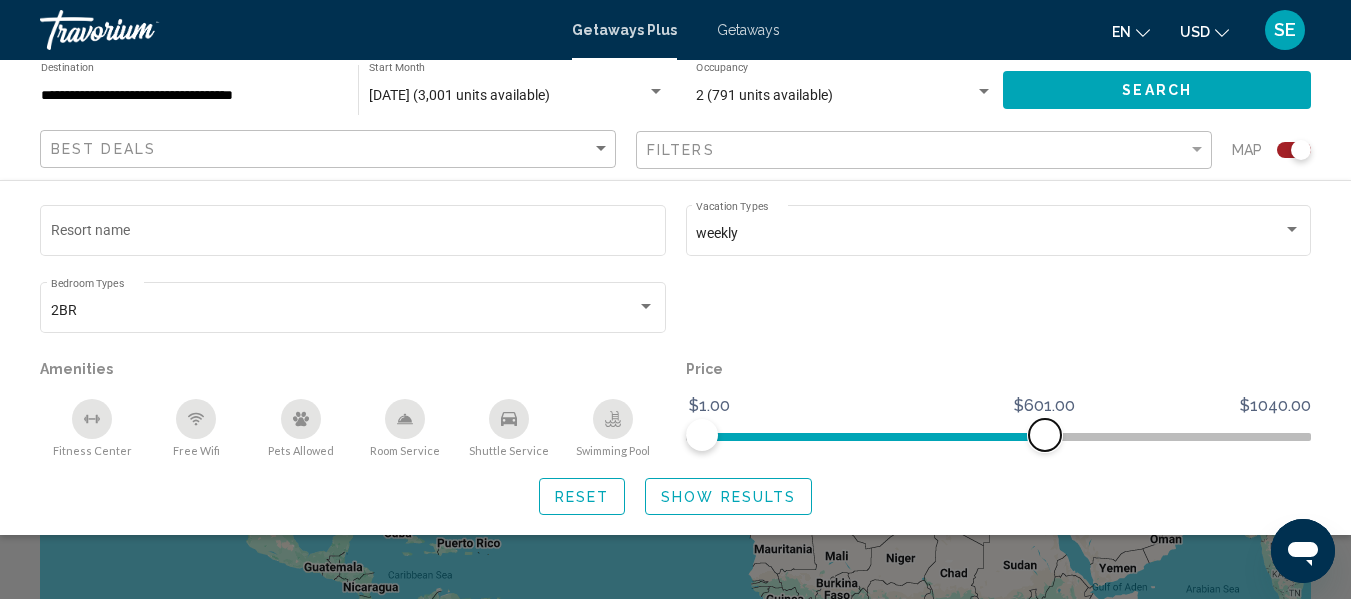 drag, startPoint x: 1064, startPoint y: 430, endPoint x: 1044, endPoint y: 446, distance: 25.612497 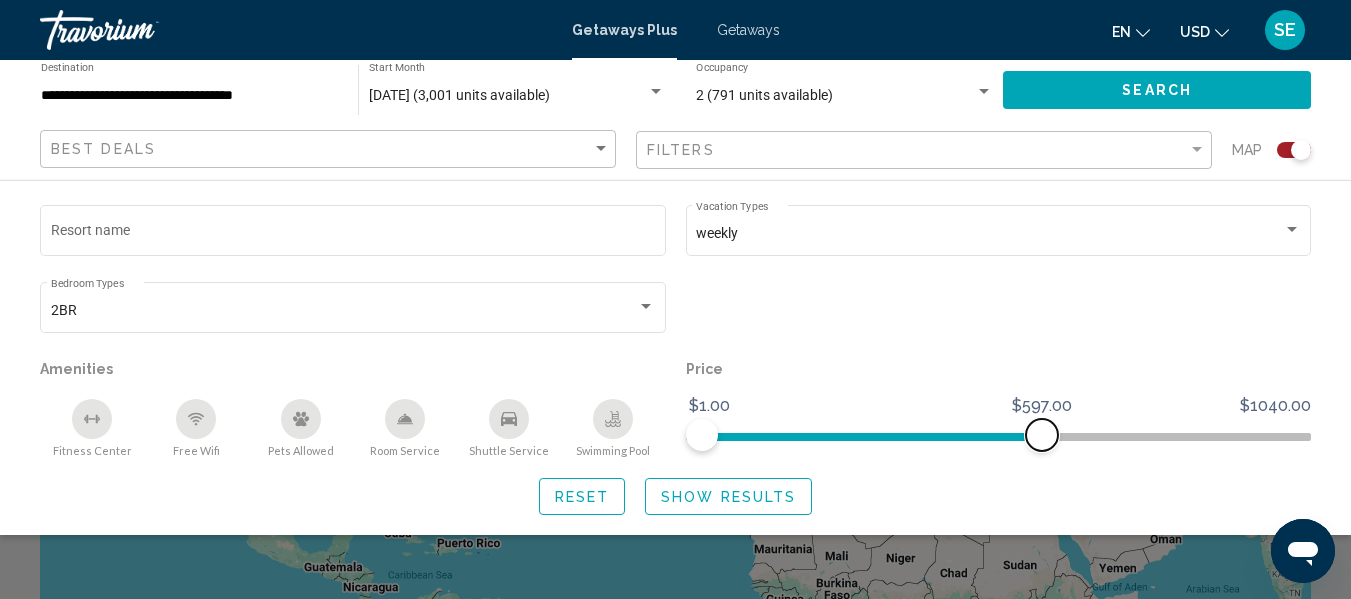 drag, startPoint x: 1044, startPoint y: 446, endPoint x: 1036, endPoint y: 459, distance: 15.264338 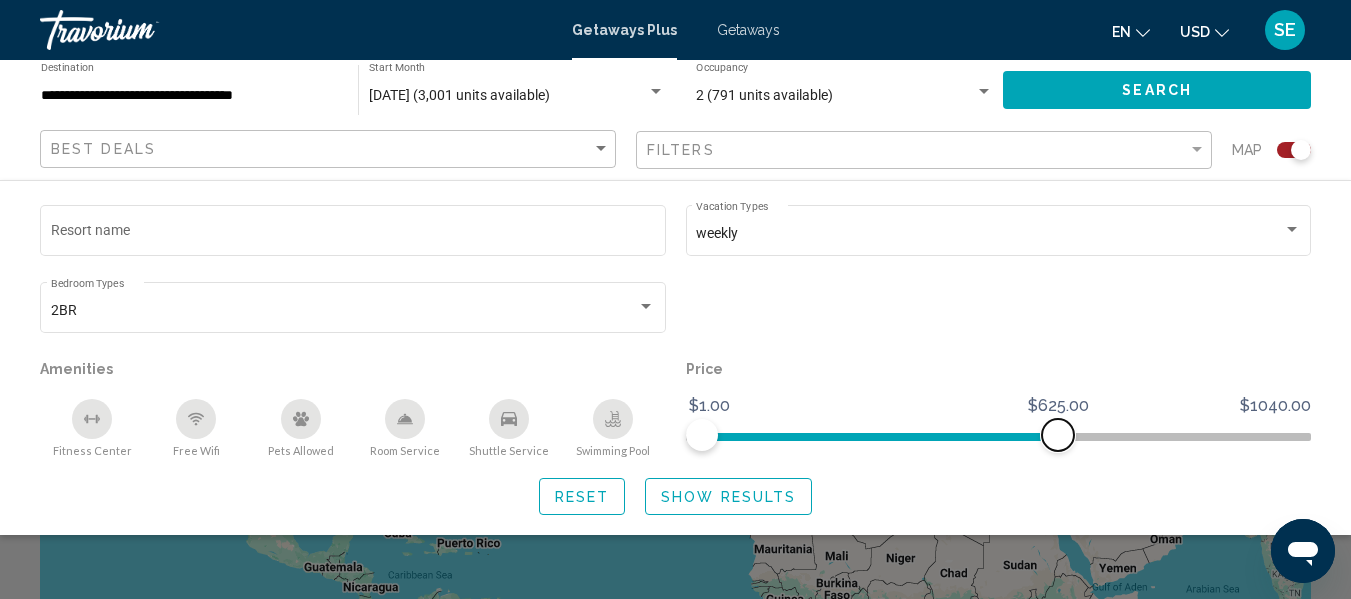 drag, startPoint x: 1047, startPoint y: 434, endPoint x: 1056, endPoint y: 441, distance: 11.401754 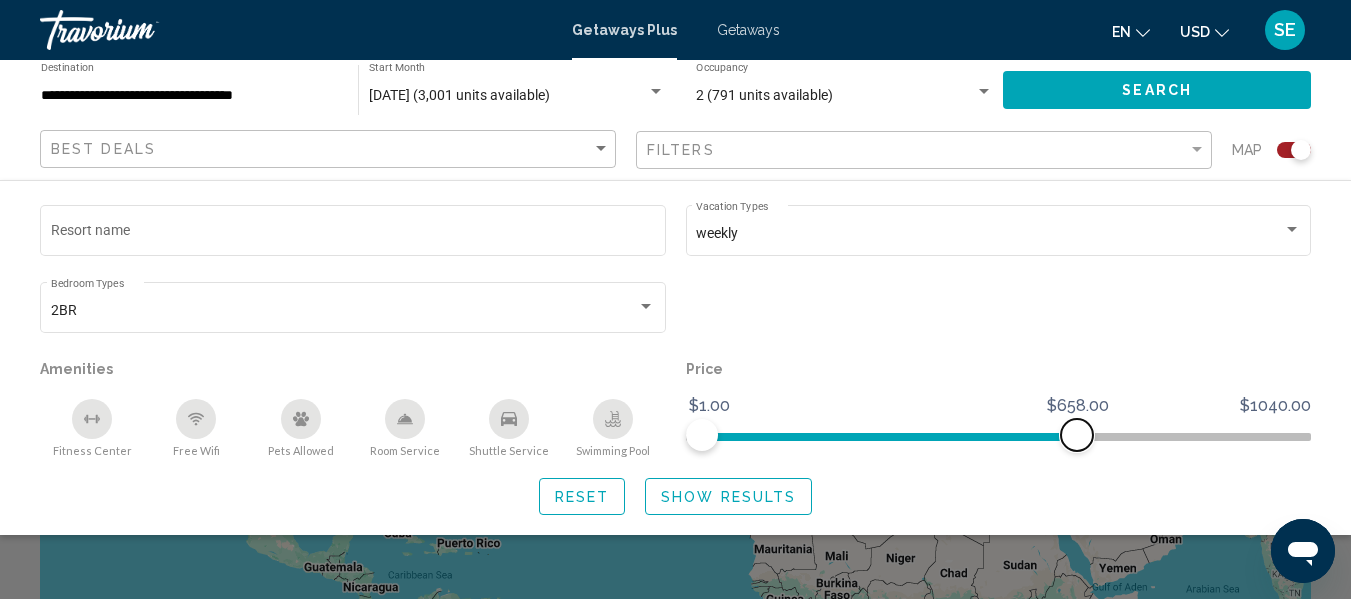 drag, startPoint x: 1056, startPoint y: 441, endPoint x: 1080, endPoint y: 456, distance: 28.301943 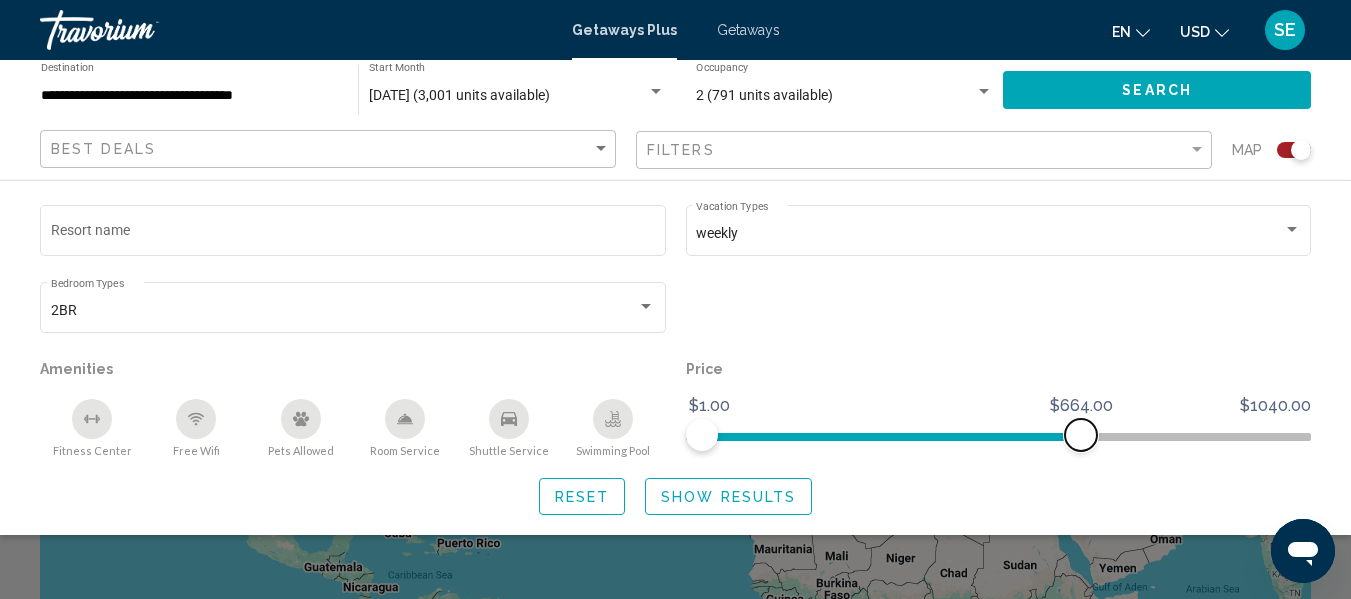 click 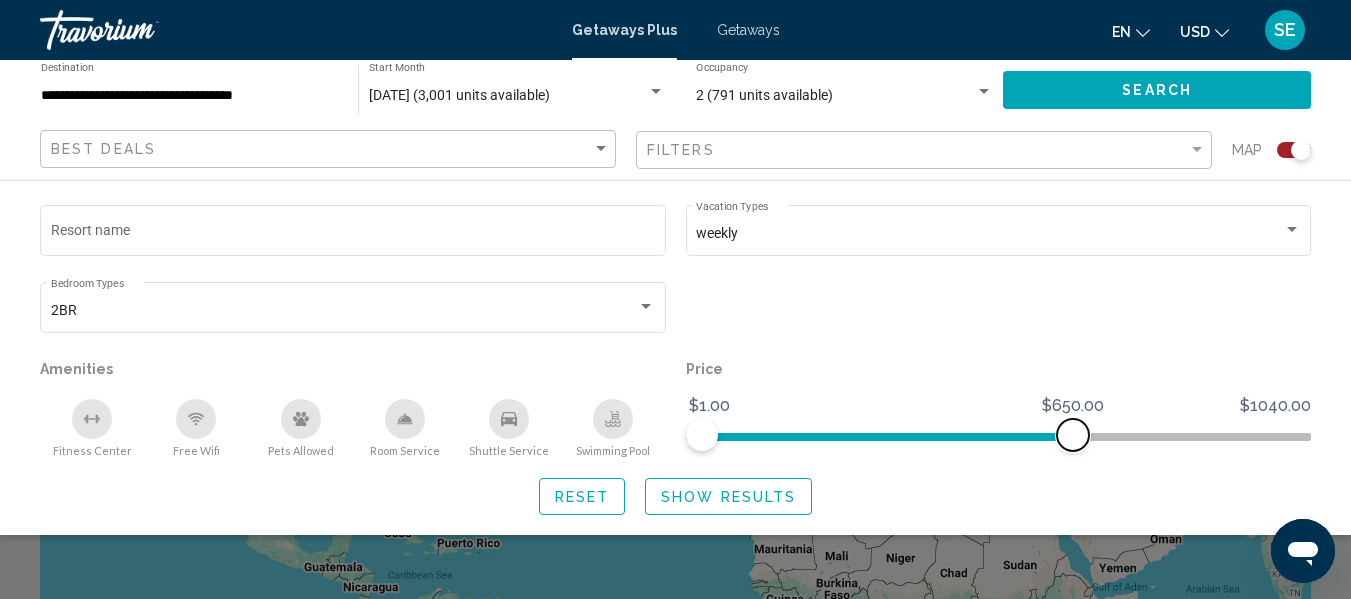 click 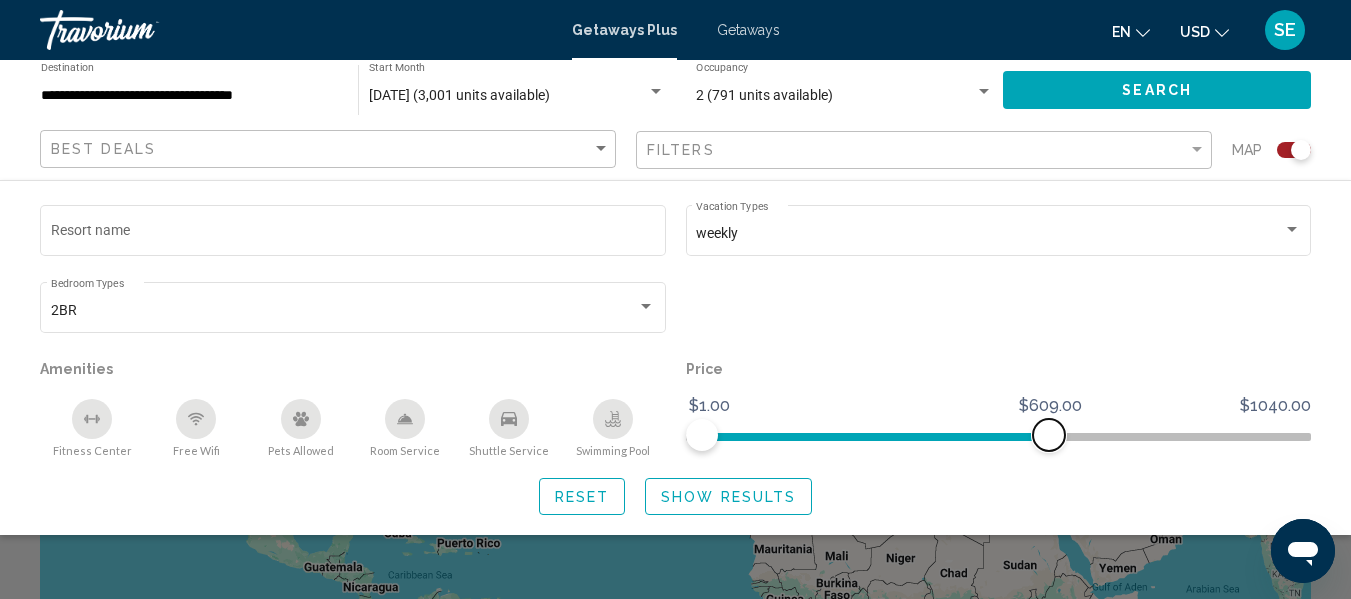 drag, startPoint x: 1065, startPoint y: 432, endPoint x: 1045, endPoint y: 428, distance: 20.396078 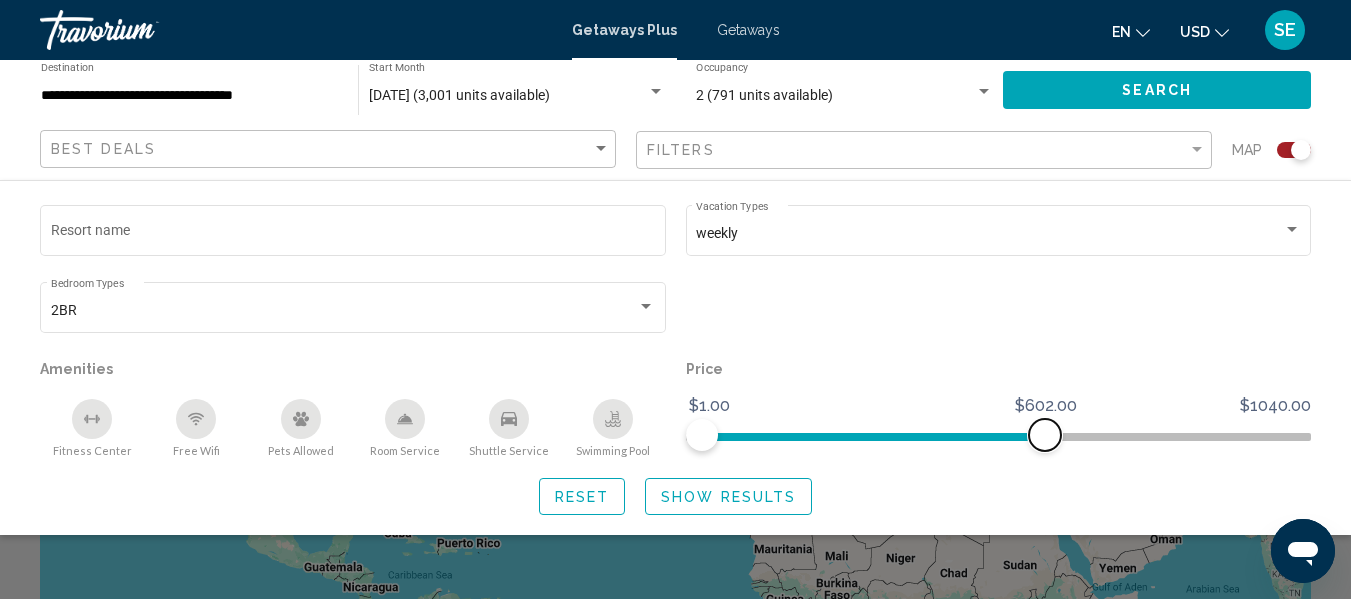 click 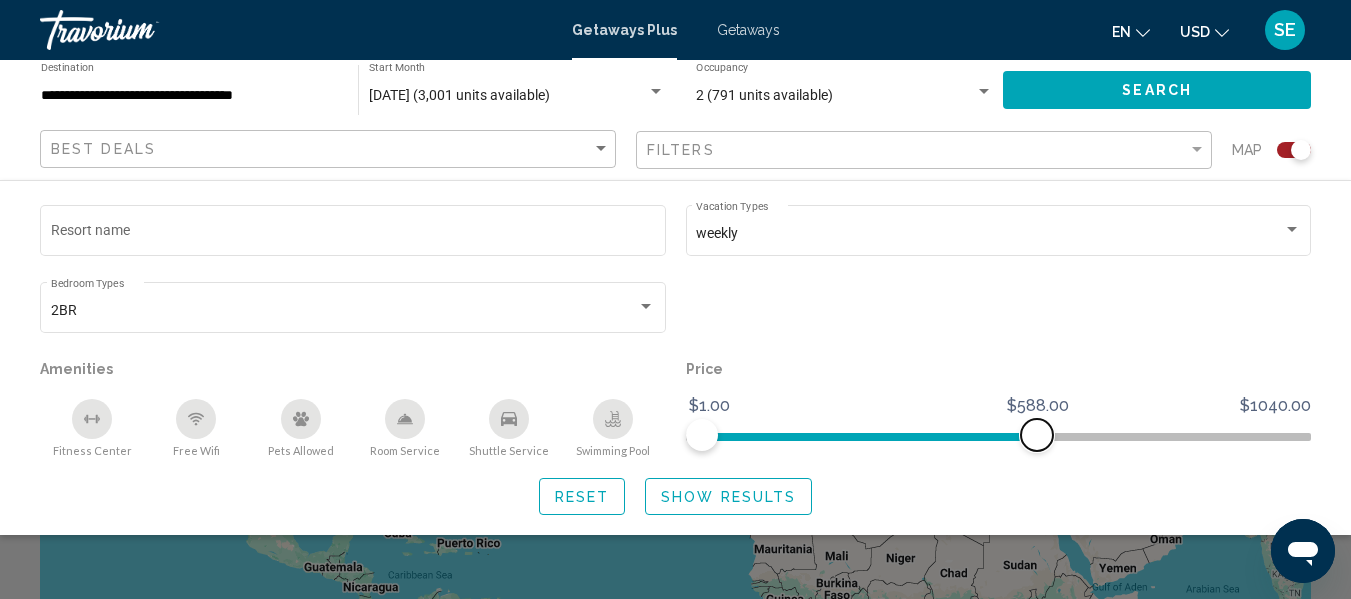 click 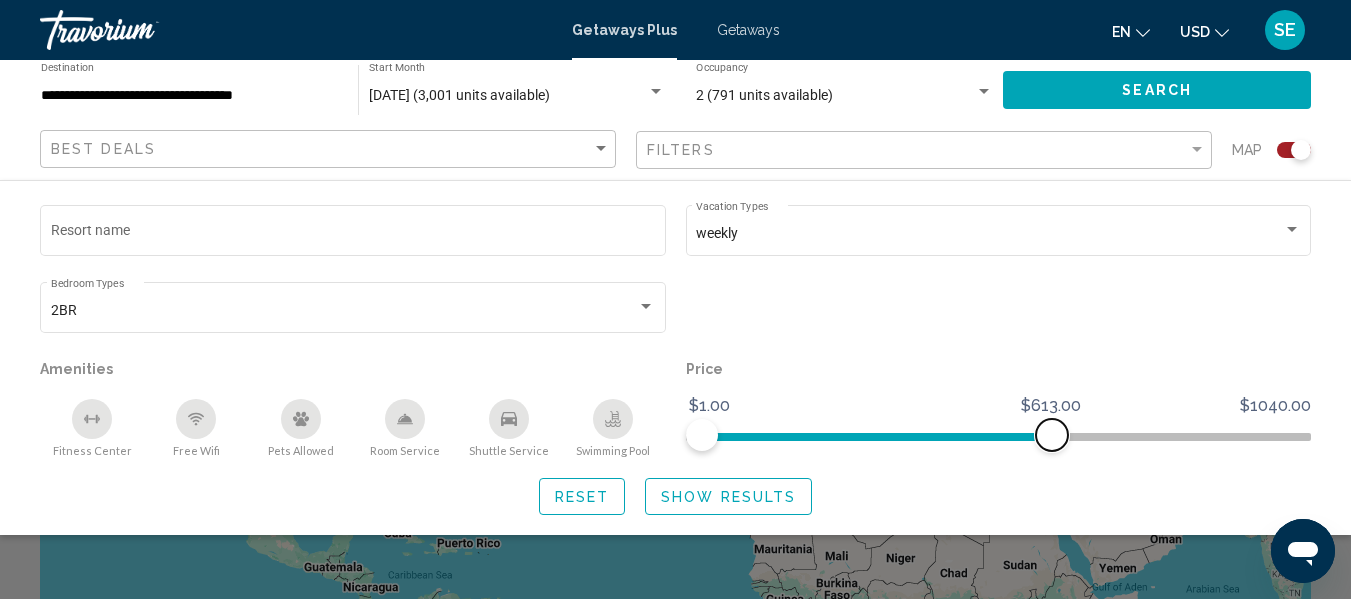 click 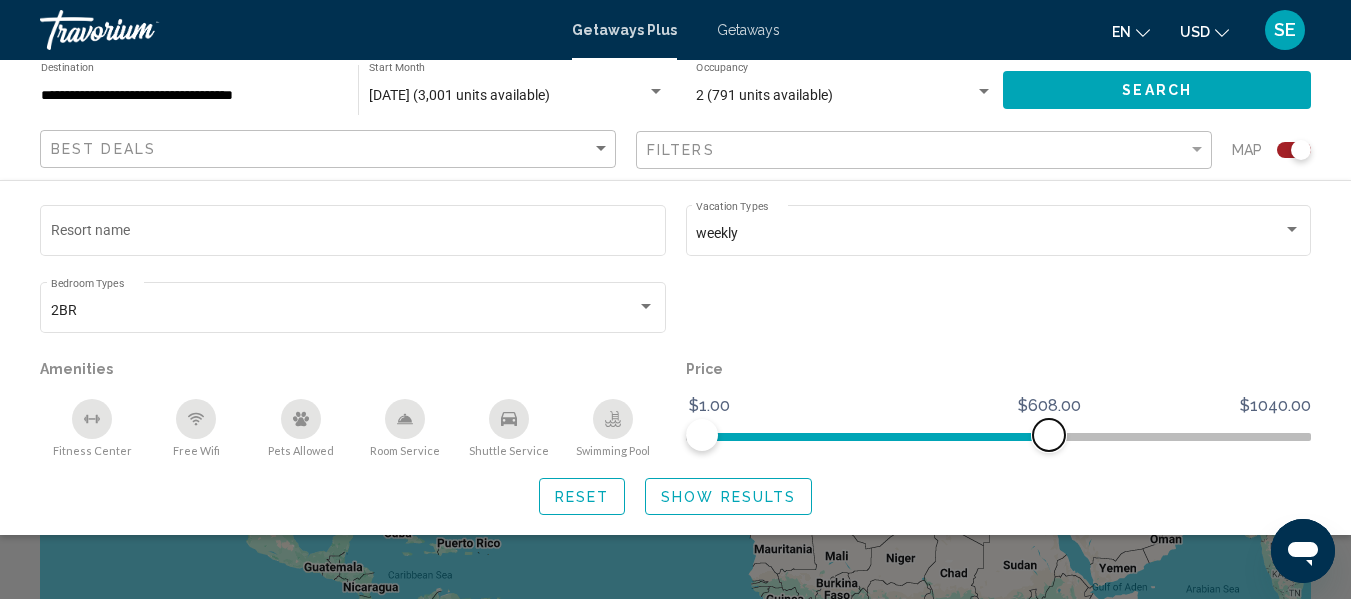 click 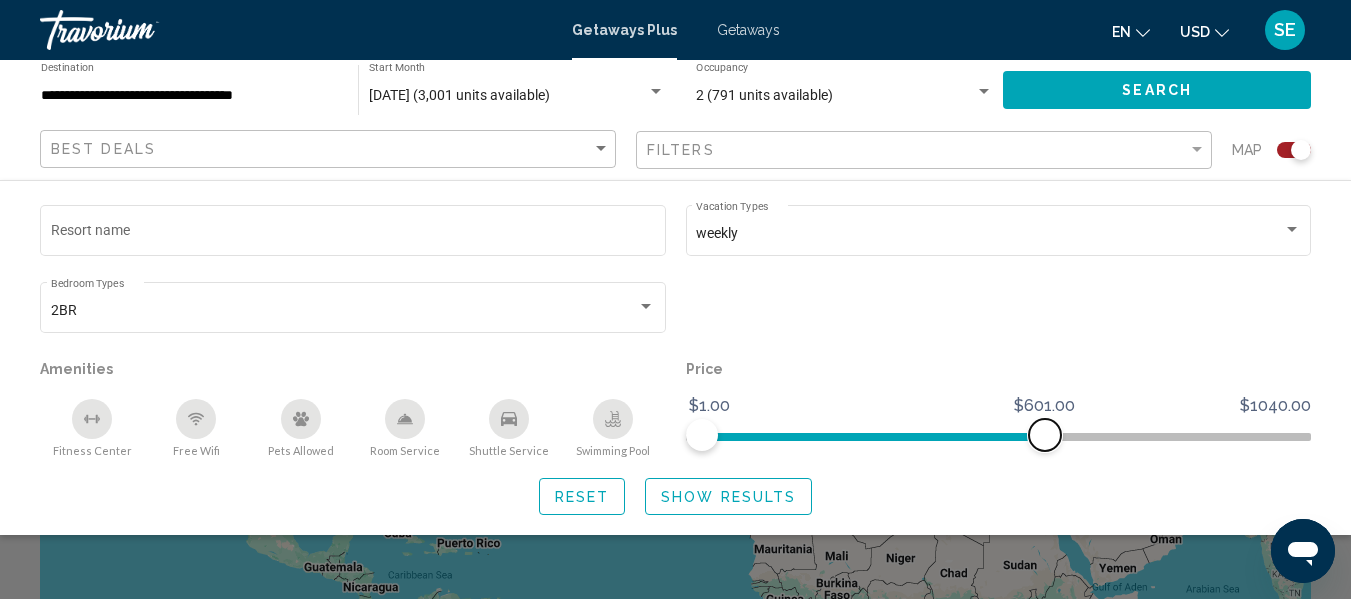 click 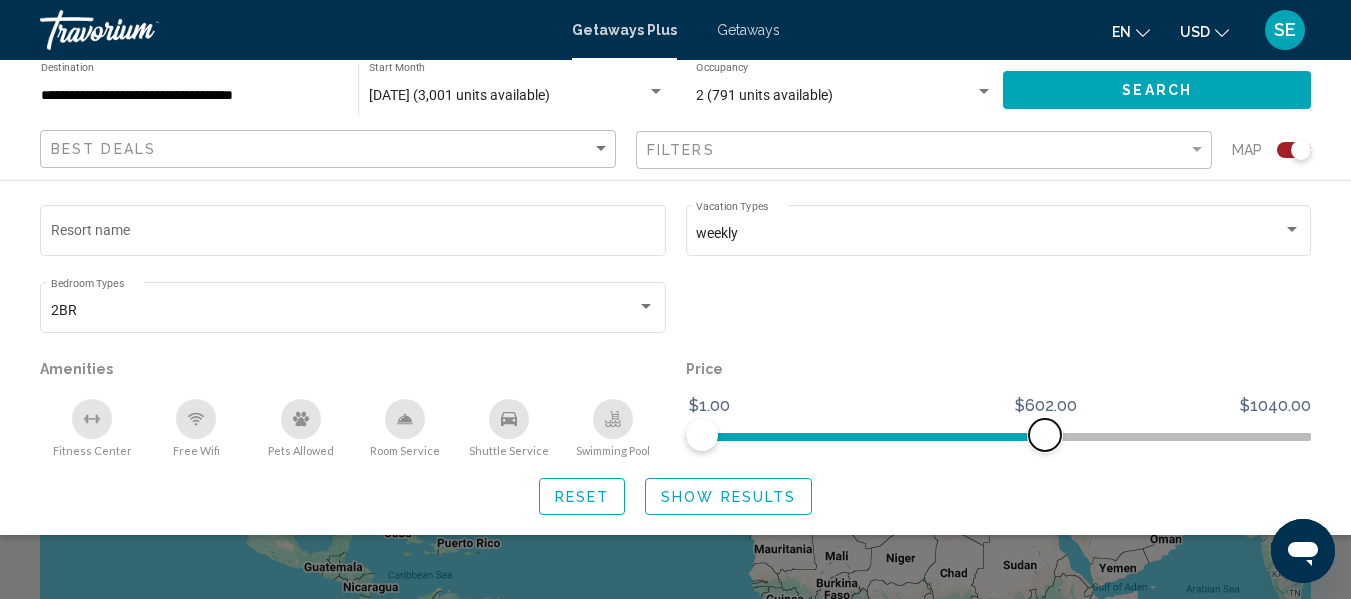 click 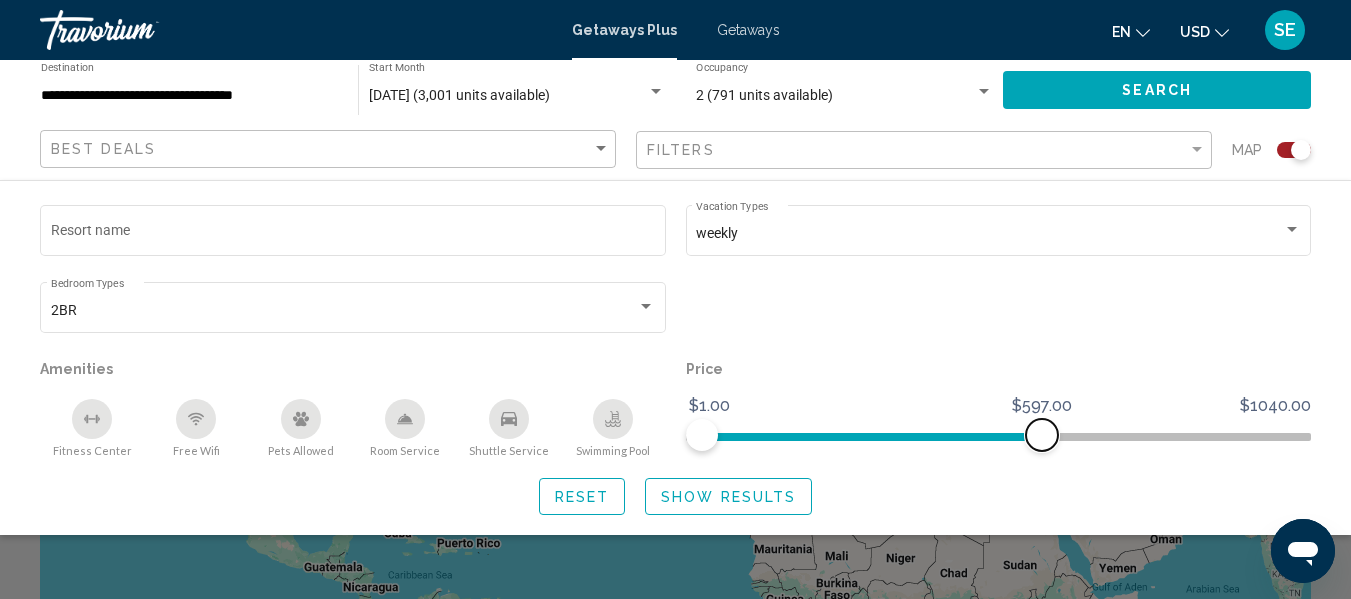 click 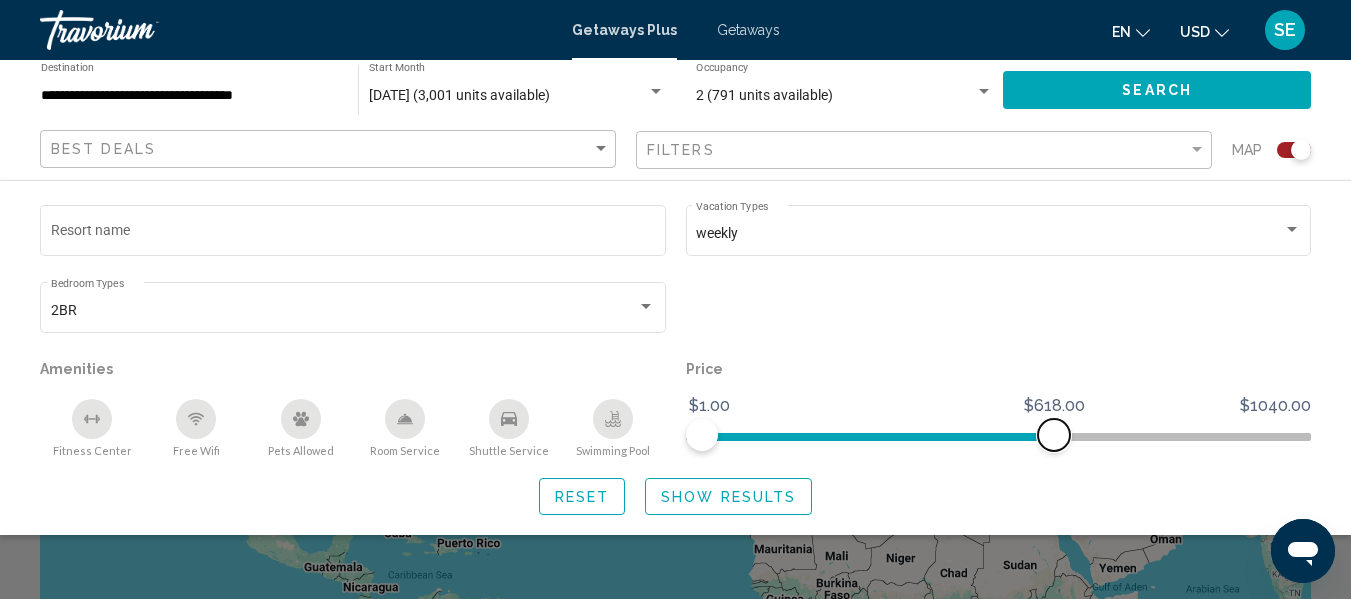 drag, startPoint x: 1044, startPoint y: 435, endPoint x: 1054, endPoint y: 438, distance: 10.440307 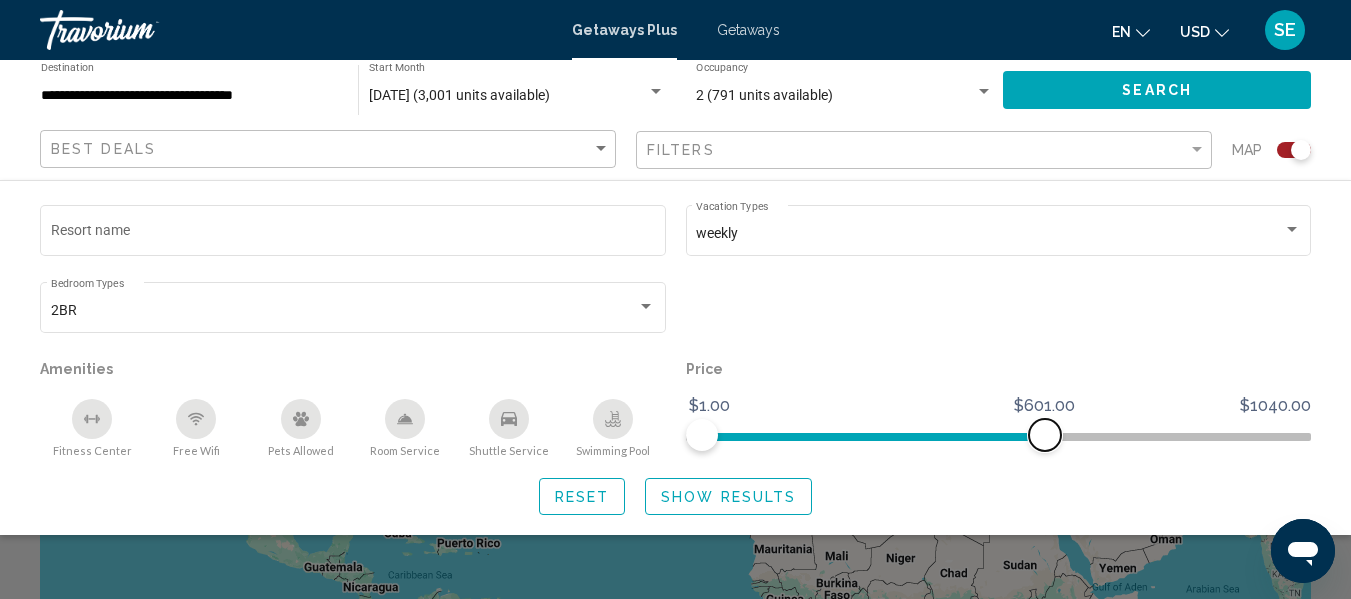 click 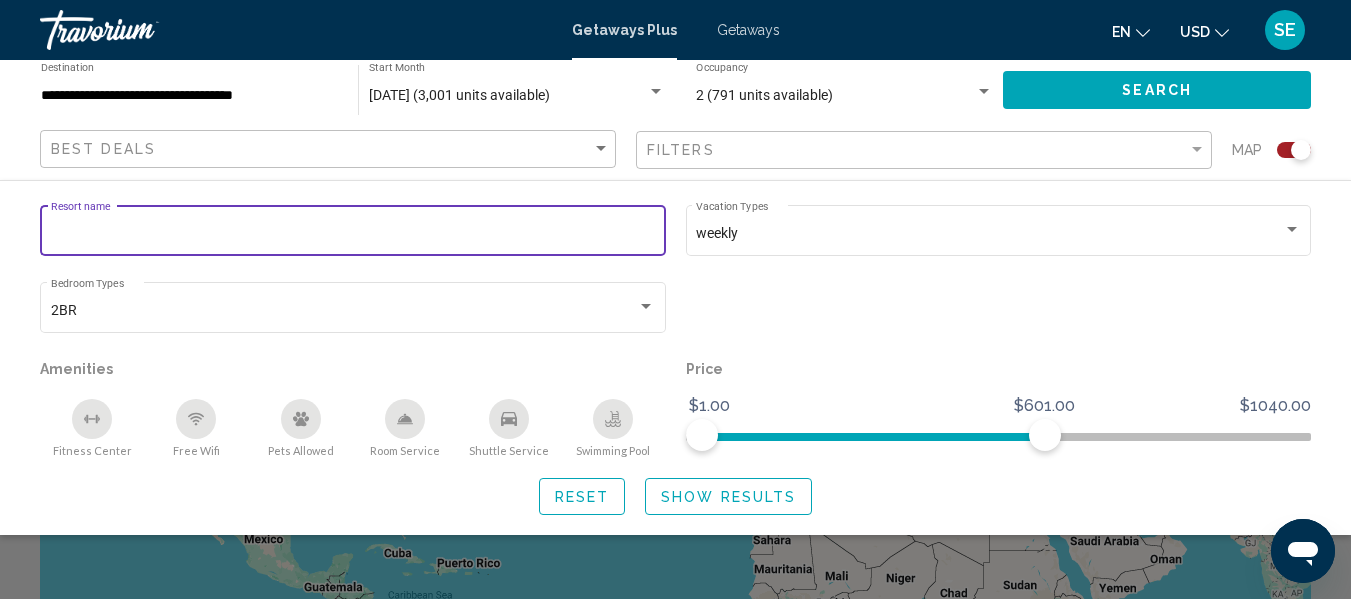 click on "Resort name" at bounding box center [353, 234] 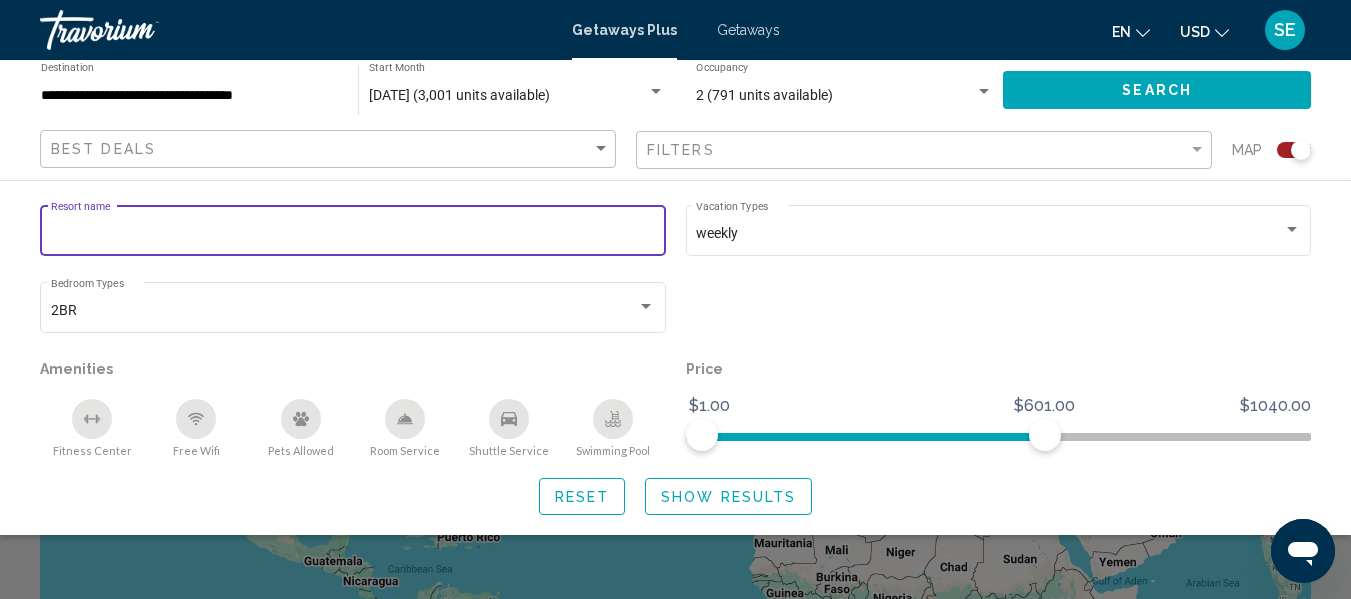 scroll, scrollTop: 0, scrollLeft: 0, axis: both 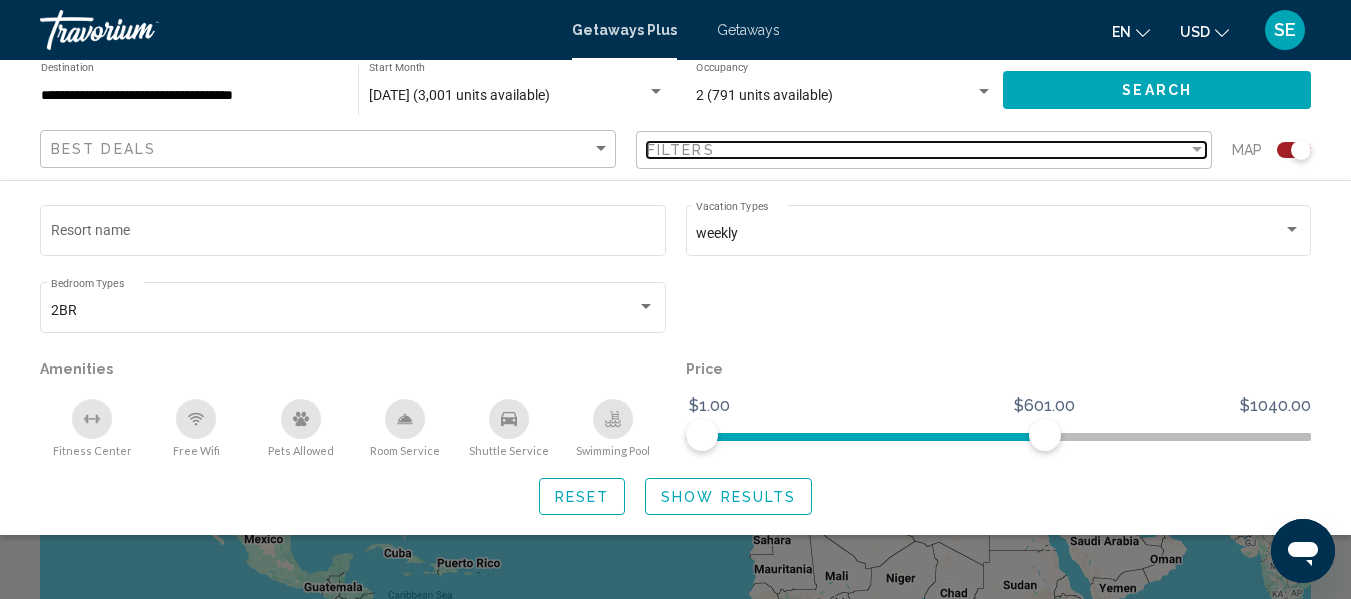 click at bounding box center [1197, 149] 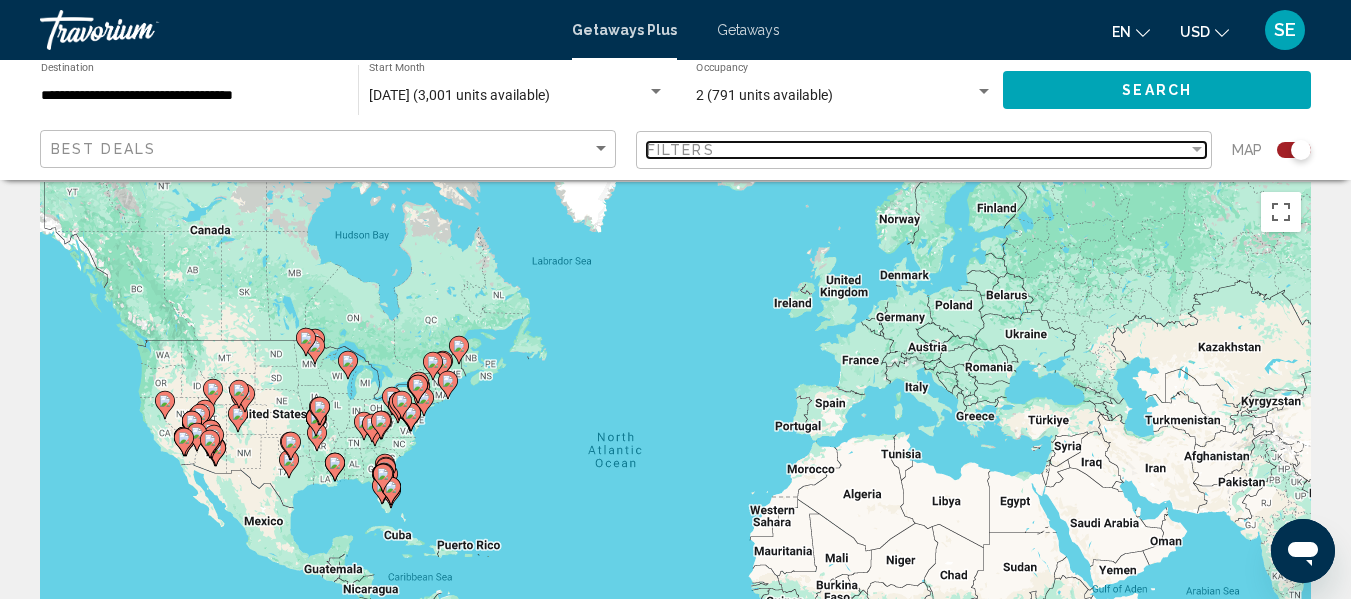scroll, scrollTop: 0, scrollLeft: 0, axis: both 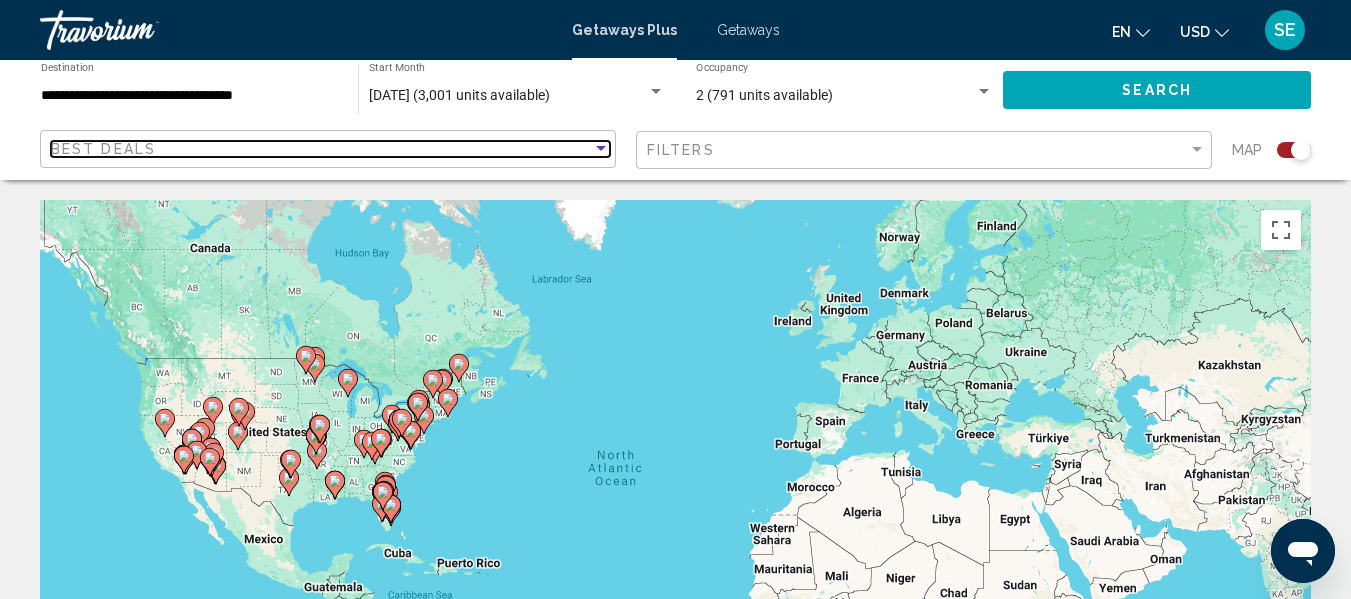 click at bounding box center [601, 148] 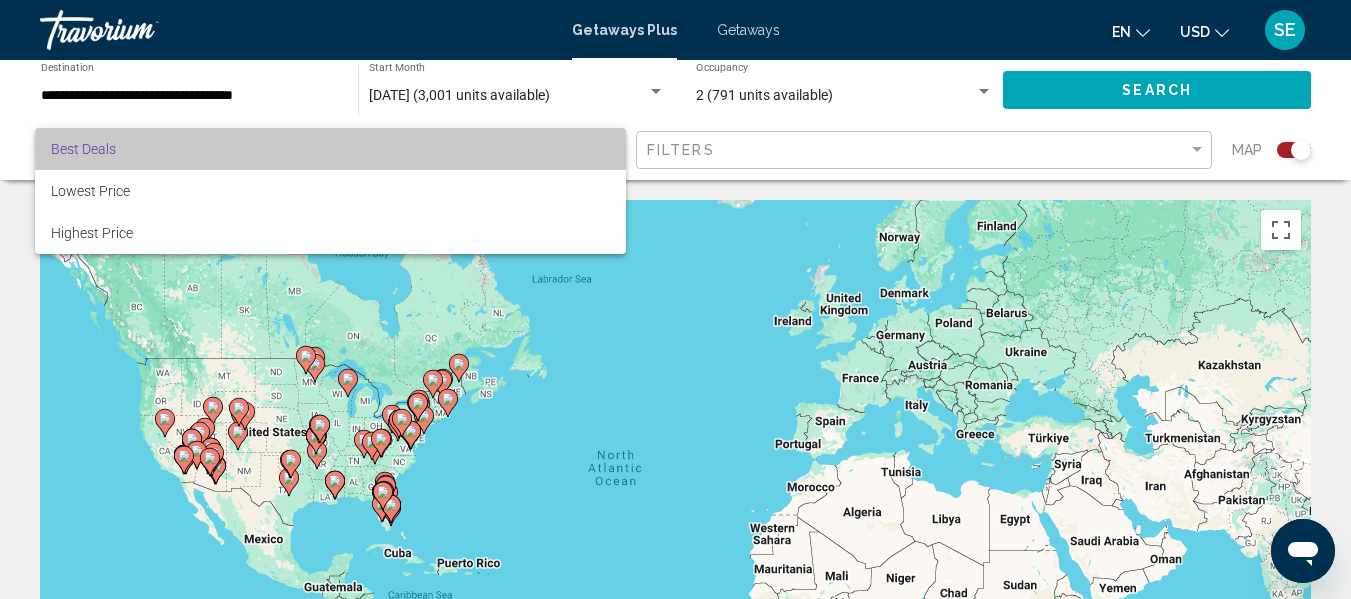 click on "Best Deals" at bounding box center [330, 149] 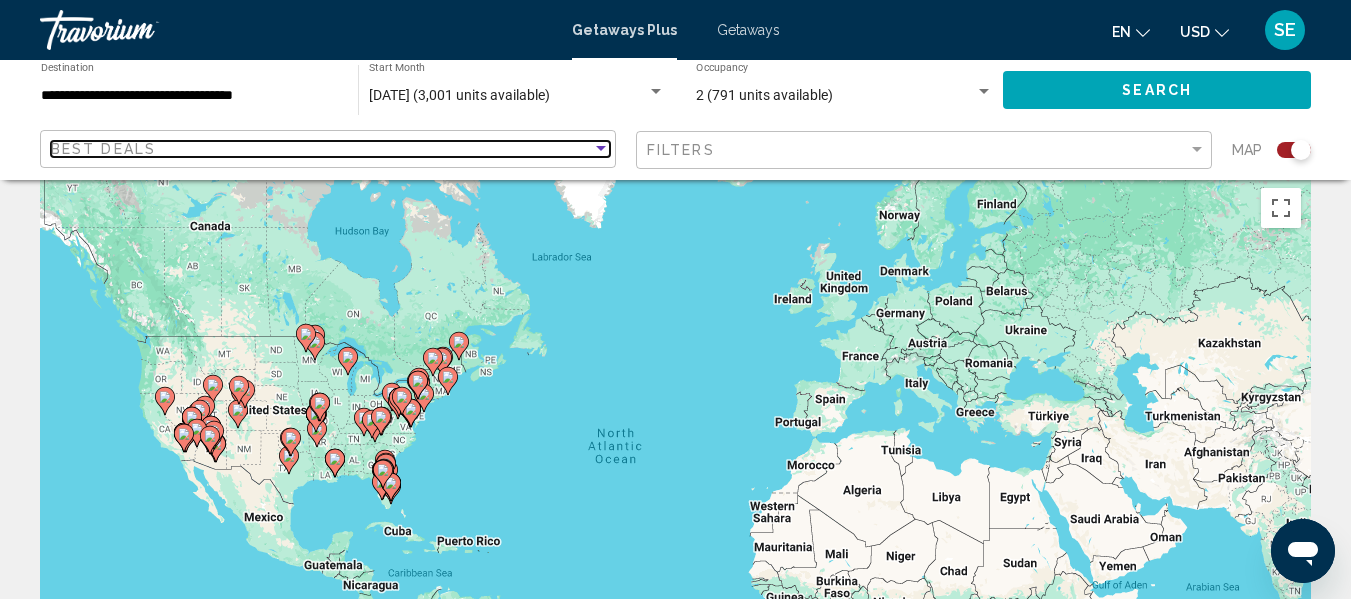 scroll, scrollTop: 0, scrollLeft: 0, axis: both 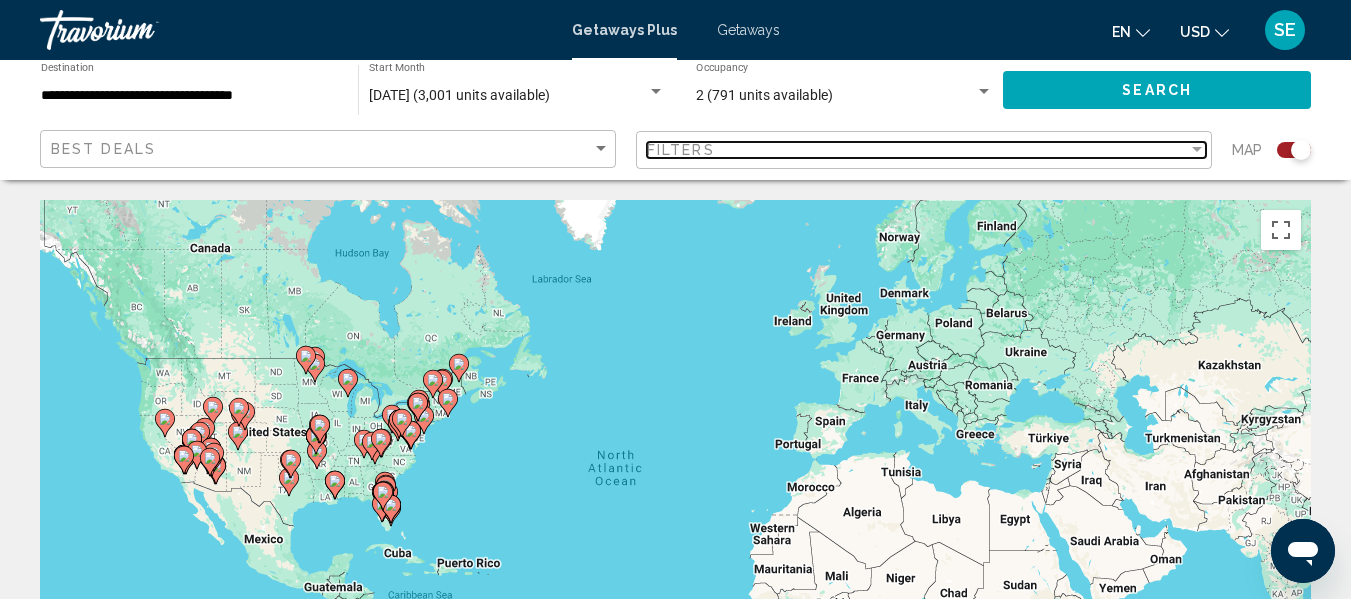 click on "Filters" at bounding box center (917, 150) 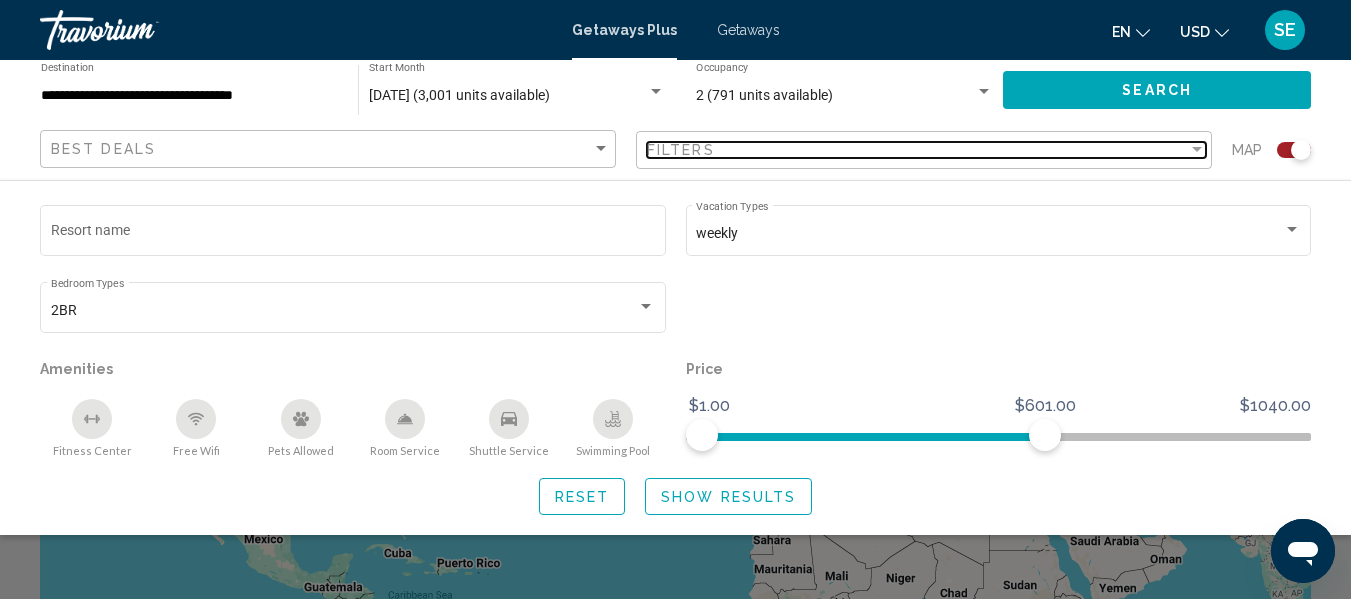 click at bounding box center [1197, 149] 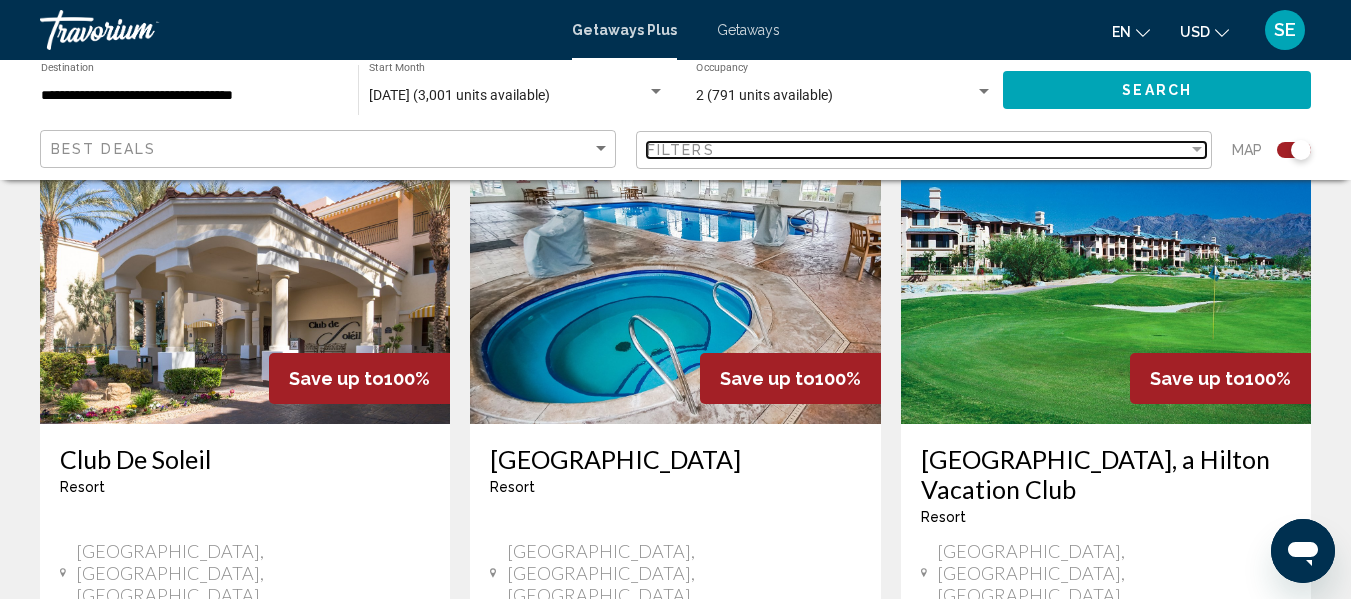 scroll, scrollTop: 768, scrollLeft: 0, axis: vertical 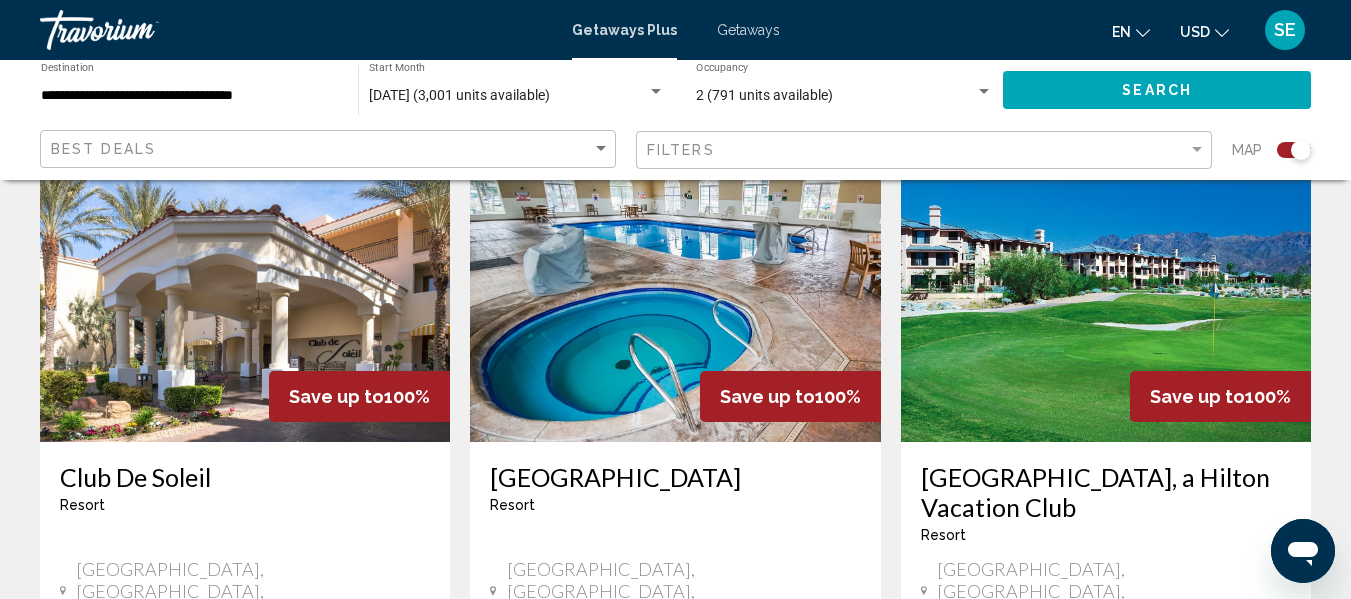 click at bounding box center [245, 282] 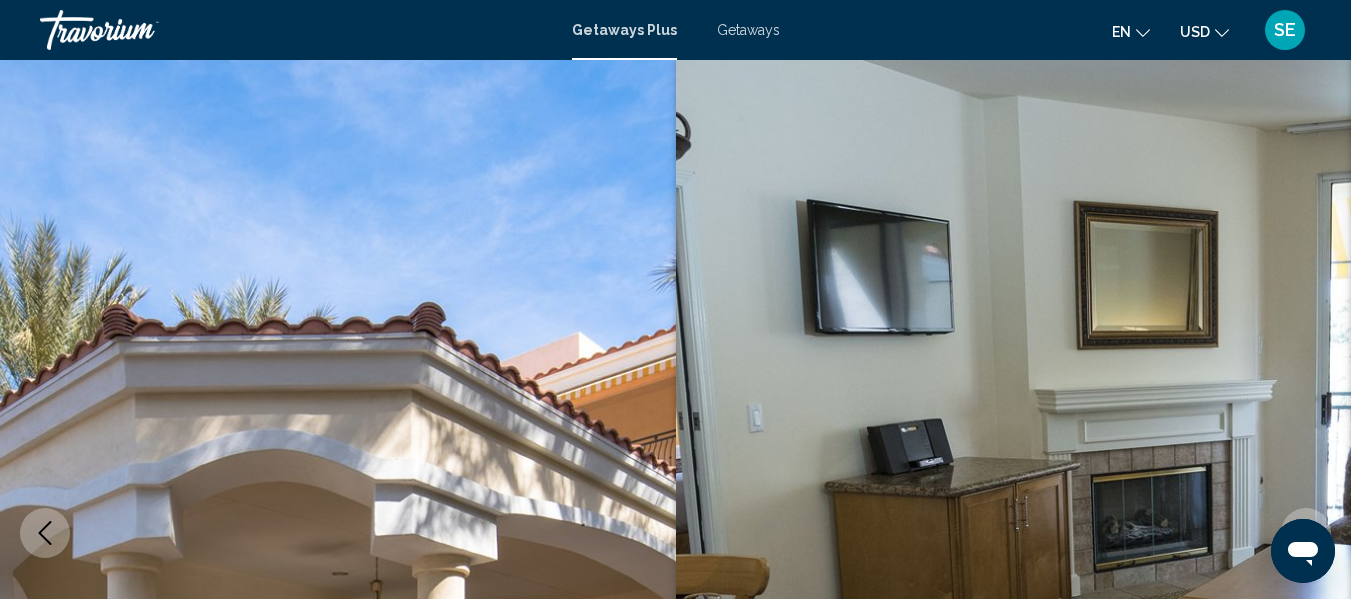 scroll, scrollTop: 0, scrollLeft: 0, axis: both 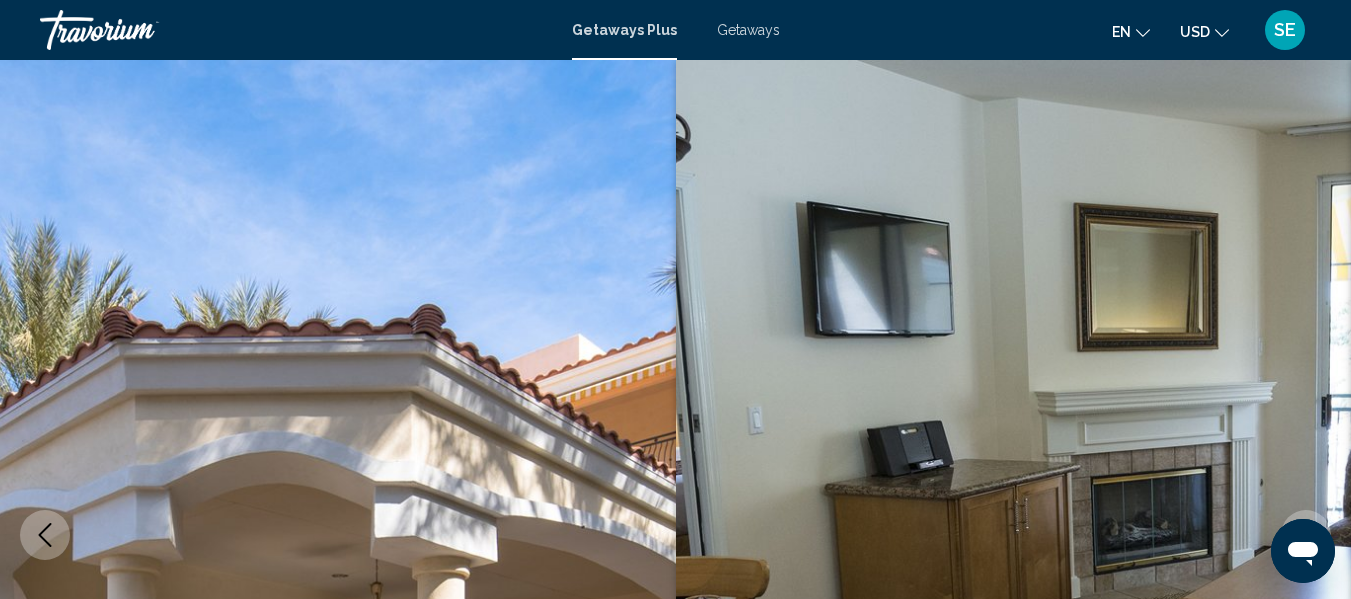 click 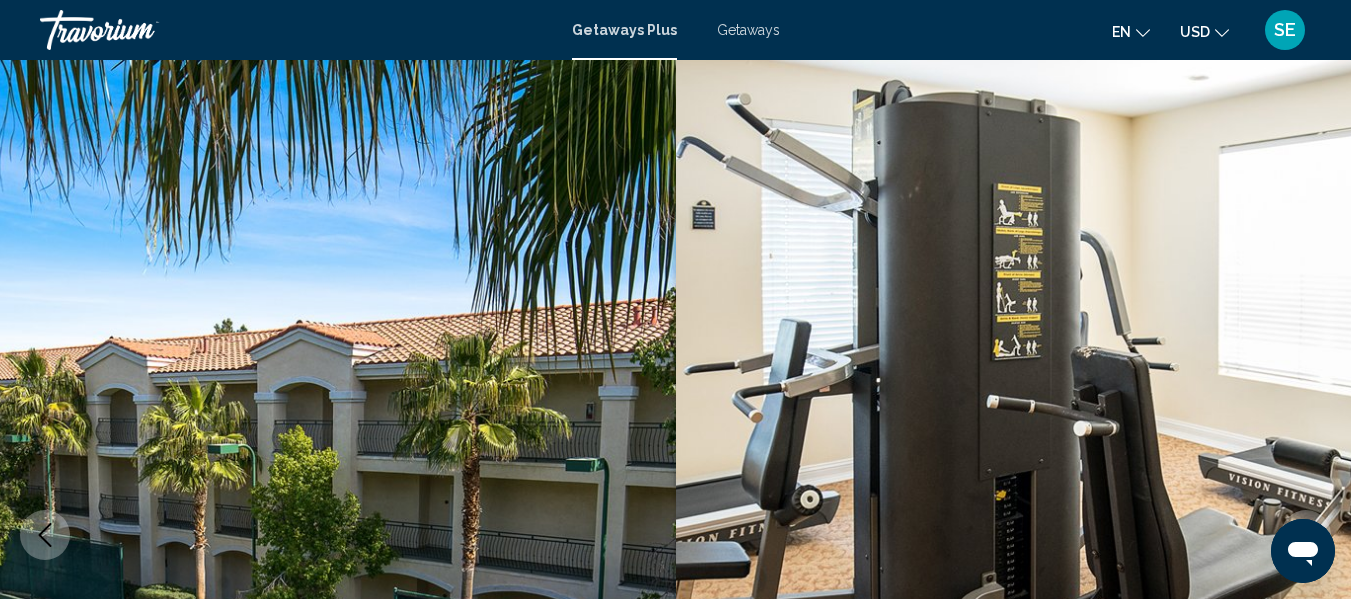 click 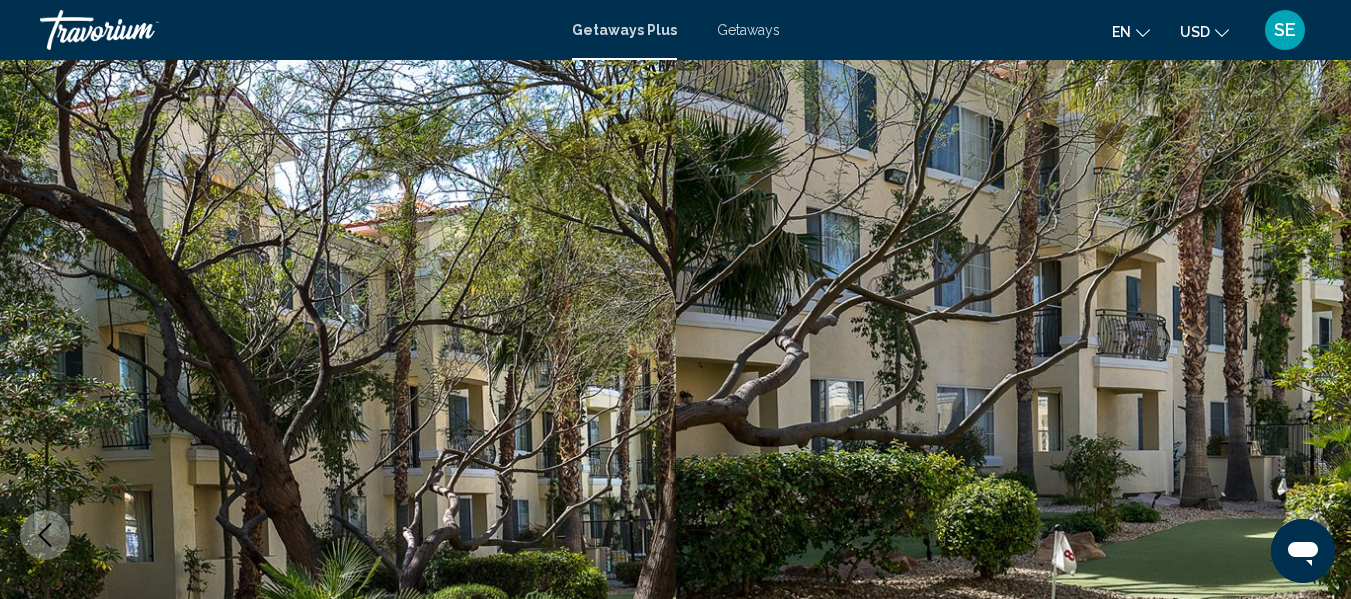 click 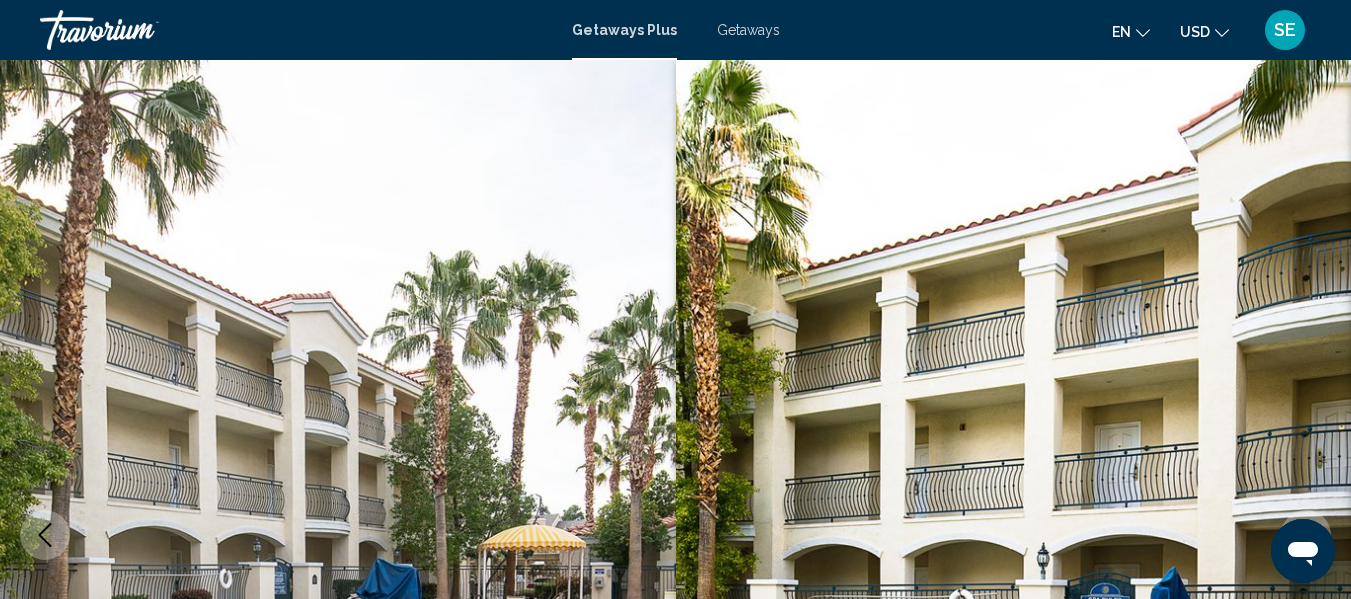 click 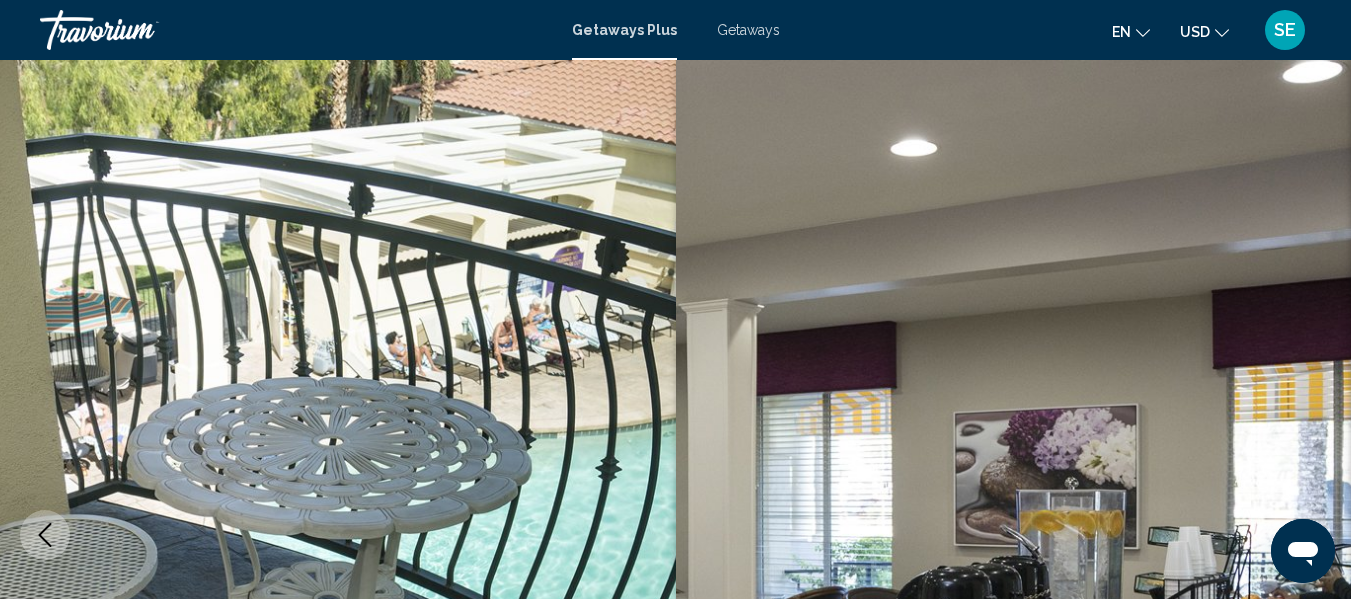 click 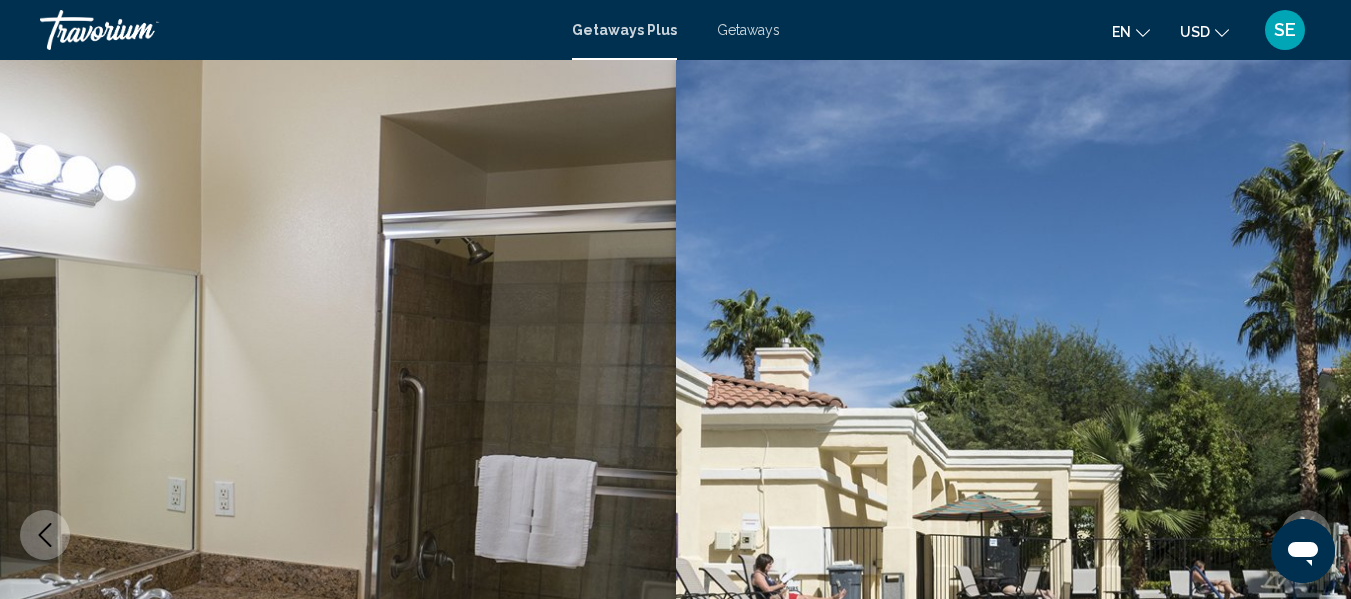 click 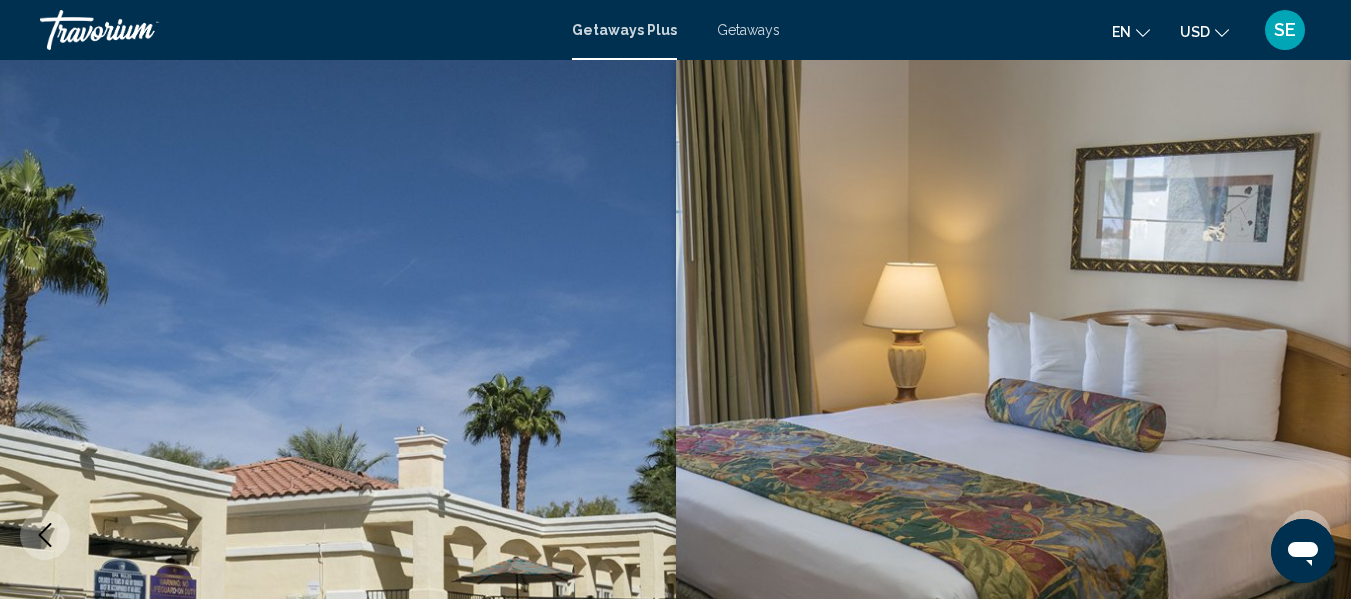 click 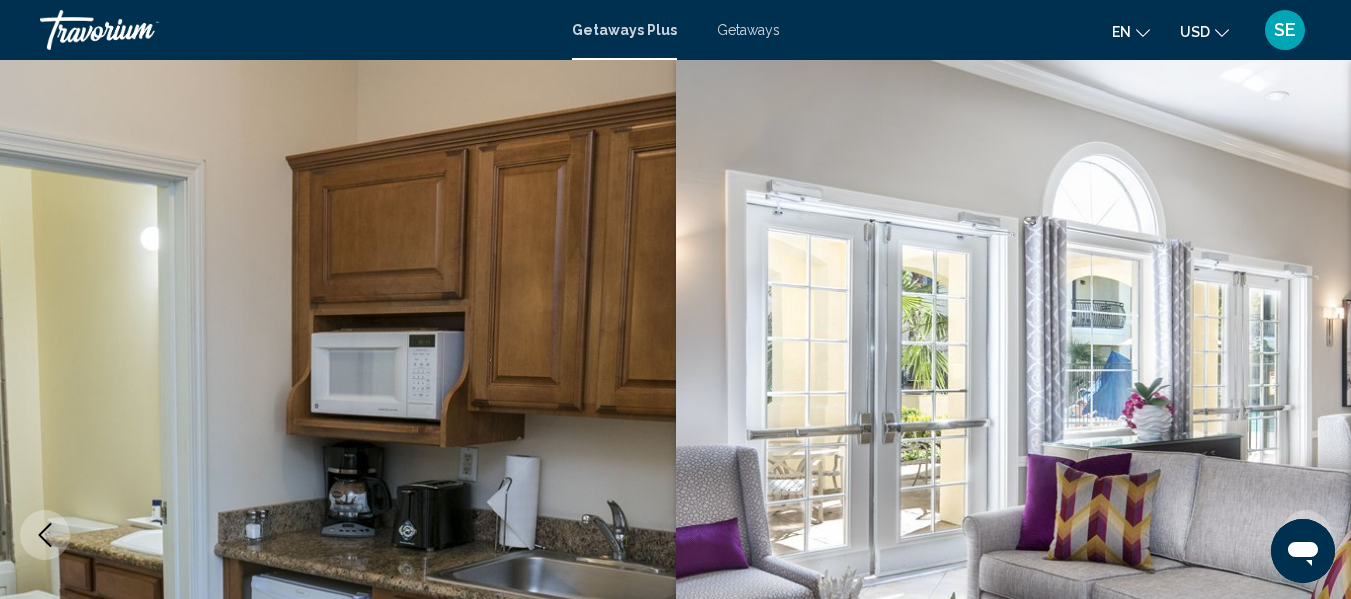 click 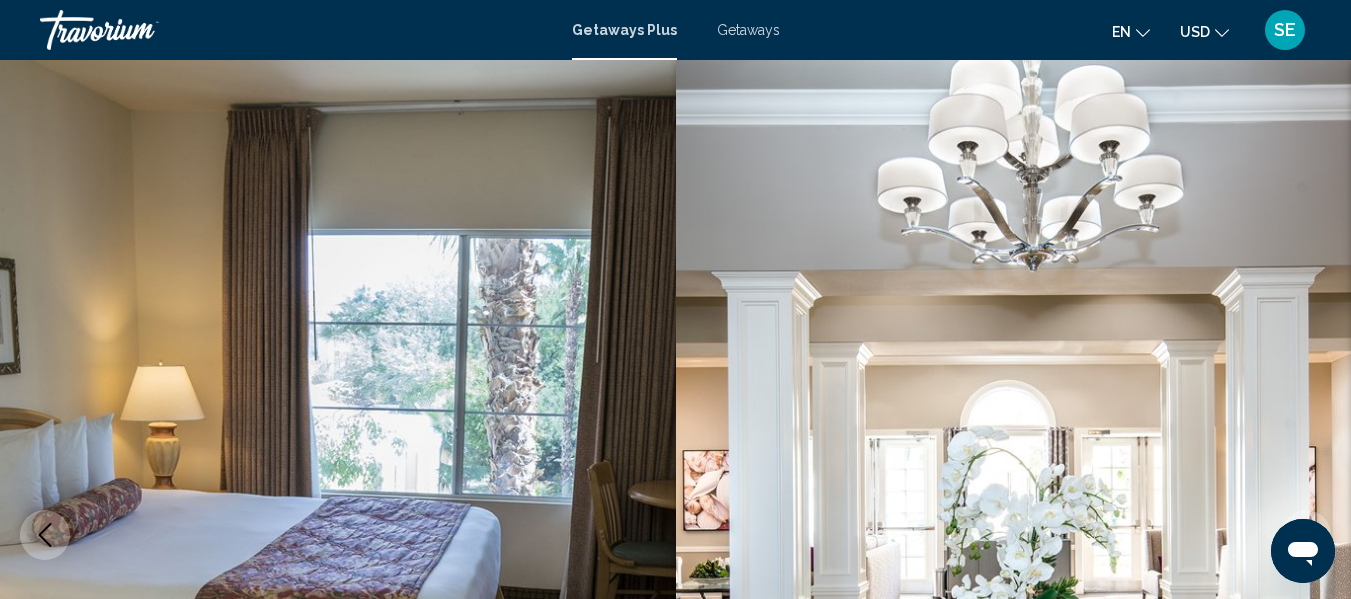click 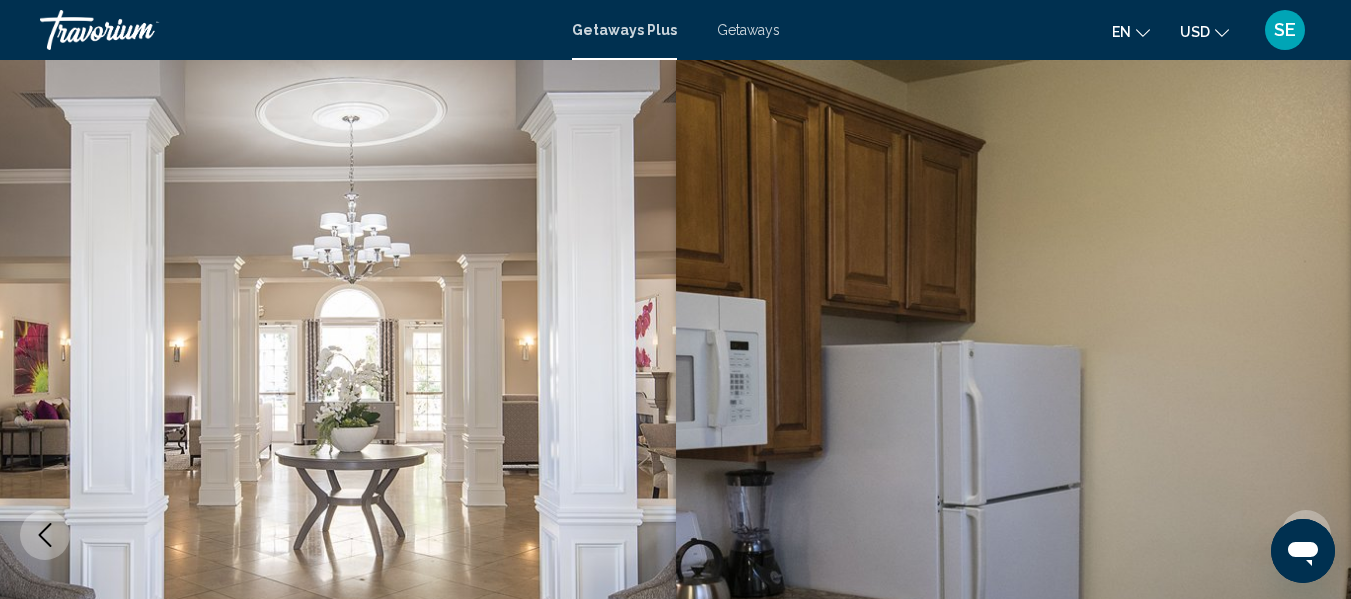 click 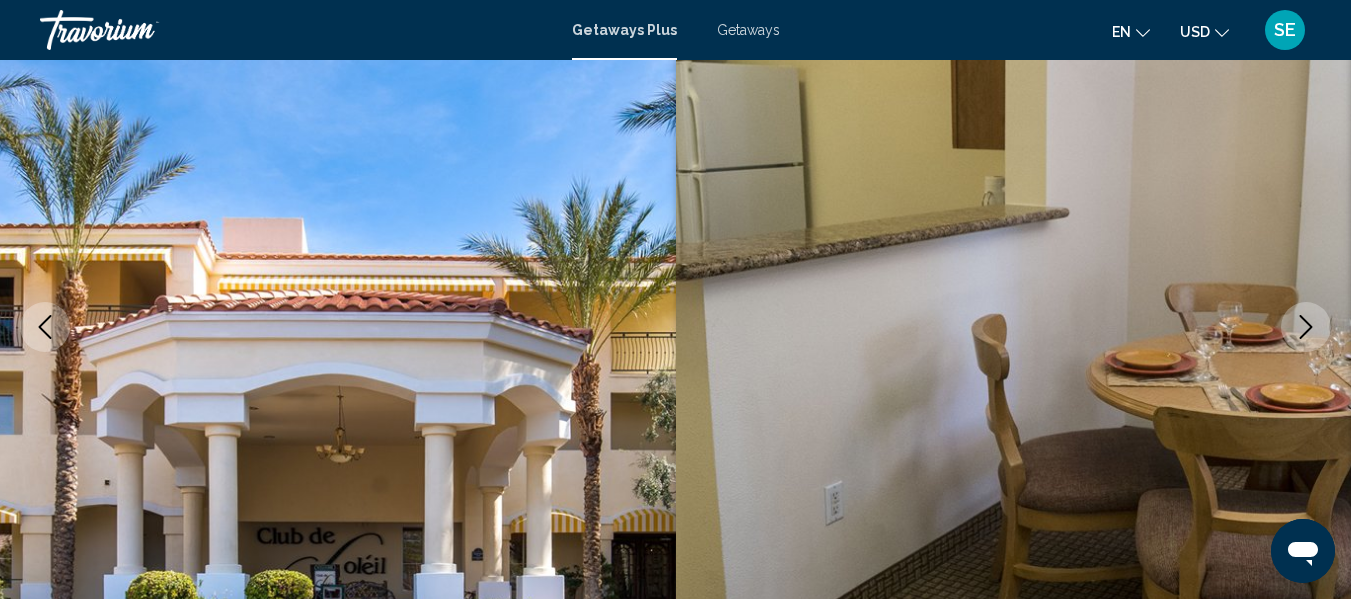 scroll, scrollTop: 0, scrollLeft: 0, axis: both 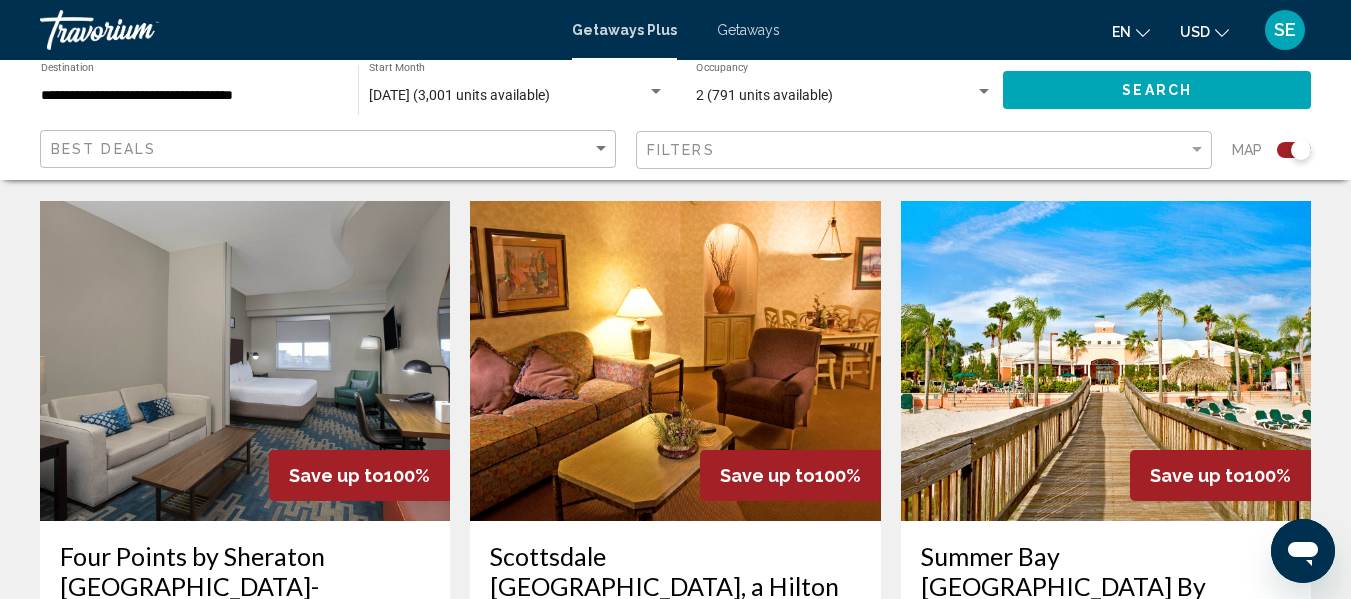 click at bounding box center [1106, 361] 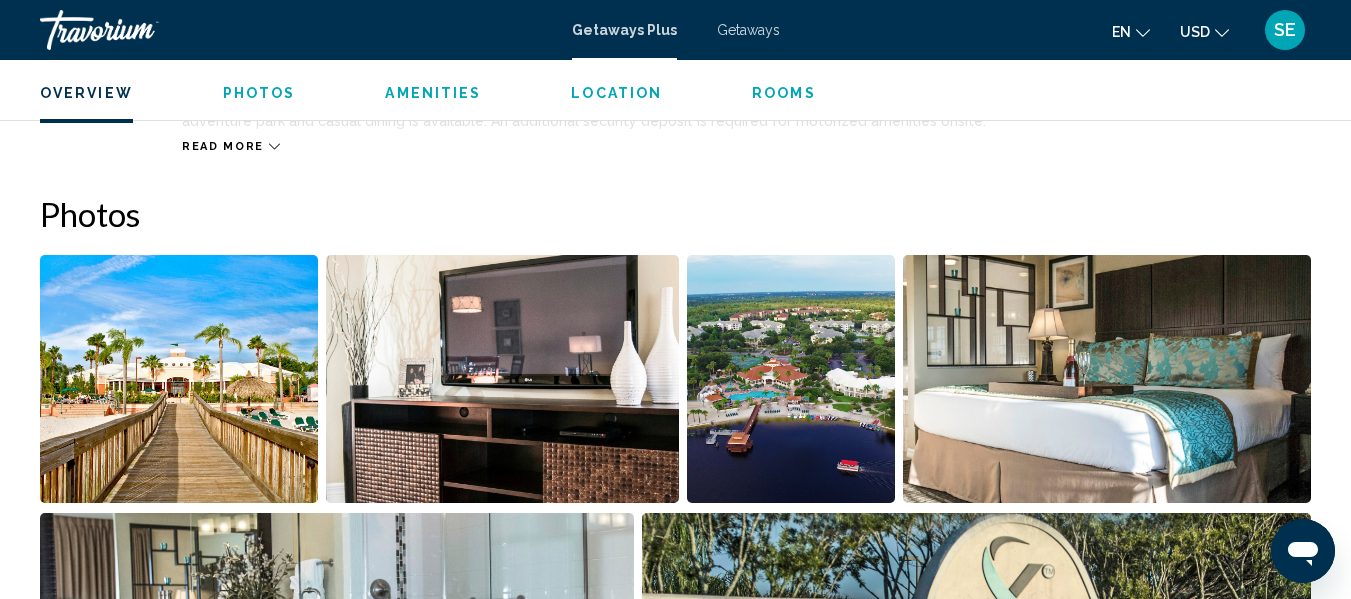 scroll, scrollTop: 1169, scrollLeft: 0, axis: vertical 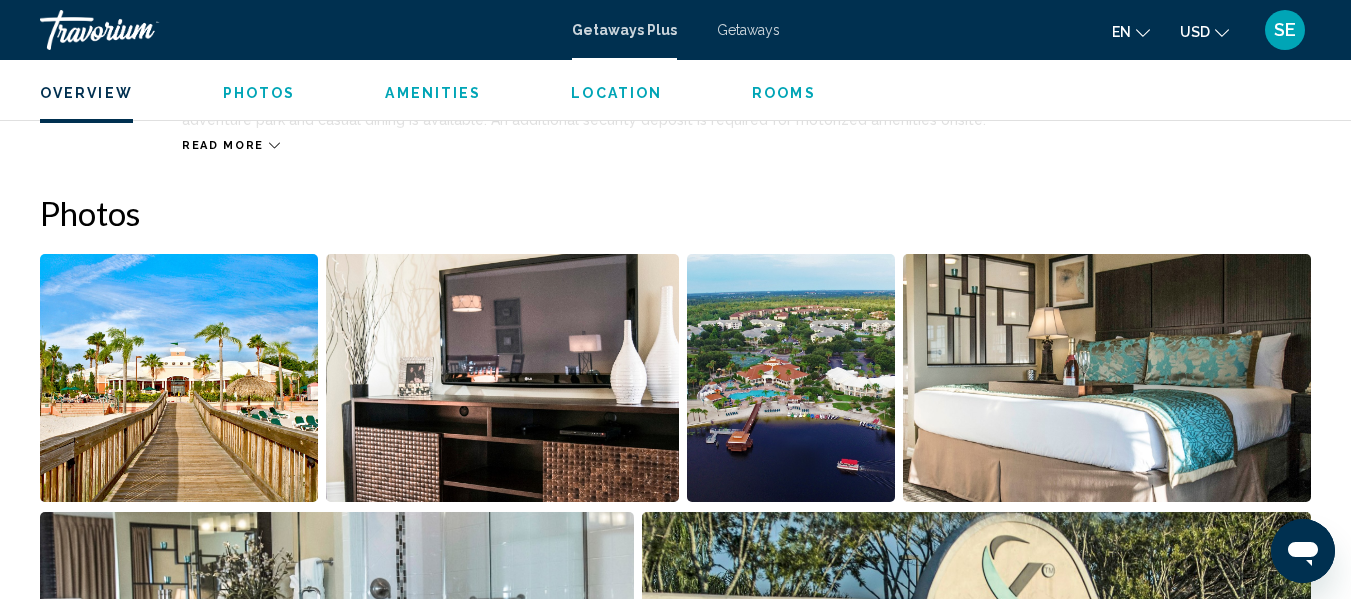click at bounding box center [791, 378] 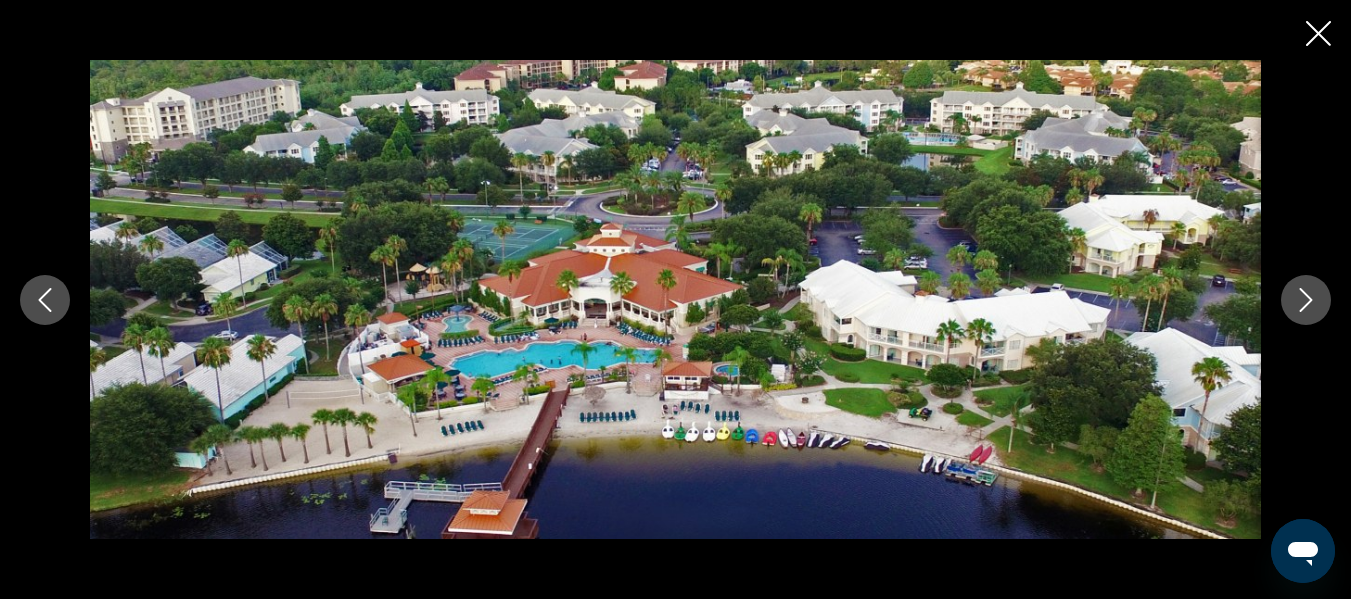scroll, scrollTop: 937, scrollLeft: 0, axis: vertical 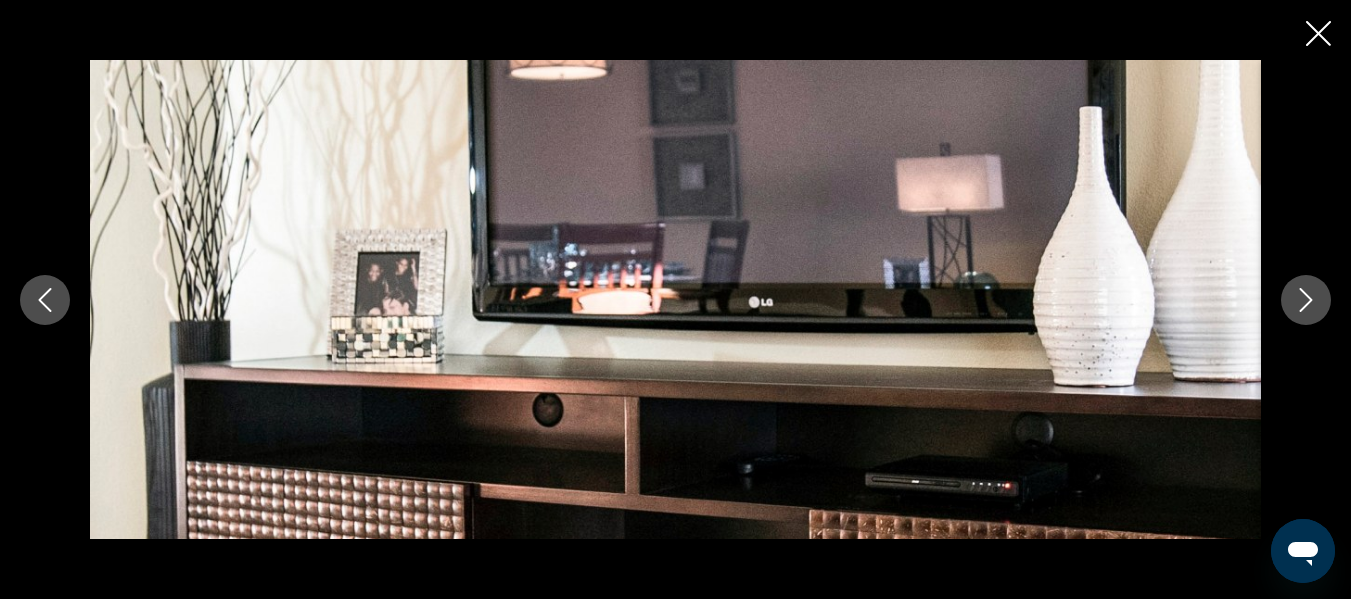click 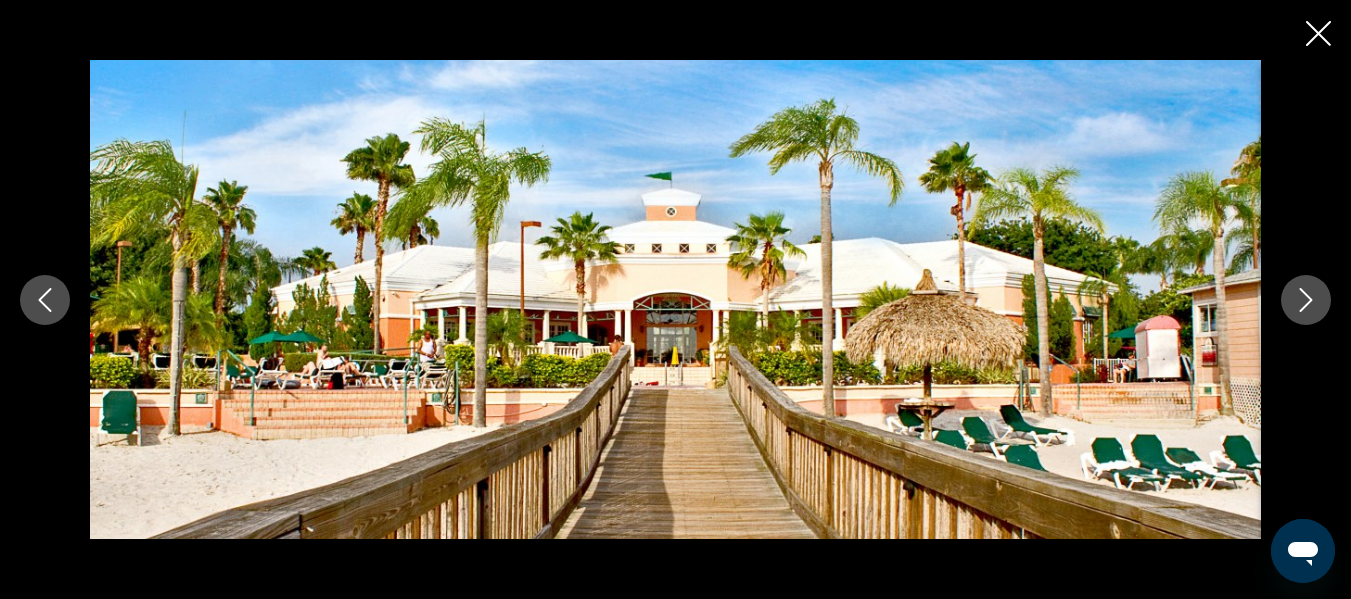 click 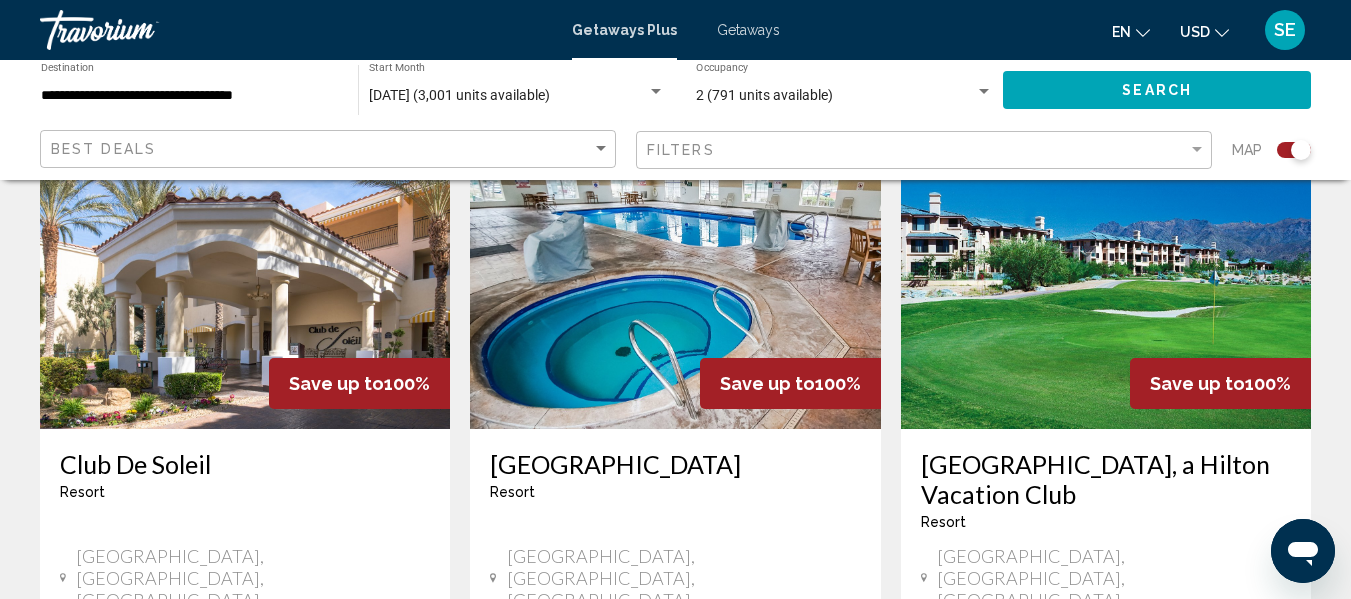 scroll, scrollTop: 779, scrollLeft: 0, axis: vertical 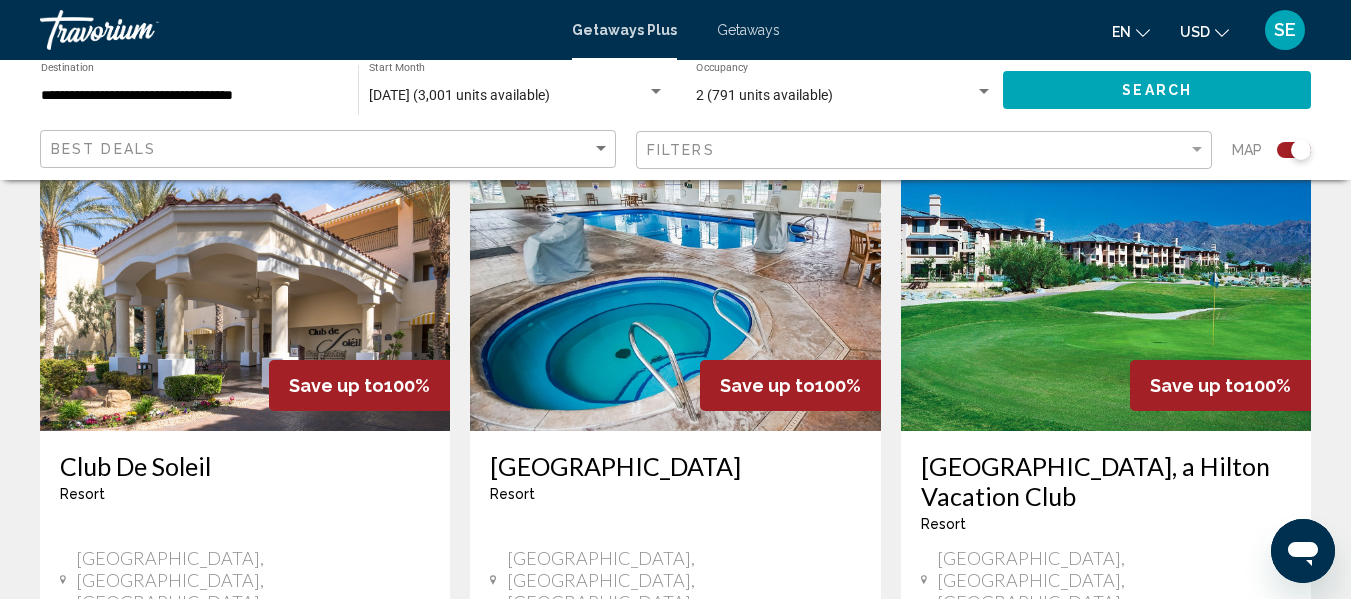 click at bounding box center [1106, 271] 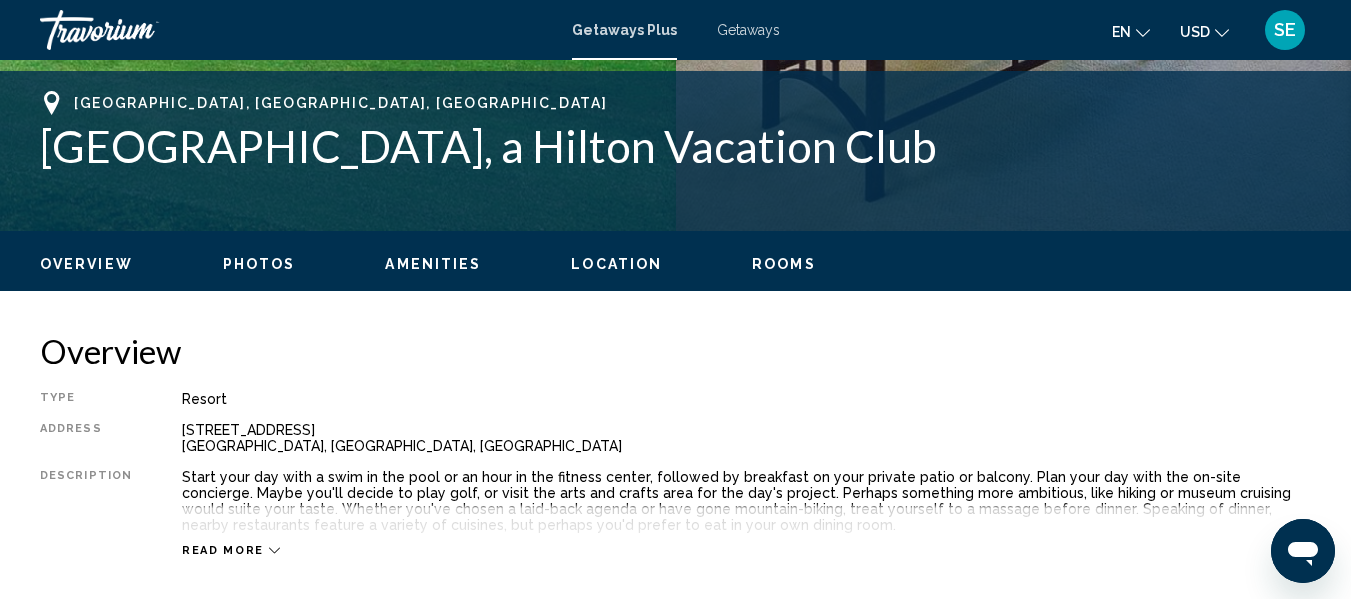 scroll, scrollTop: 236, scrollLeft: 0, axis: vertical 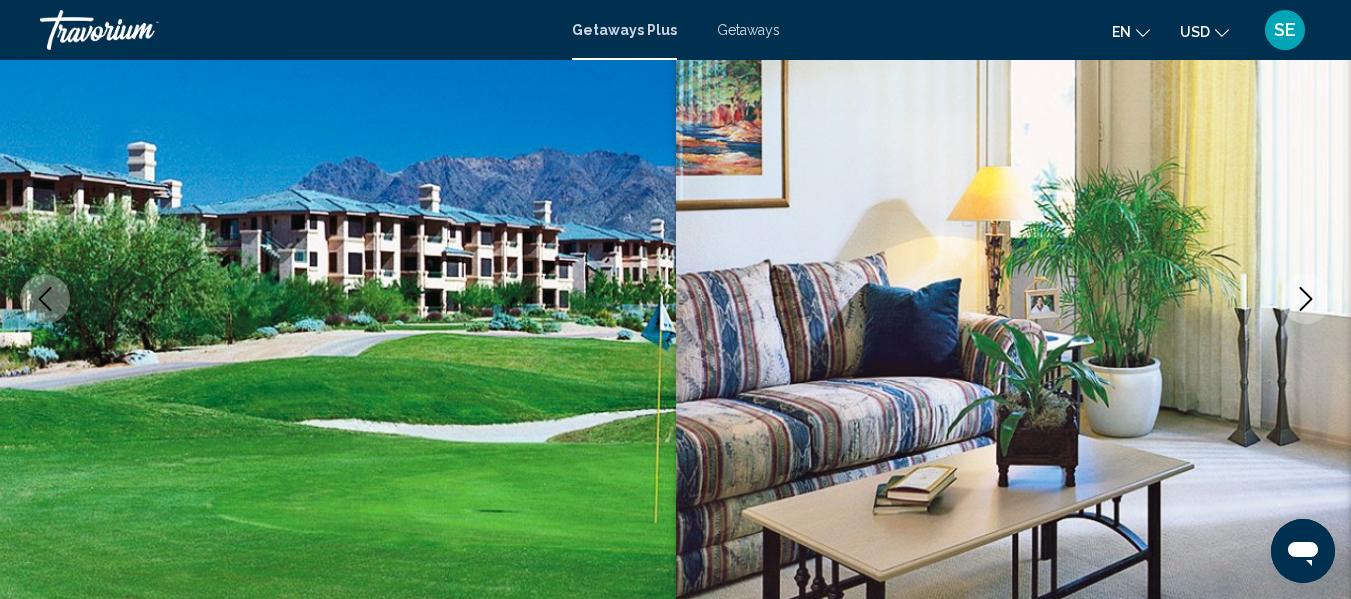 click 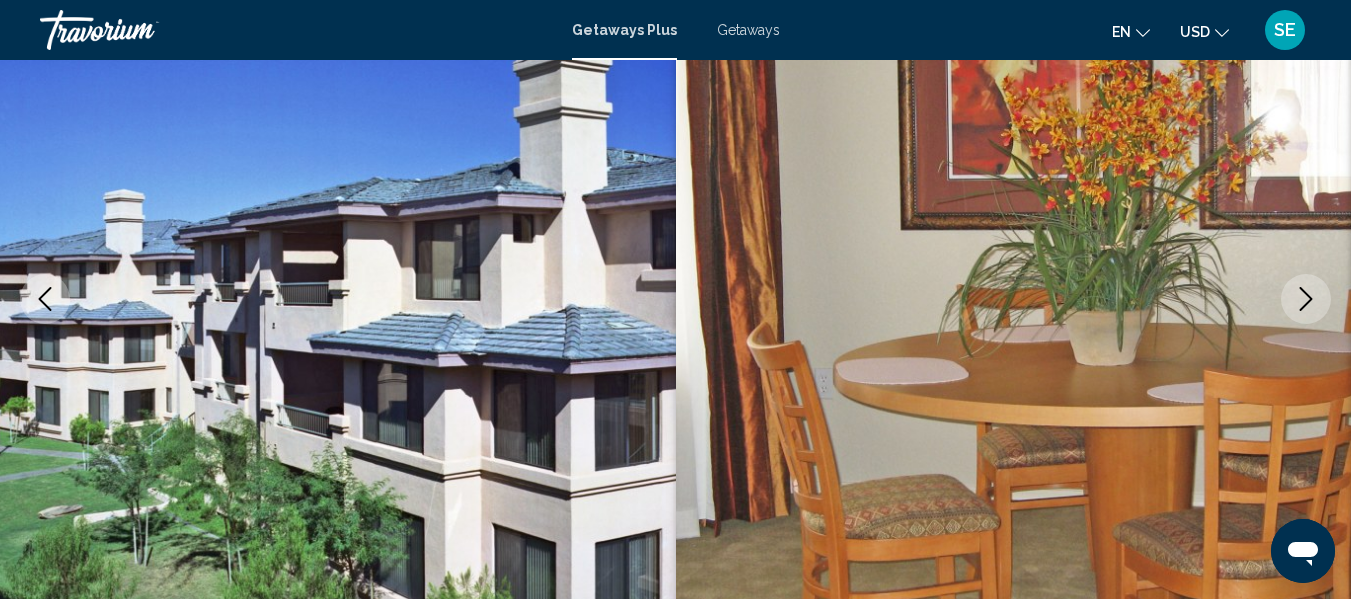 click 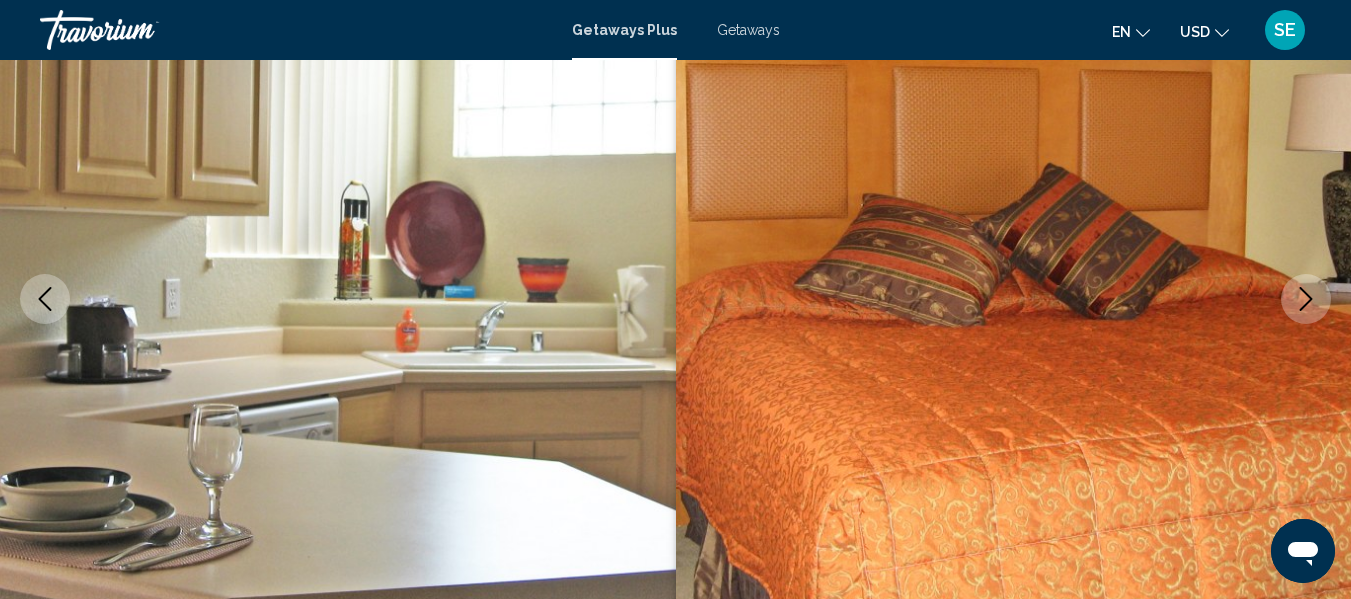 click 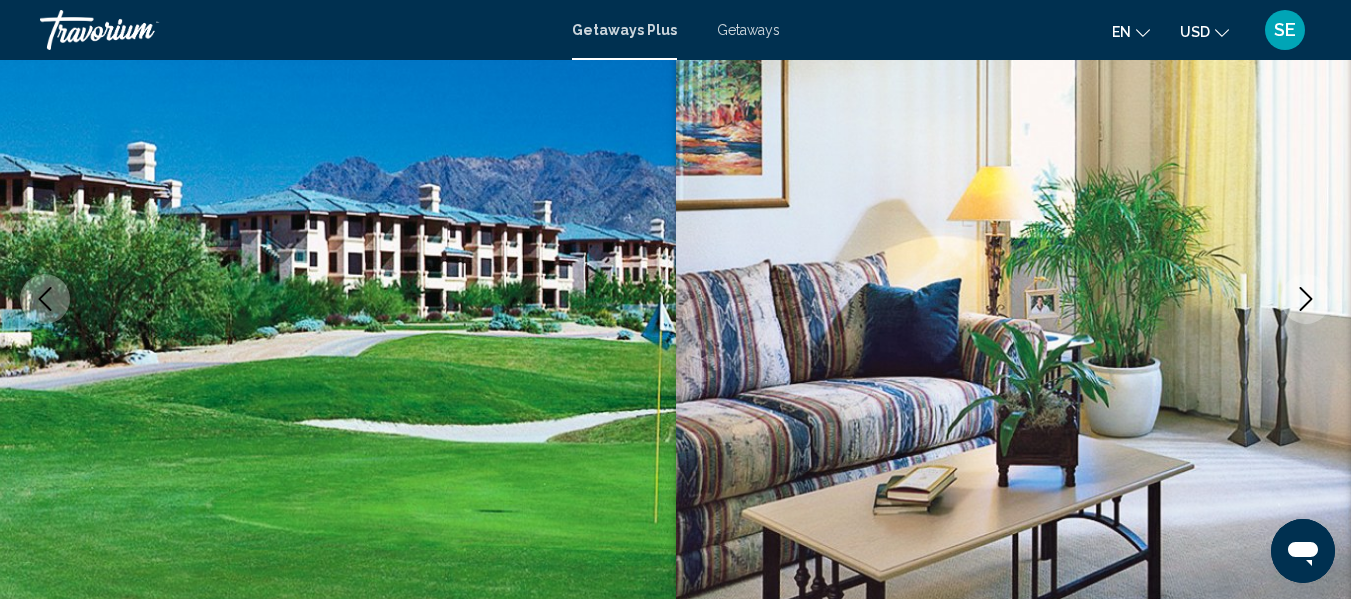 click 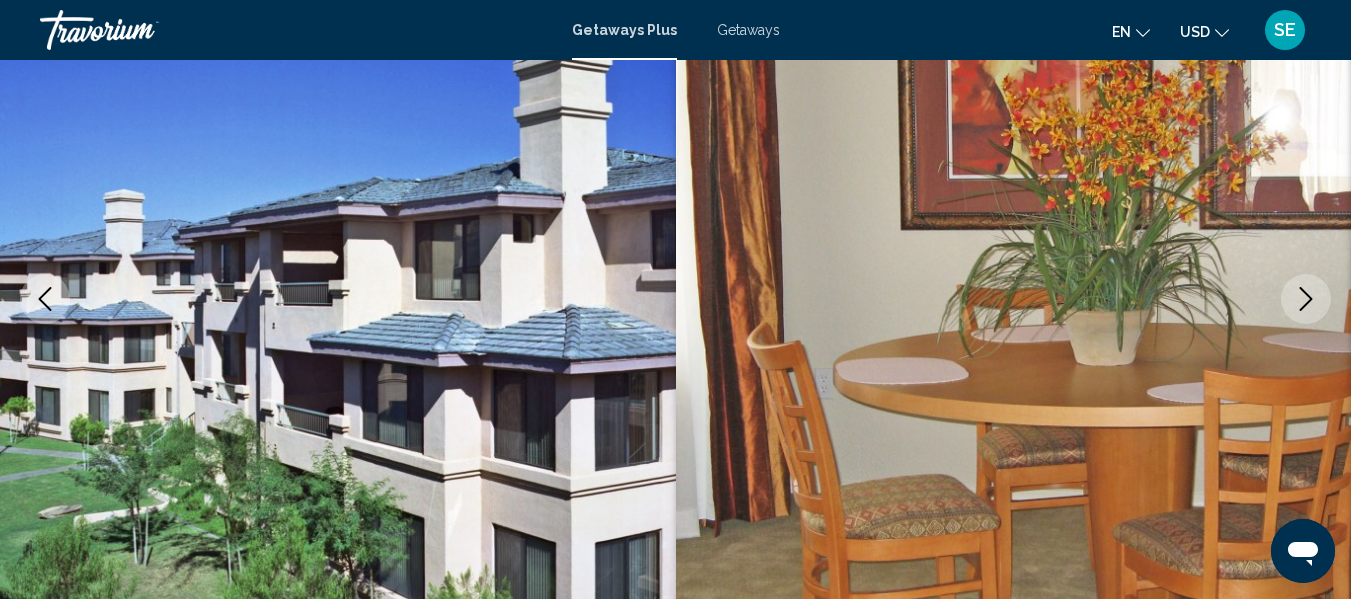 click 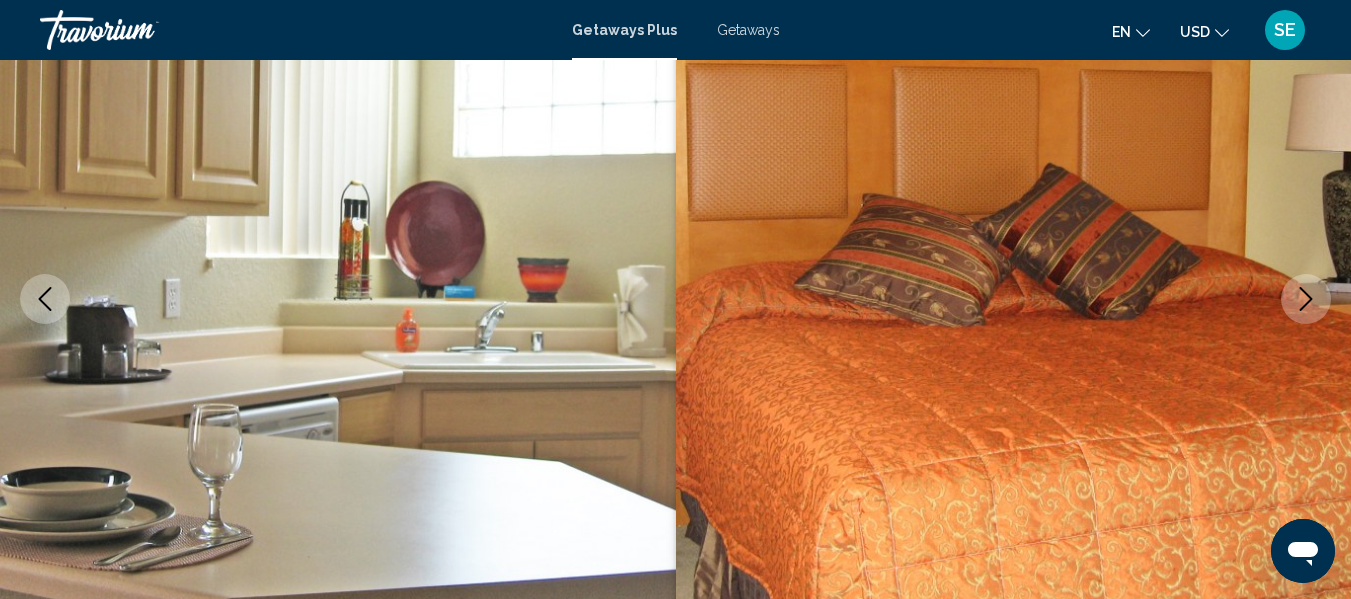 click 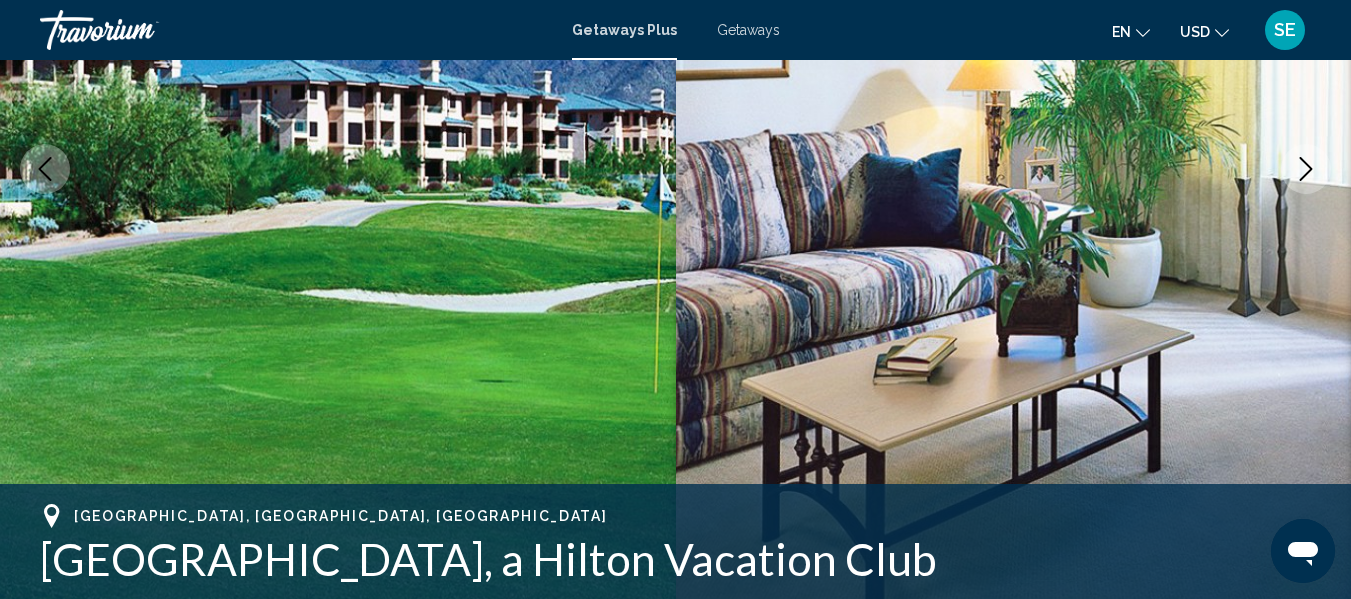 scroll, scrollTop: 442, scrollLeft: 0, axis: vertical 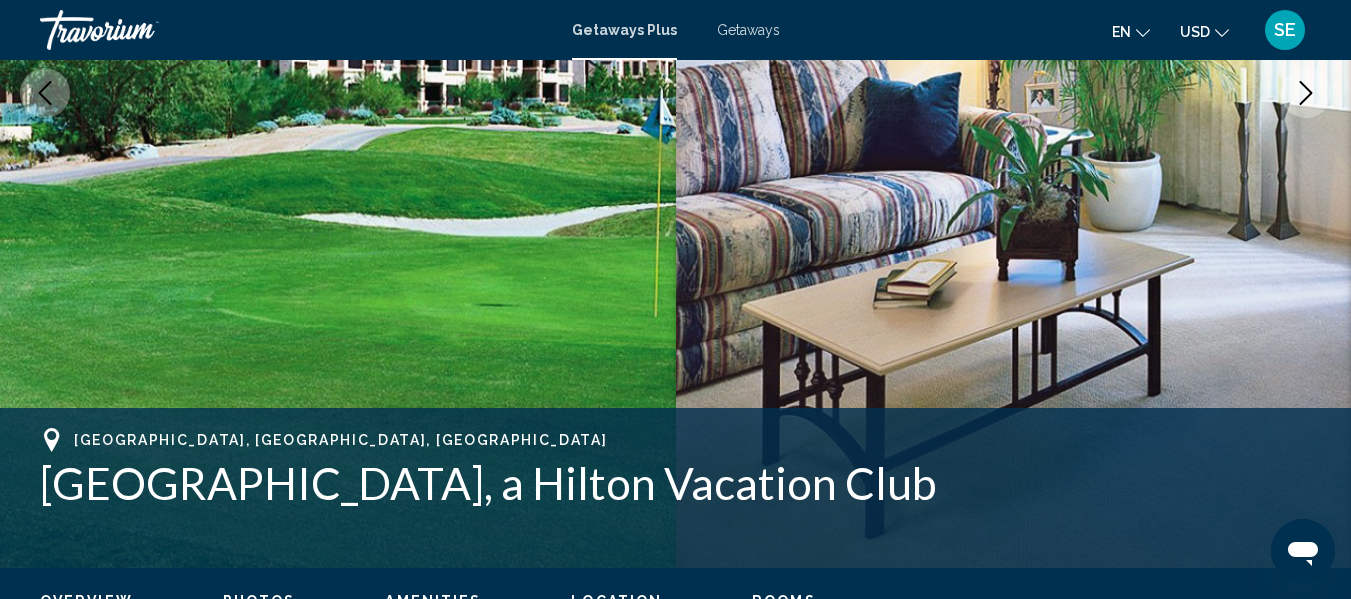 click at bounding box center [1014, 93] 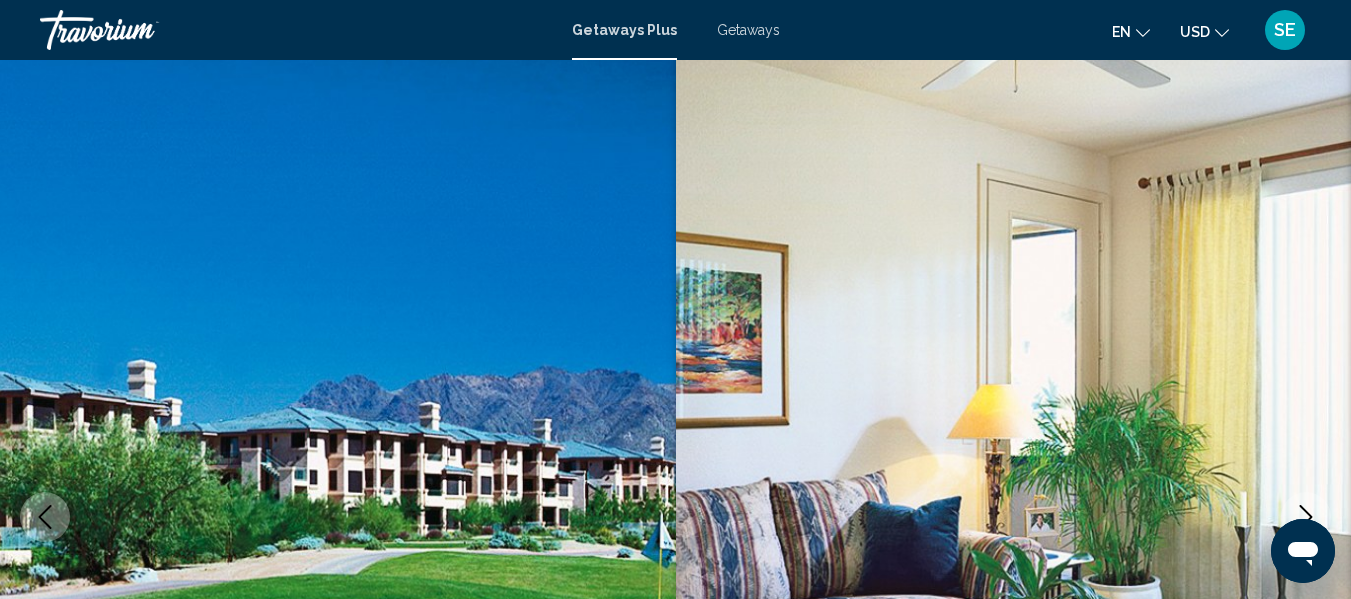 scroll, scrollTop: 0, scrollLeft: 0, axis: both 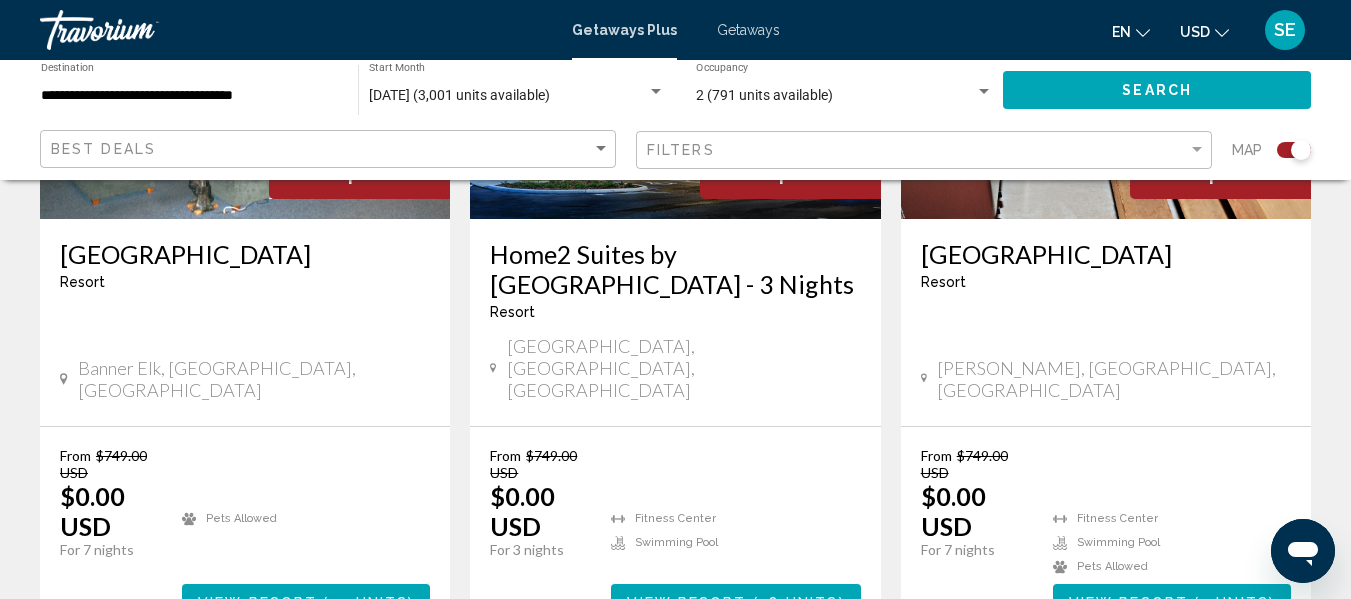 click on "2" at bounding box center (536, 701) 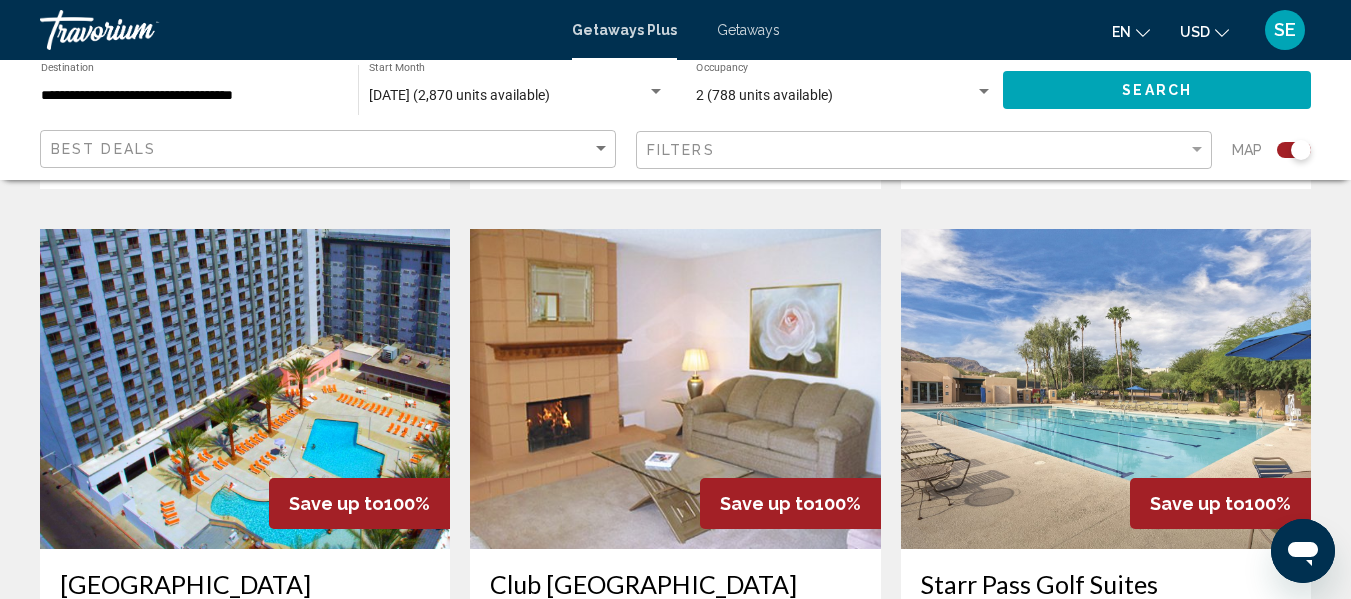 scroll, scrollTop: 1436, scrollLeft: 0, axis: vertical 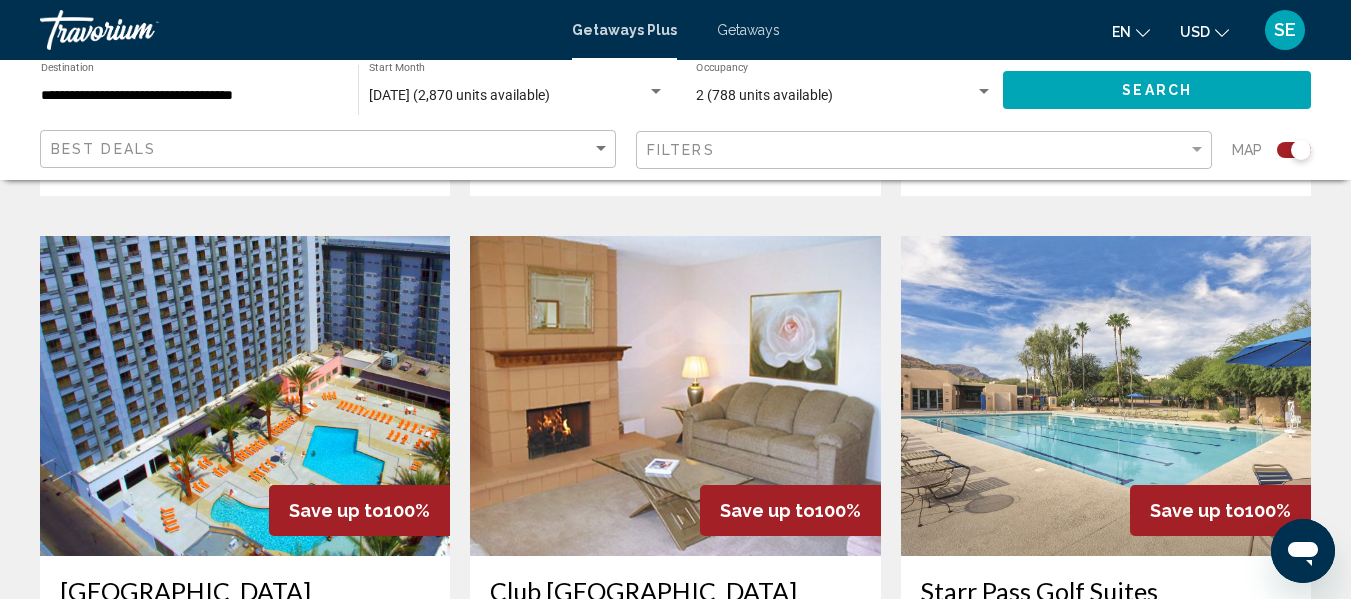 click at bounding box center [245, 396] 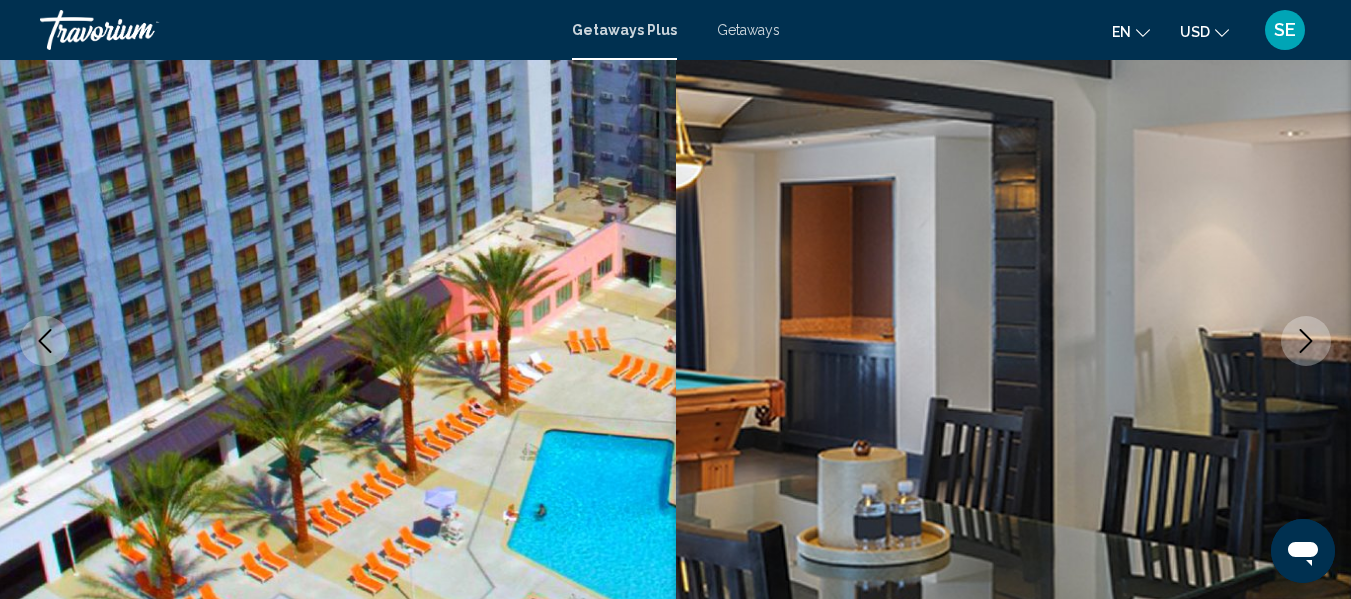 scroll, scrollTop: 190, scrollLeft: 0, axis: vertical 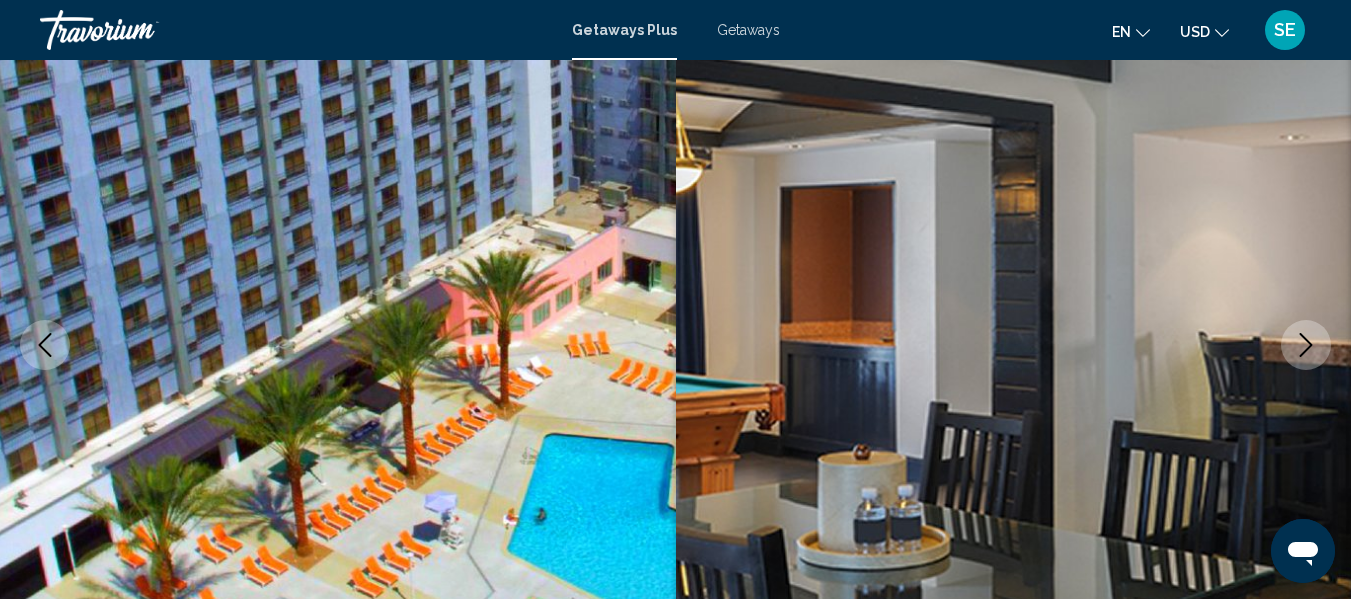 click 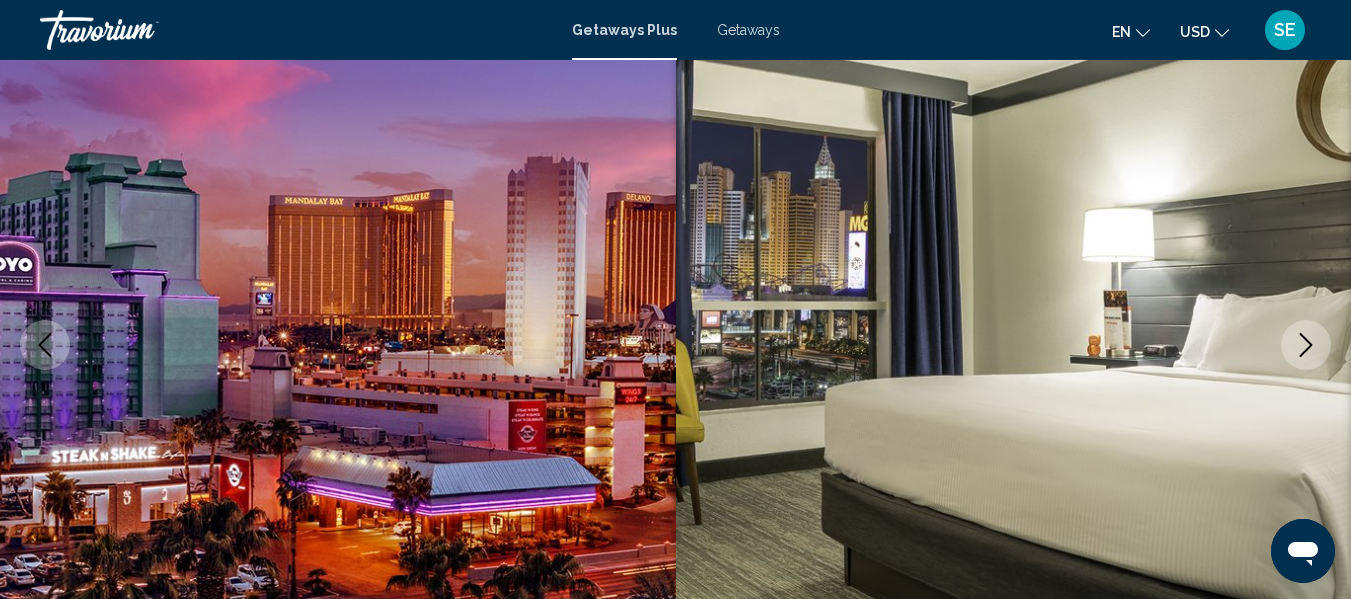click 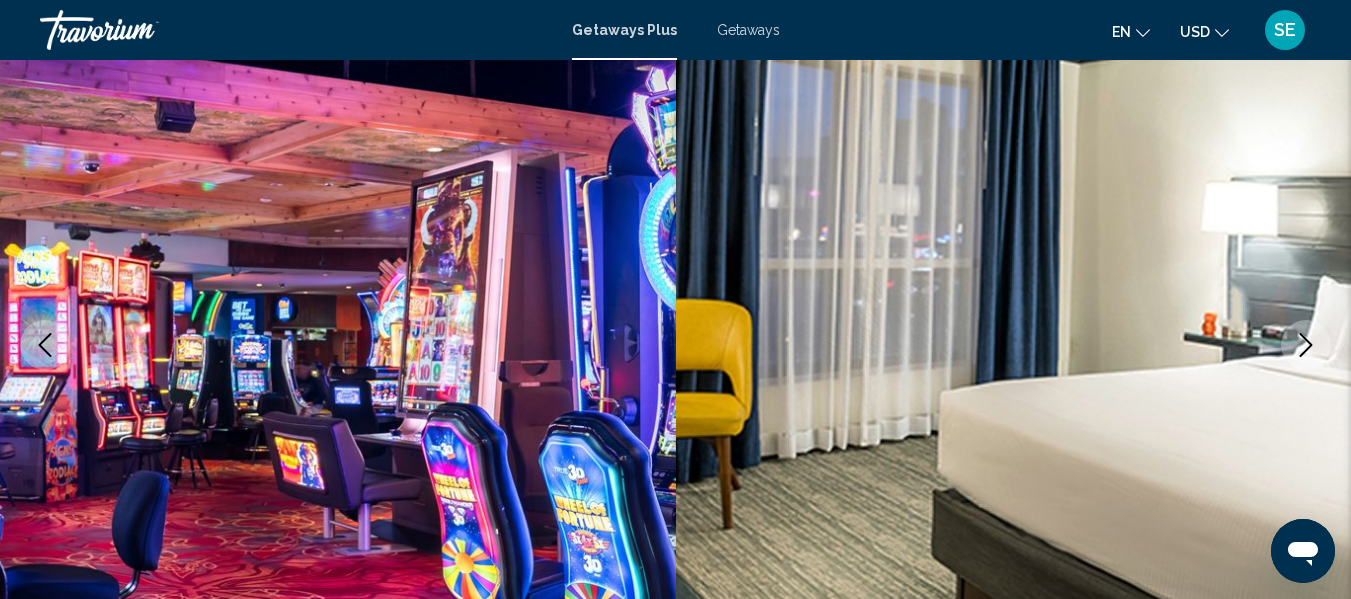 click 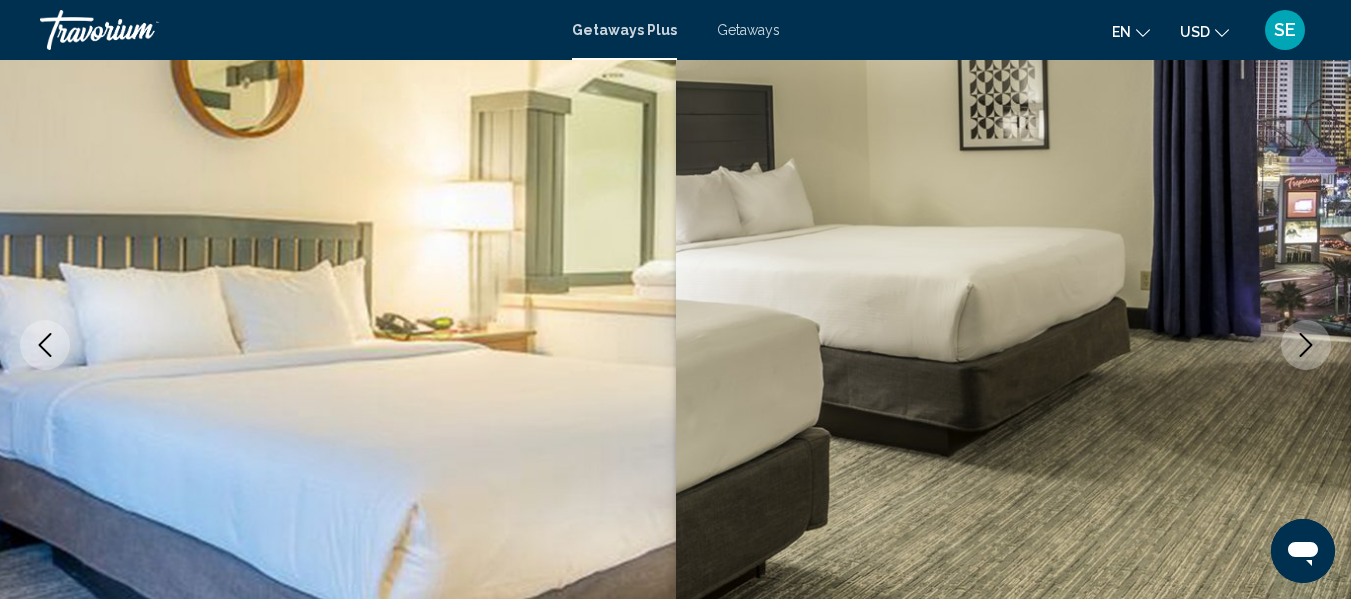 click 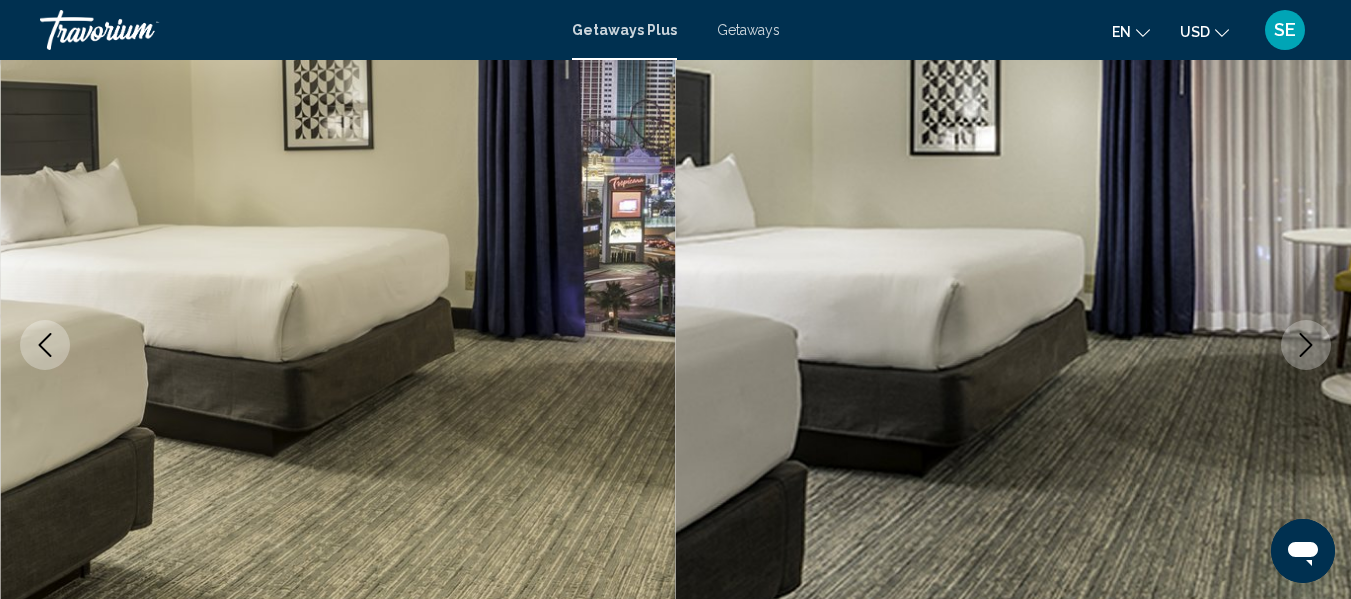 click 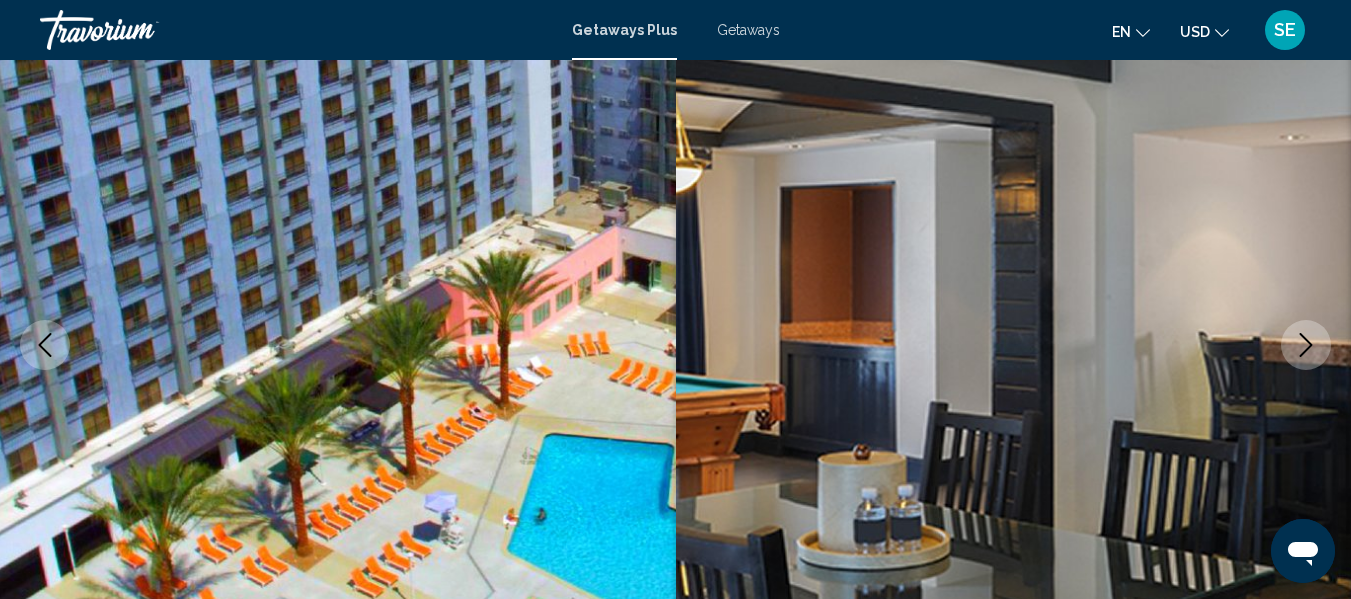 click 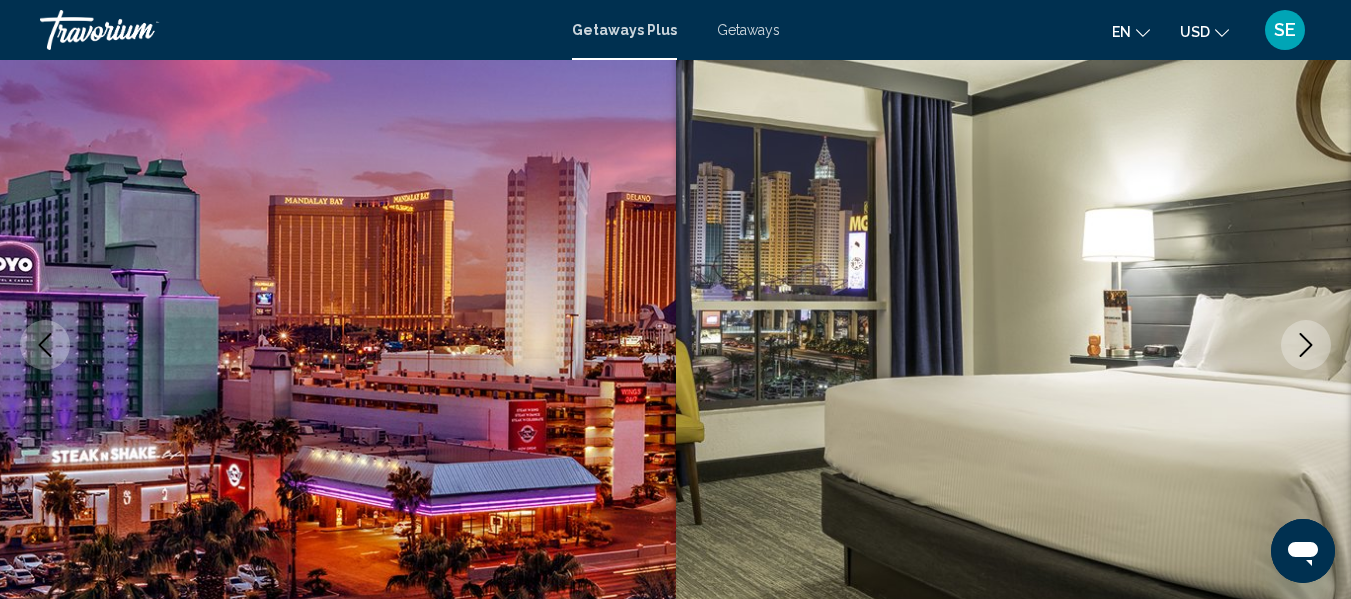 click 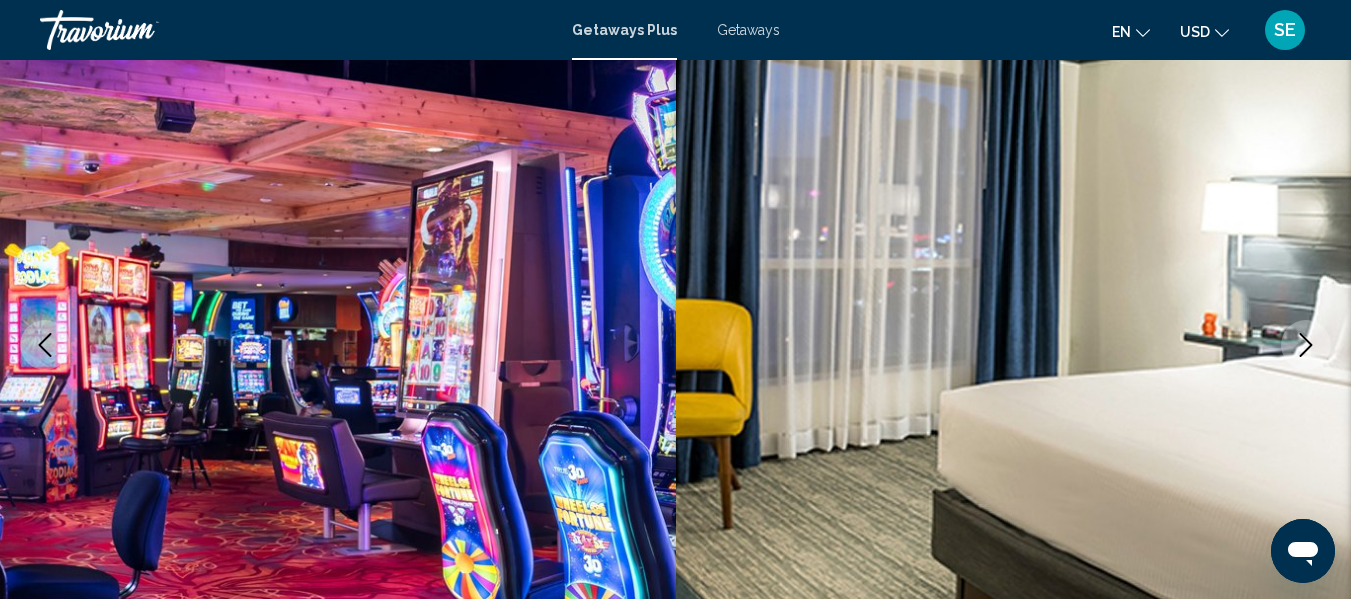 click 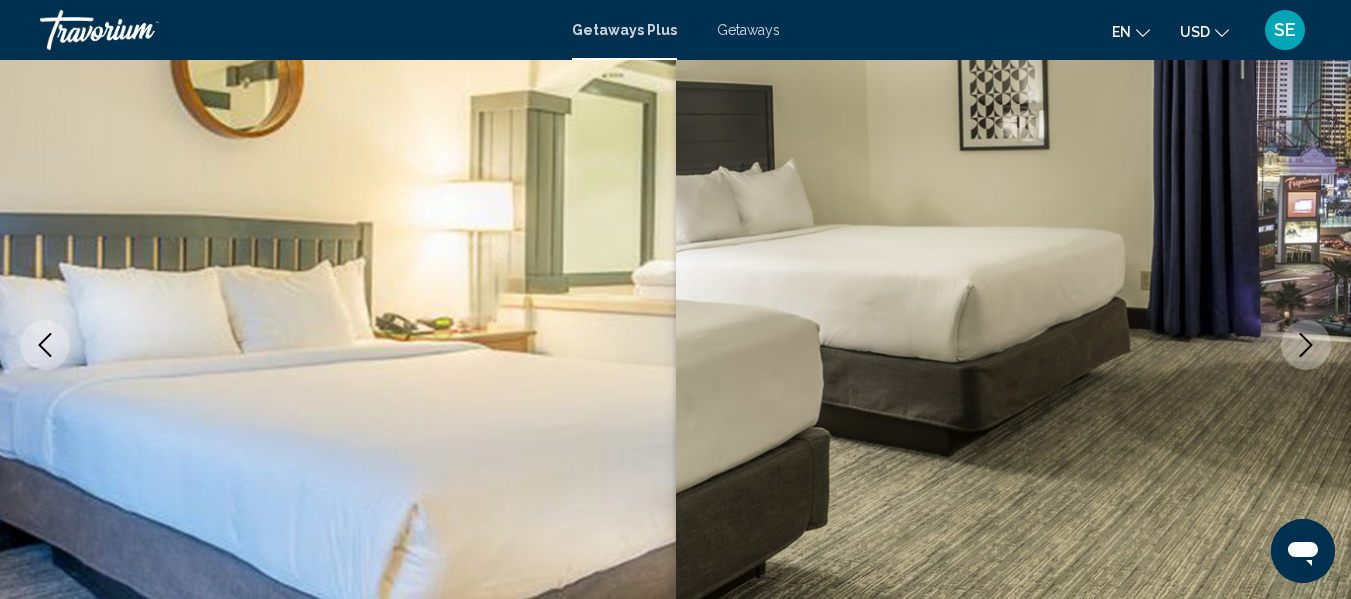 click 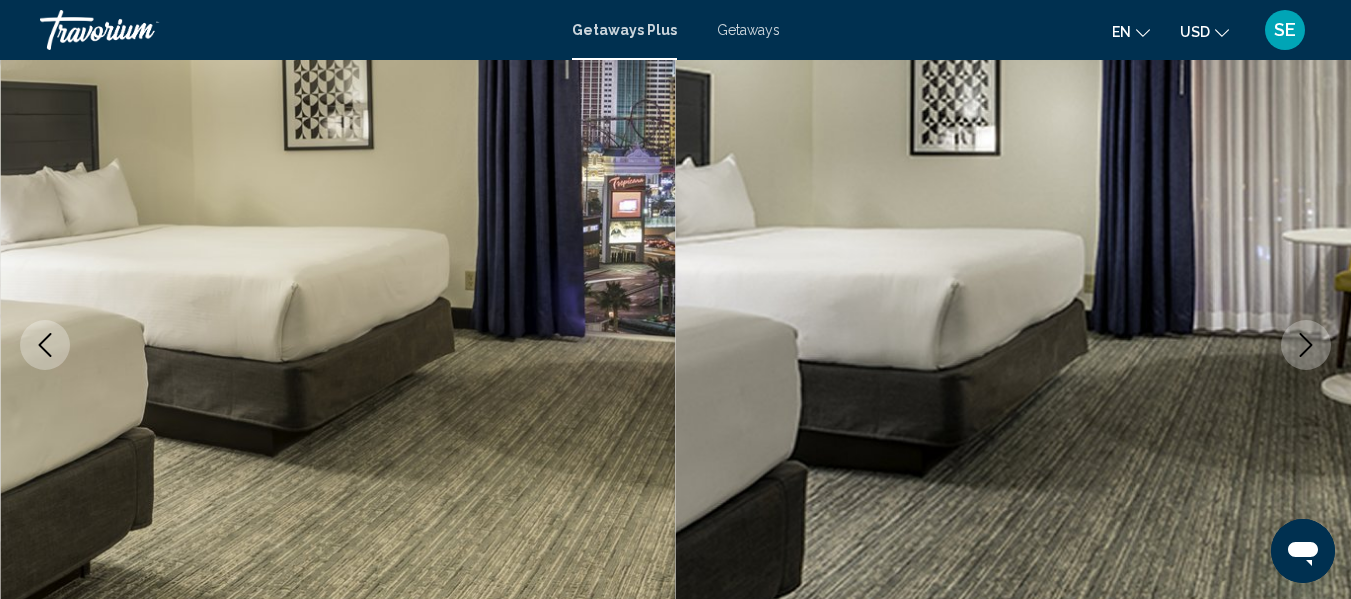 click 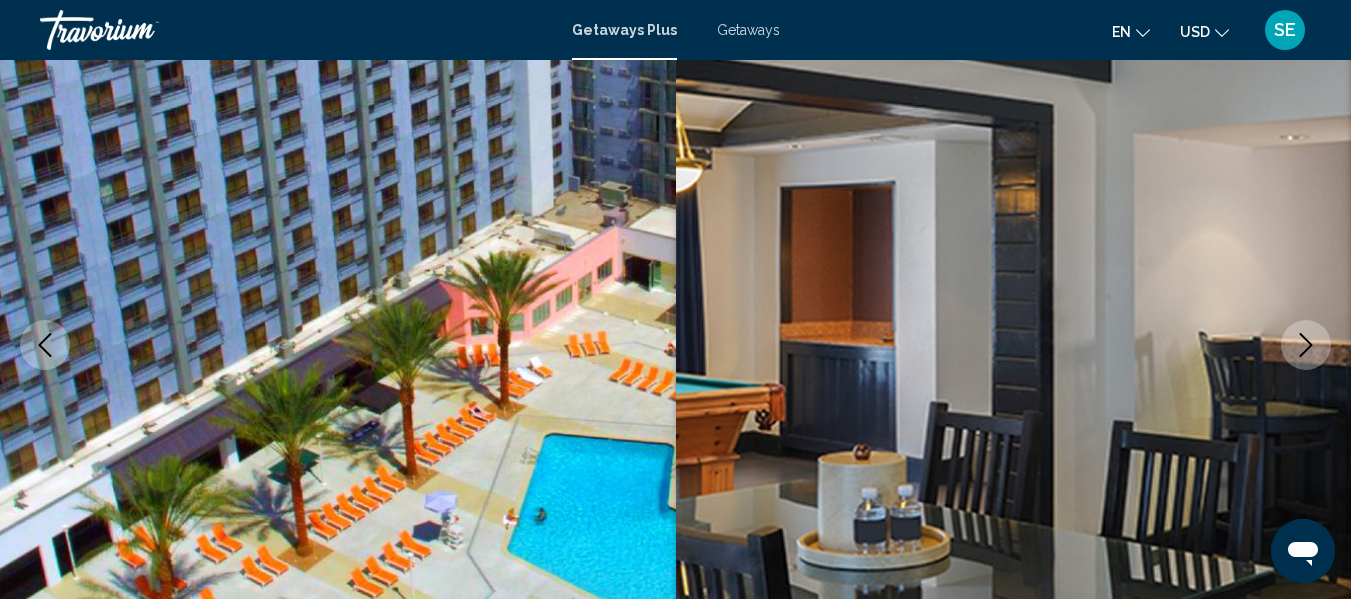 click 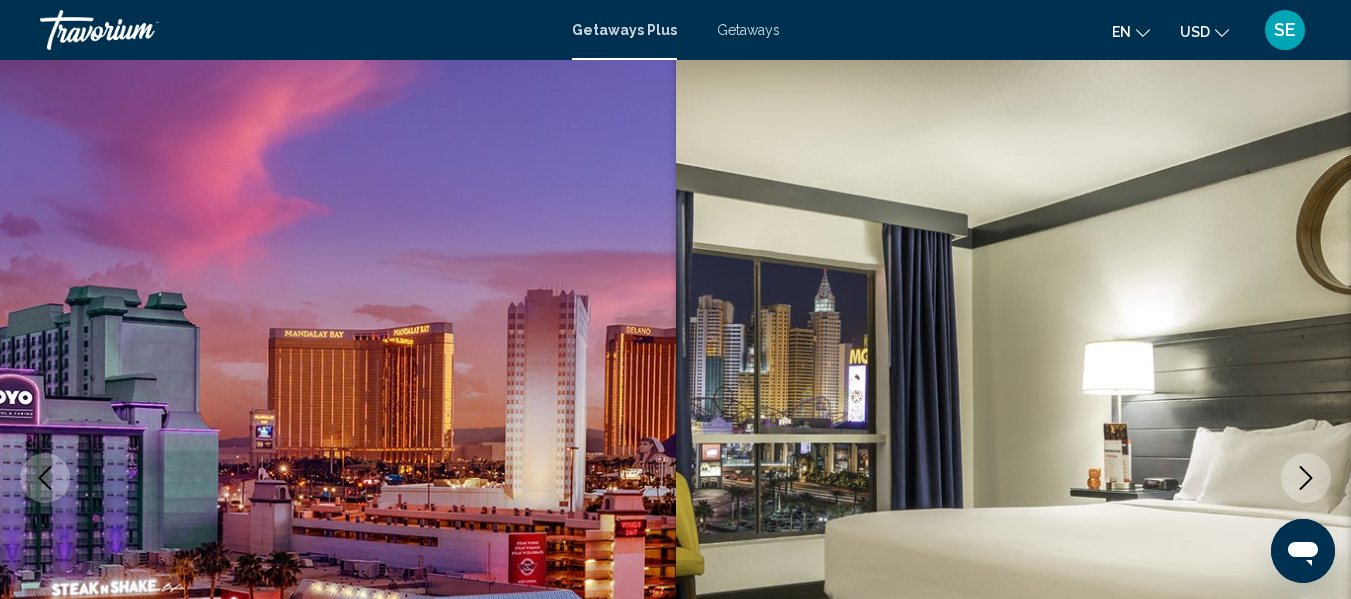 scroll, scrollTop: 0, scrollLeft: 0, axis: both 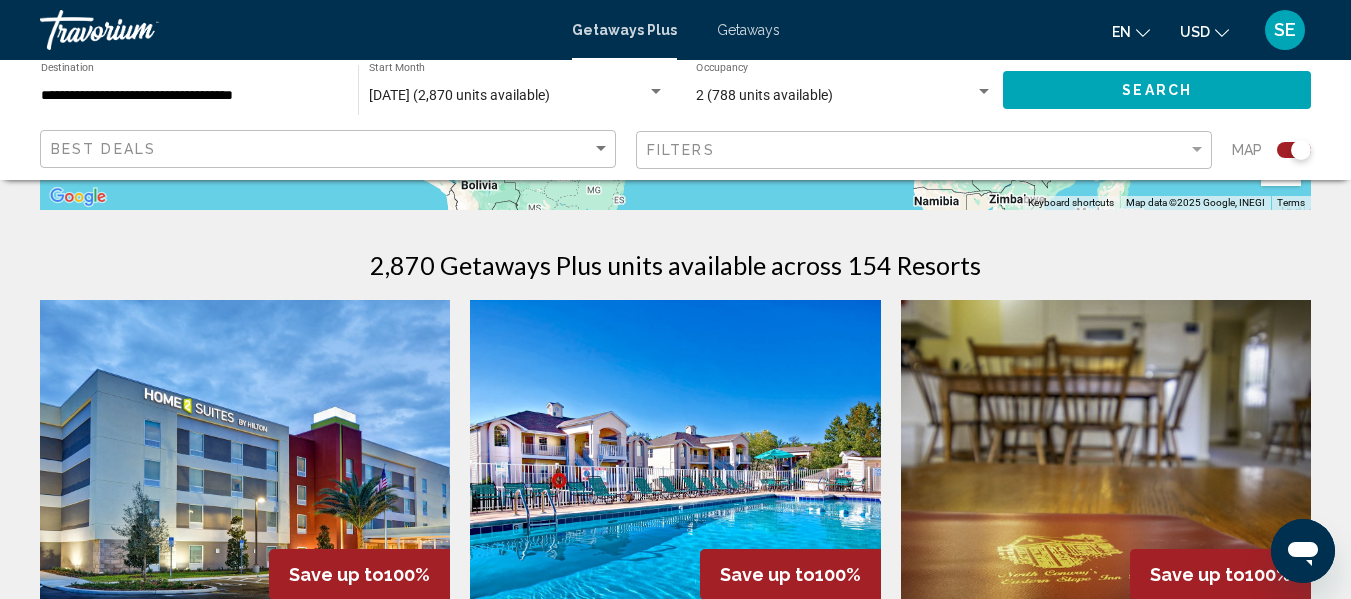 click at bounding box center [245, 460] 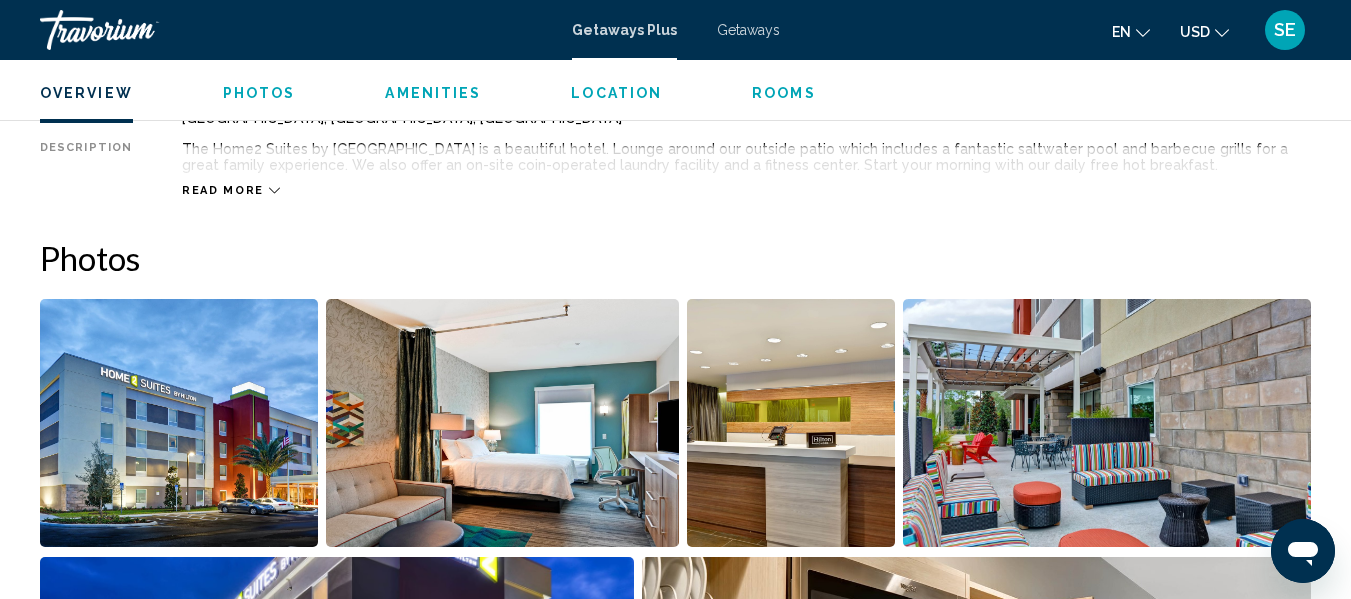 scroll, scrollTop: 1106, scrollLeft: 0, axis: vertical 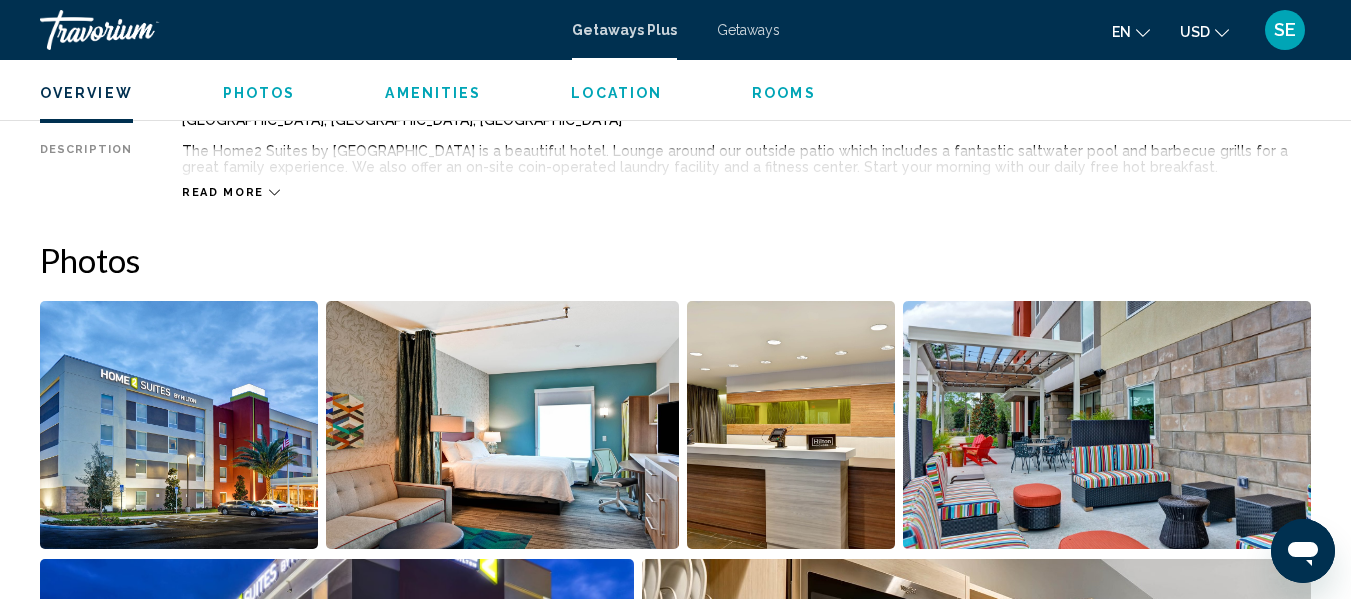 click at bounding box center (179, 425) 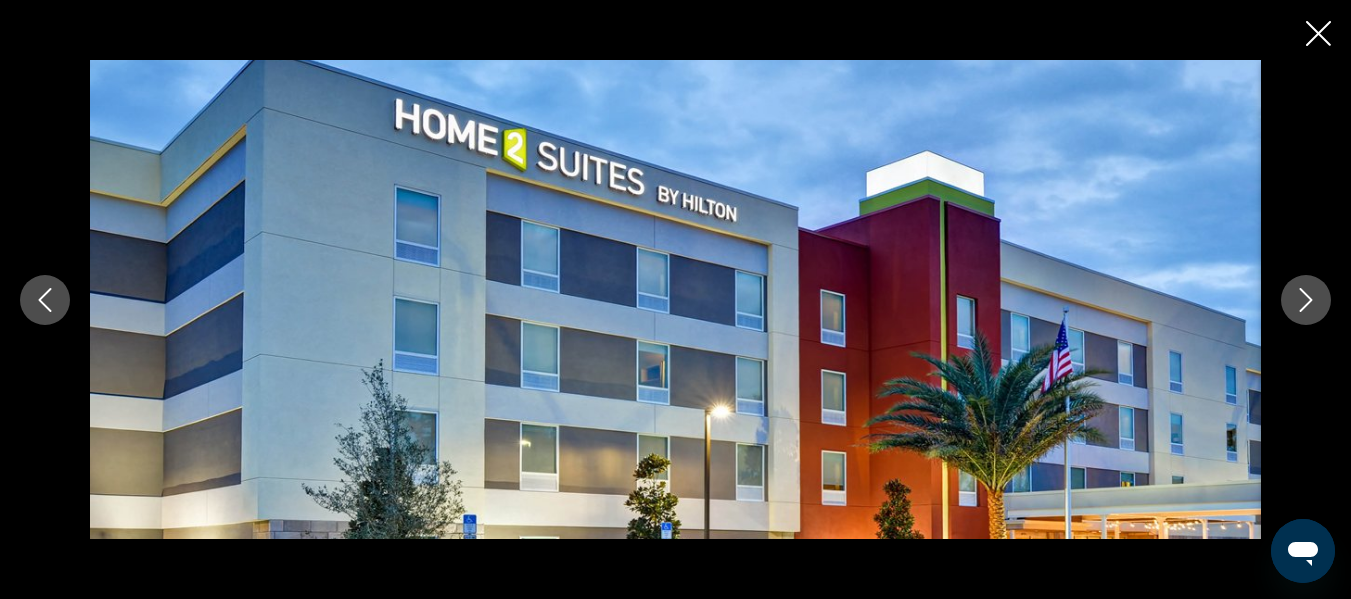 click 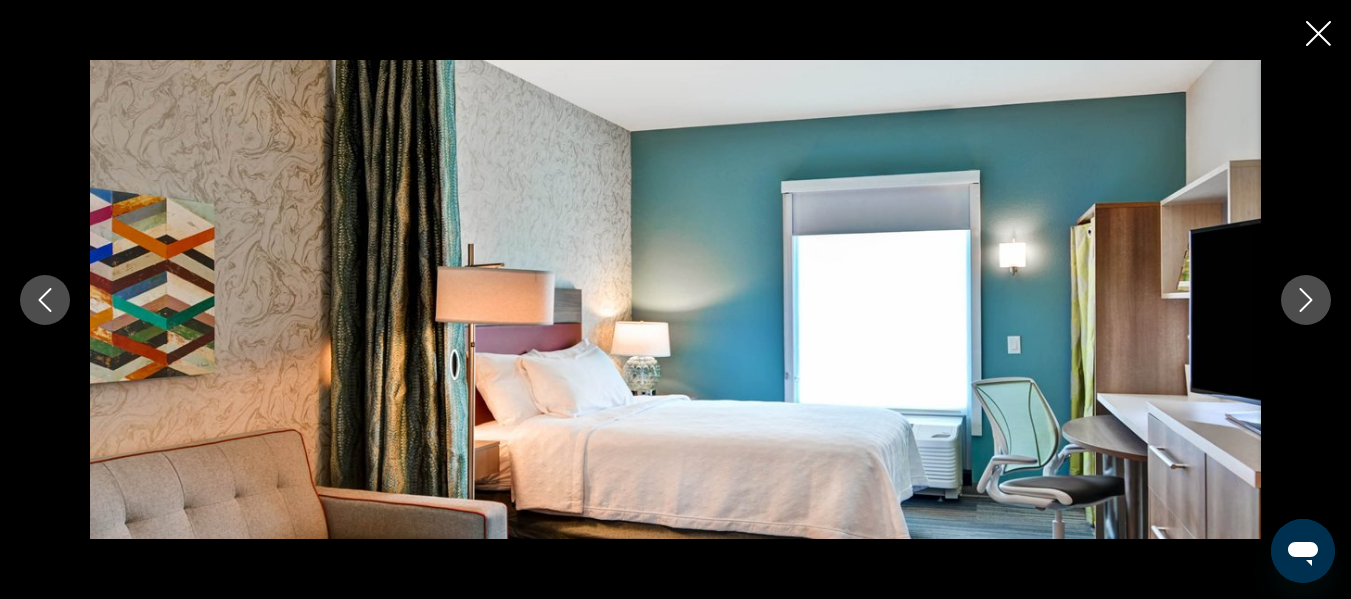 click 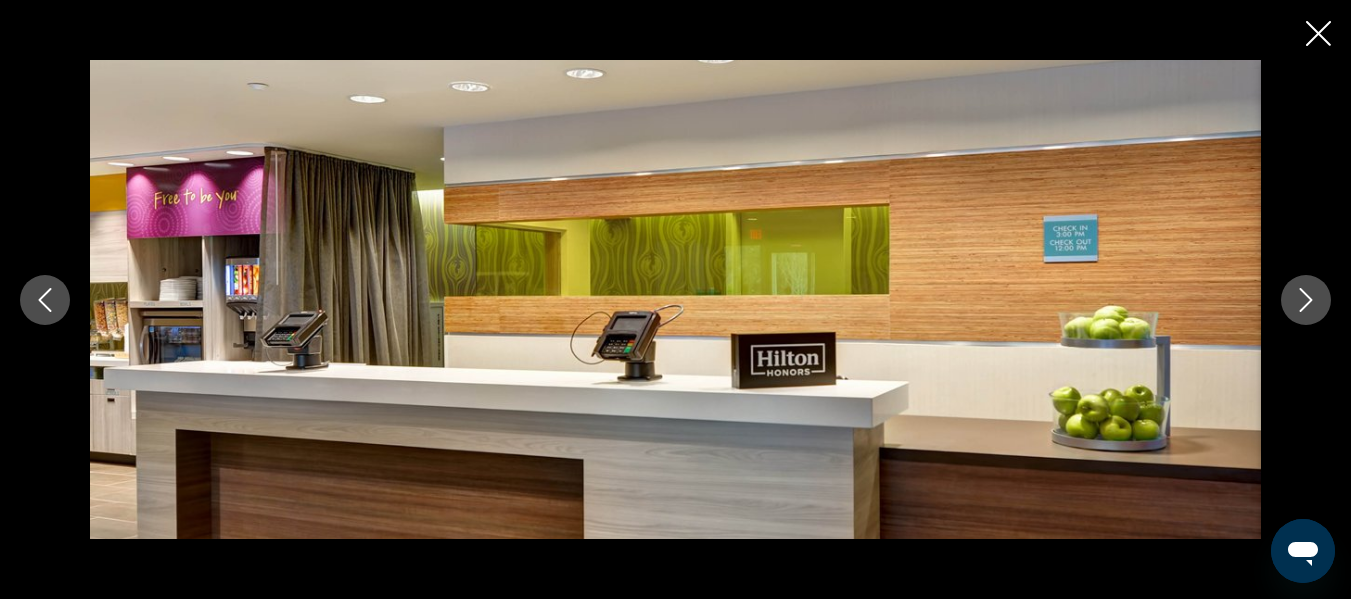 click 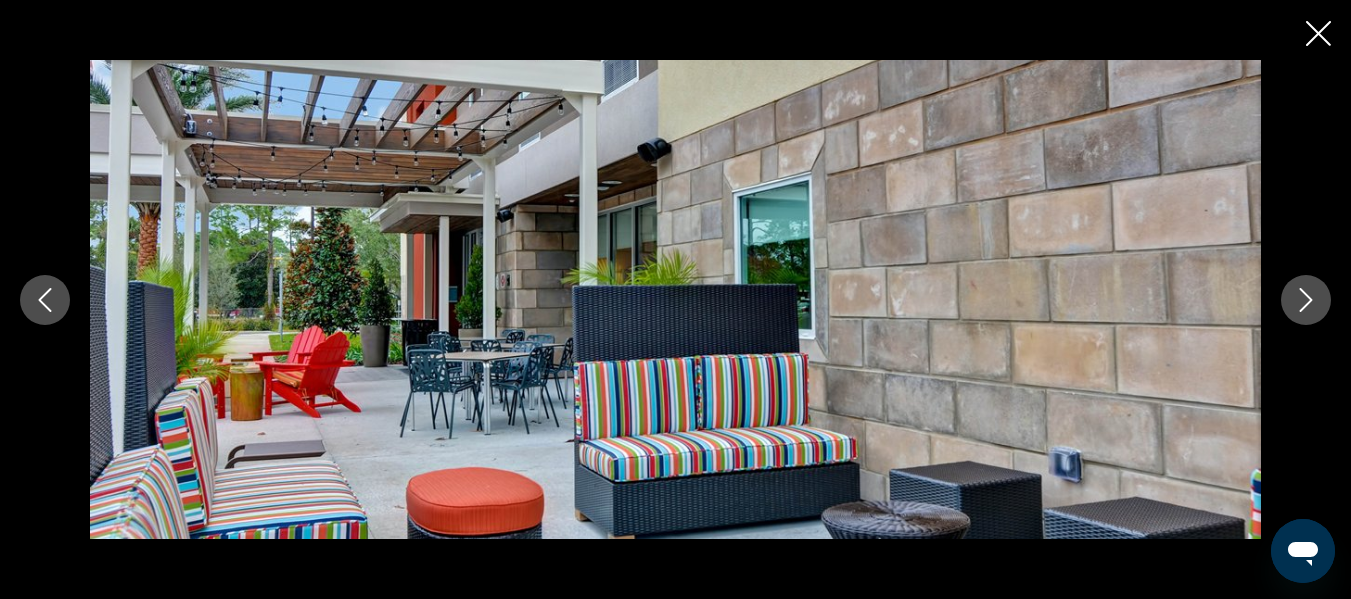 click 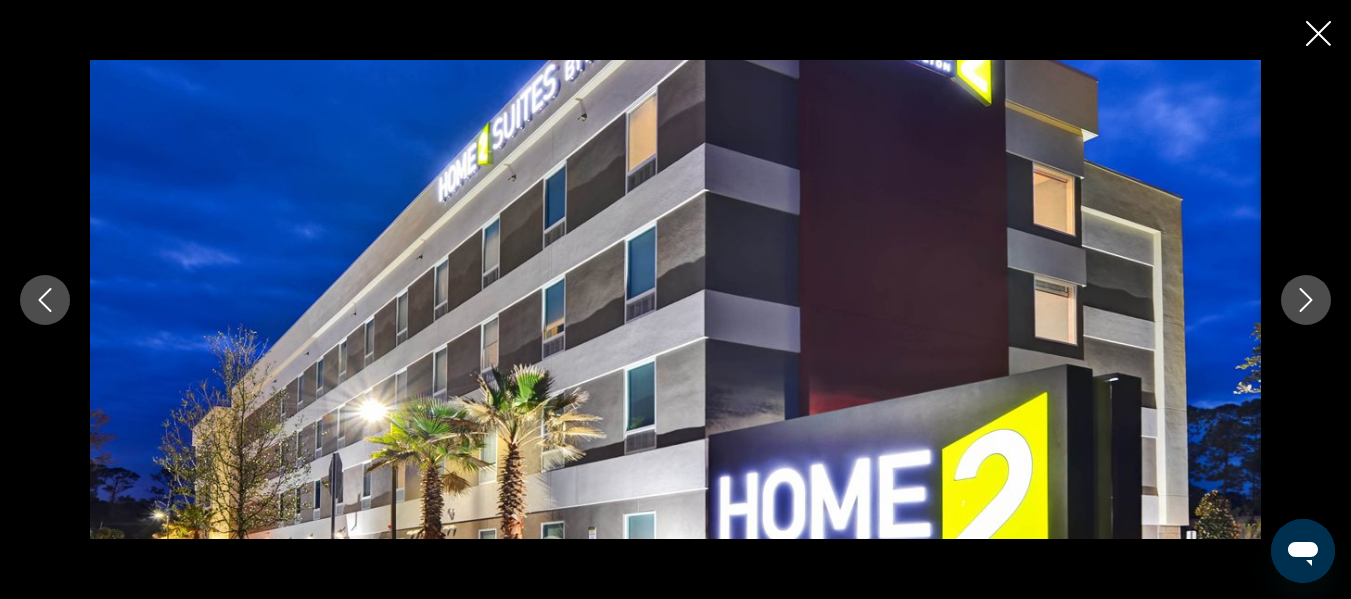 click 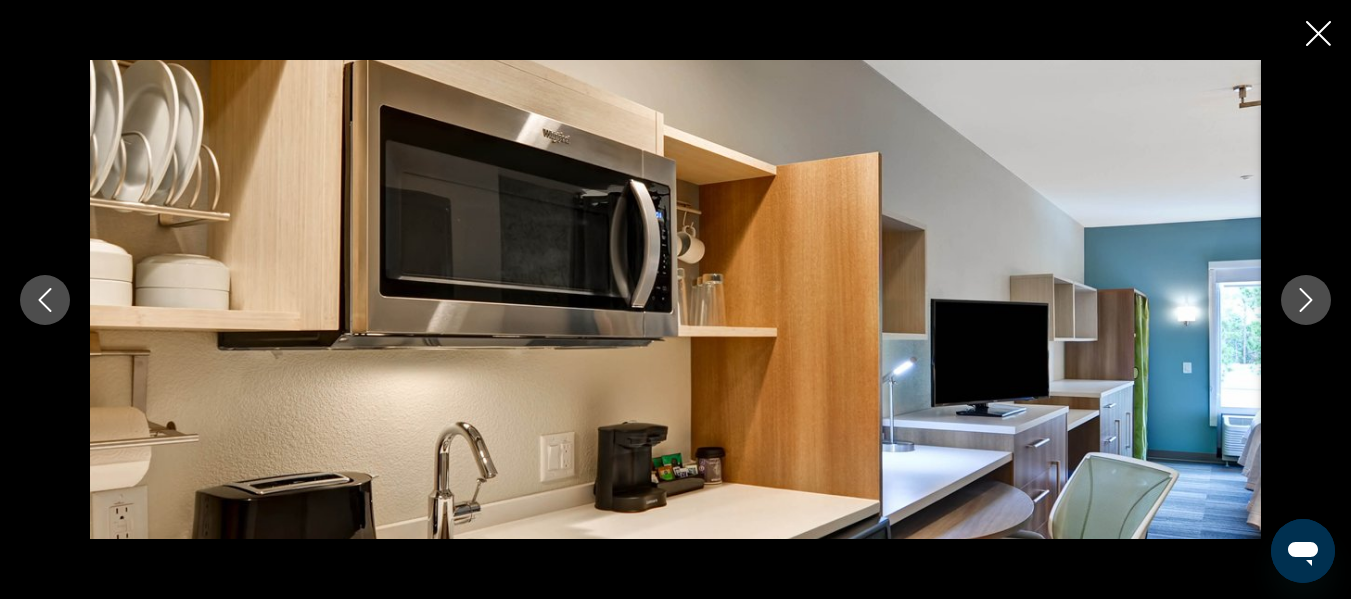 click 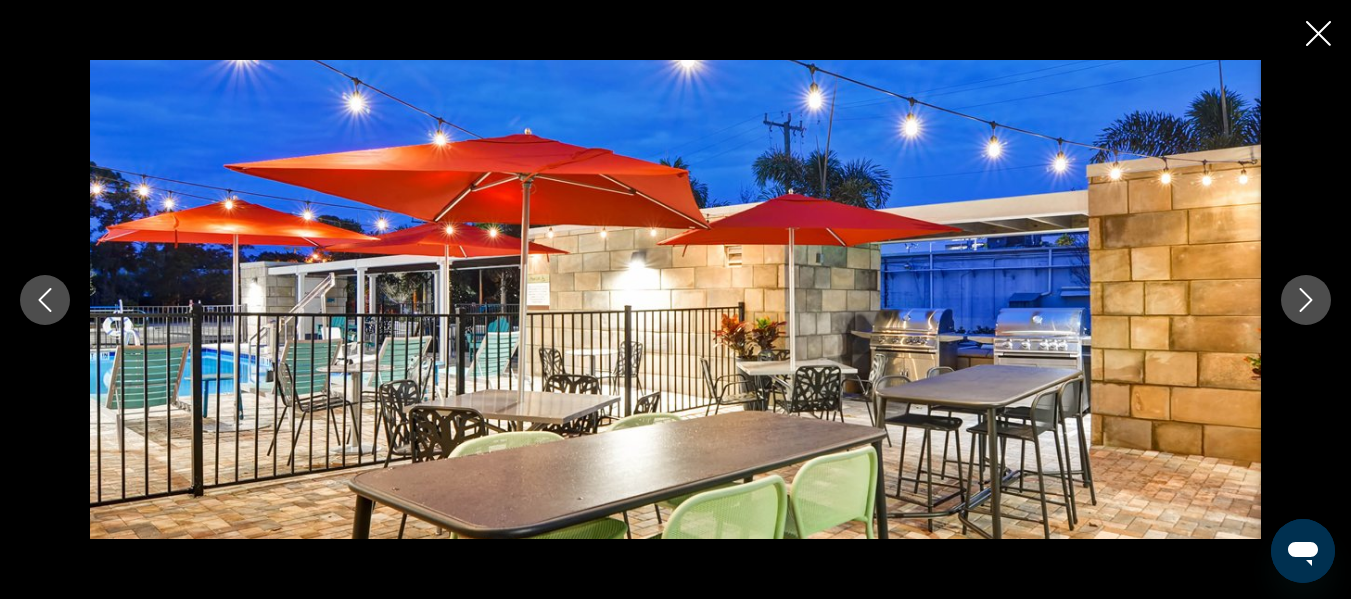 click 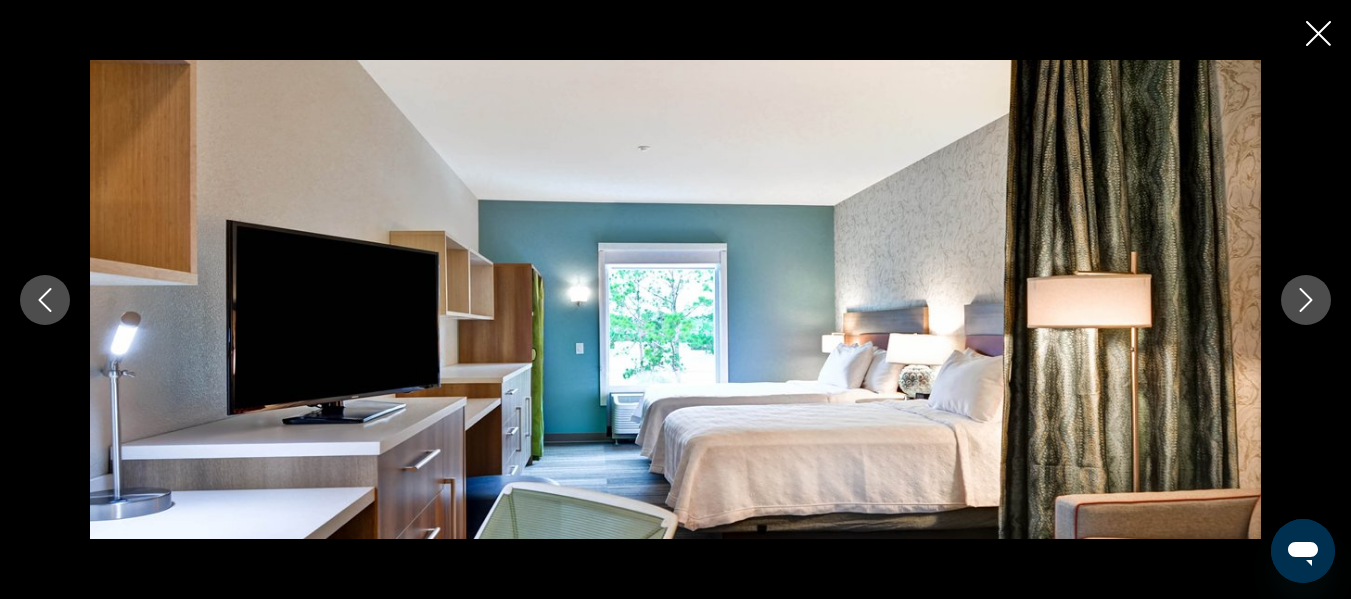 click 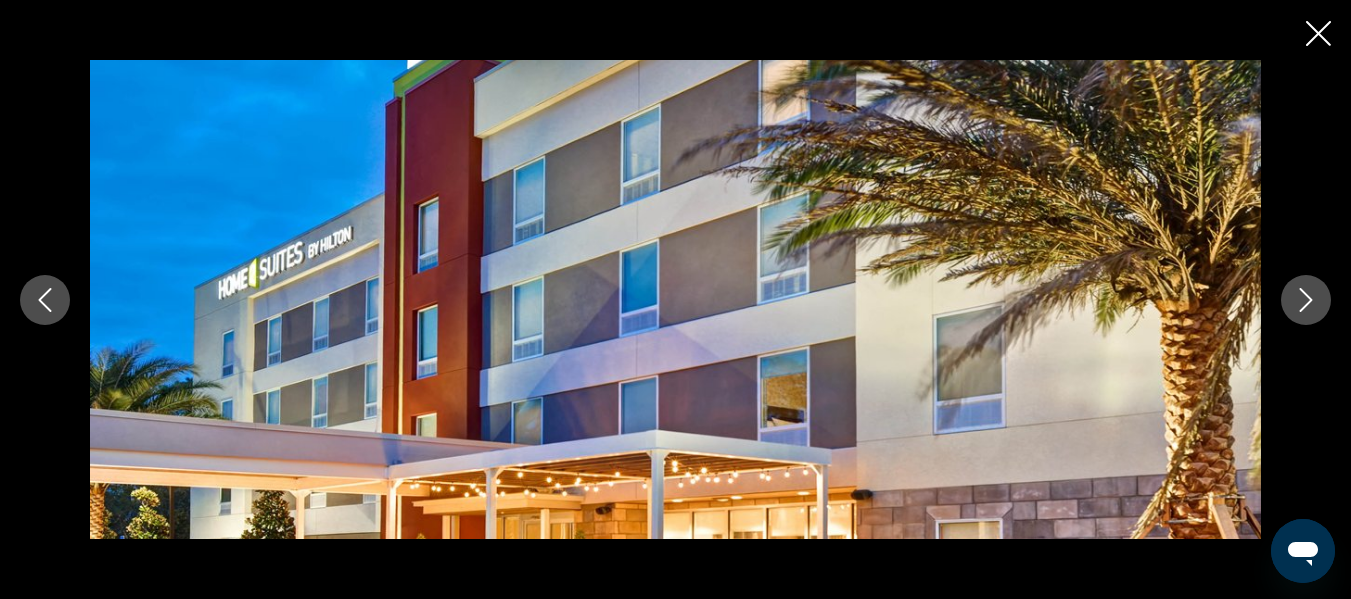 click 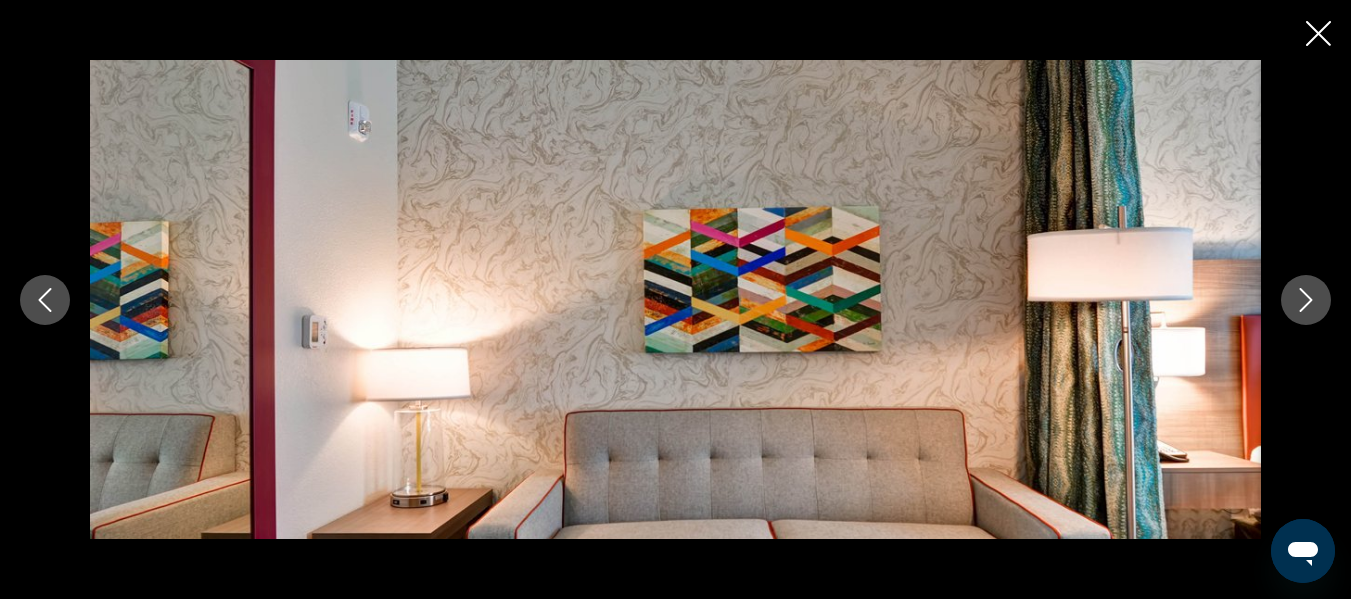 click 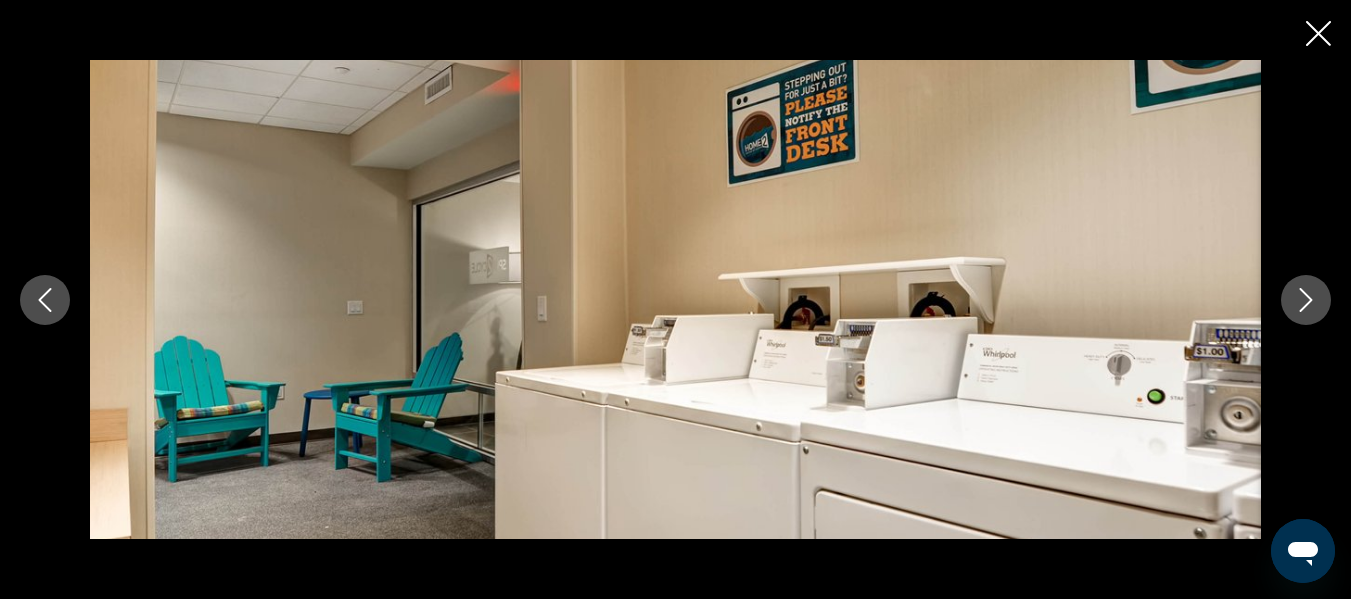 click 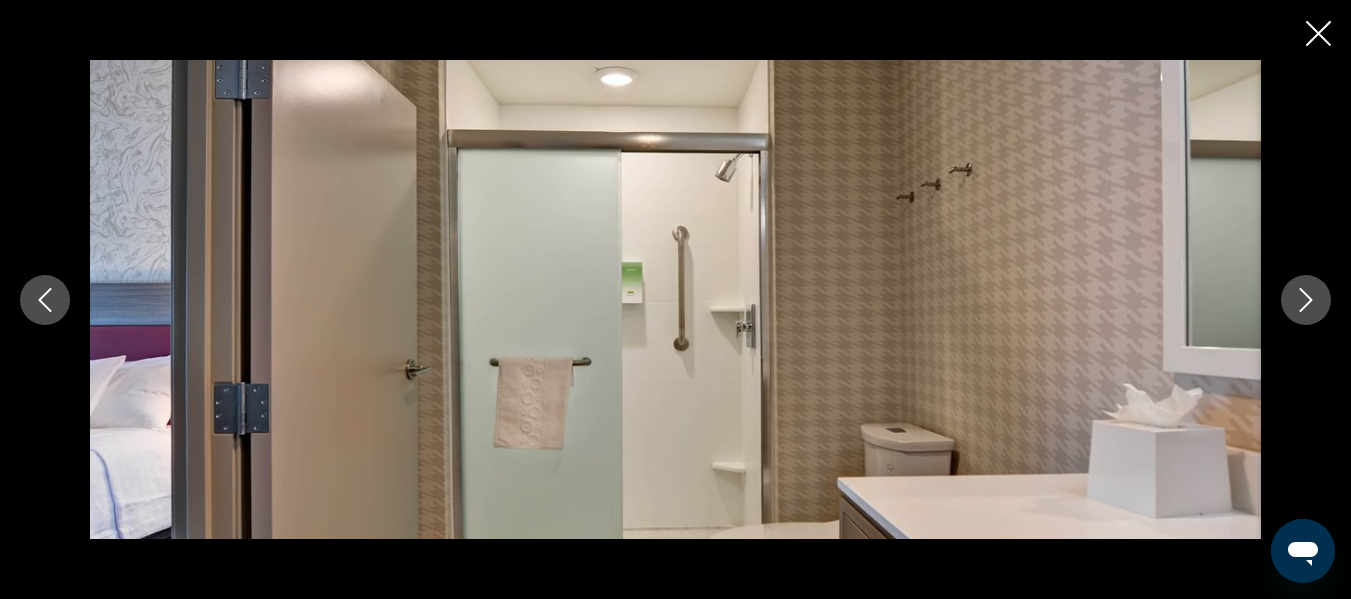 click 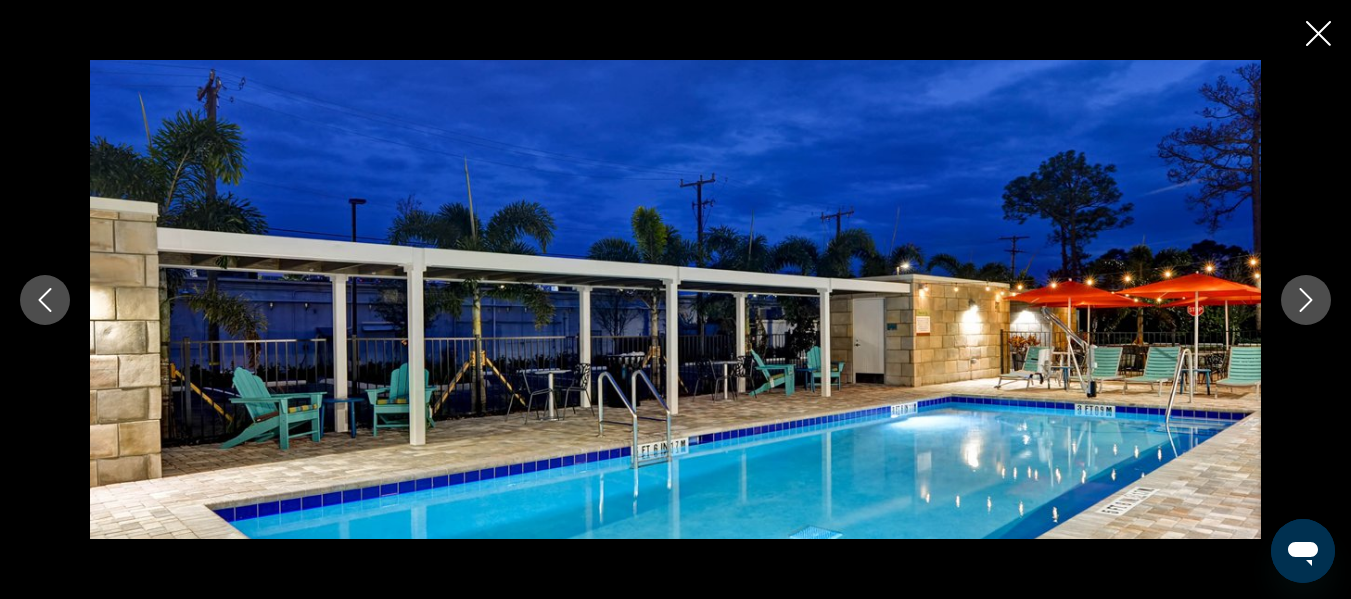 click 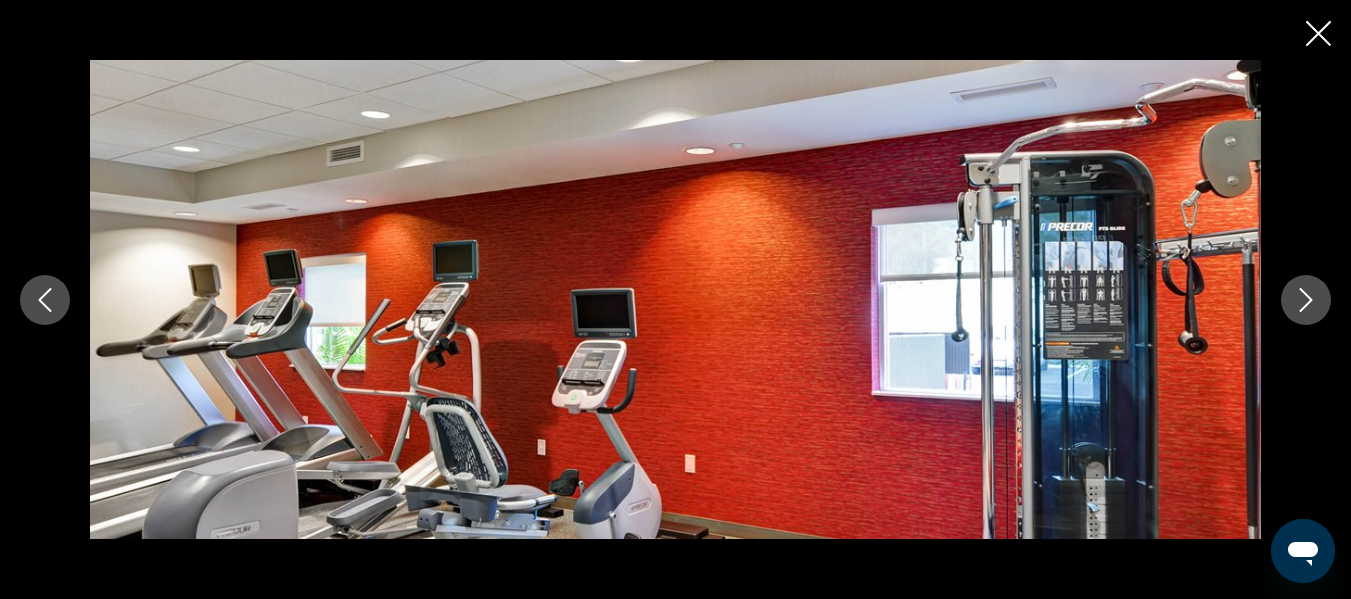 click 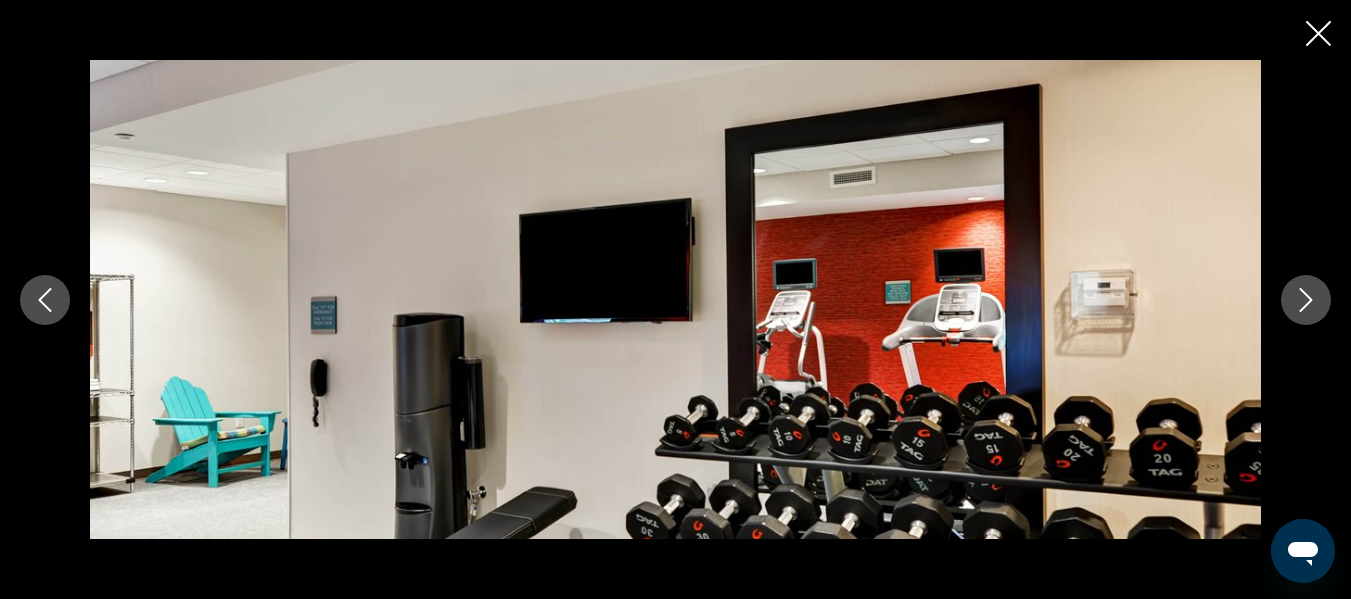 click 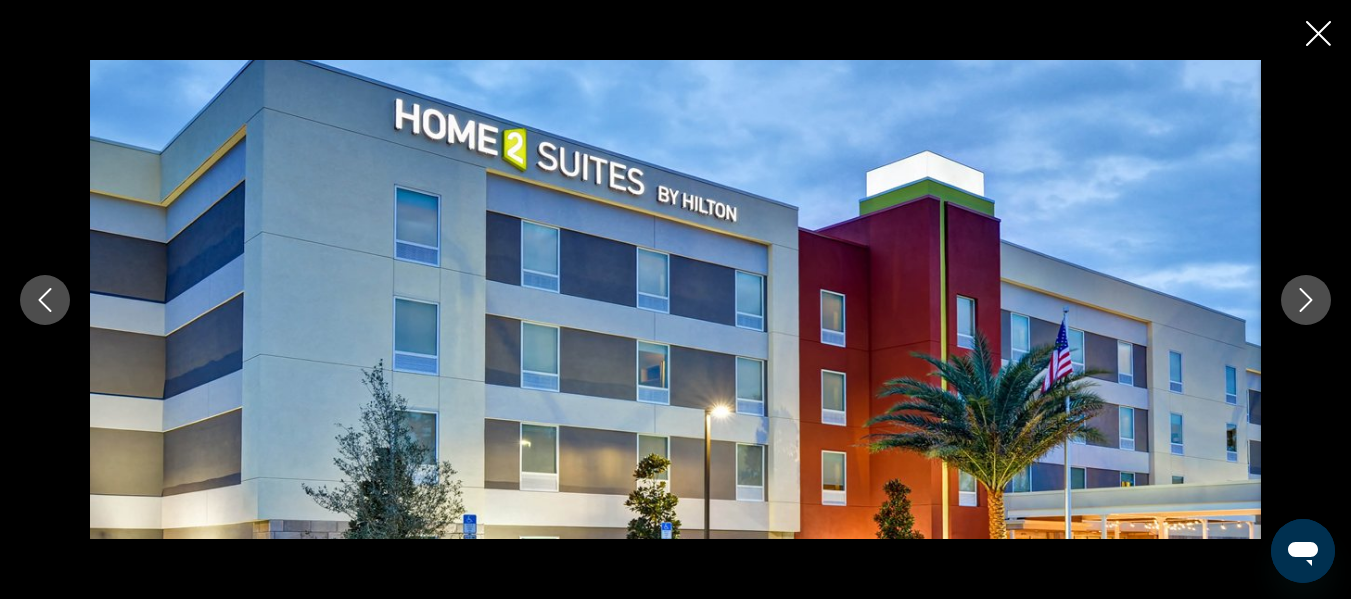 click 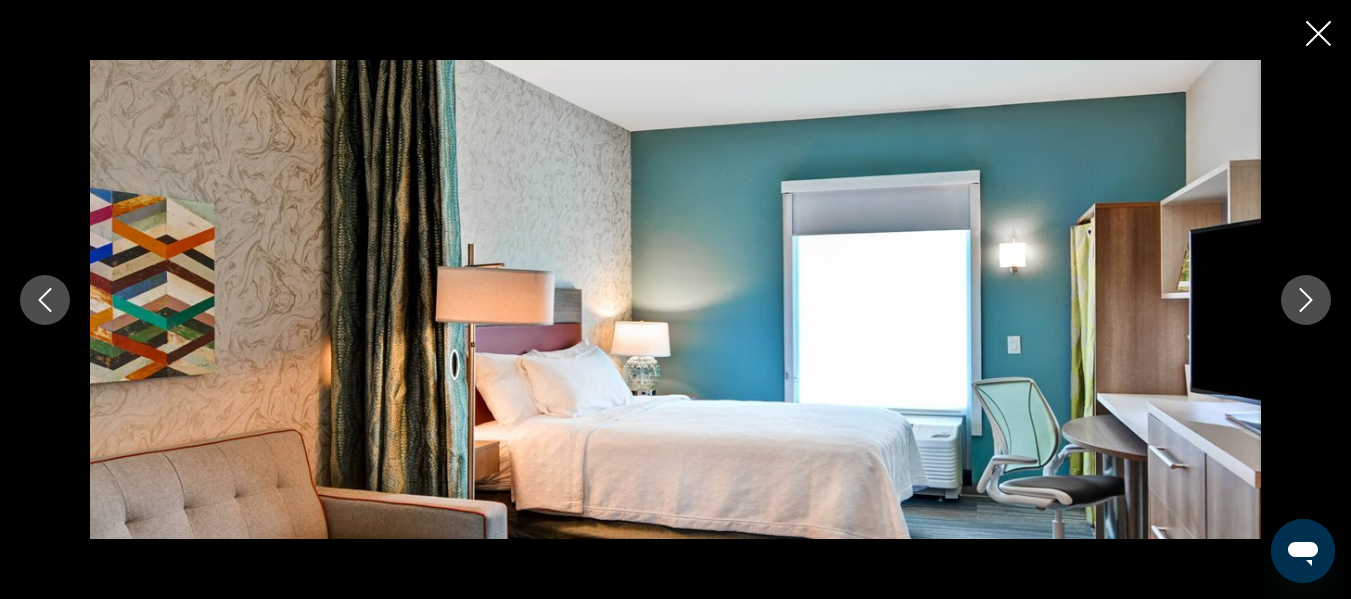 click 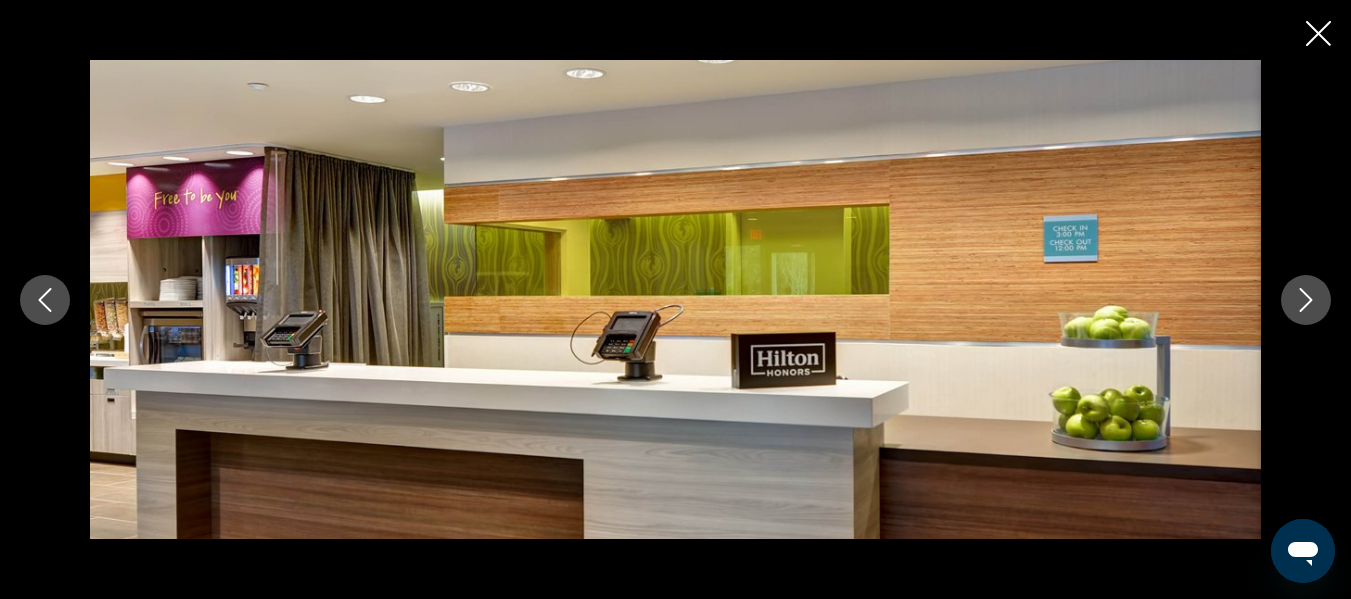click 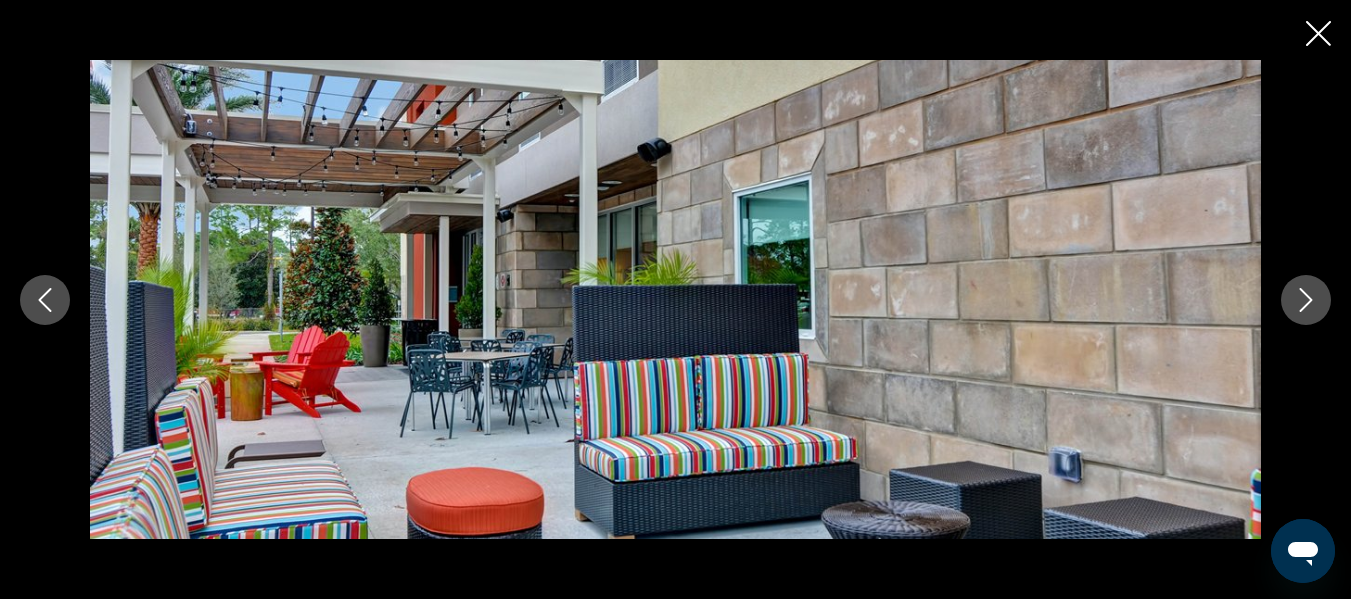 click 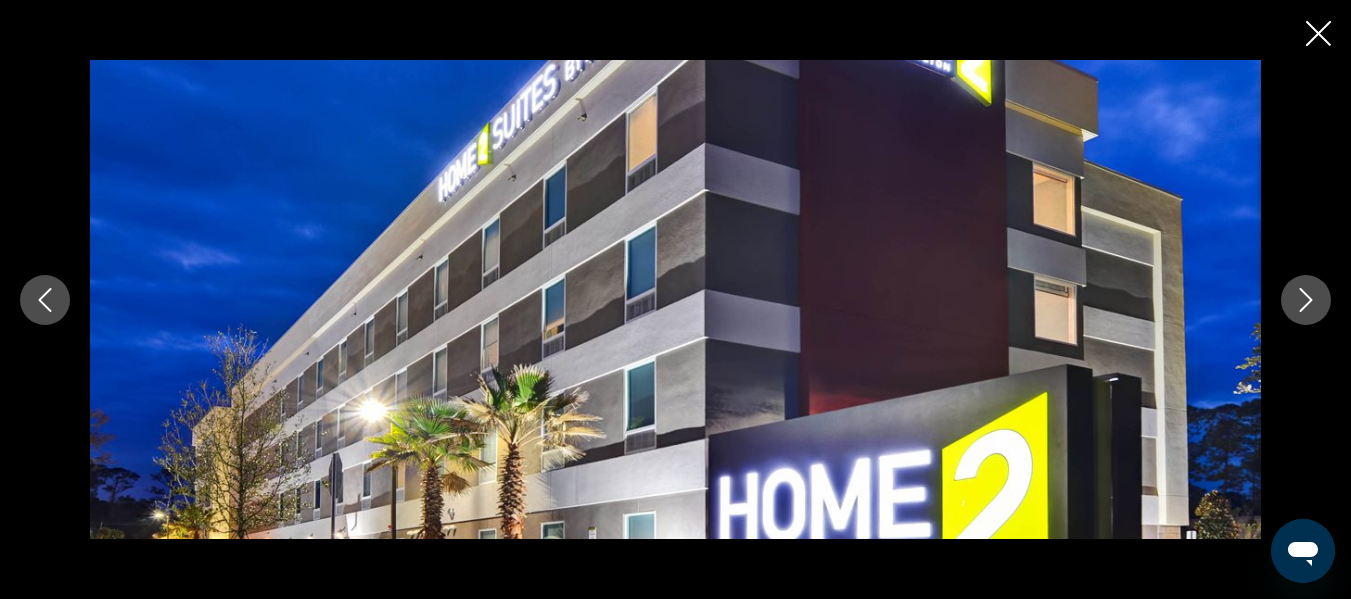click 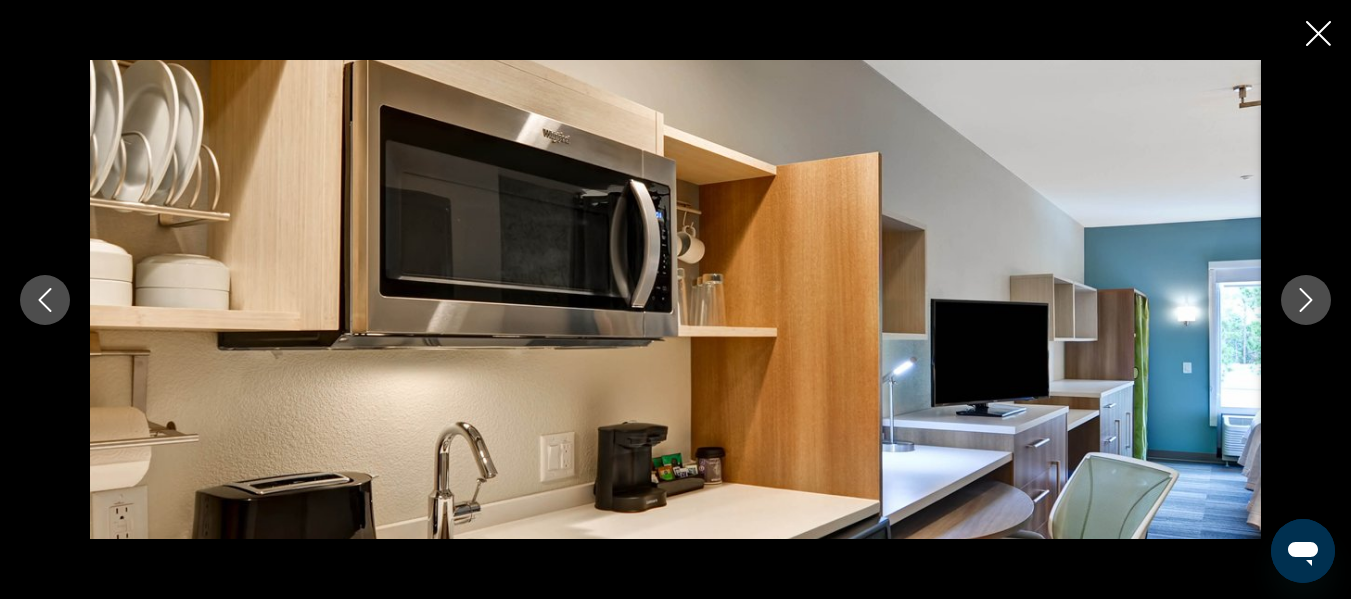 click 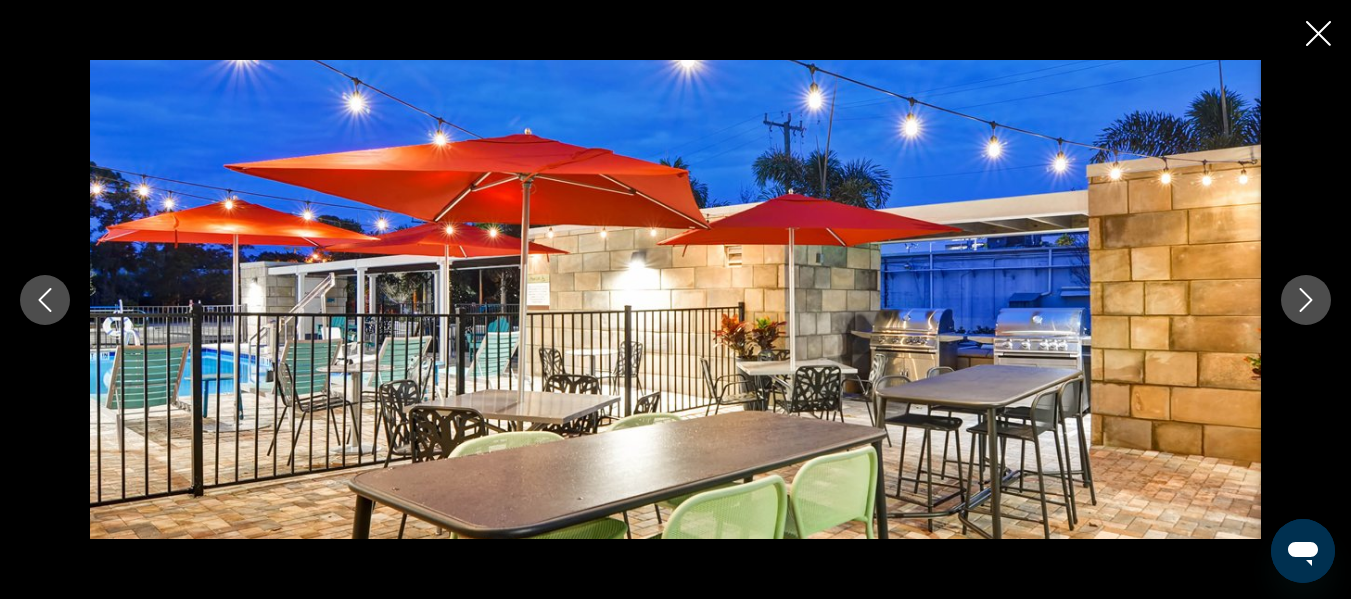 click 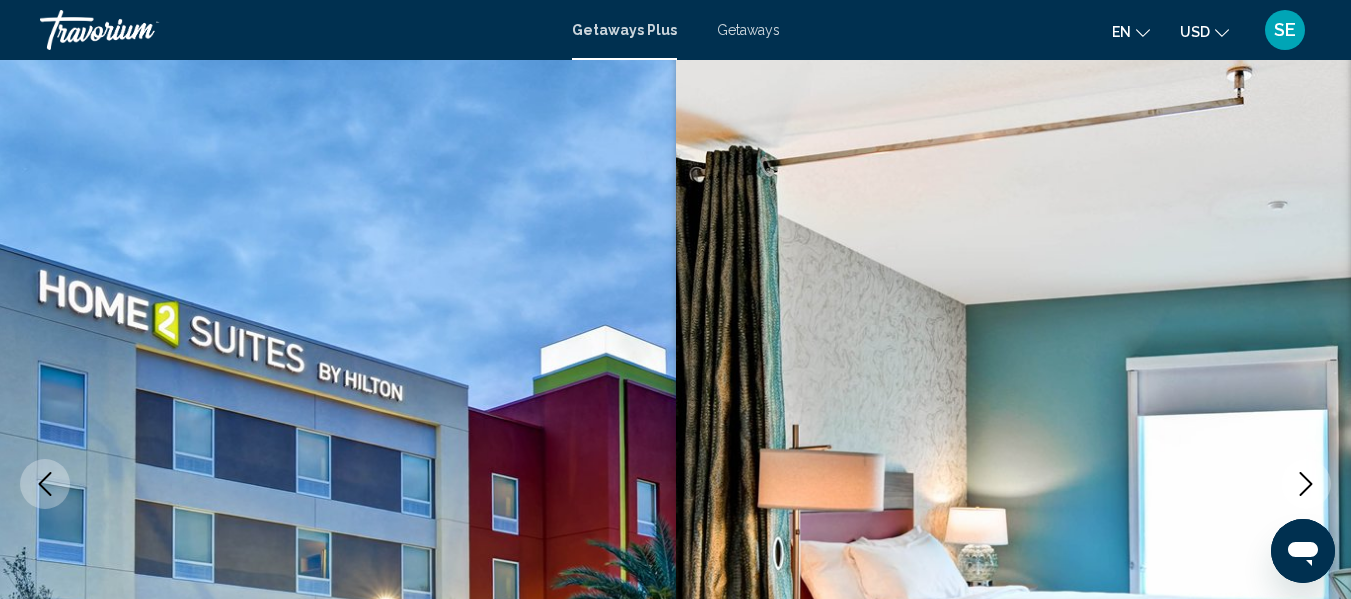 scroll, scrollTop: 0, scrollLeft: 0, axis: both 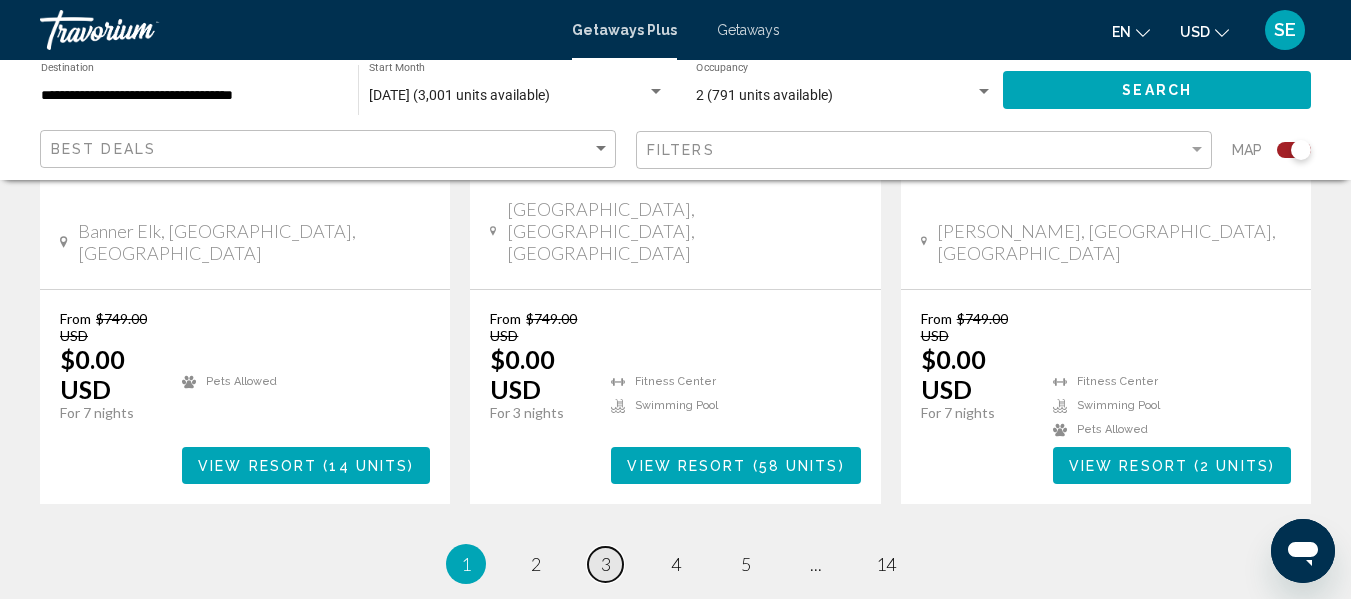 click on "3" at bounding box center [606, 564] 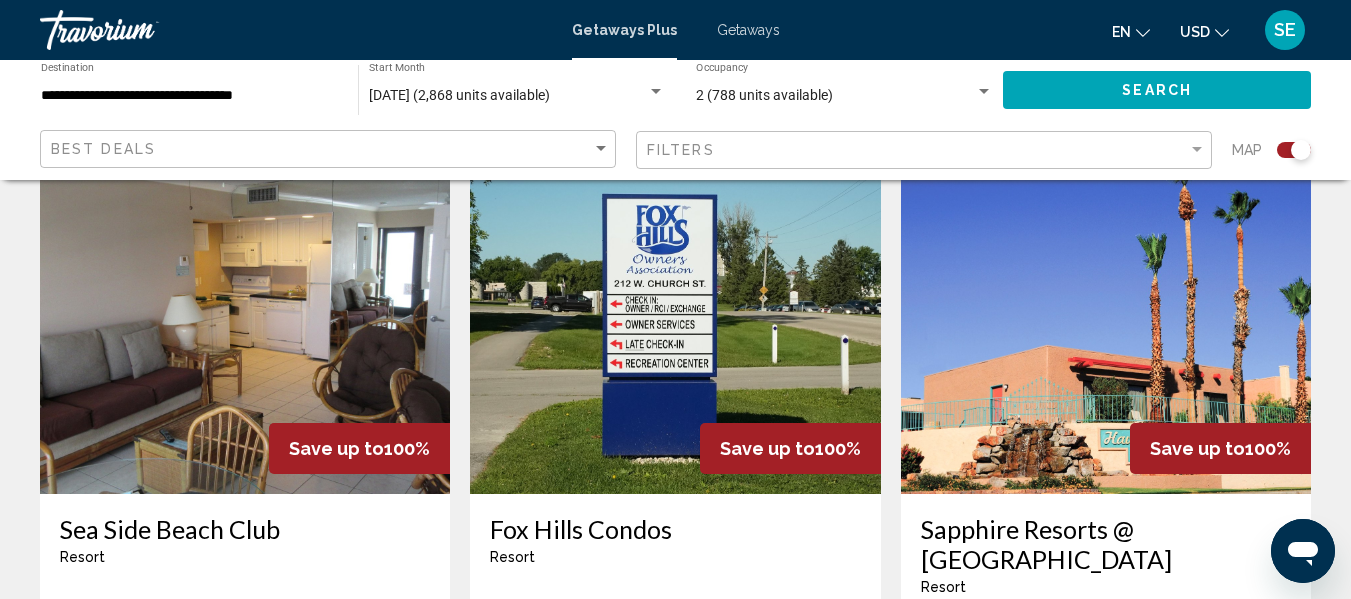 scroll, scrollTop: 711, scrollLeft: 0, axis: vertical 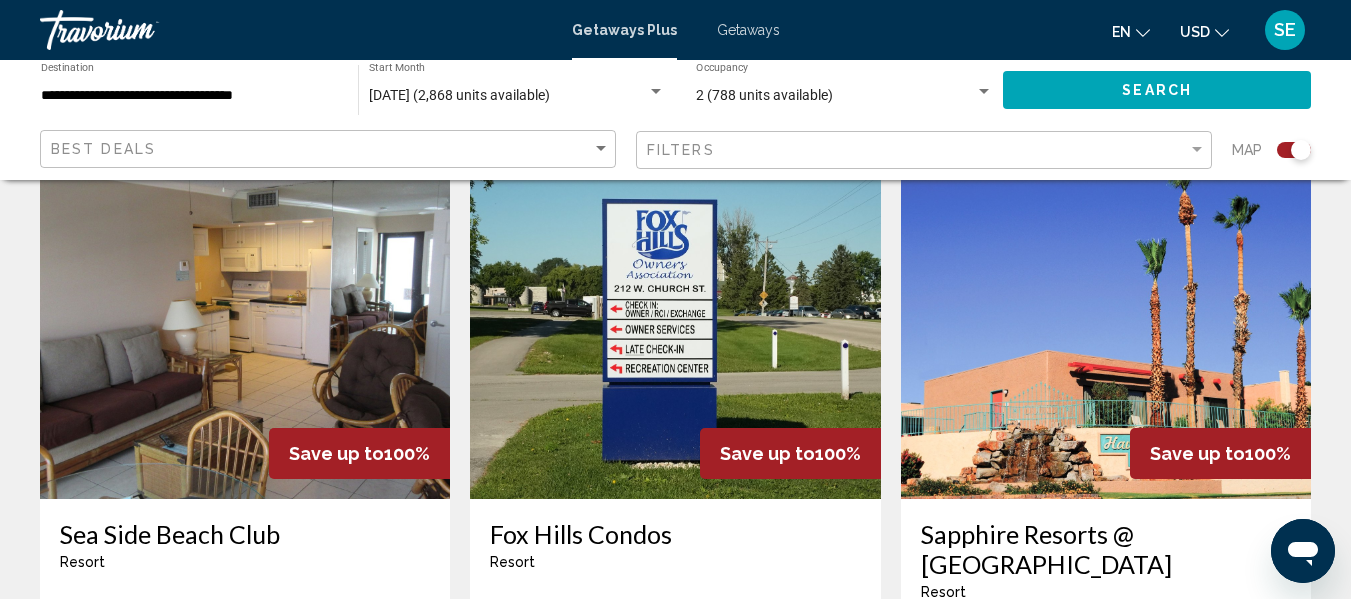 click at bounding box center (245, 339) 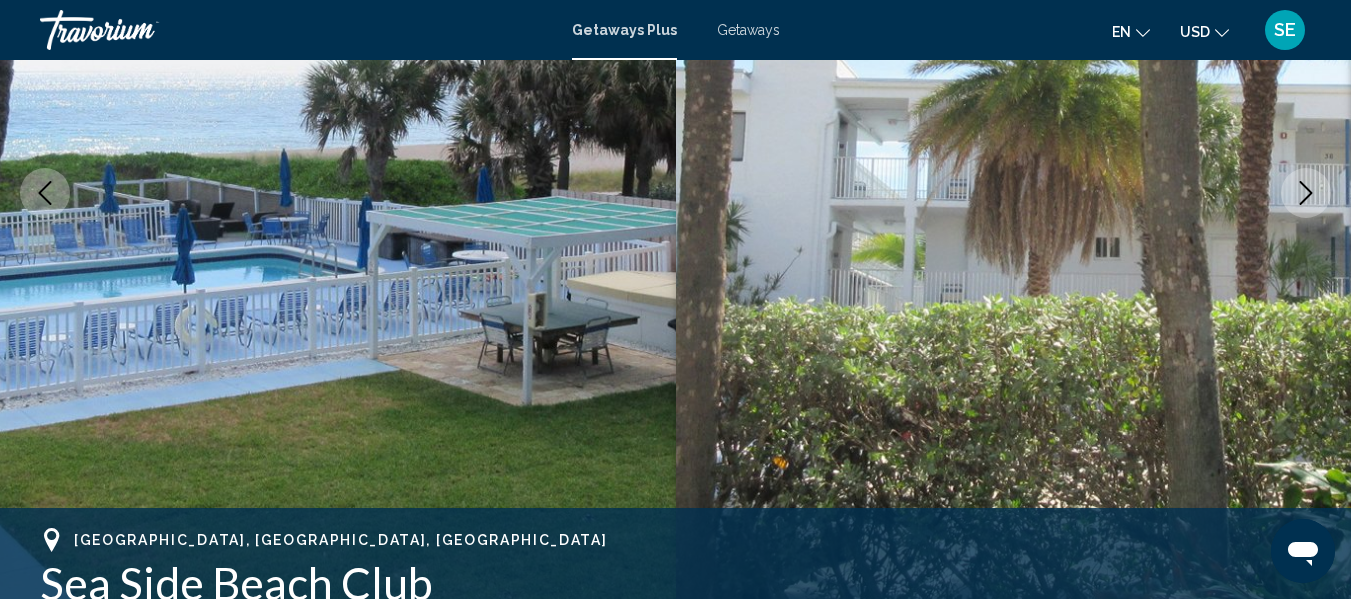 scroll, scrollTop: 341, scrollLeft: 0, axis: vertical 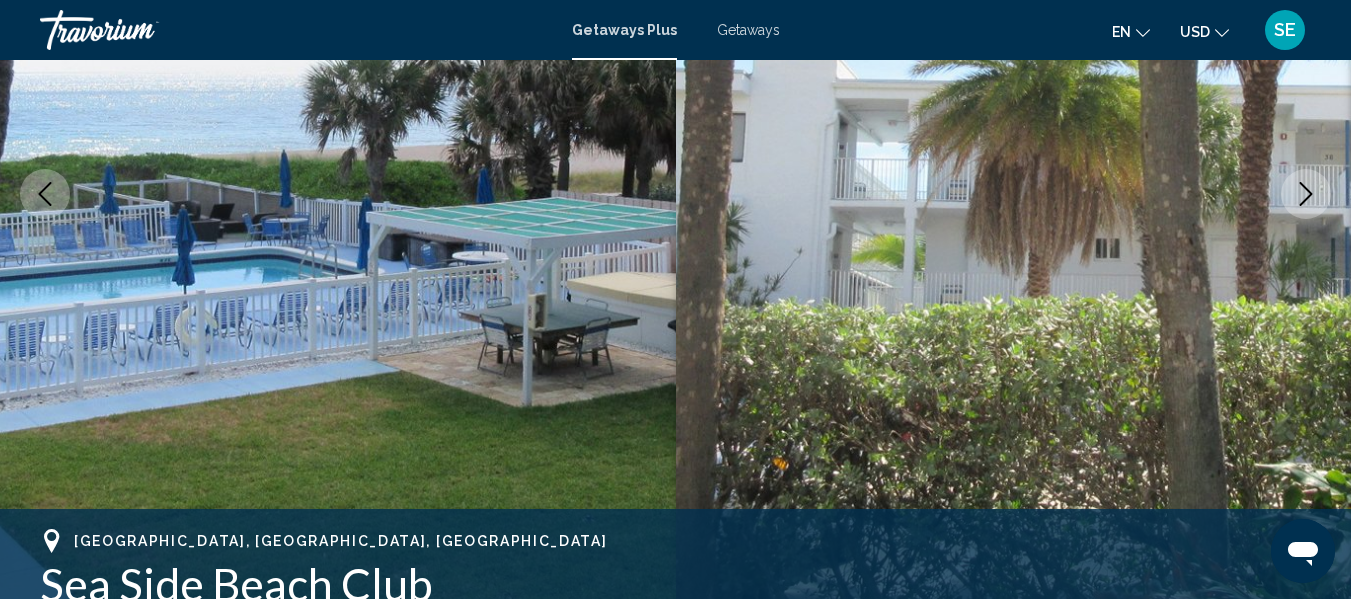 click 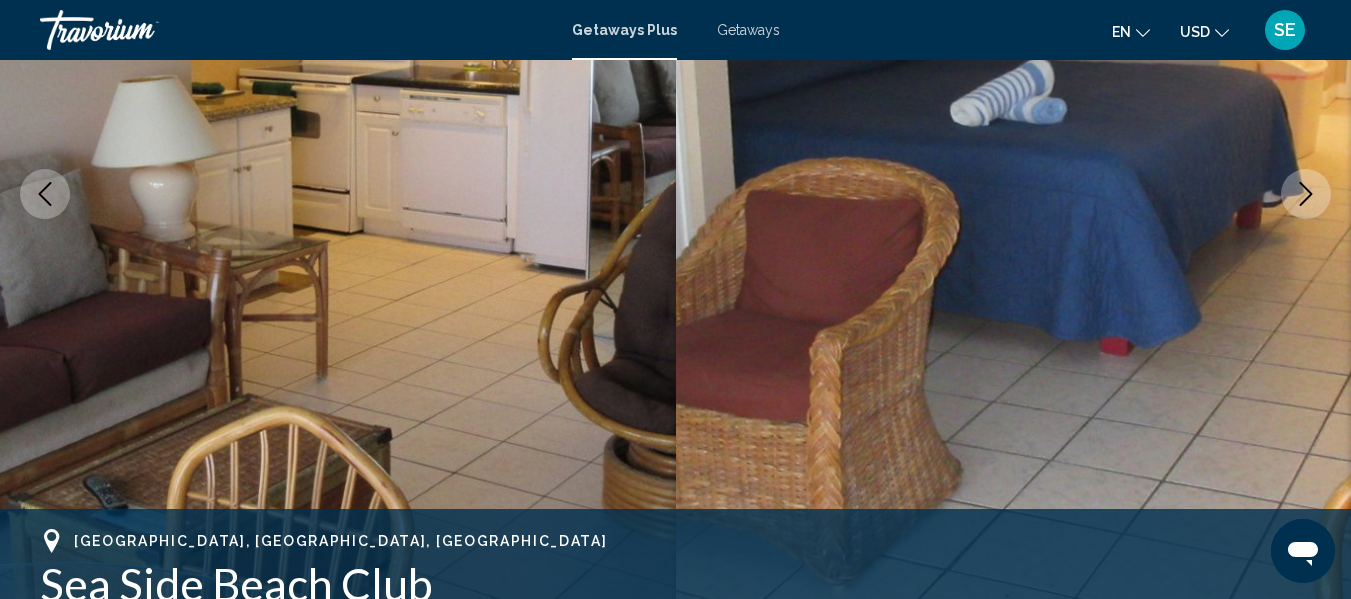 click 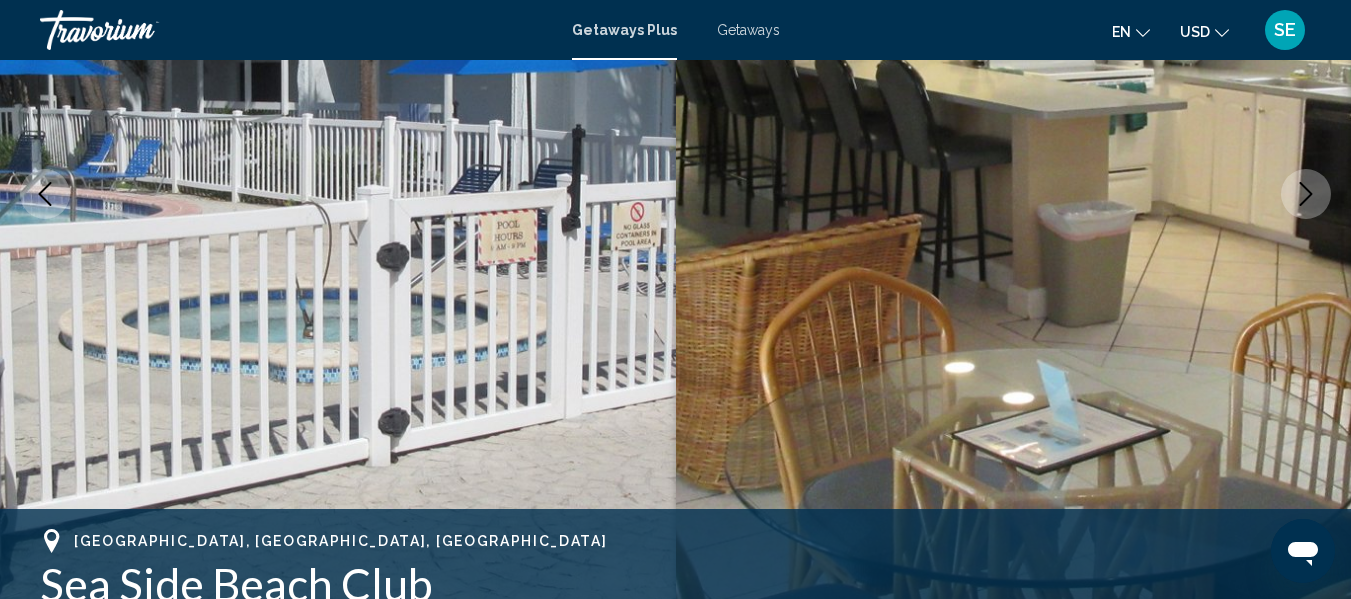 click at bounding box center [338, 194] 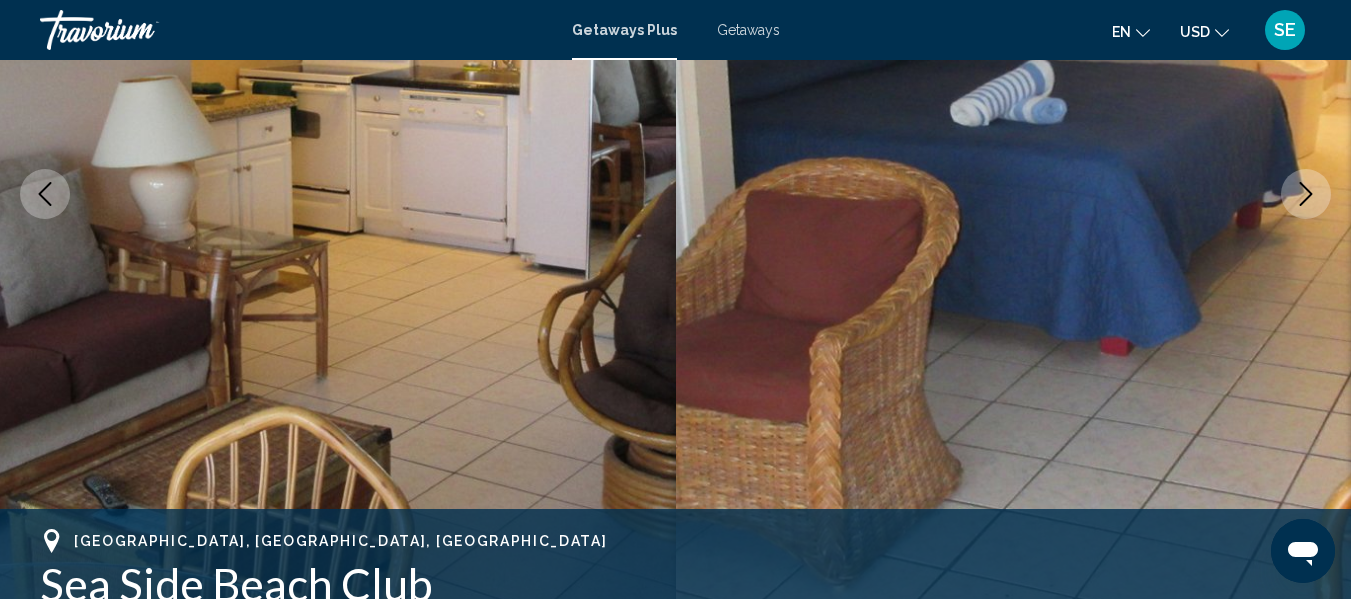 click 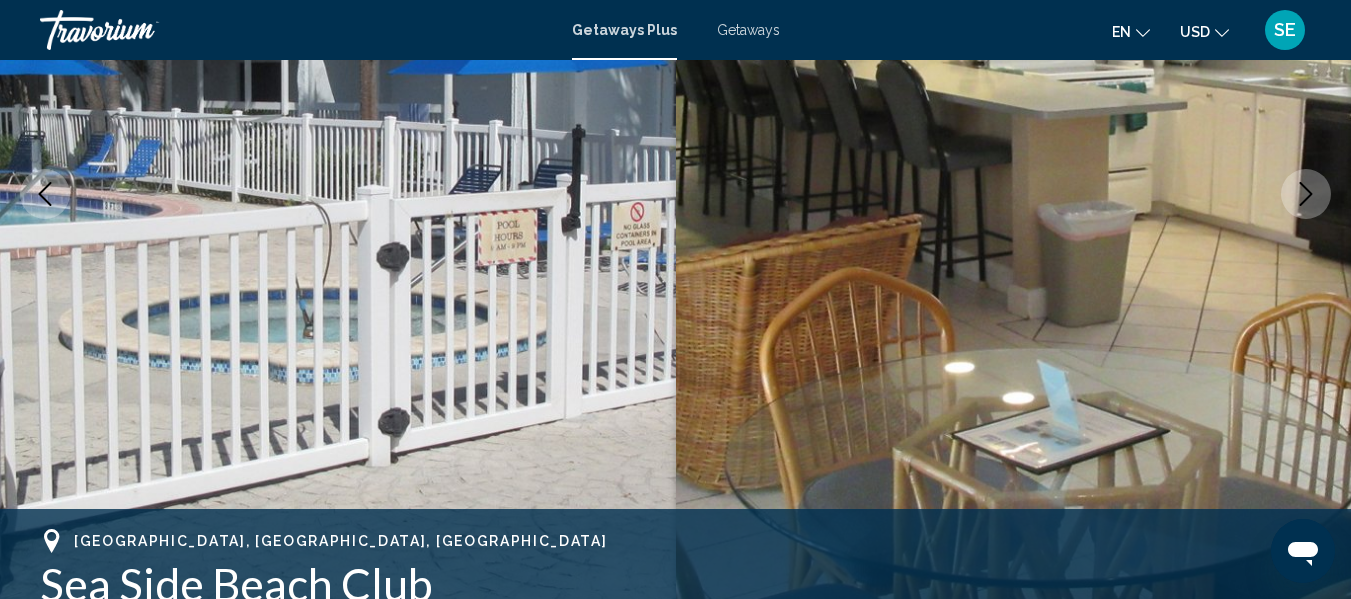 click 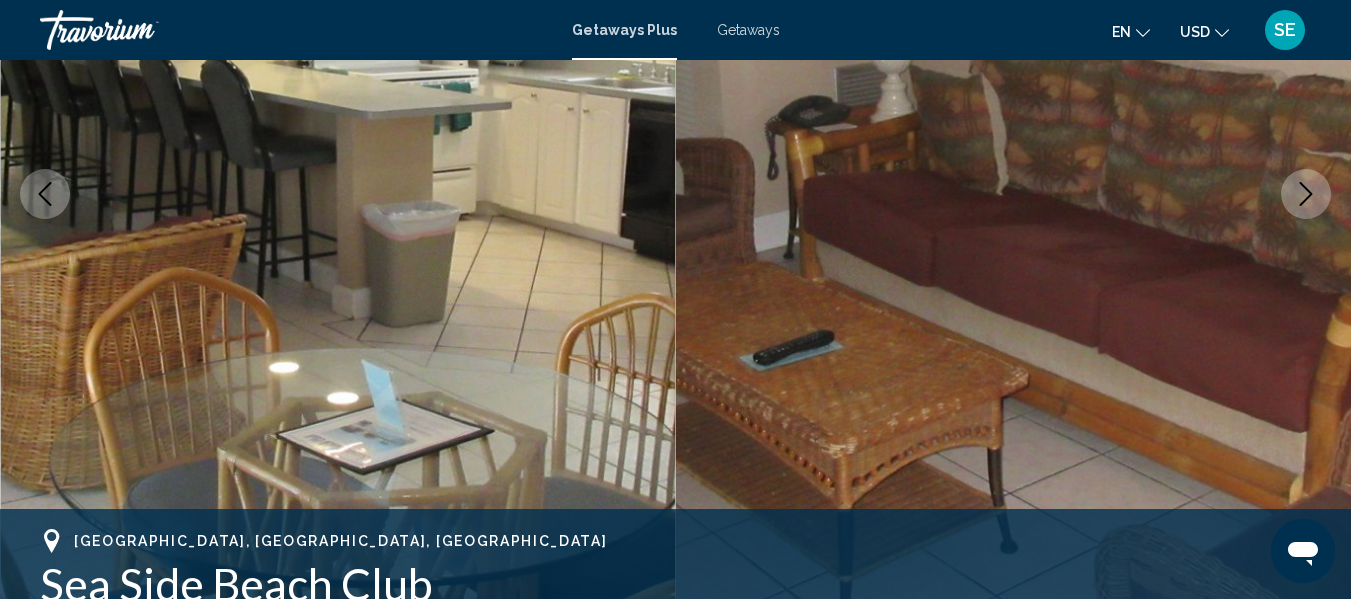 click 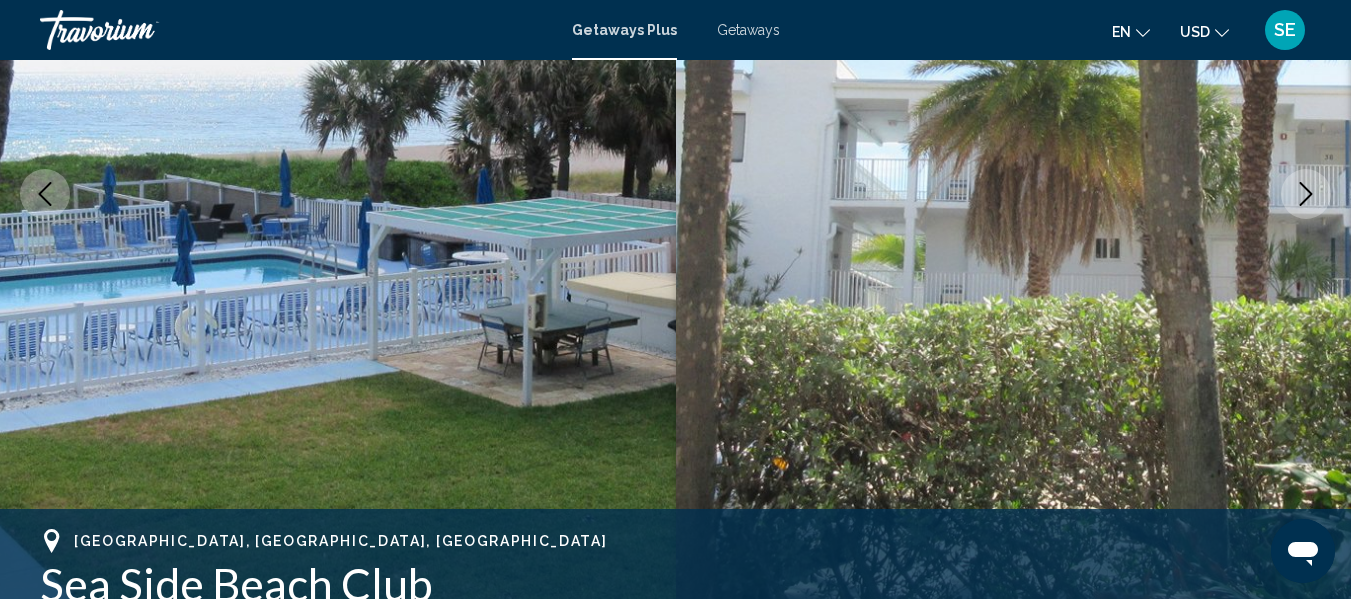 click 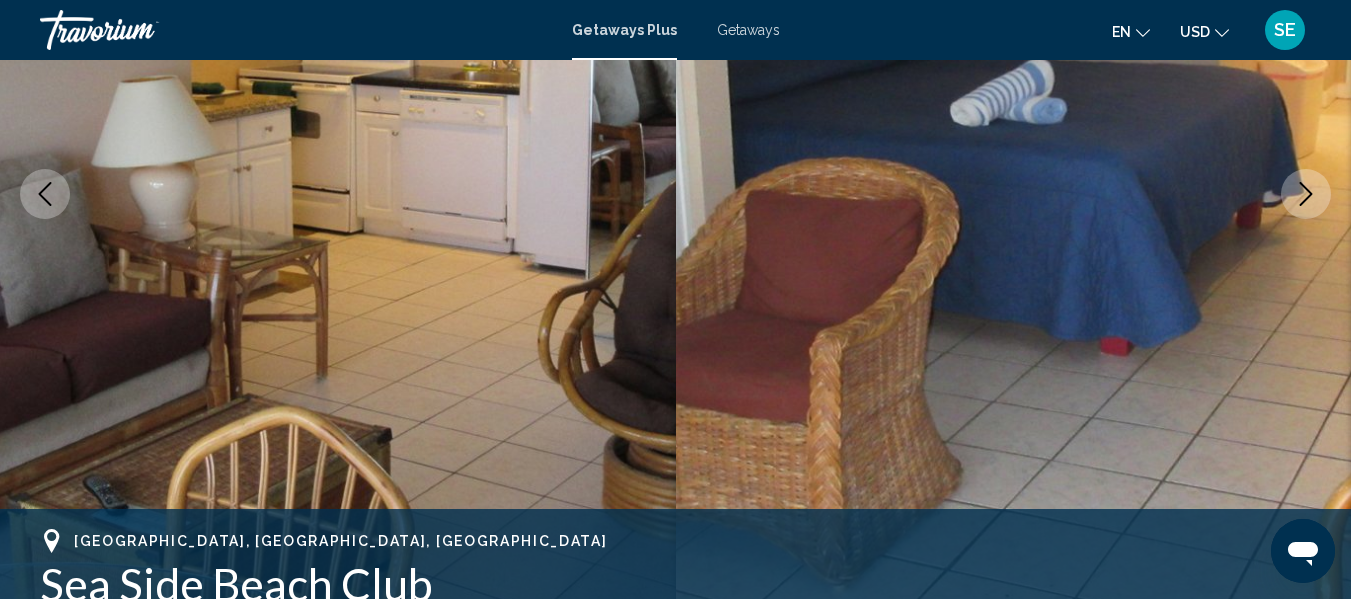click 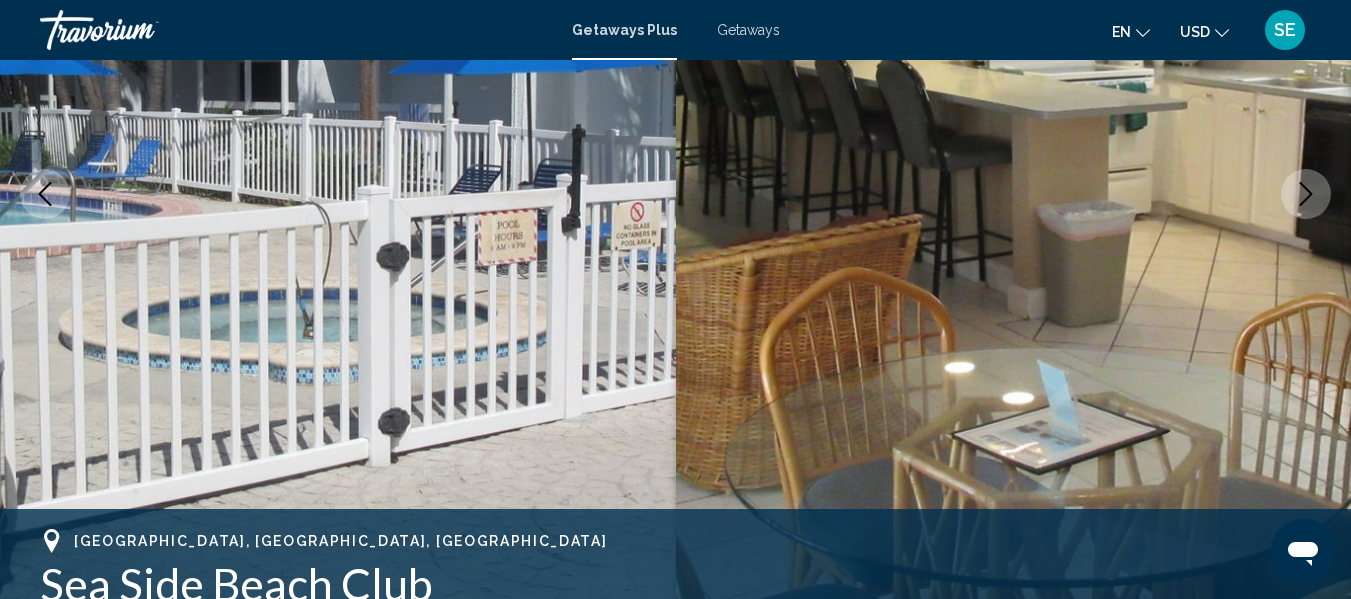 click 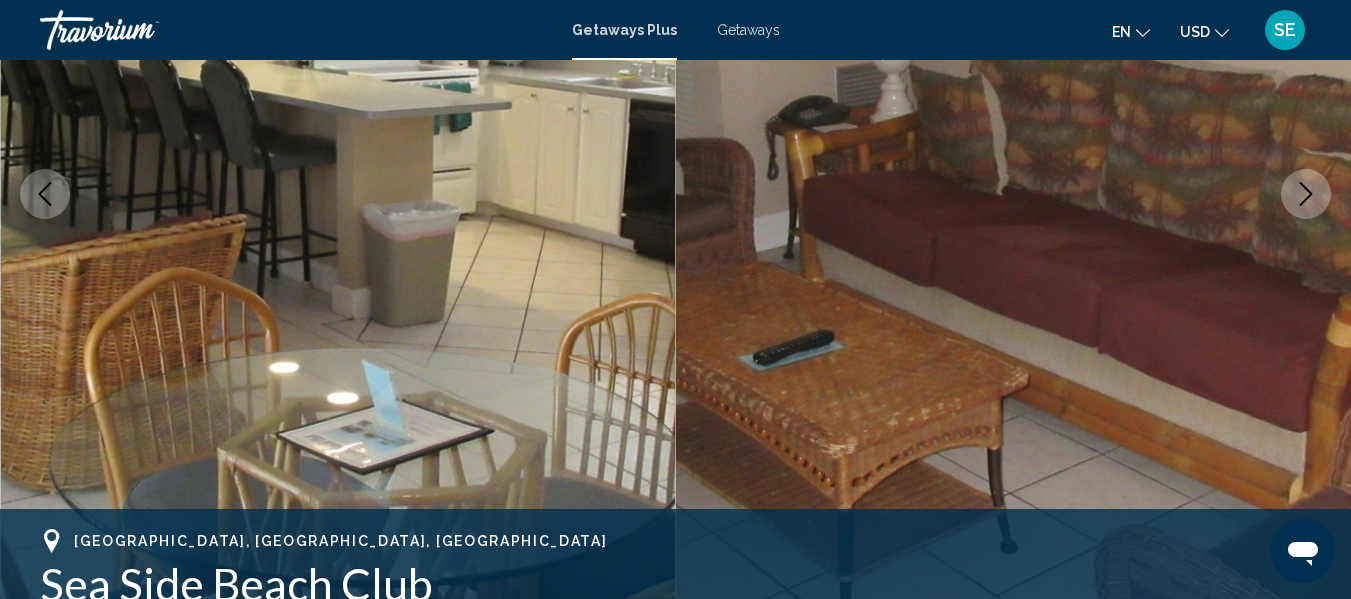 click 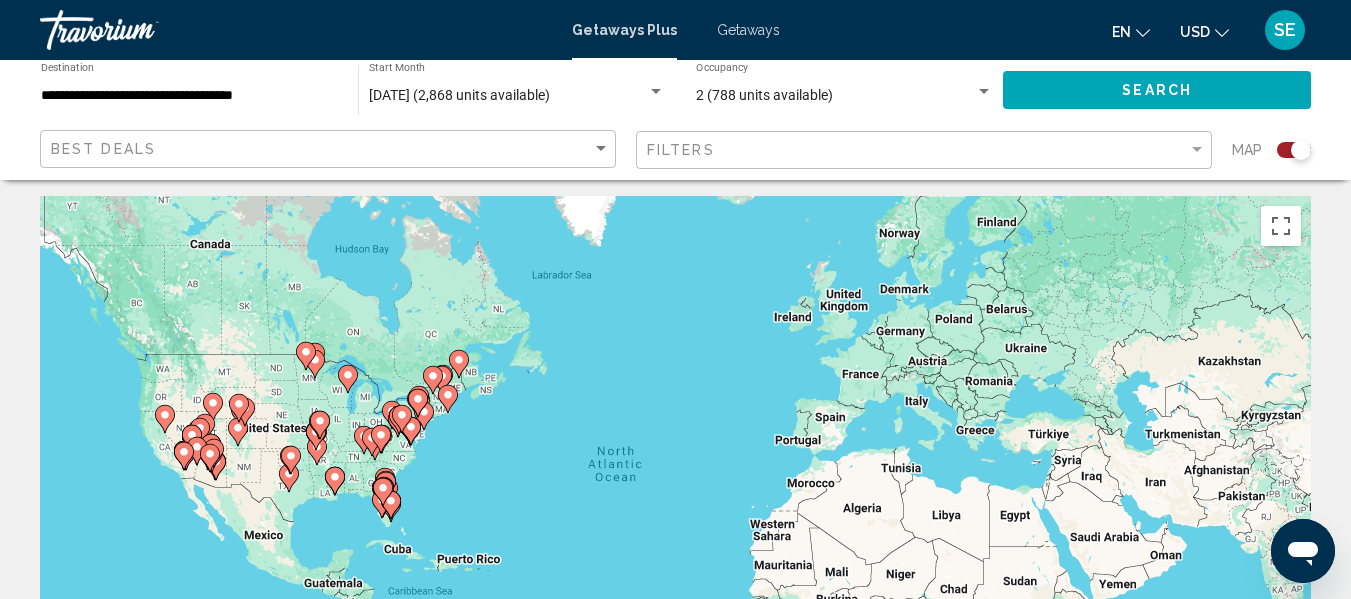 scroll, scrollTop: 0, scrollLeft: 0, axis: both 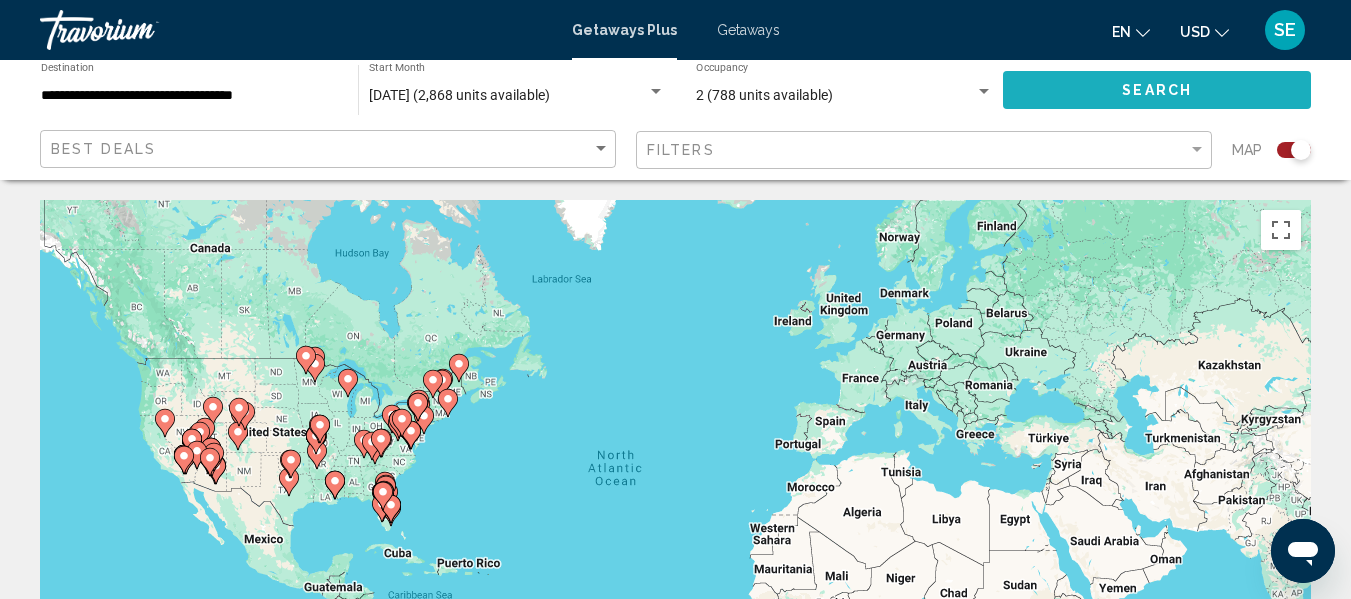 click on "Search" 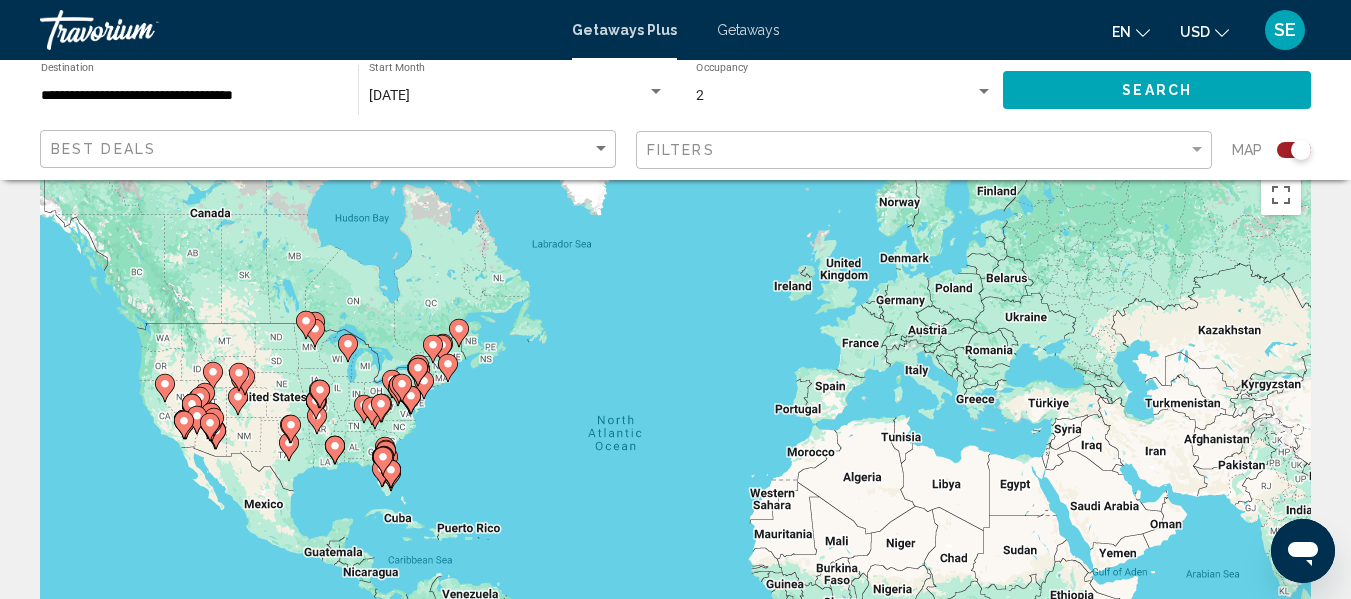 scroll, scrollTop: 0, scrollLeft: 0, axis: both 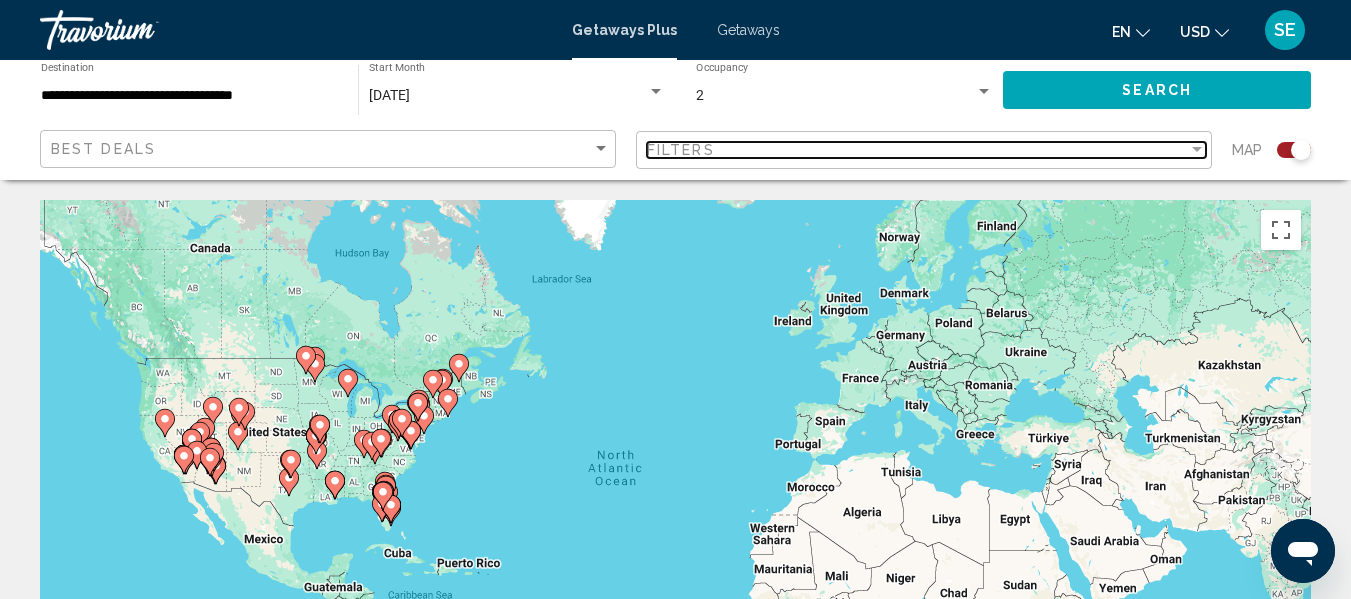 click at bounding box center (1197, 149) 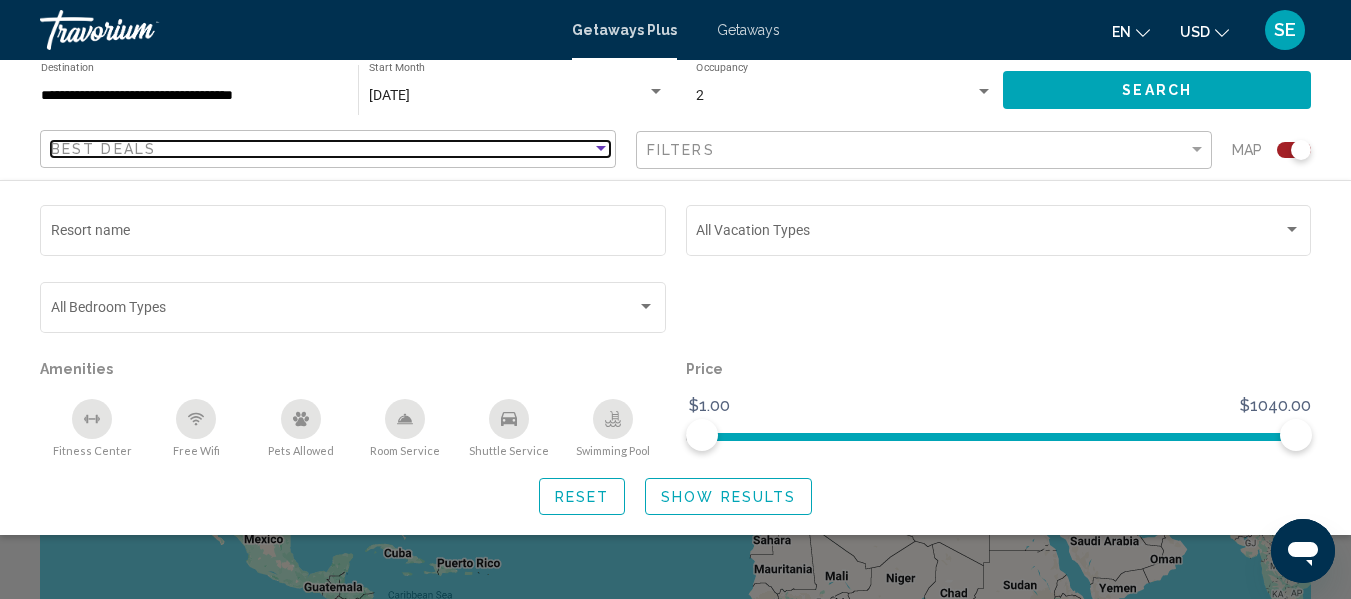 click at bounding box center (601, 148) 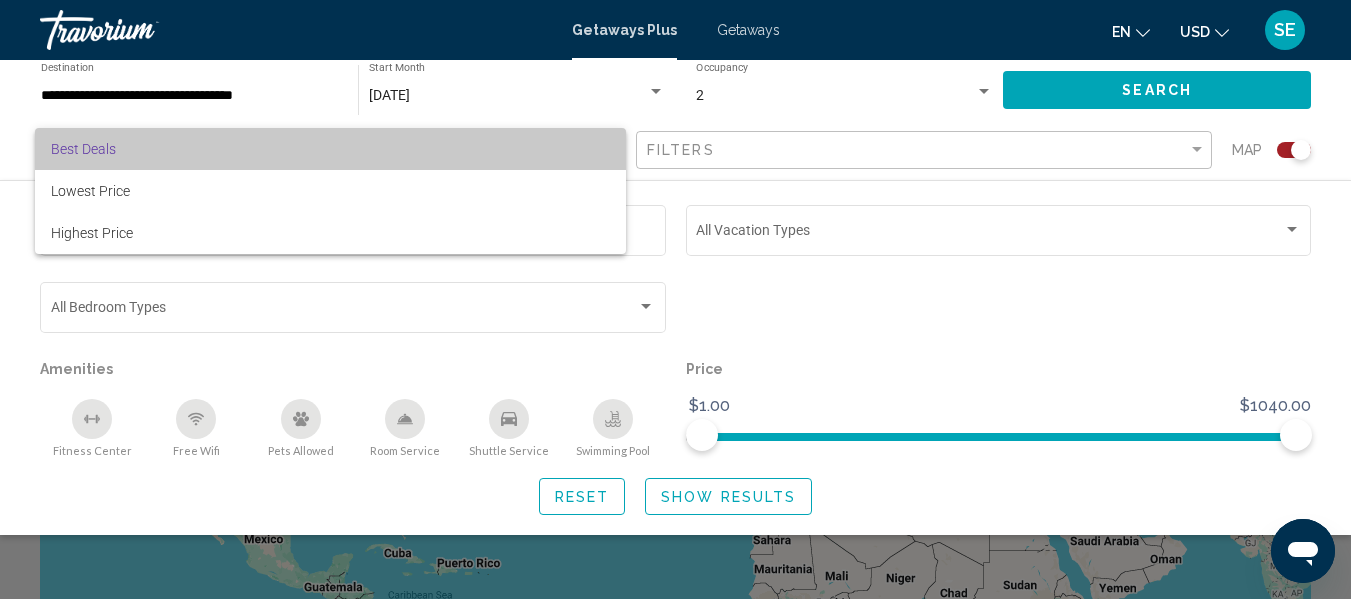 click on "Best Deals" at bounding box center (330, 149) 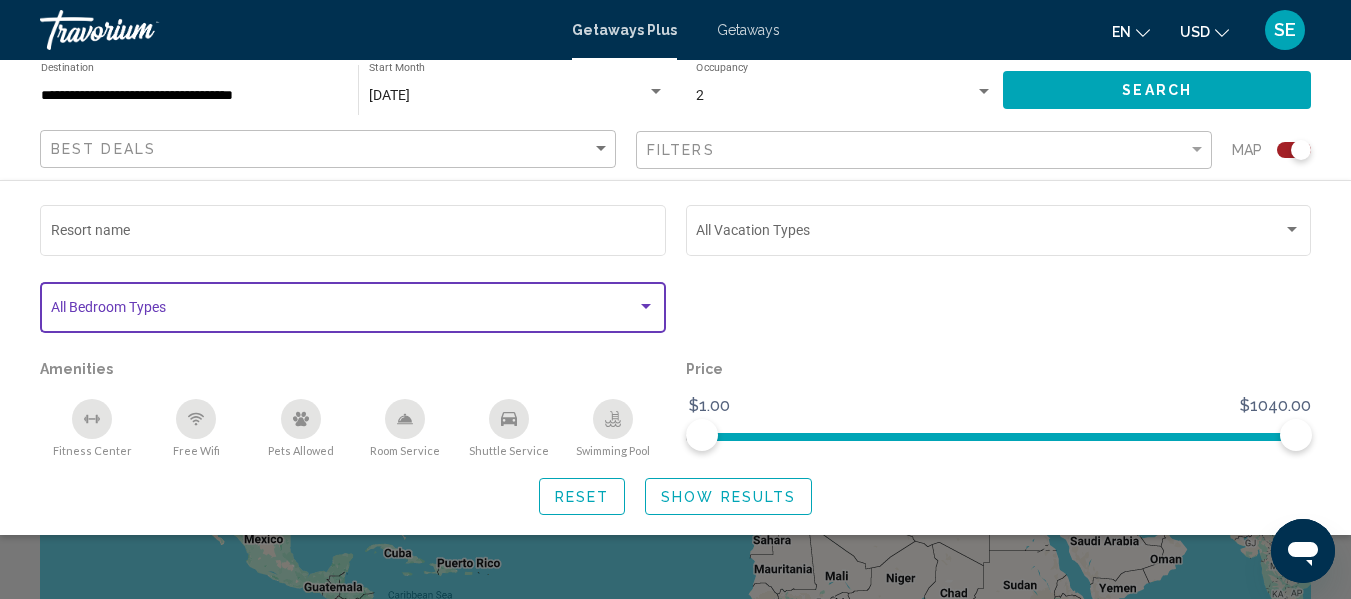 click at bounding box center [646, 306] 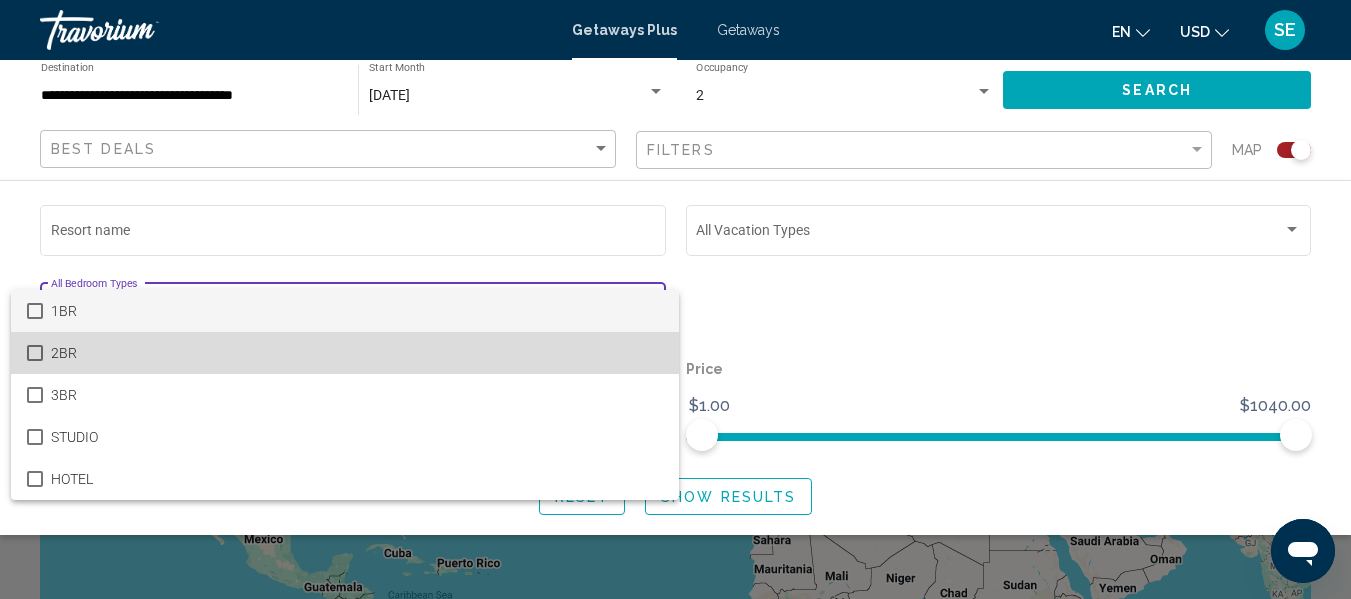 click on "2BR" at bounding box center [357, 353] 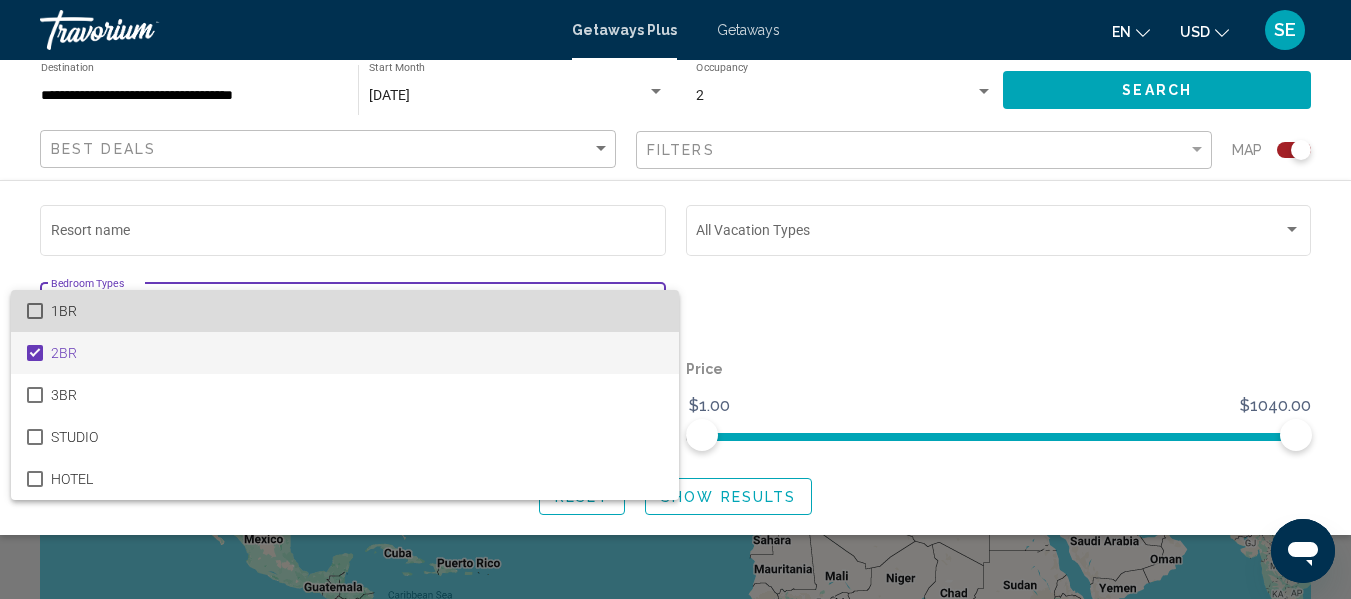 click on "1BR" at bounding box center (357, 311) 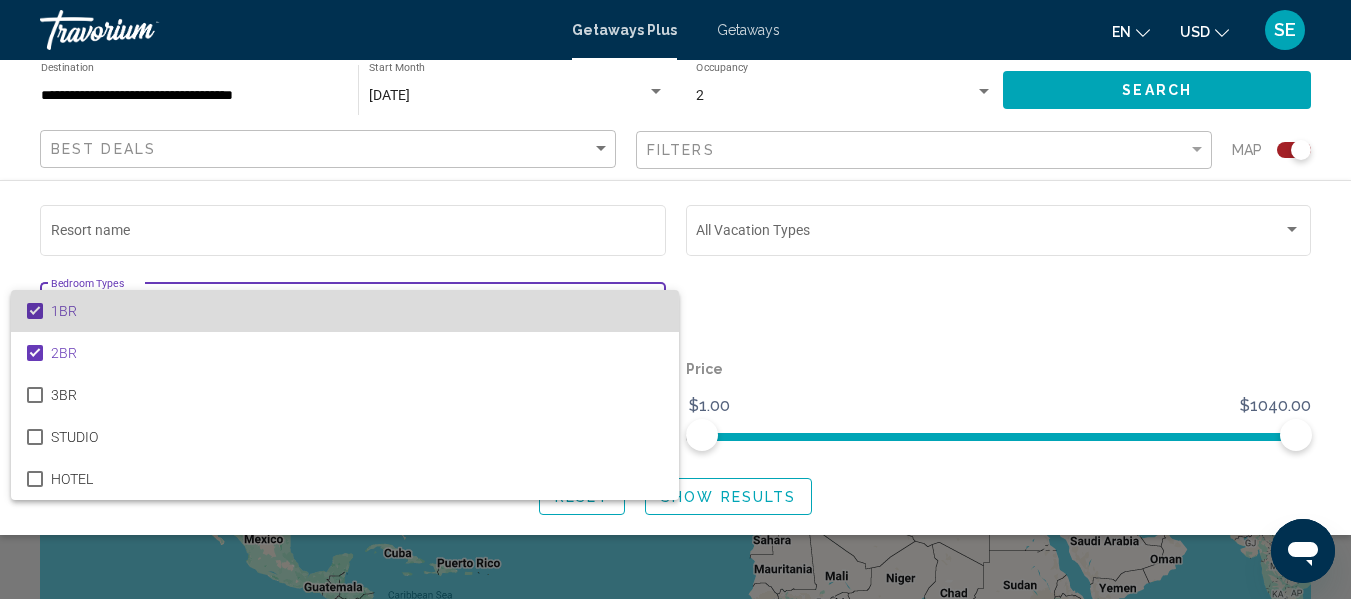 click on "1BR" at bounding box center [357, 311] 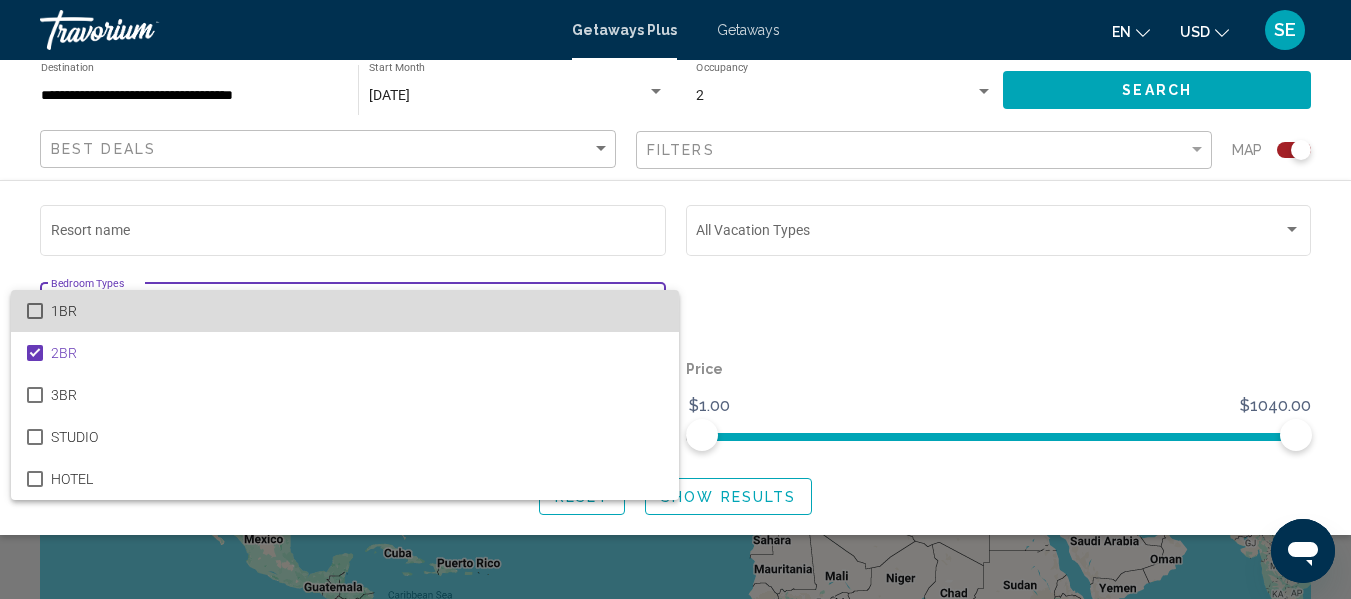 click on "1BR" at bounding box center [357, 311] 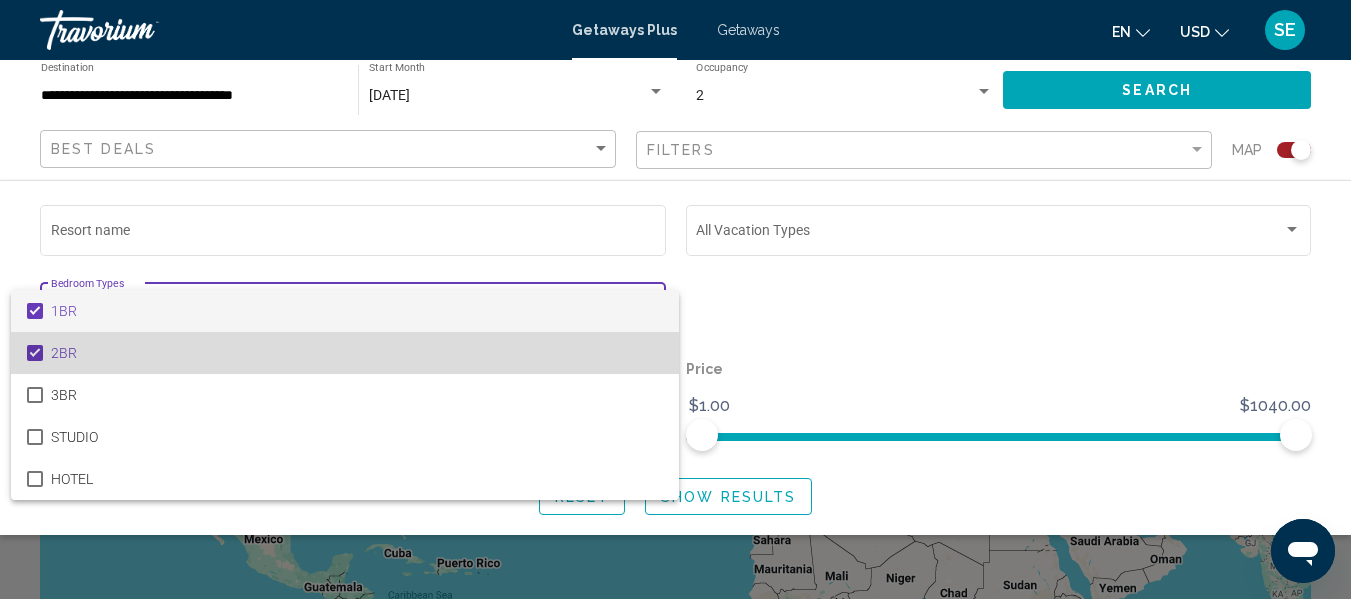click on "2BR" at bounding box center [357, 353] 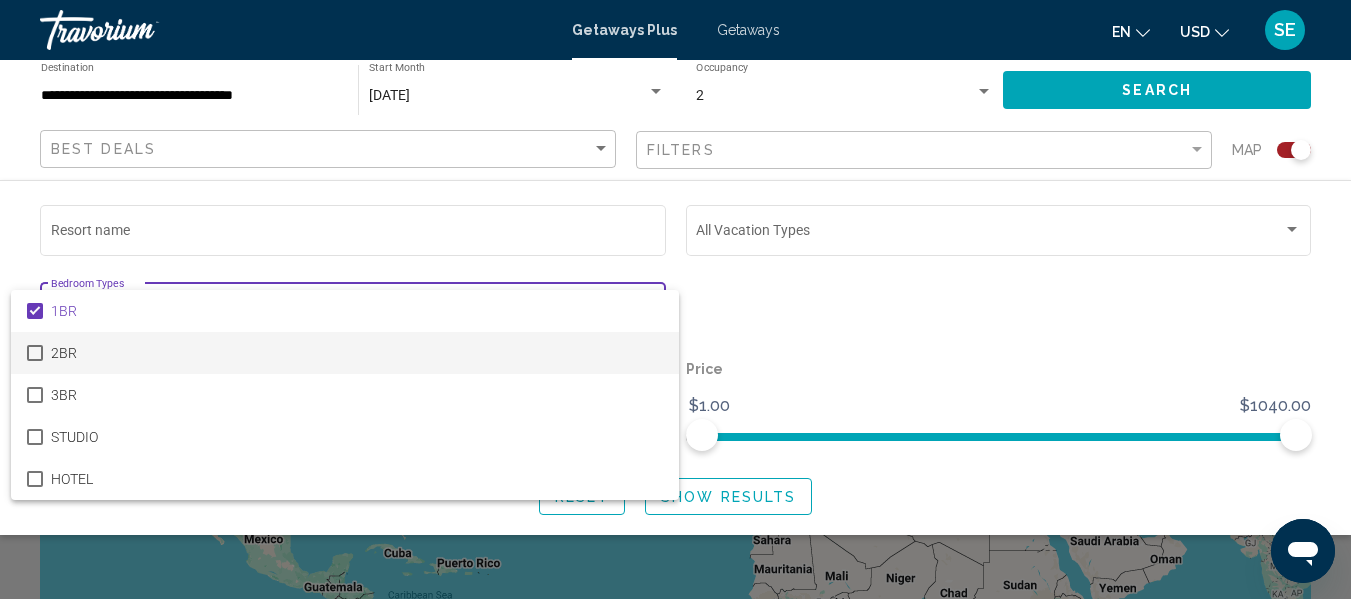 click at bounding box center [675, 299] 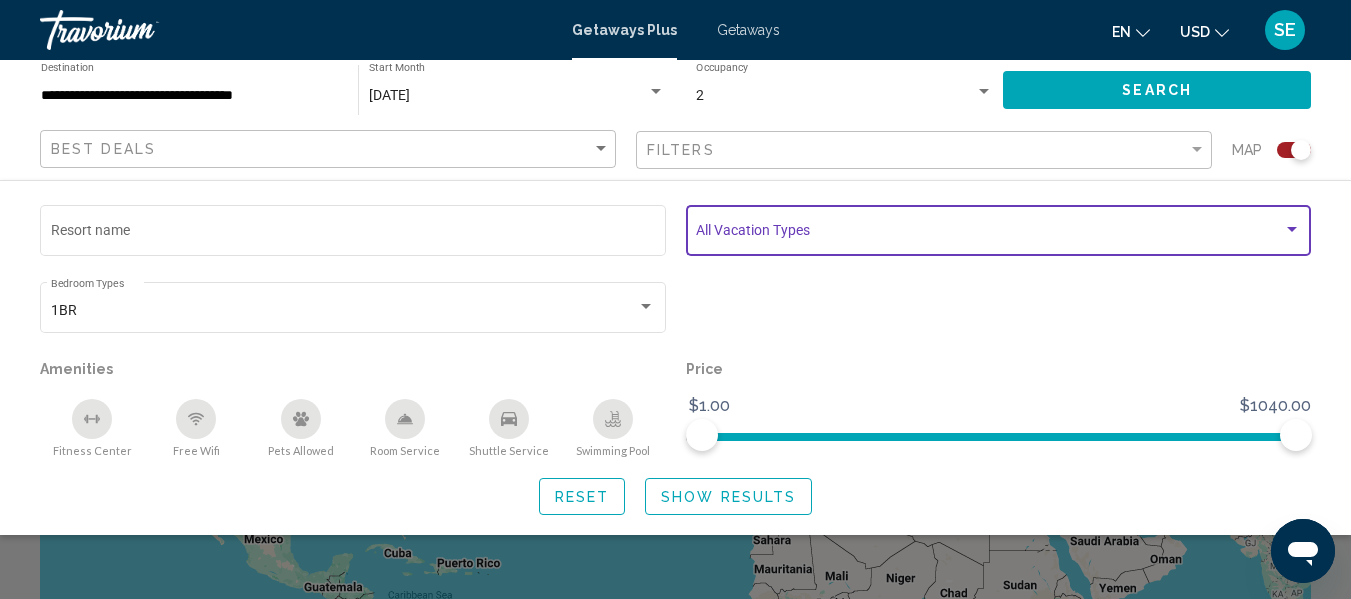 click at bounding box center [1292, 229] 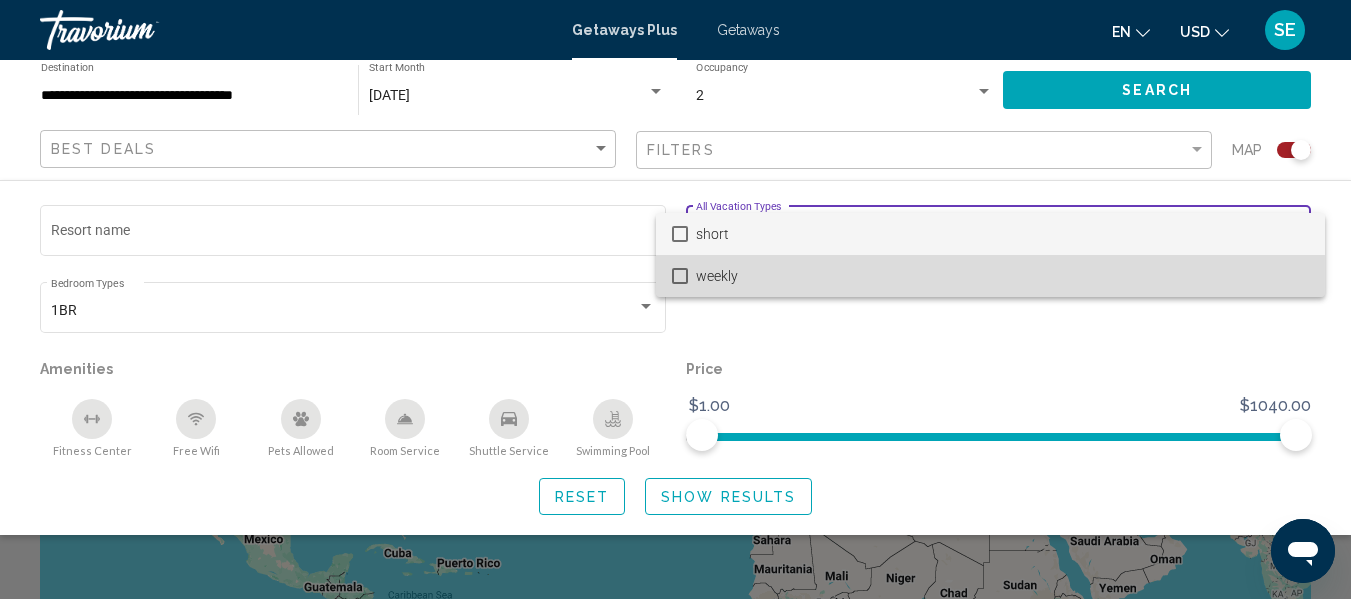 click on "weekly" at bounding box center [1002, 276] 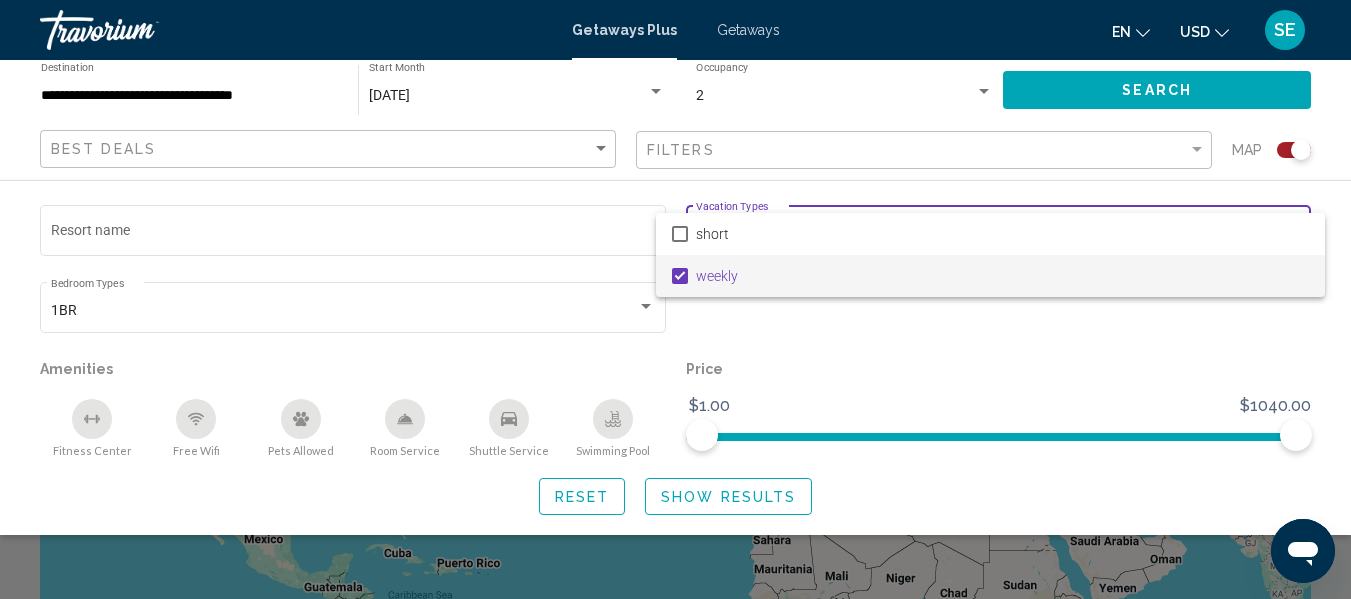 drag, startPoint x: 701, startPoint y: 431, endPoint x: 756, endPoint y: 436, distance: 55.226807 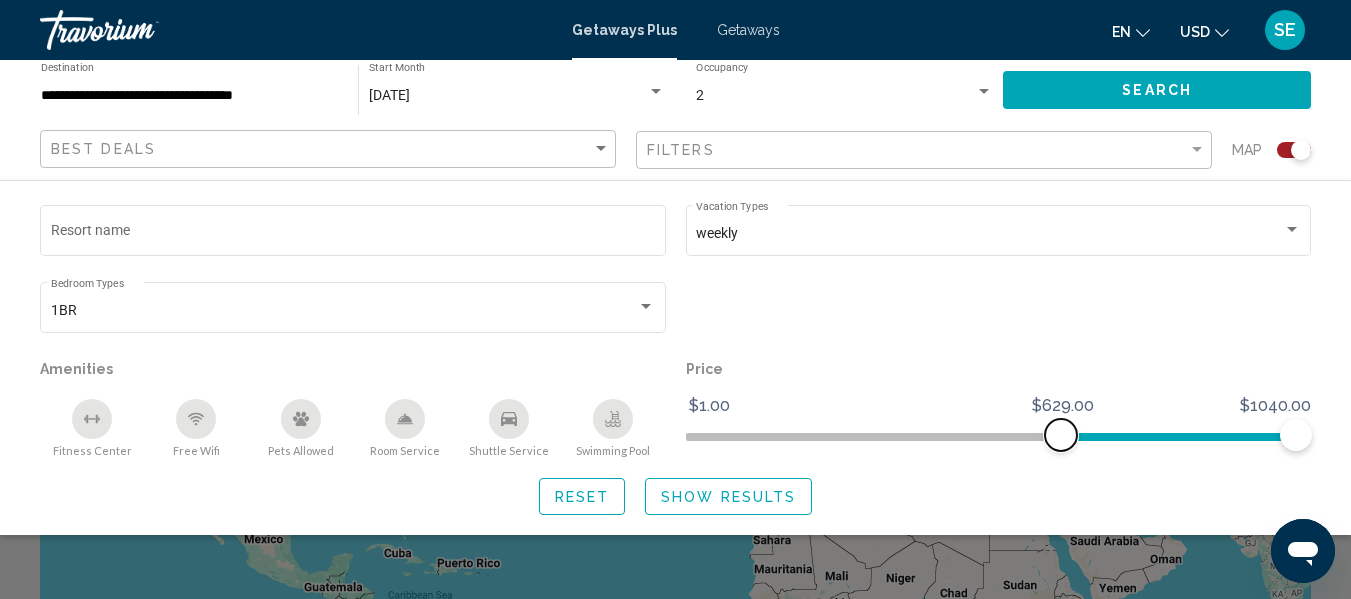 drag, startPoint x: 703, startPoint y: 425, endPoint x: 1060, endPoint y: 424, distance: 357.0014 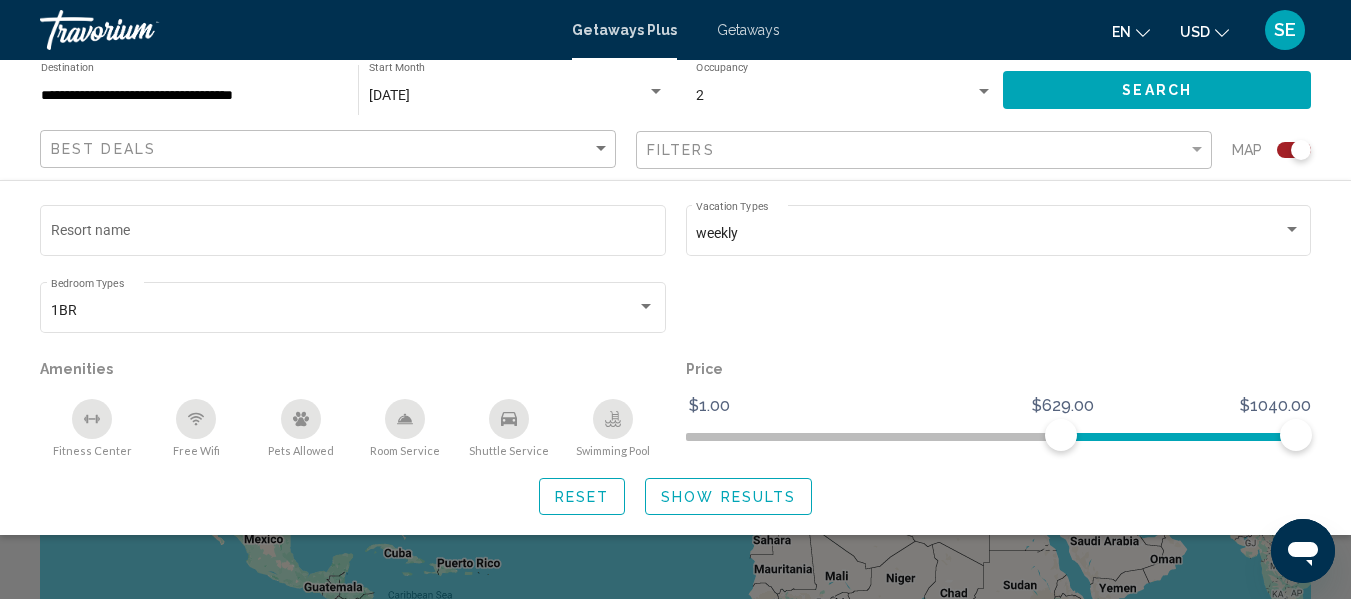 click 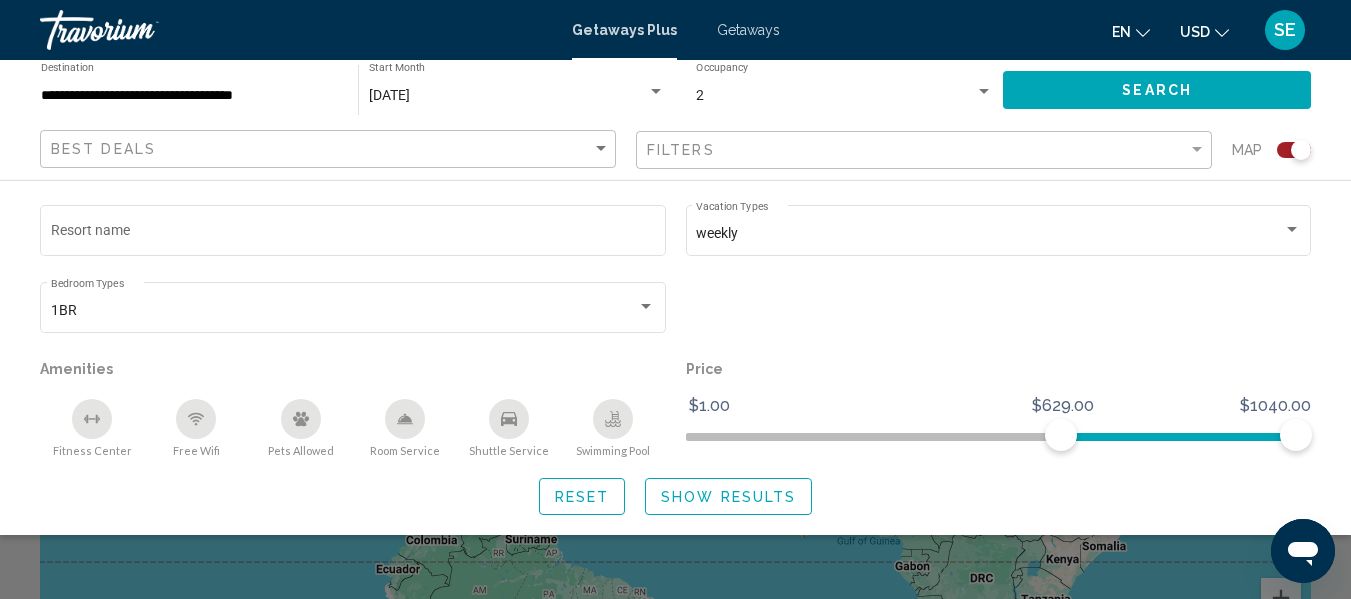 scroll, scrollTop: 120, scrollLeft: 0, axis: vertical 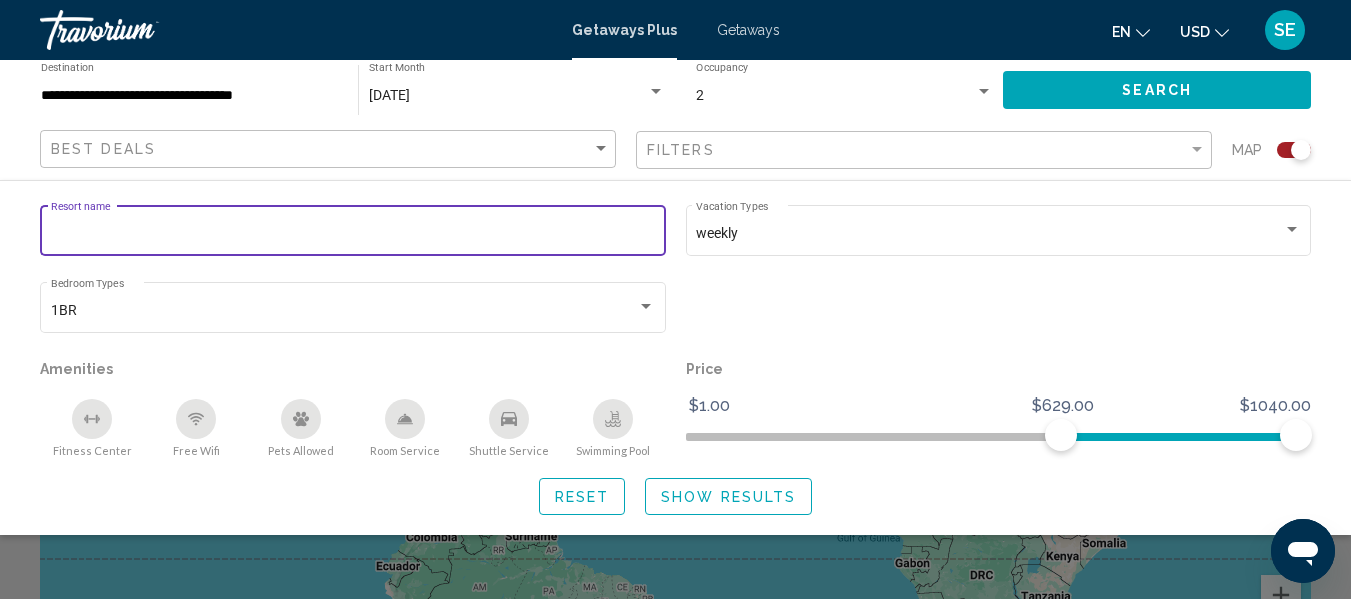 click on "Resort name" at bounding box center [353, 234] 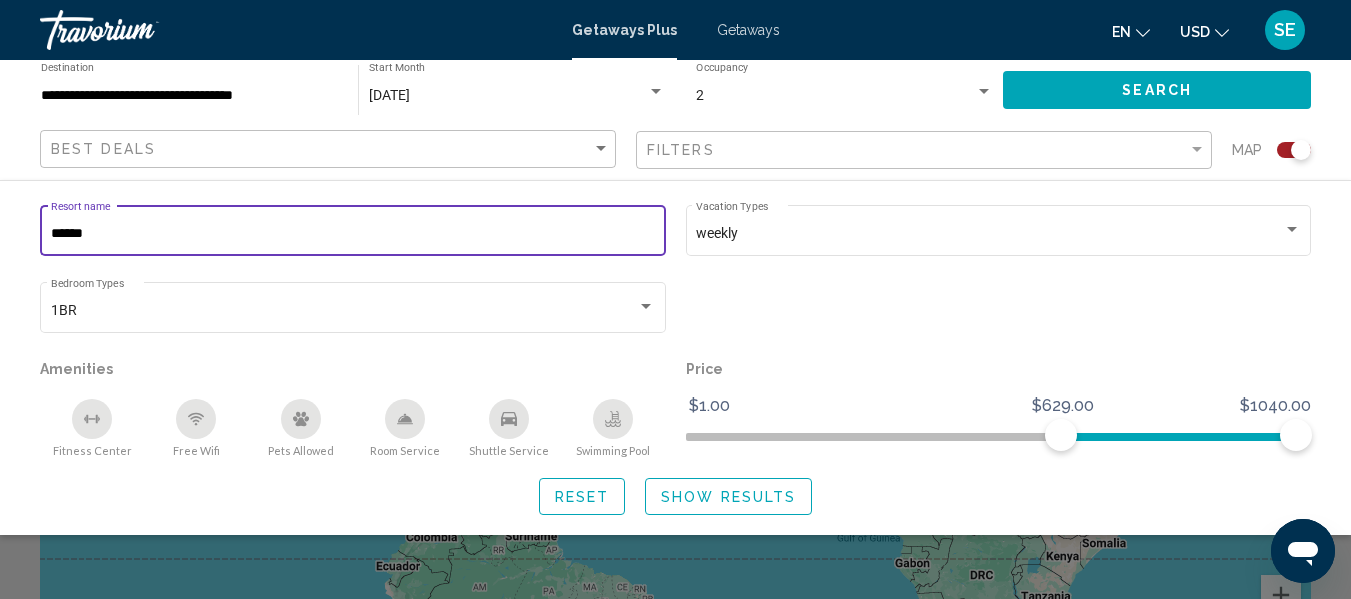 click on "******" at bounding box center (353, 234) 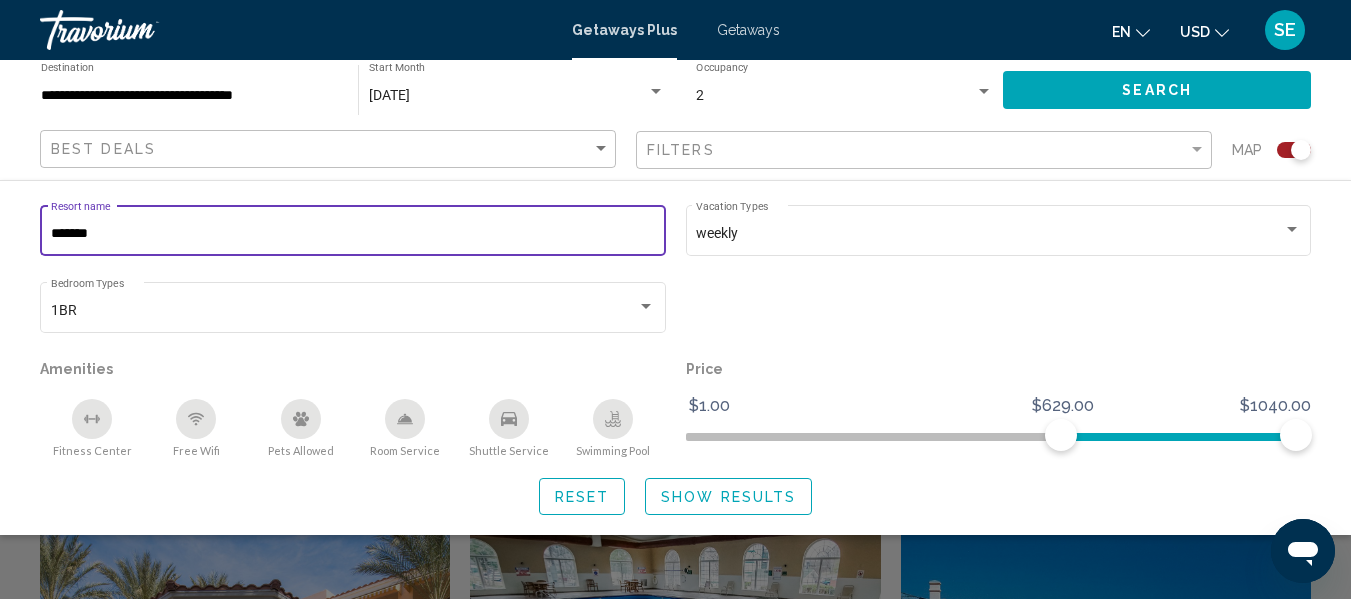 scroll, scrollTop: 393, scrollLeft: 0, axis: vertical 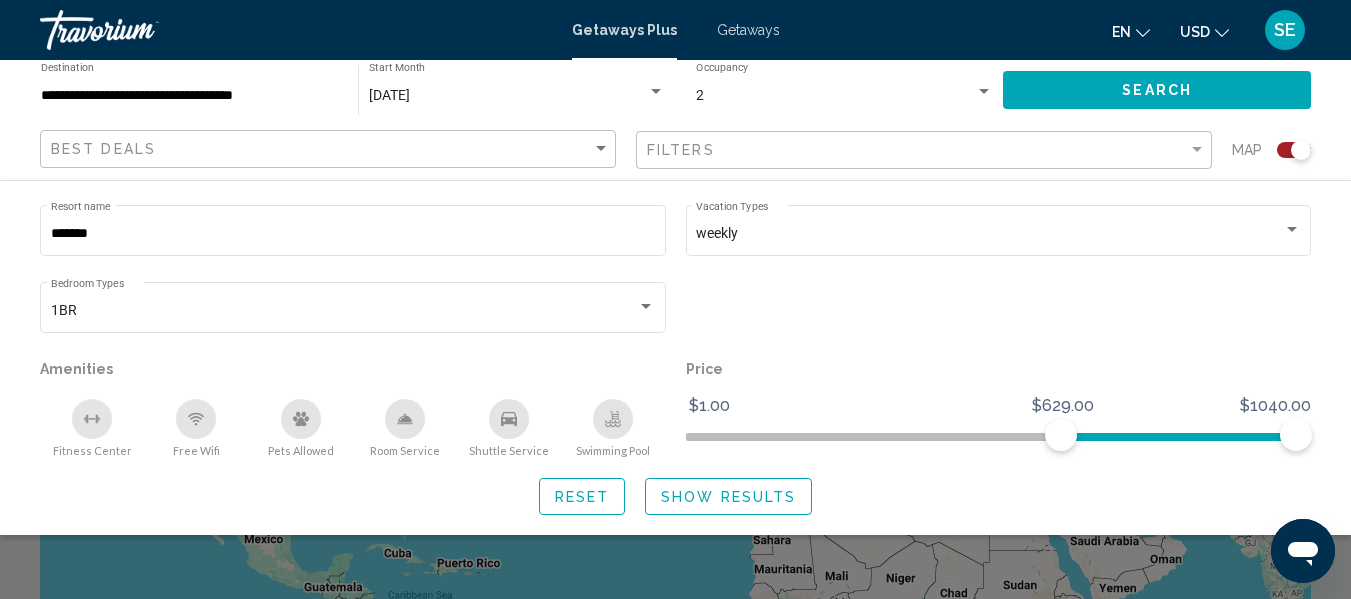 click on "Search" 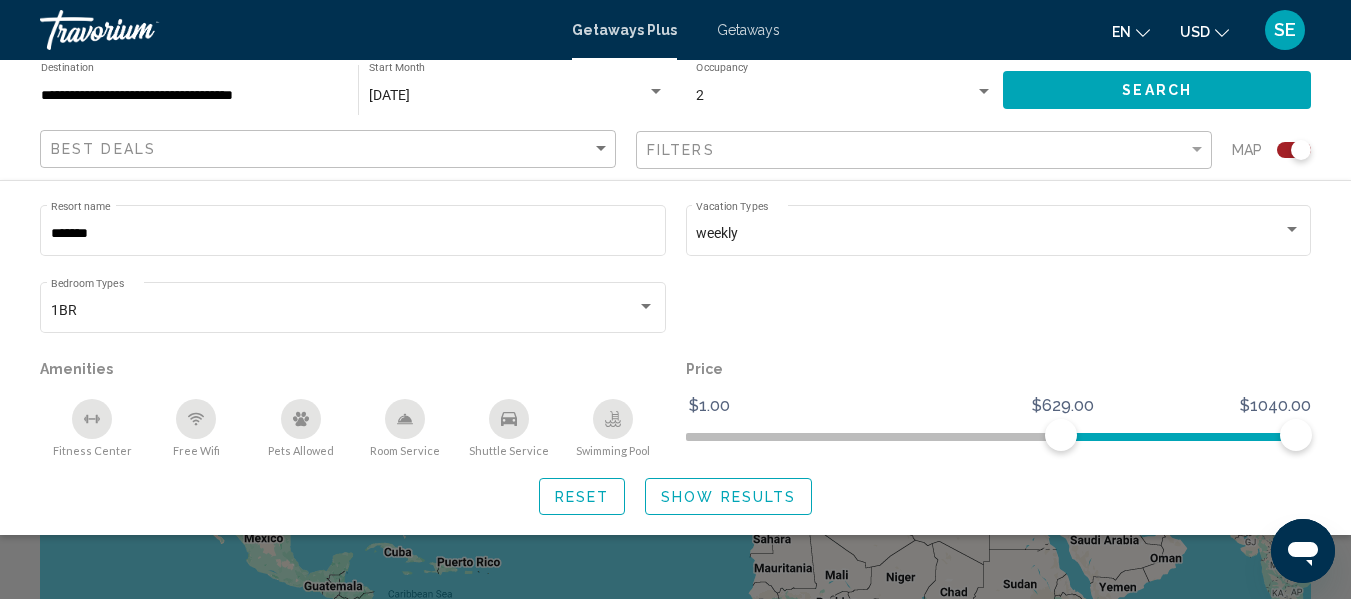 scroll, scrollTop: 0, scrollLeft: 0, axis: both 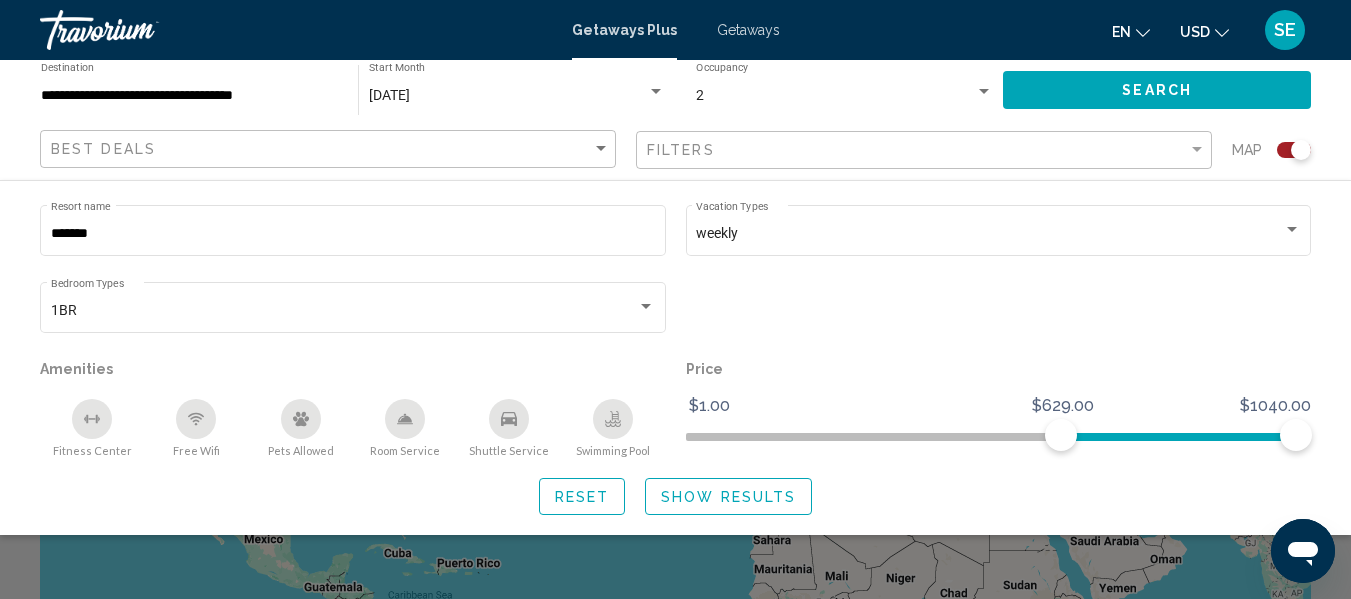 click on "Search" 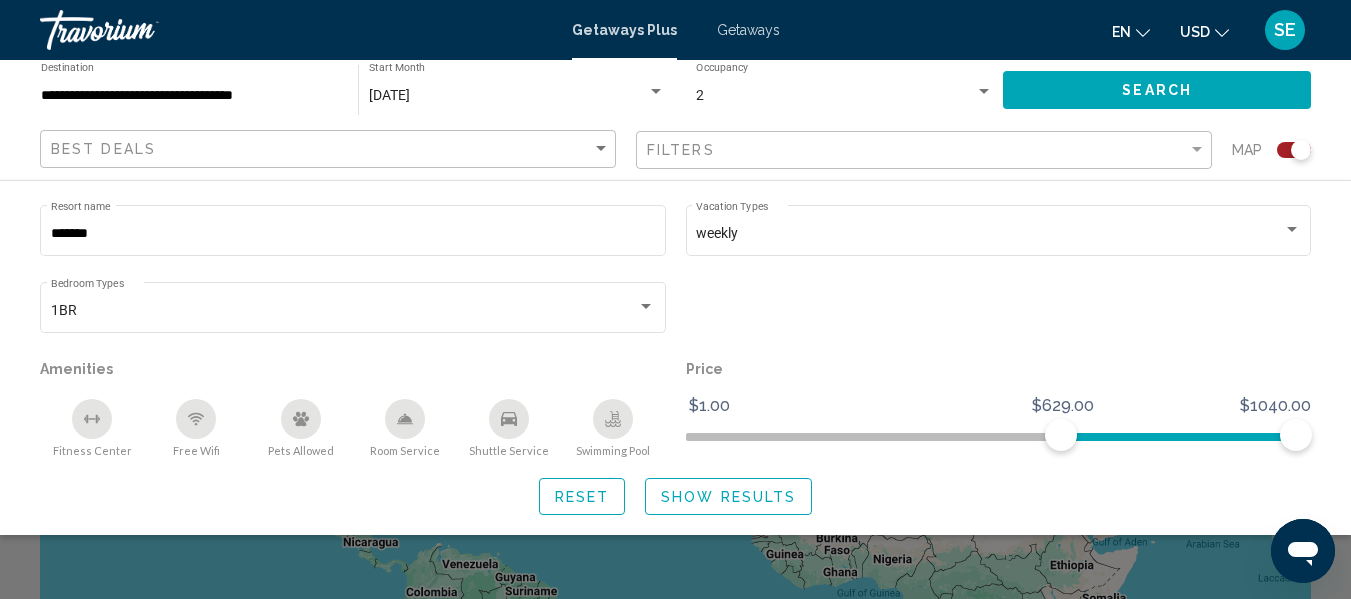 scroll, scrollTop: 63, scrollLeft: 0, axis: vertical 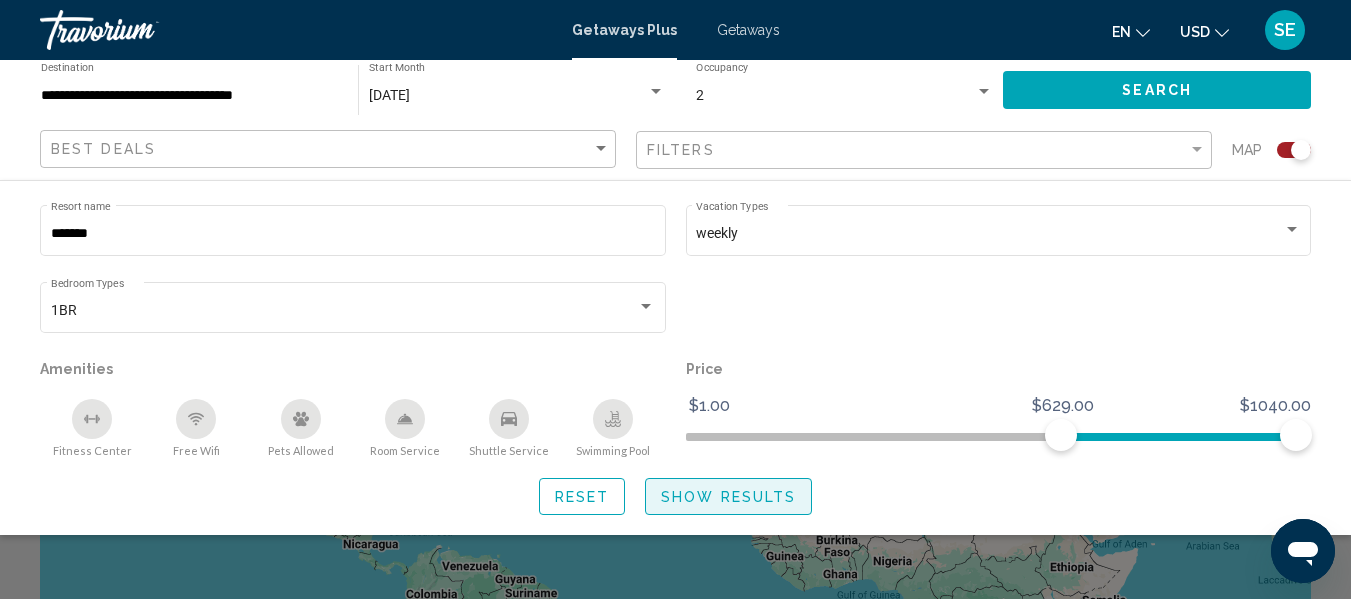 click on "Show Results" 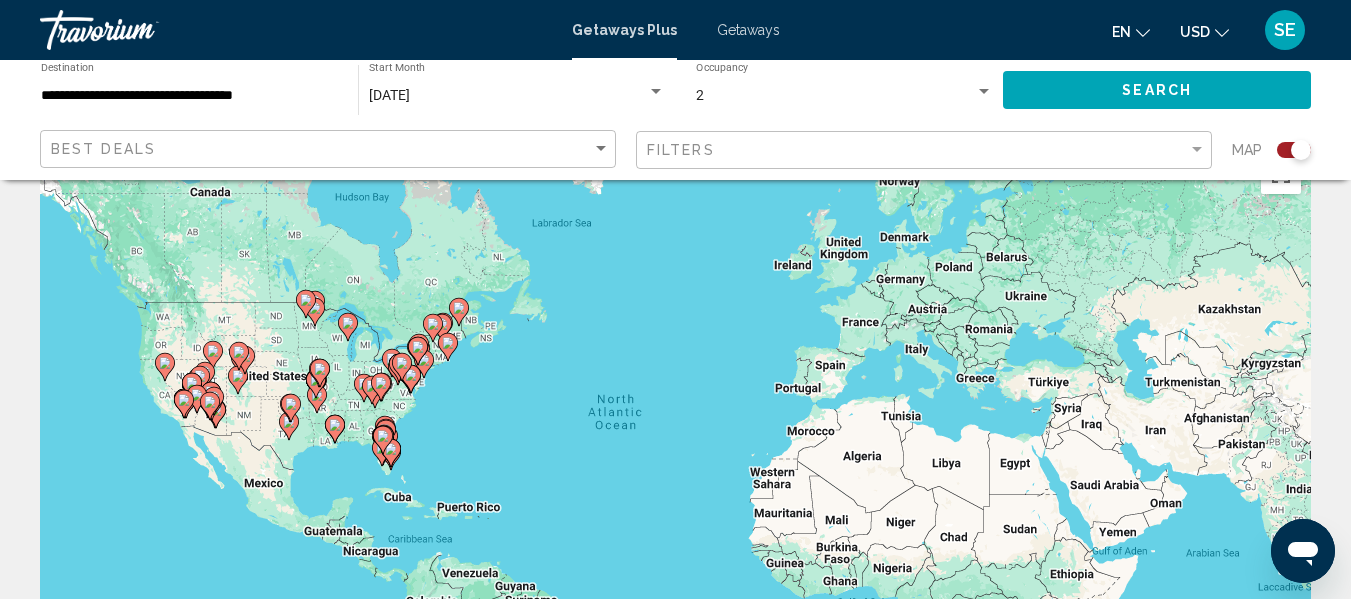 scroll, scrollTop: 0, scrollLeft: 0, axis: both 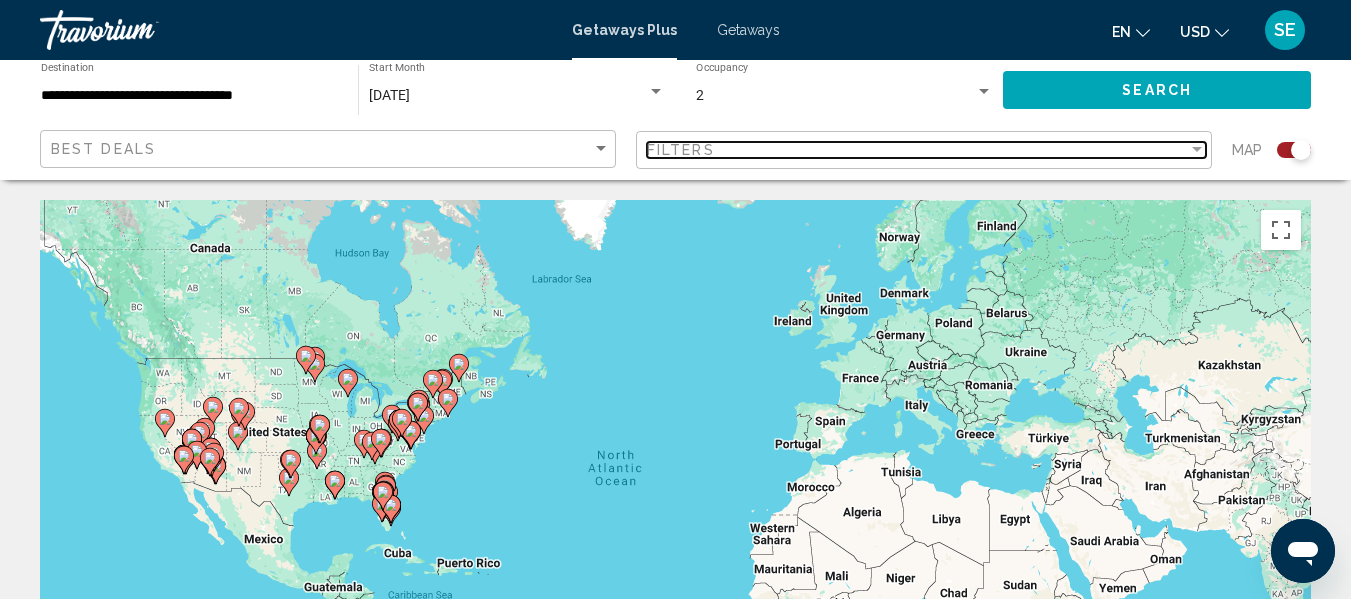 click on "Filters" at bounding box center [917, 150] 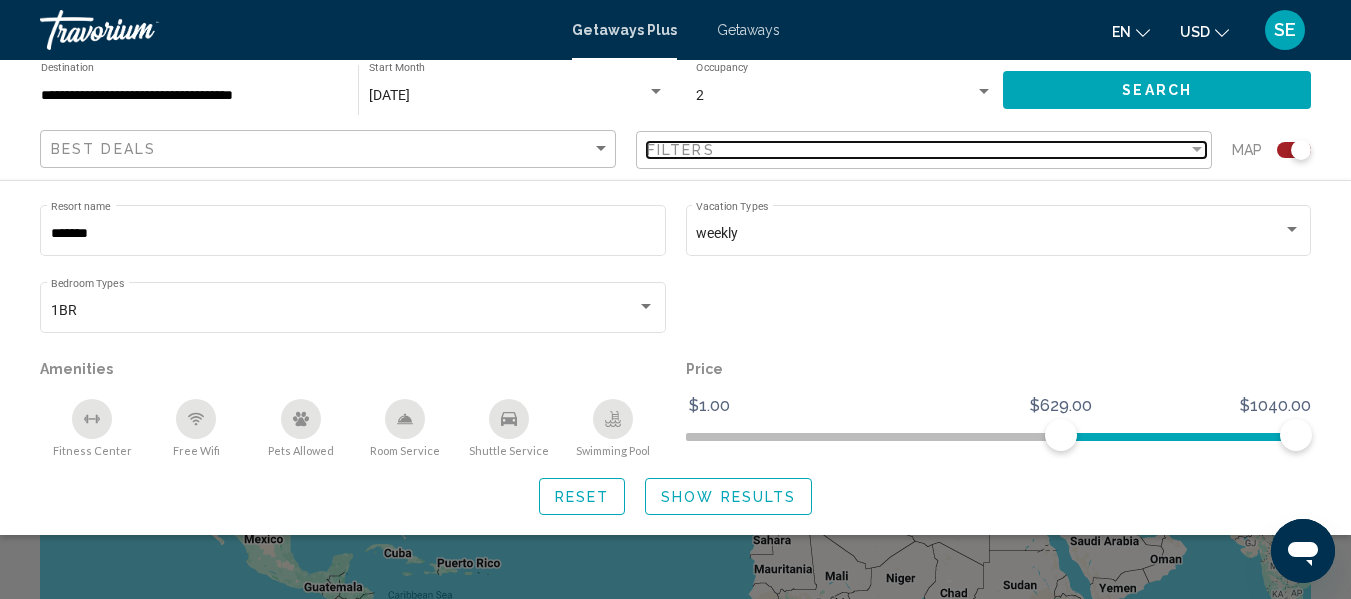click at bounding box center (1197, 149) 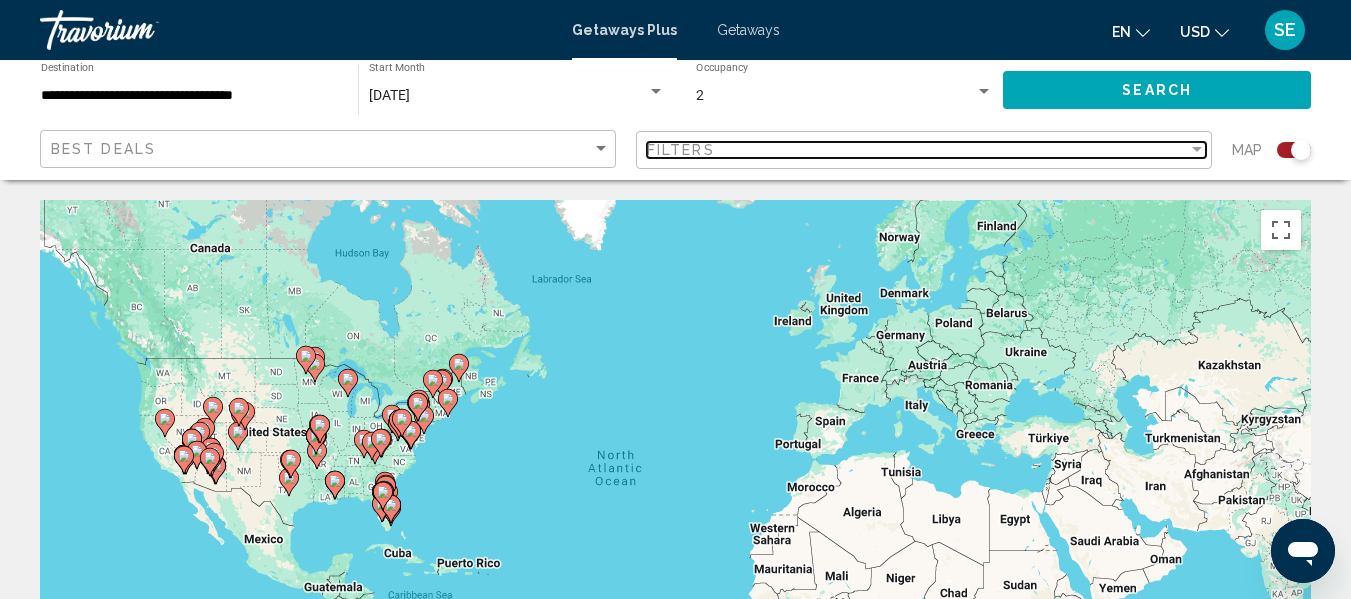 click at bounding box center [1197, 149] 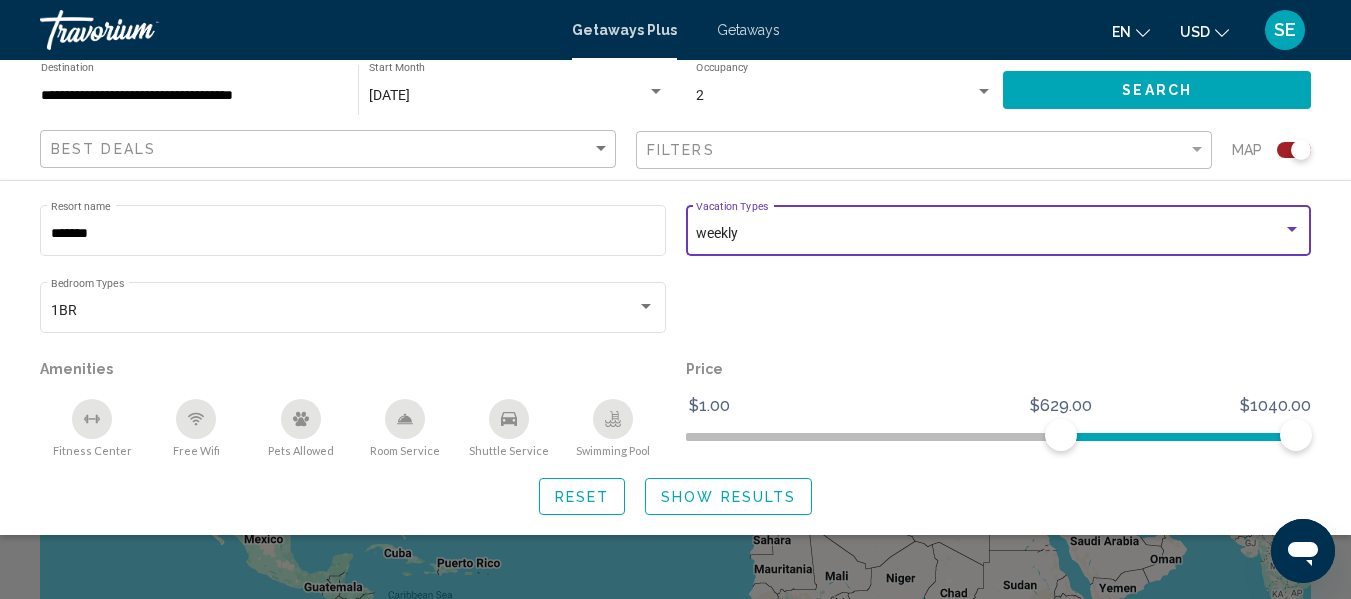 click on "weekly" at bounding box center [989, 234] 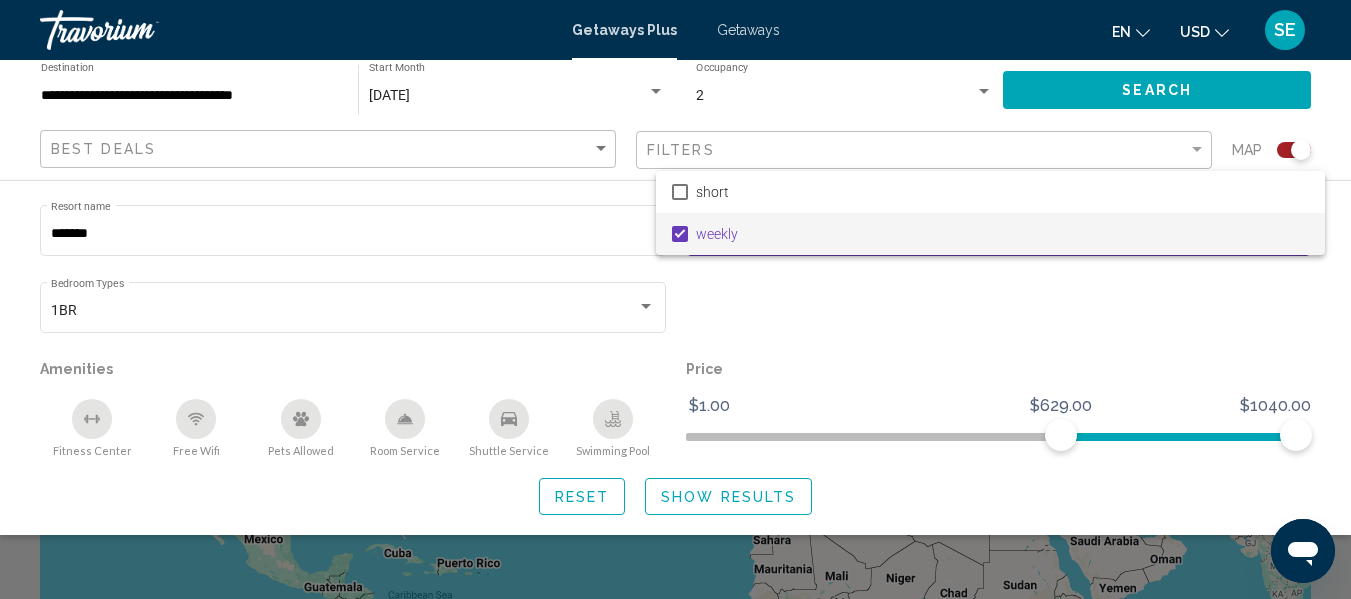 click at bounding box center [675, 299] 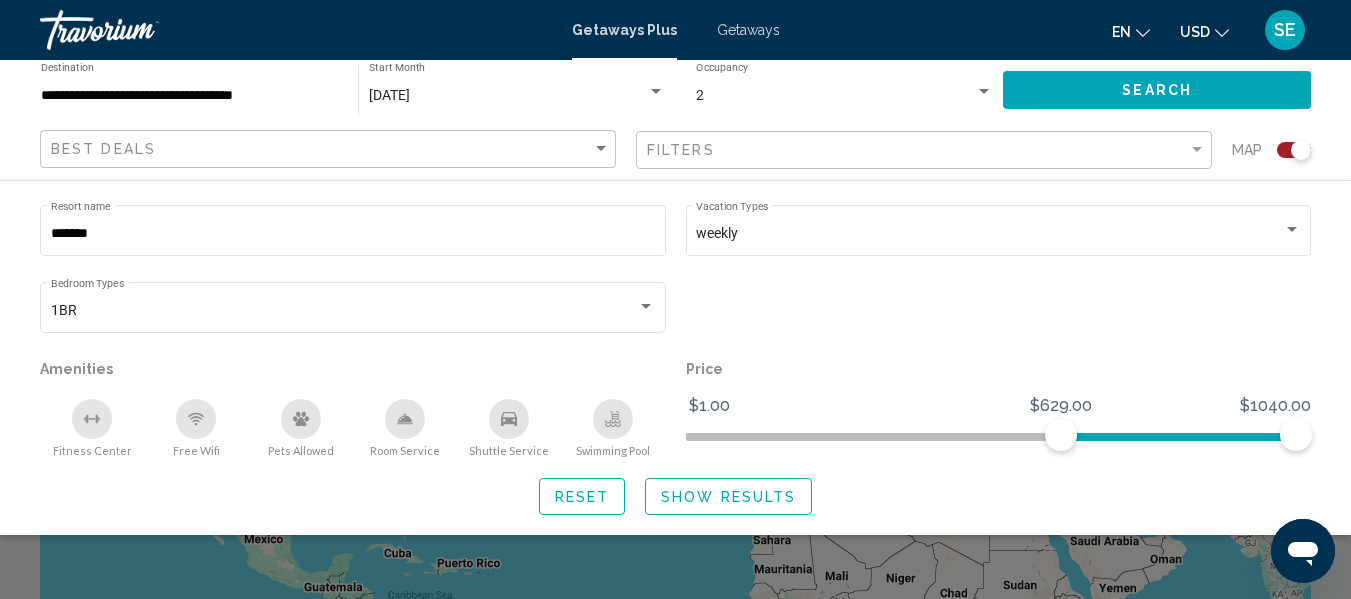 click on "******" at bounding box center (353, 234) 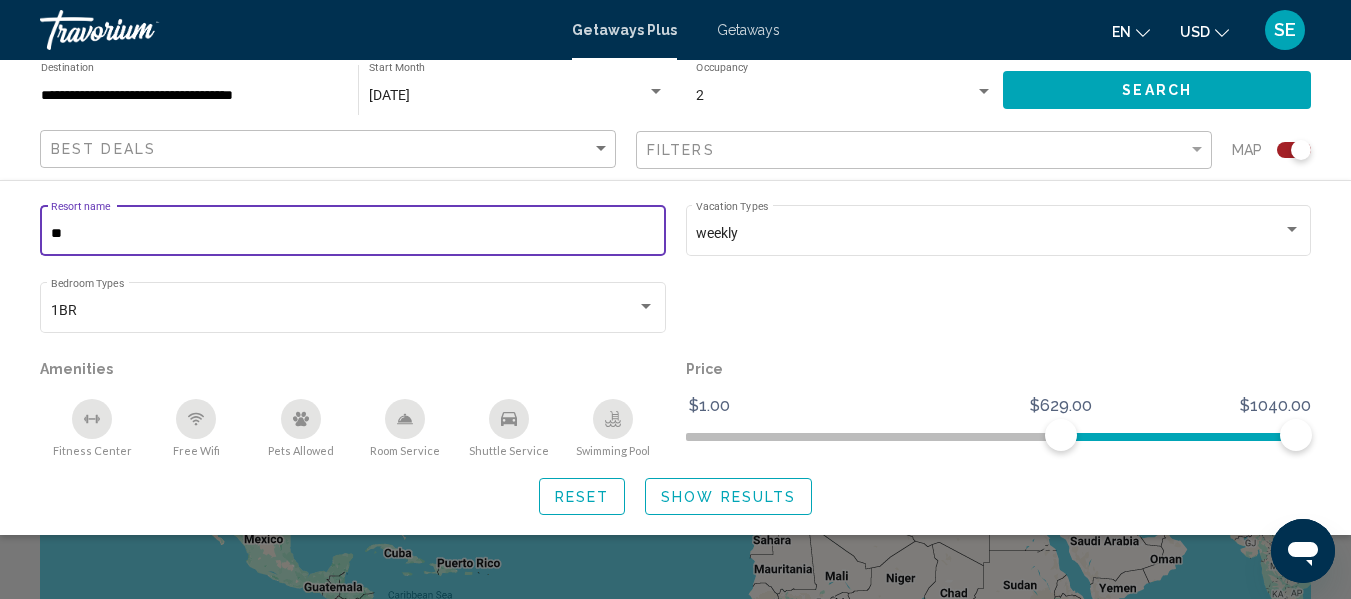 type on "*" 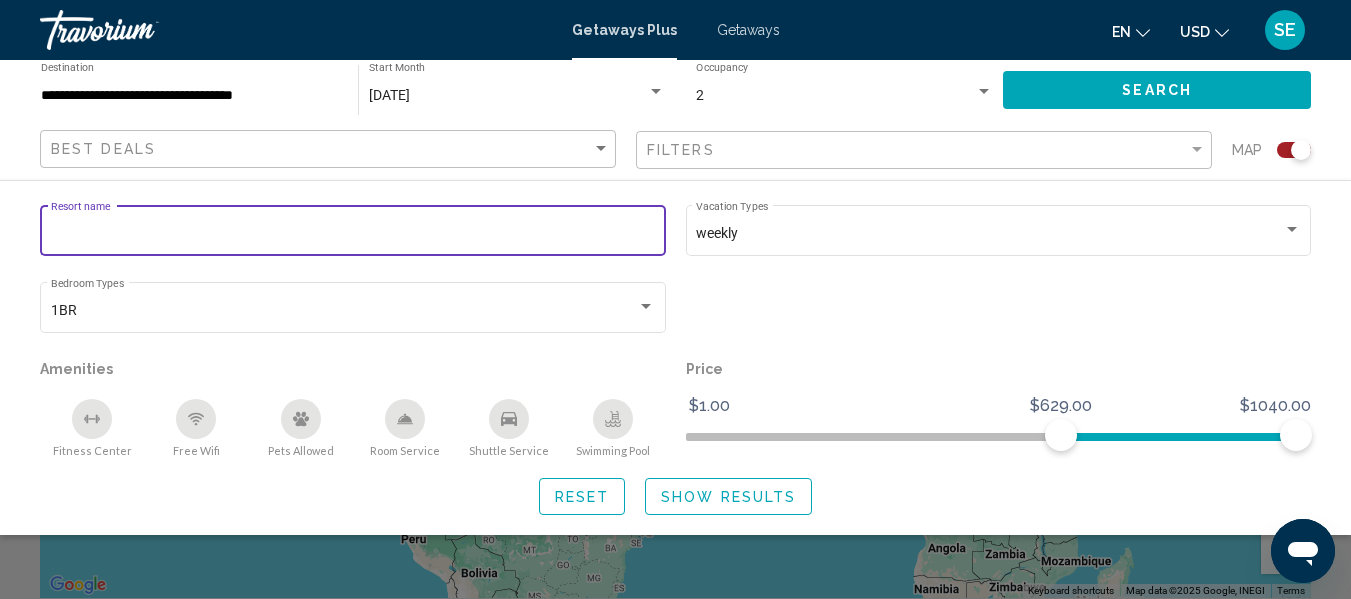scroll, scrollTop: 161, scrollLeft: 0, axis: vertical 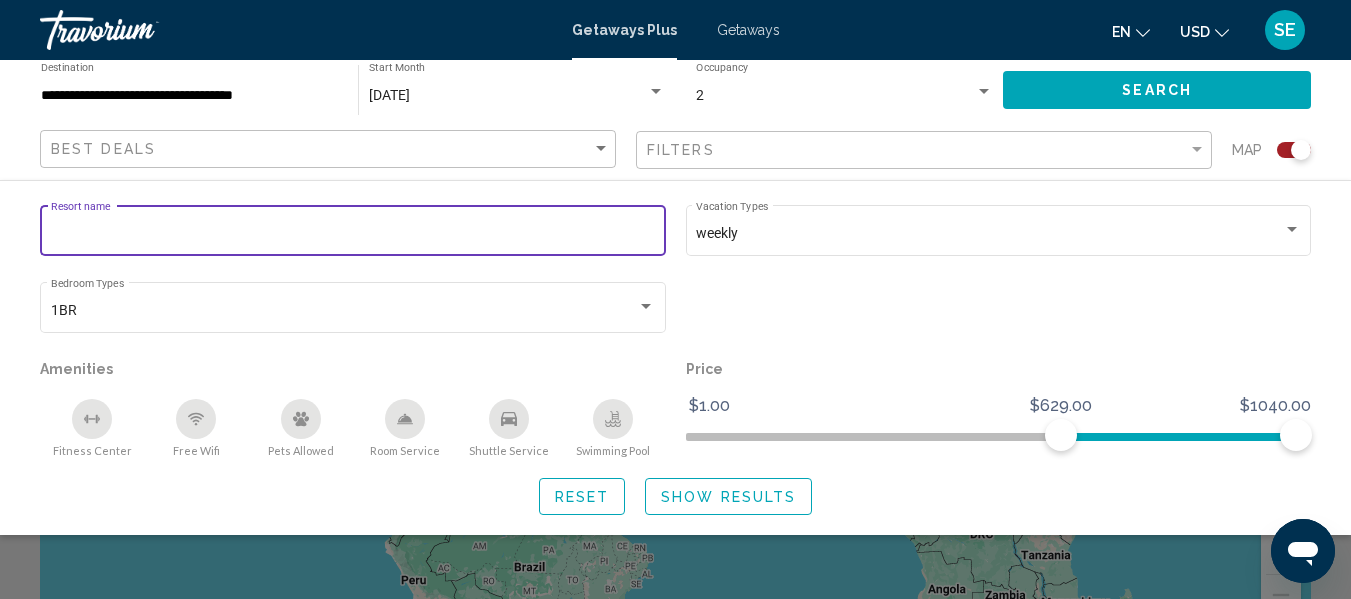 type 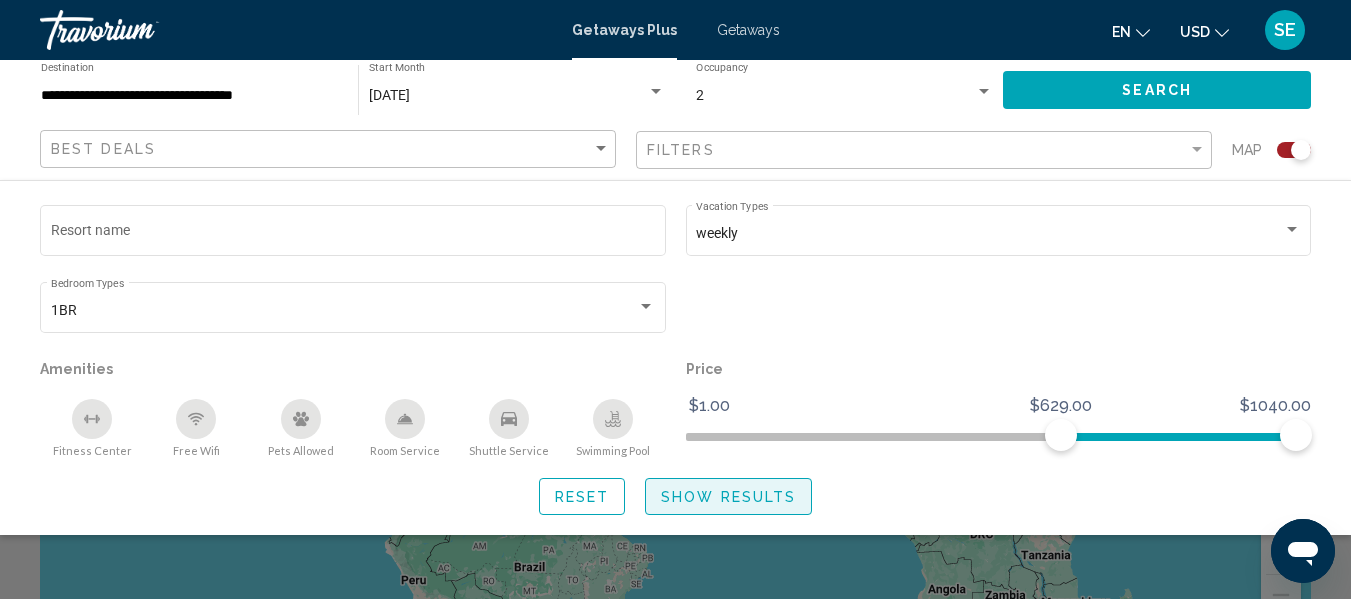 click on "Show Results" 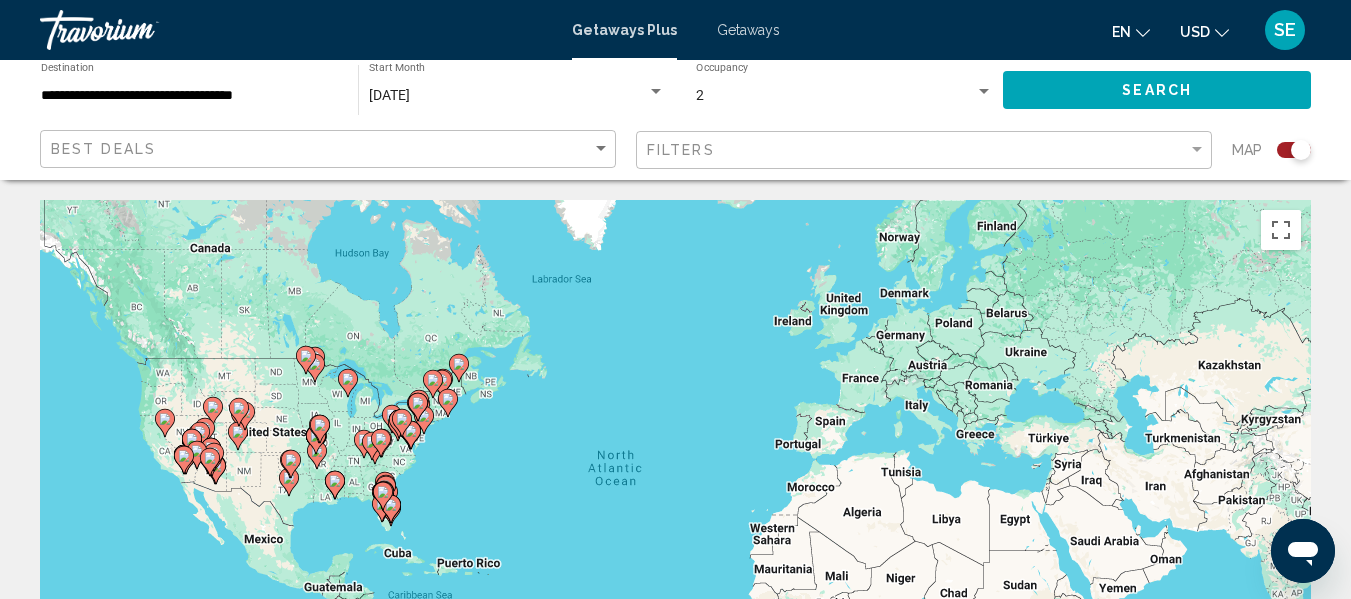 scroll, scrollTop: 0, scrollLeft: 0, axis: both 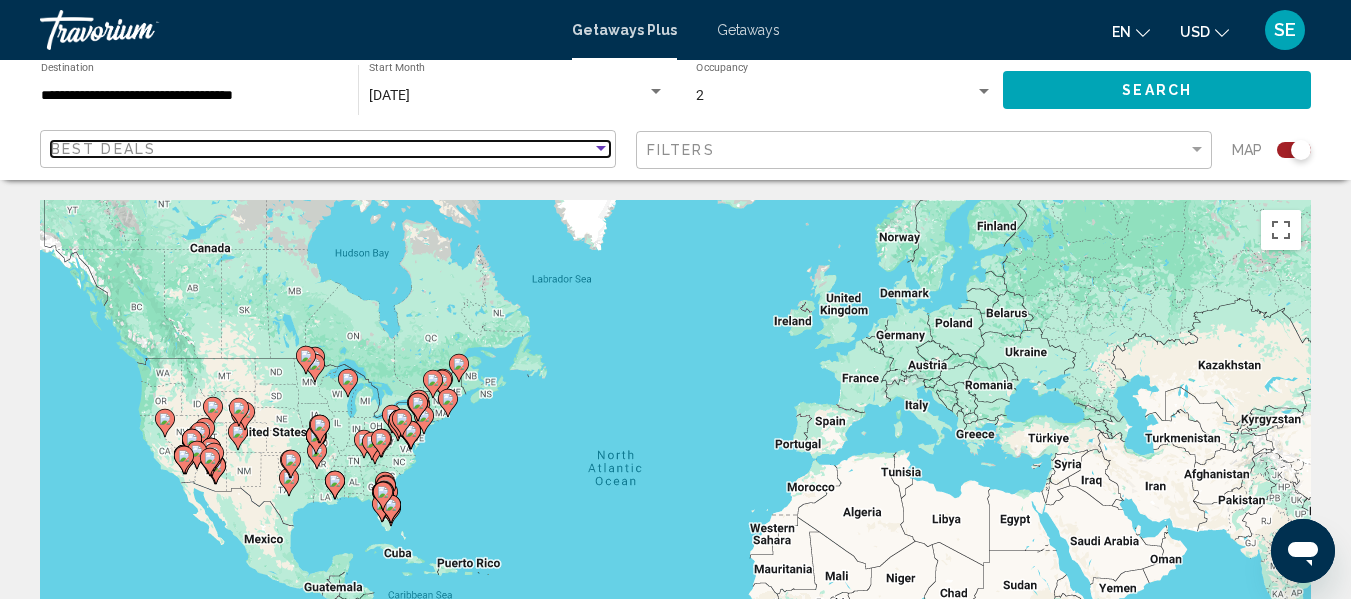 click at bounding box center [601, 148] 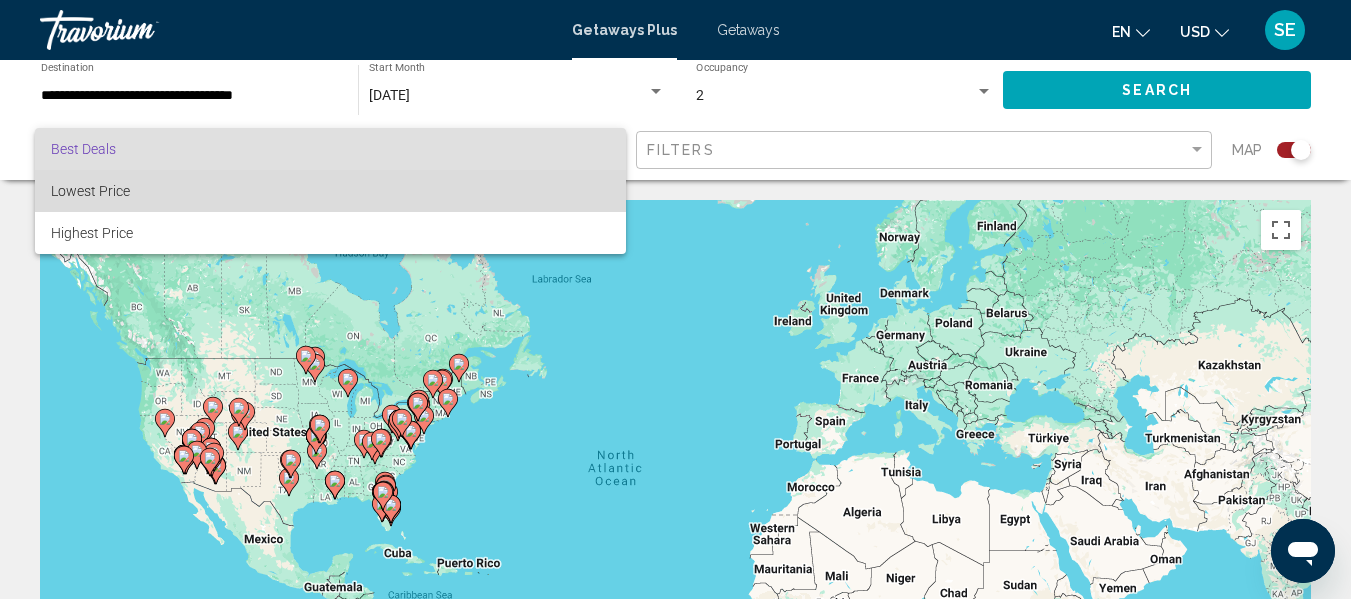 click on "Lowest Price" at bounding box center [330, 191] 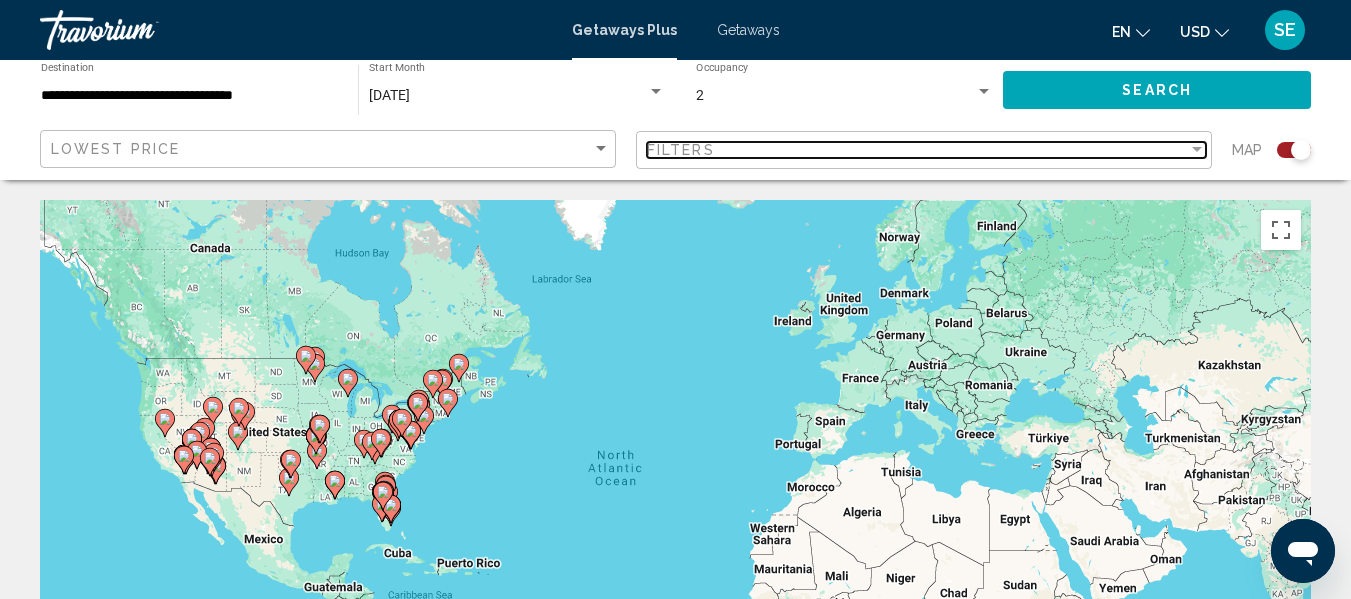 click at bounding box center [1197, 149] 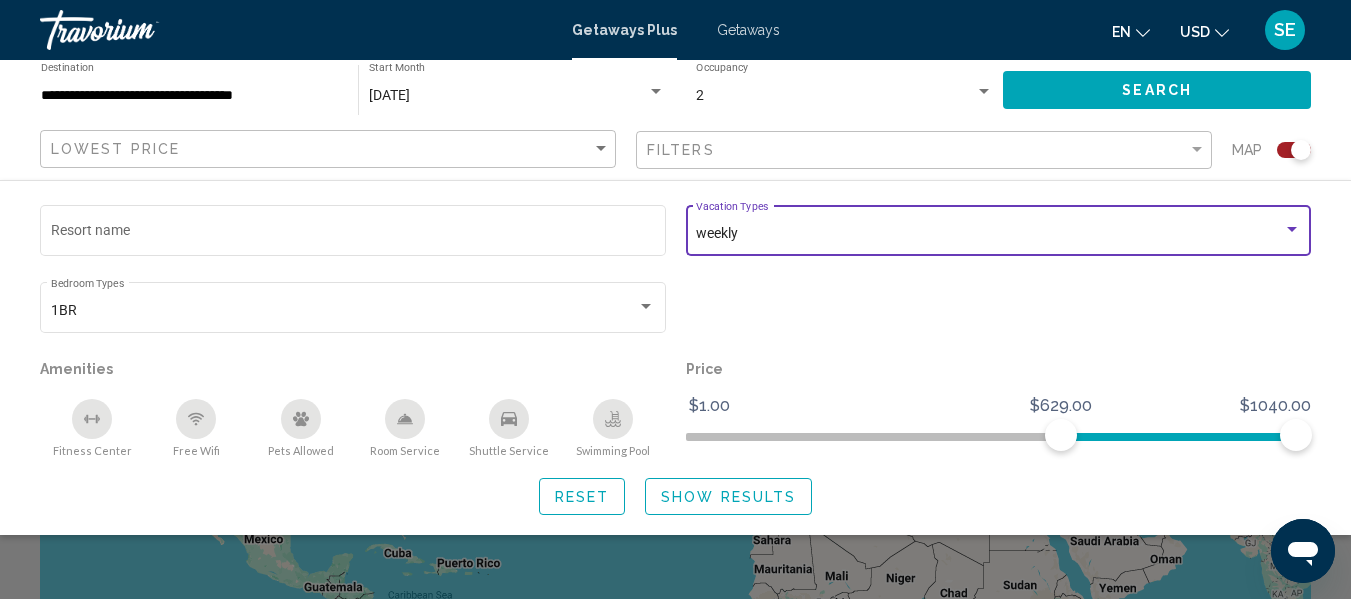 click on "weekly" at bounding box center (989, 234) 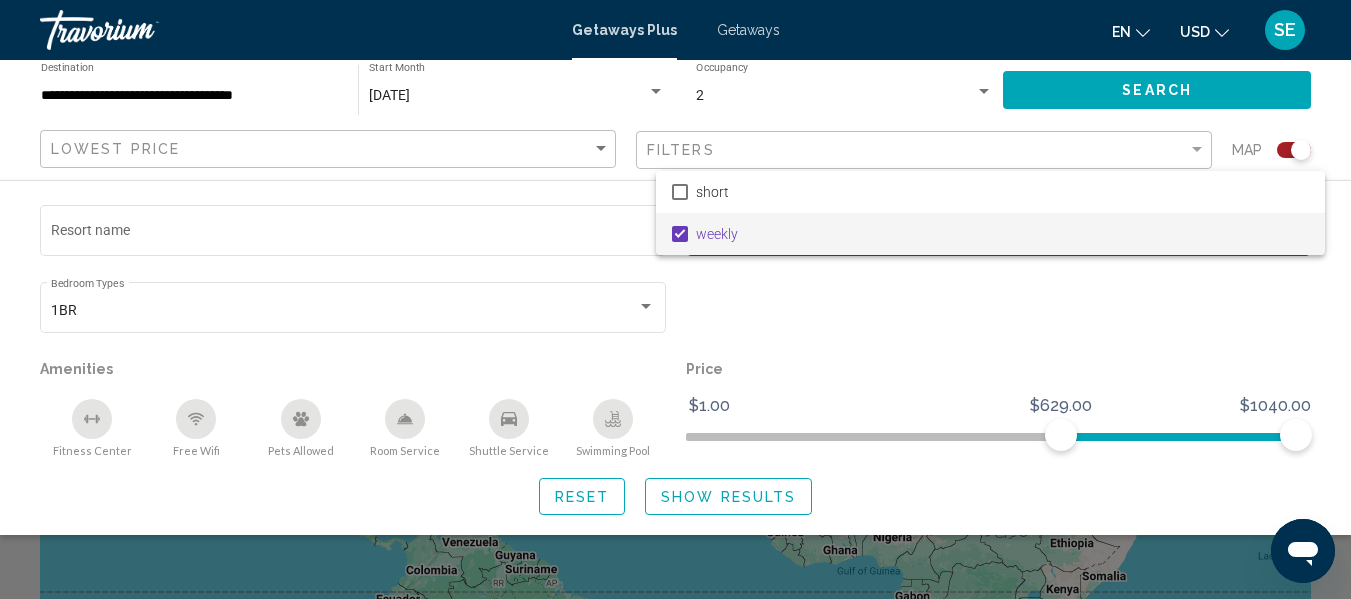 scroll, scrollTop: 88, scrollLeft: 0, axis: vertical 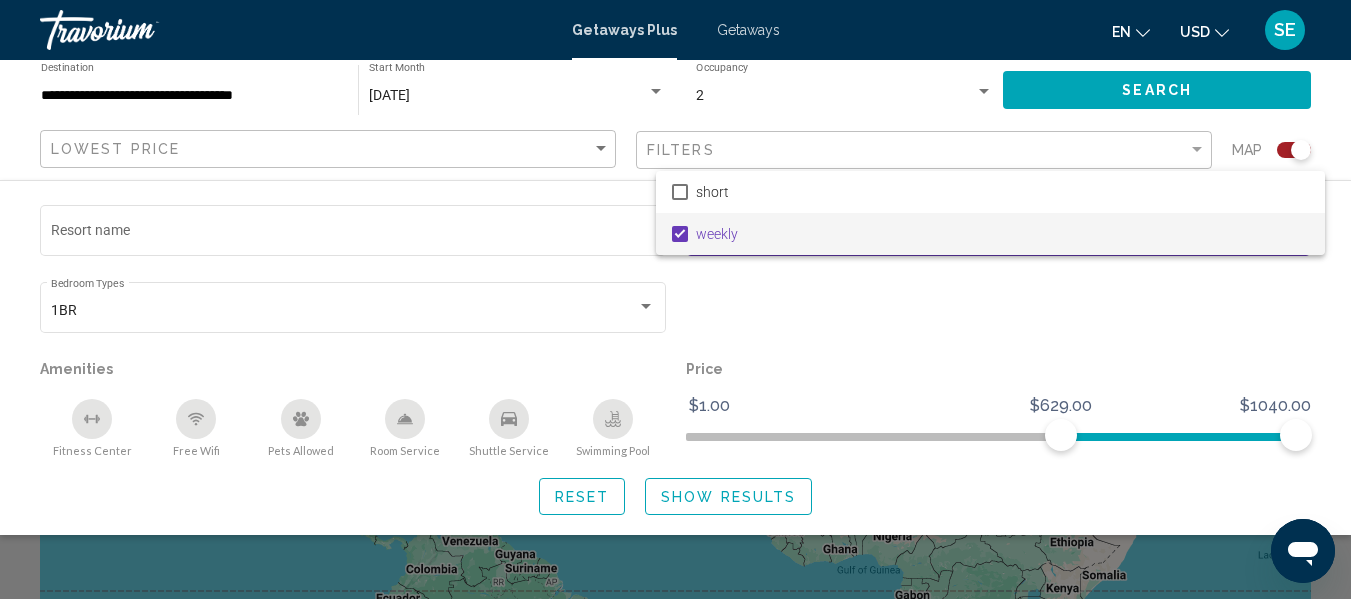 click at bounding box center (675, 299) 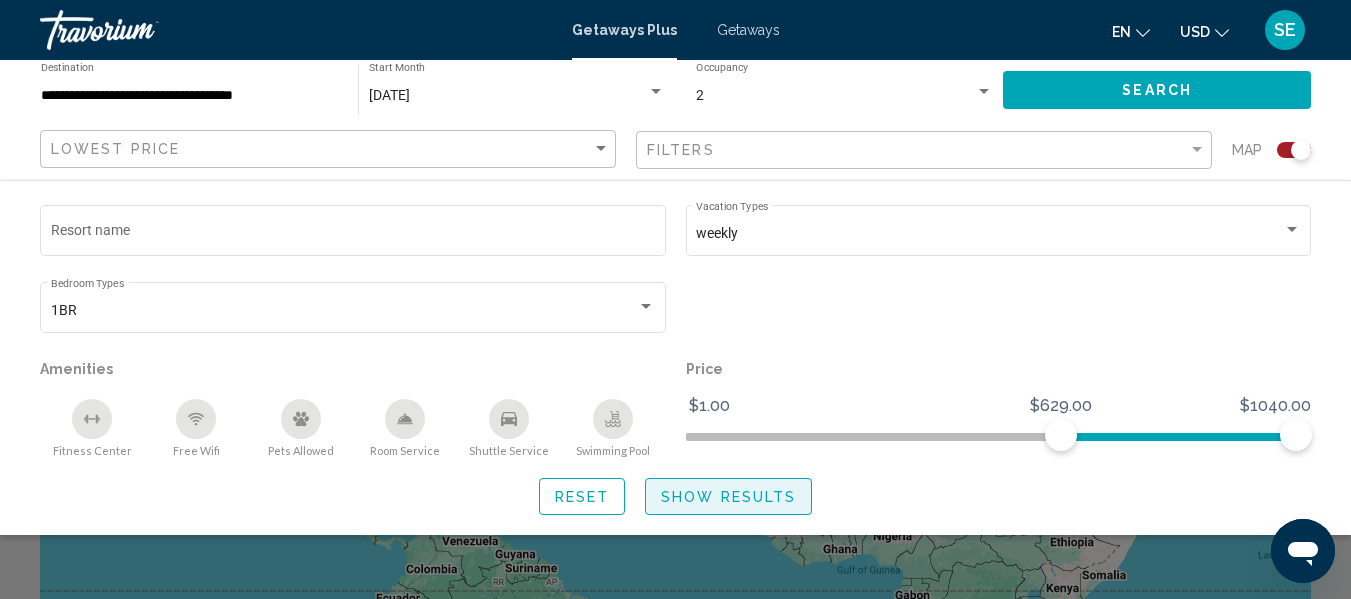 click on "Show Results" 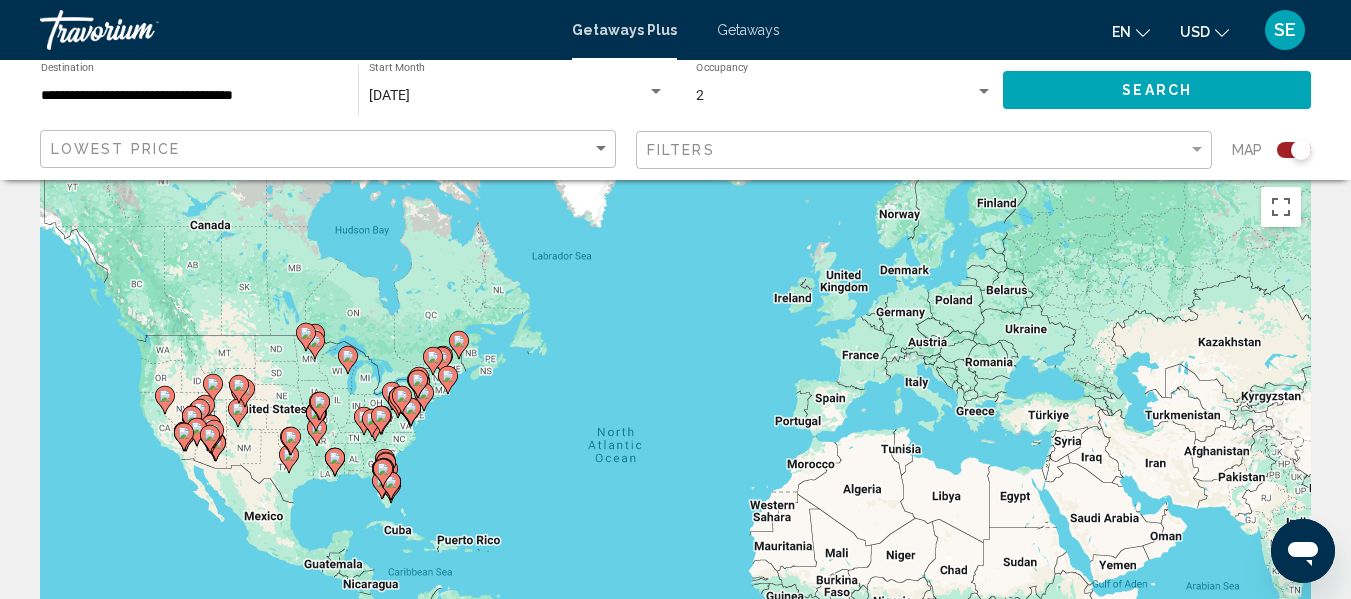 scroll, scrollTop: 0, scrollLeft: 0, axis: both 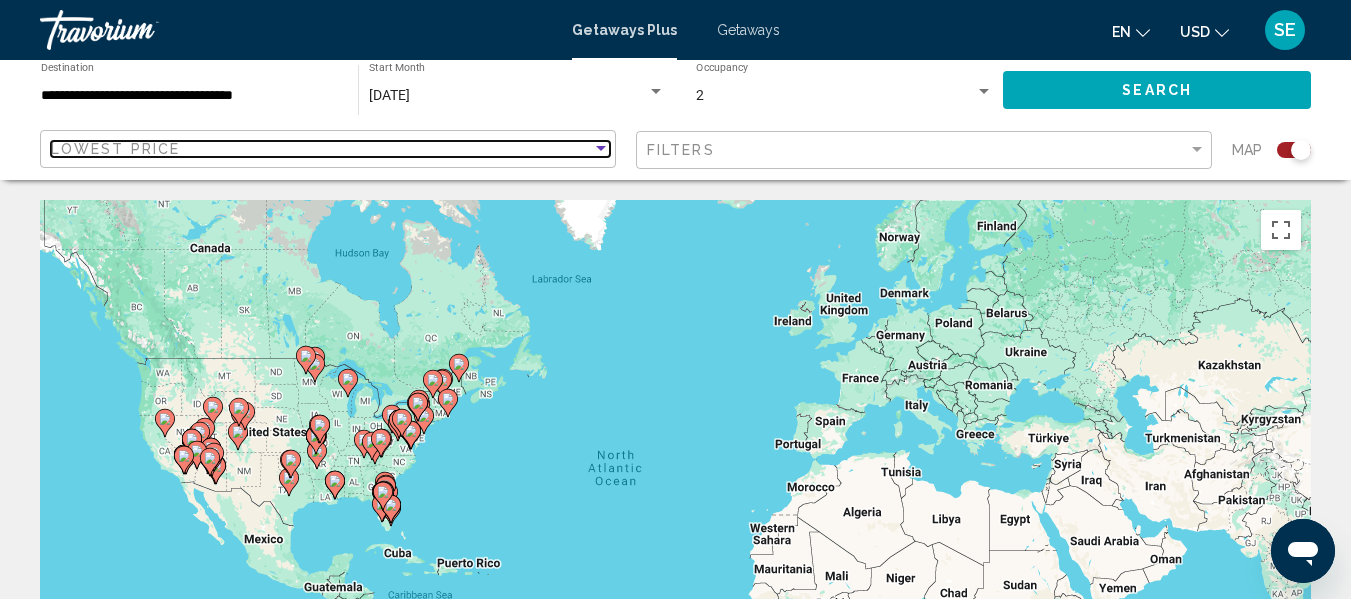 click at bounding box center [601, 149] 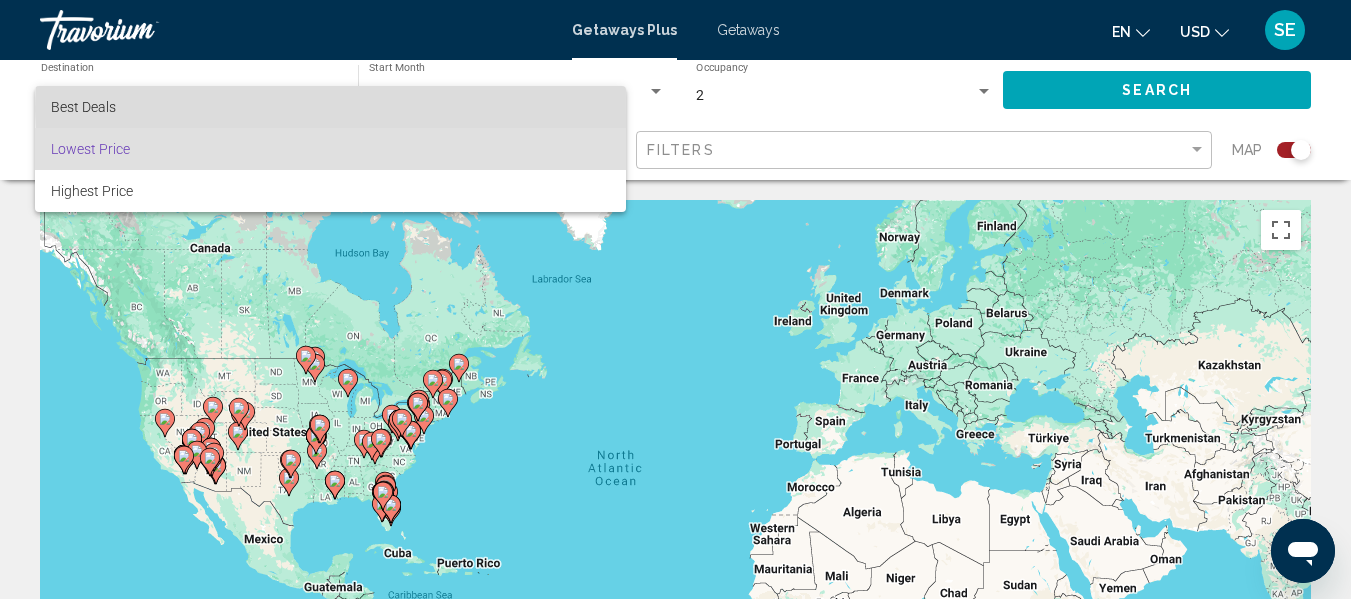 click on "Best Deals" at bounding box center (330, 107) 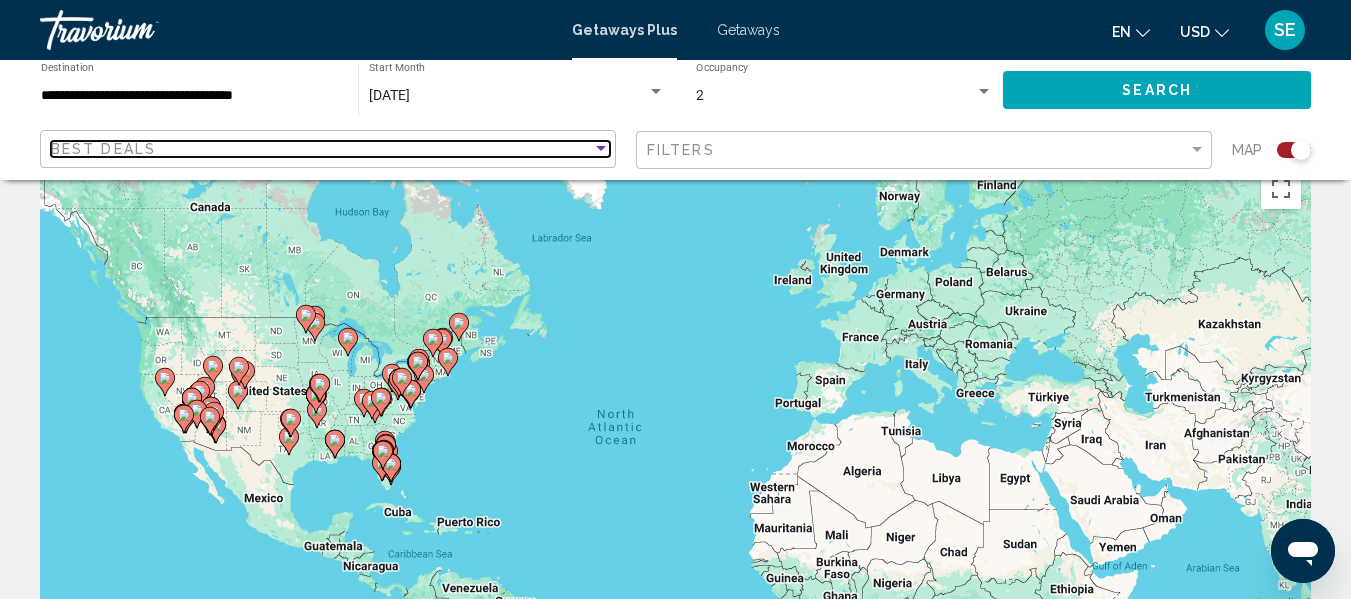 scroll, scrollTop: 0, scrollLeft: 0, axis: both 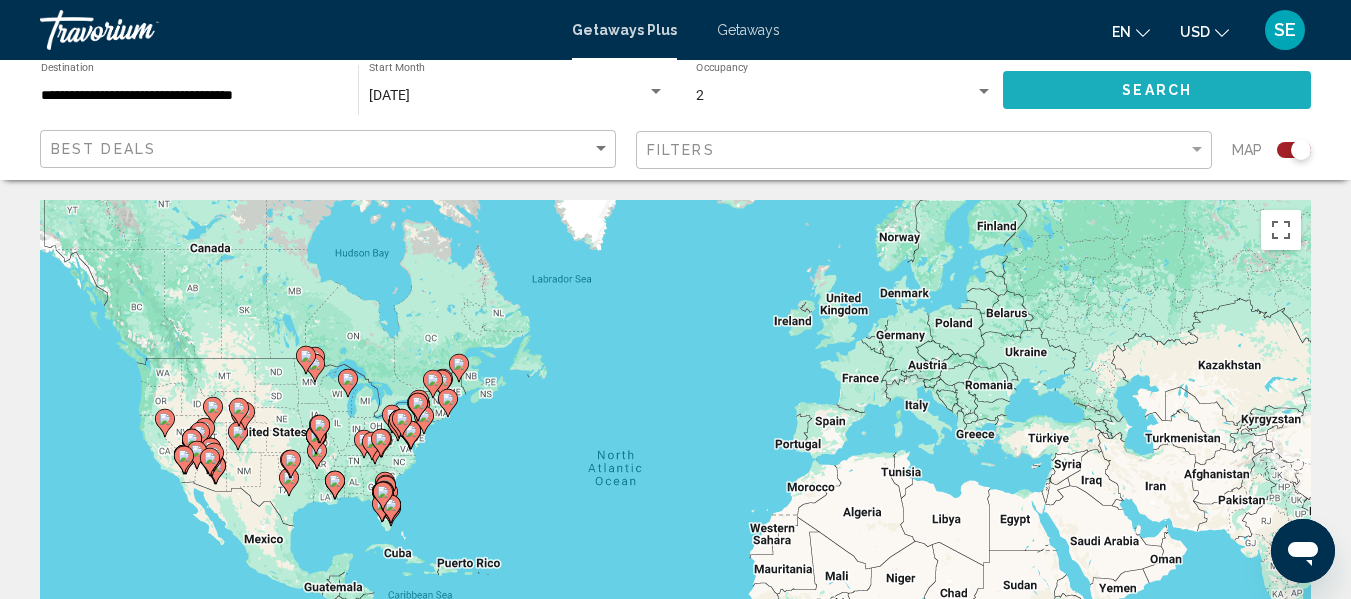 click on "Search" 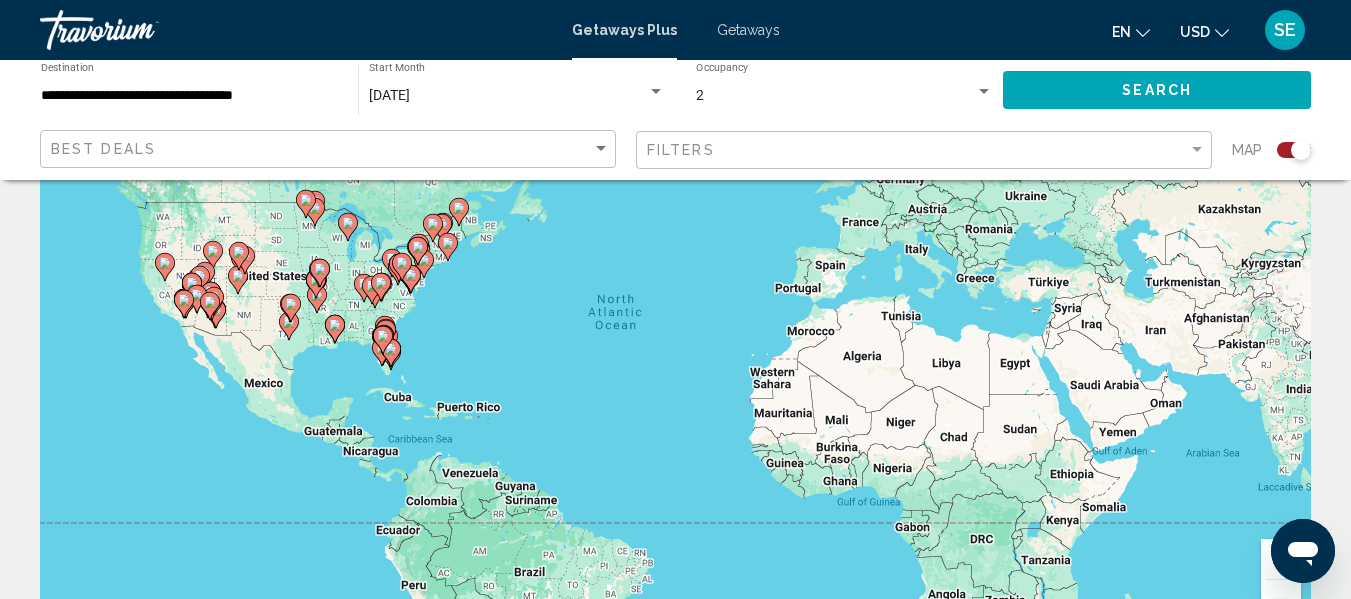 scroll, scrollTop: 0, scrollLeft: 0, axis: both 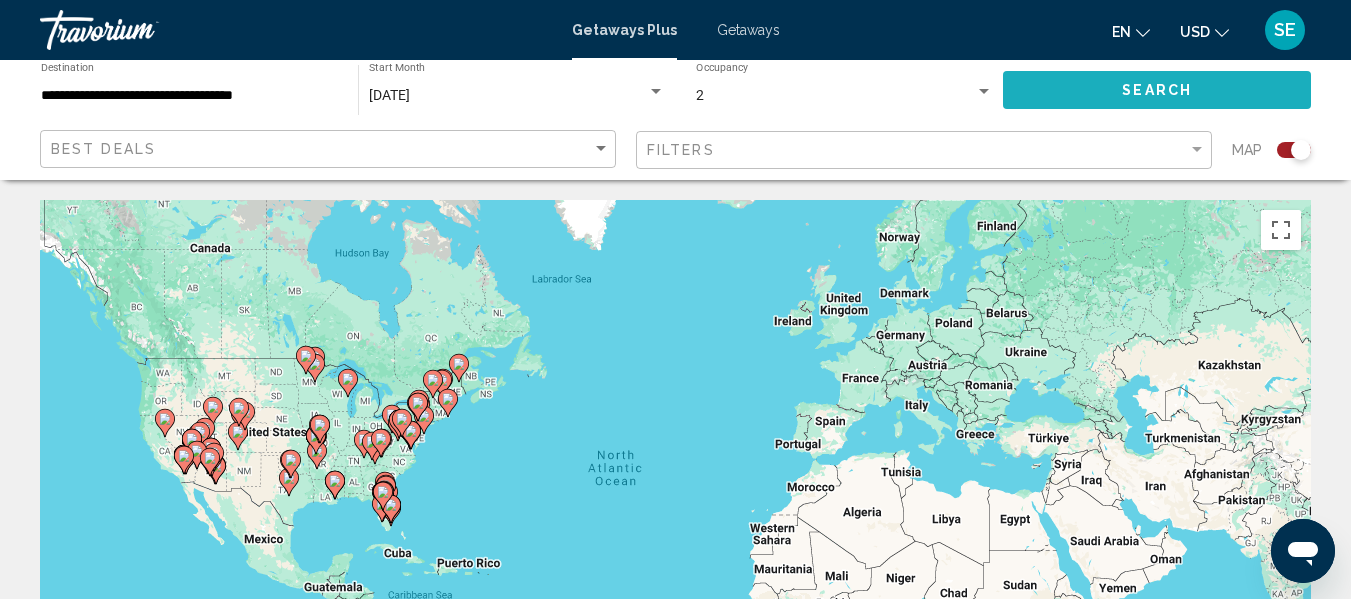click on "Search" 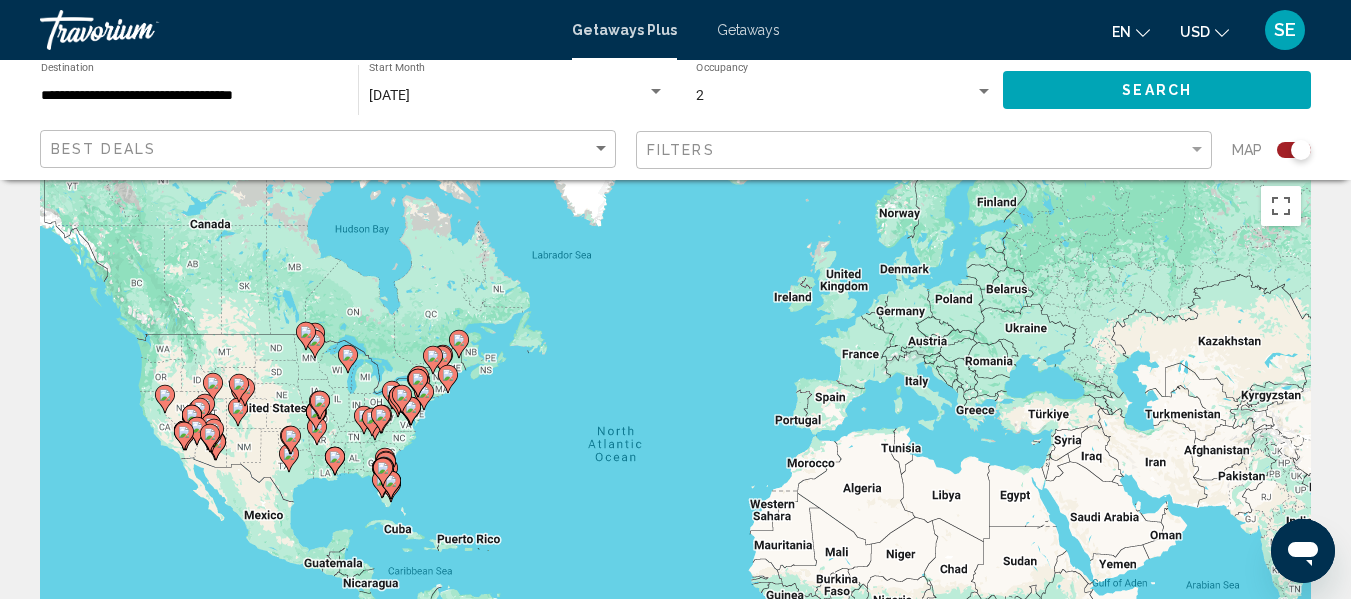 scroll, scrollTop: 0, scrollLeft: 0, axis: both 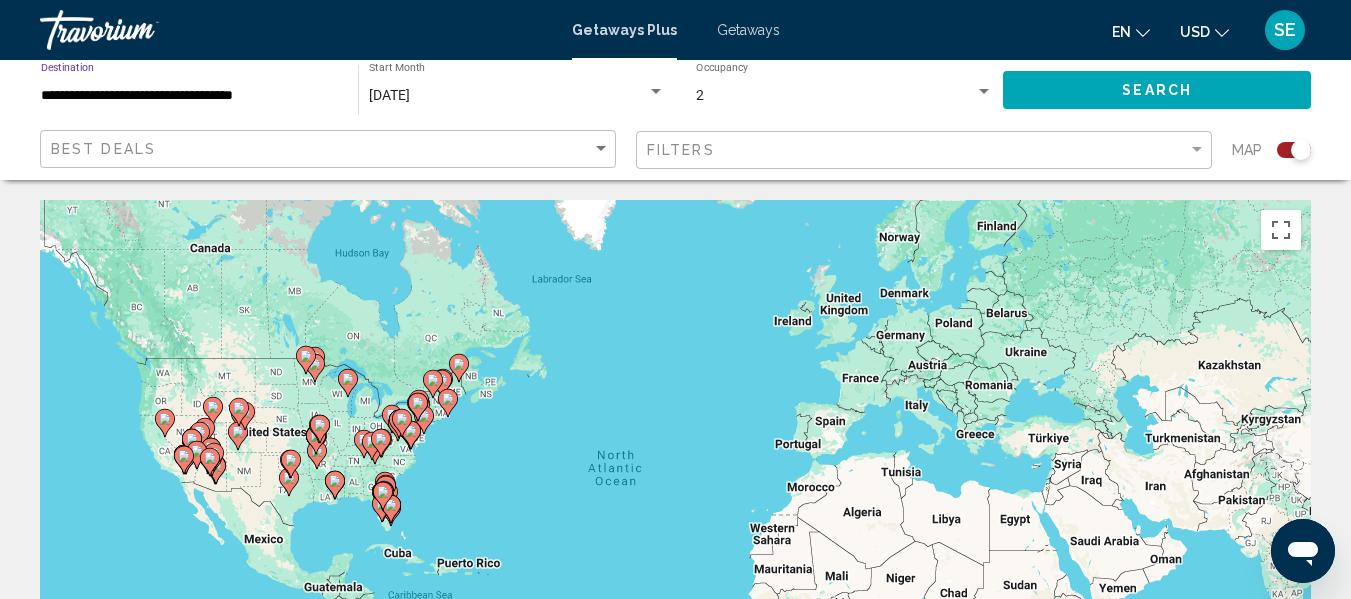 click on "**********" at bounding box center [189, 96] 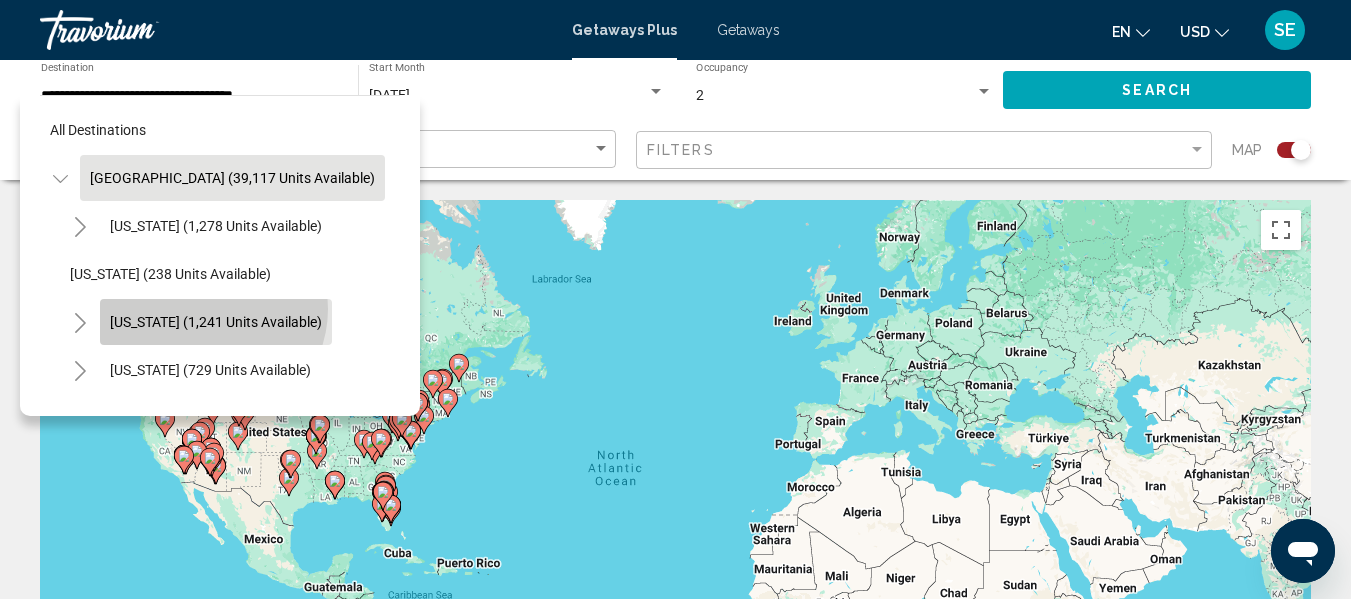 click on "[US_STATE] (1,241 units available)" 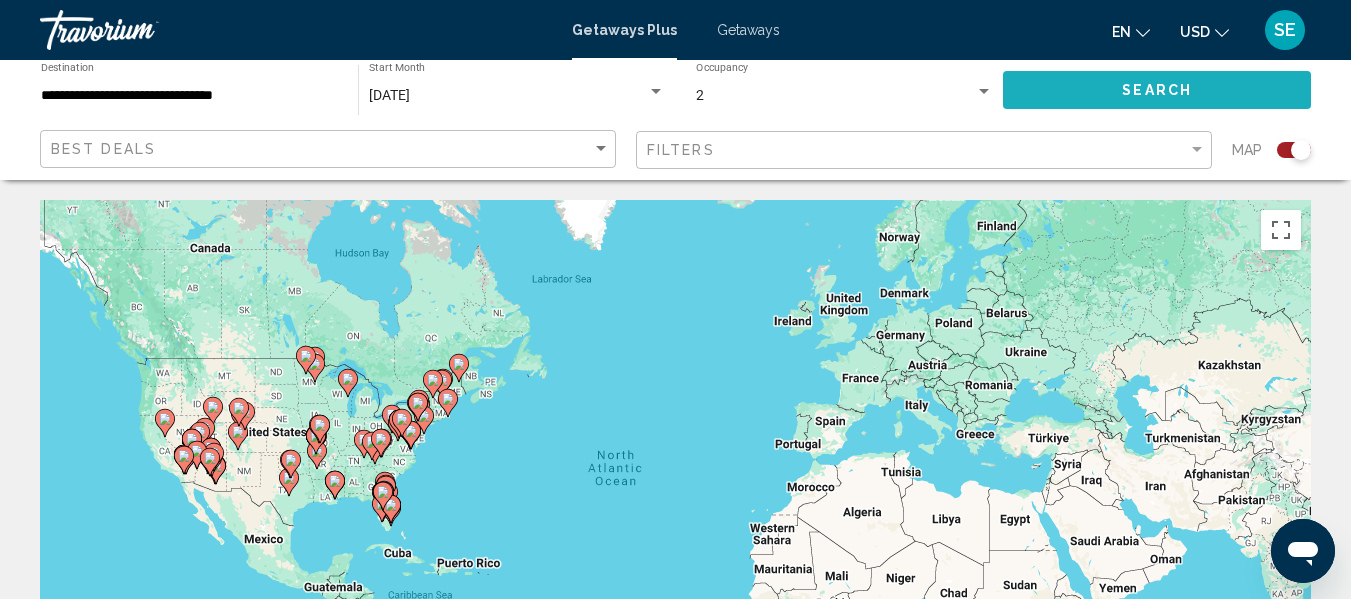 click on "Search" 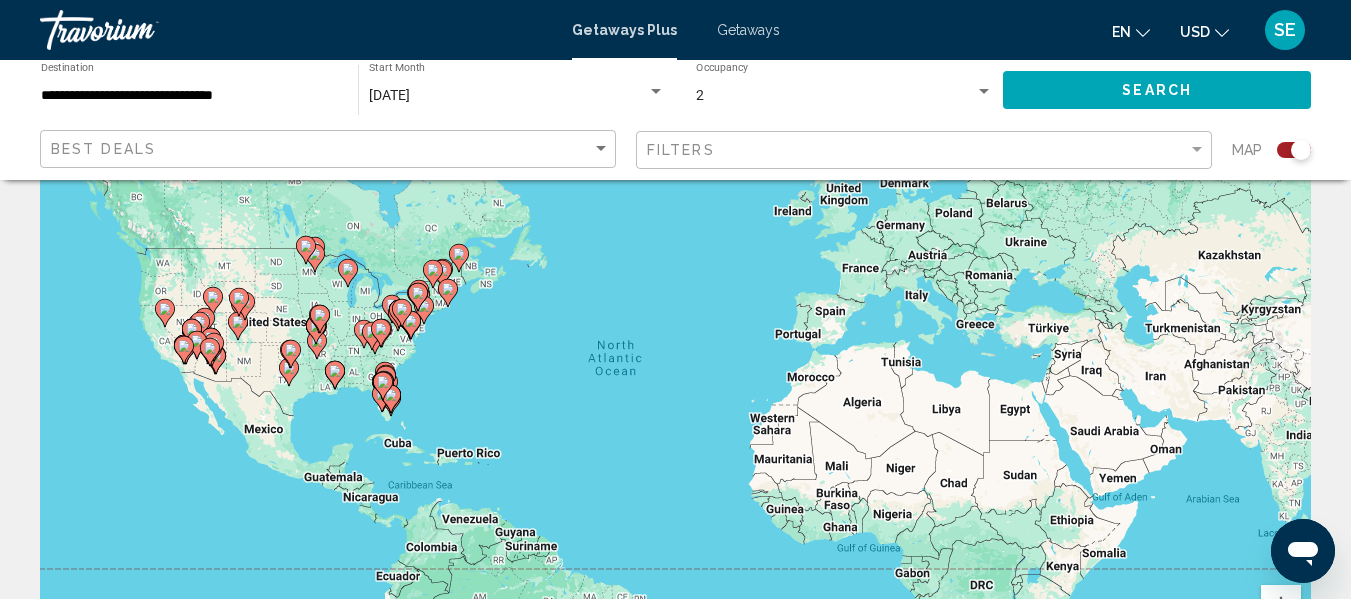 scroll, scrollTop: 0, scrollLeft: 0, axis: both 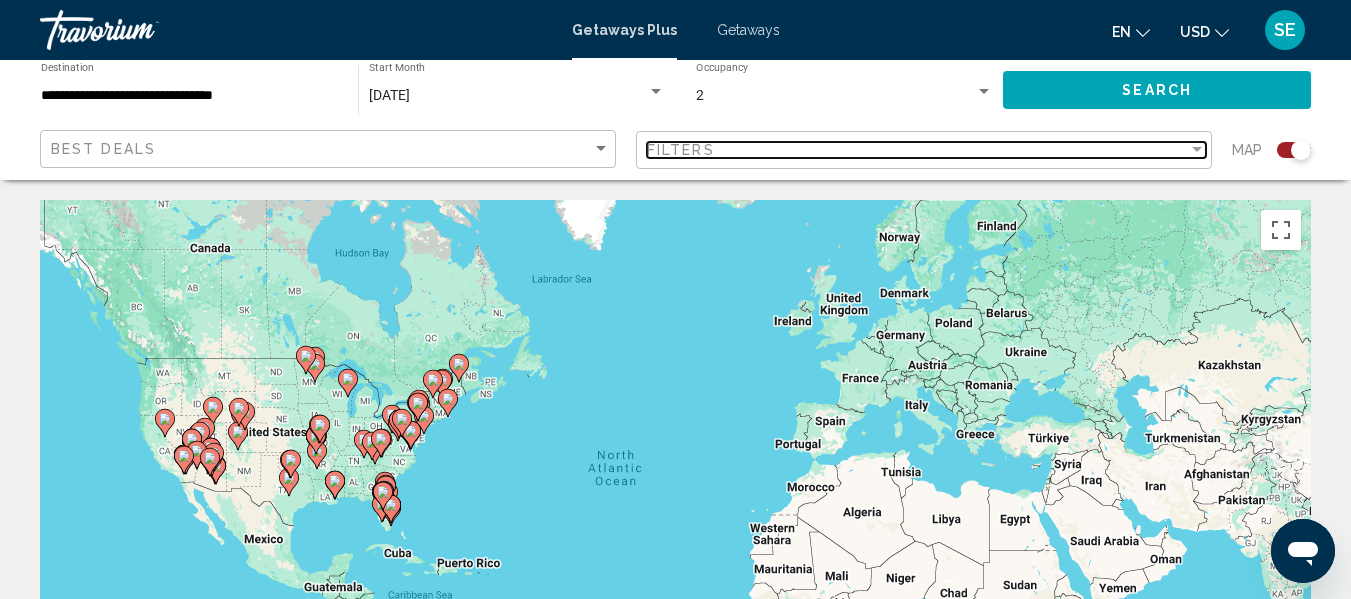 click at bounding box center (1197, 149) 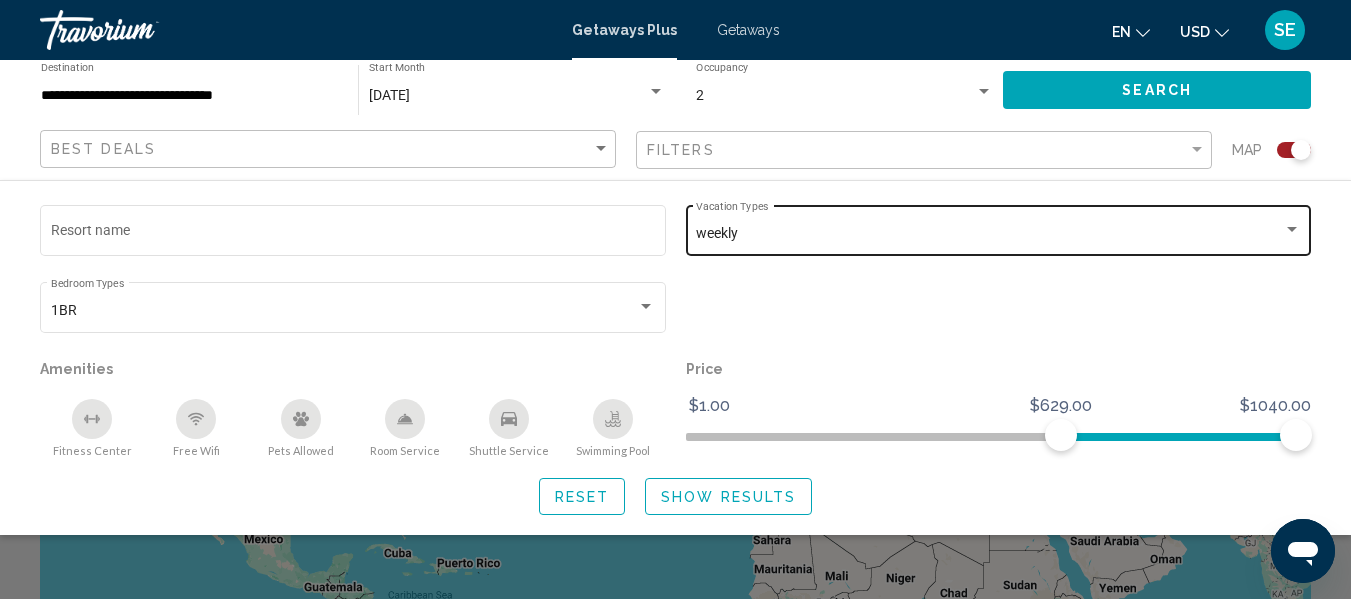 click on "weekly Vacation Types All Vacation Types" 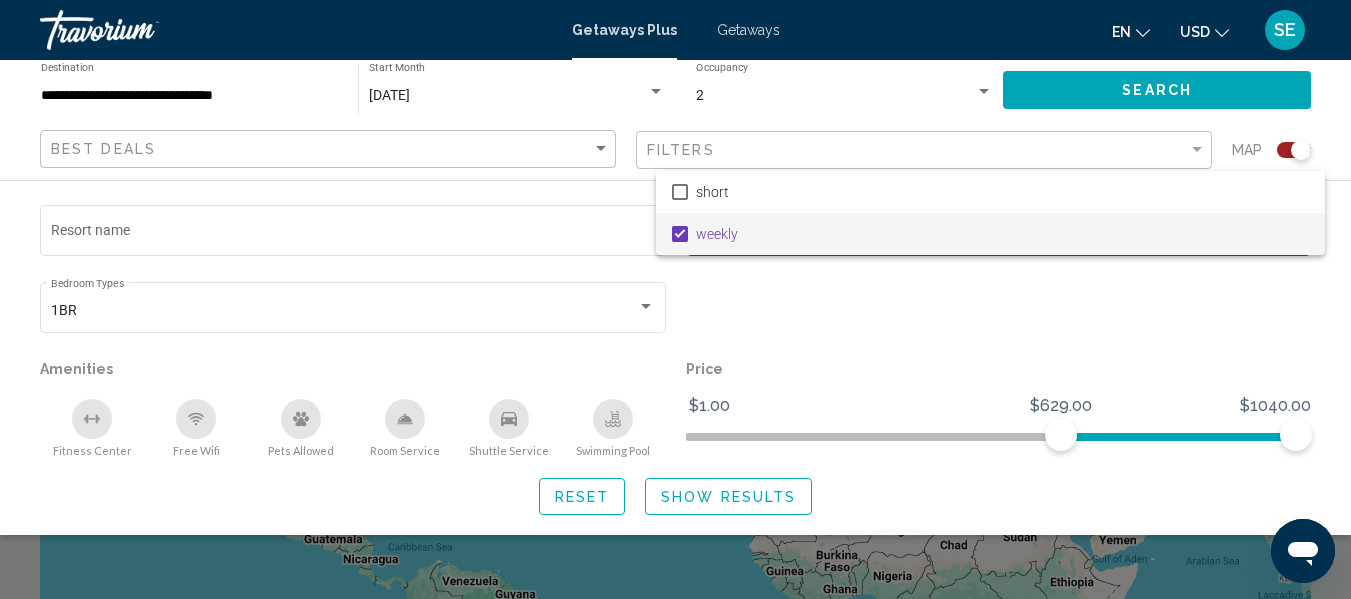 scroll, scrollTop: 51, scrollLeft: 0, axis: vertical 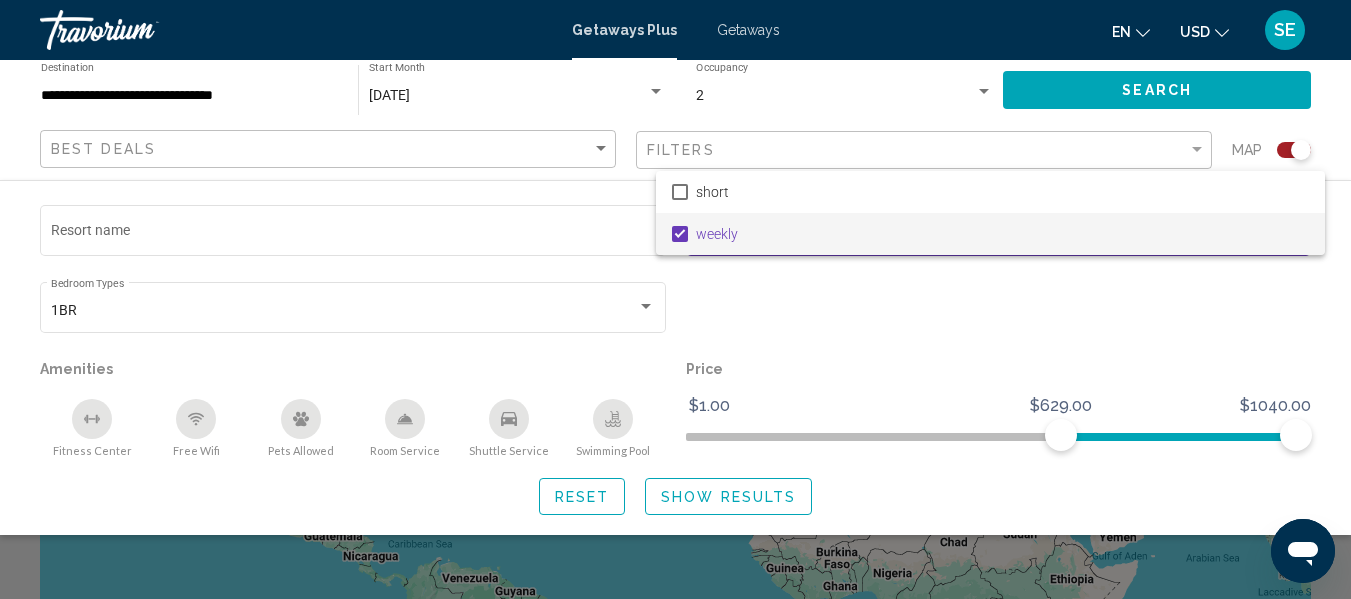 click at bounding box center [675, 299] 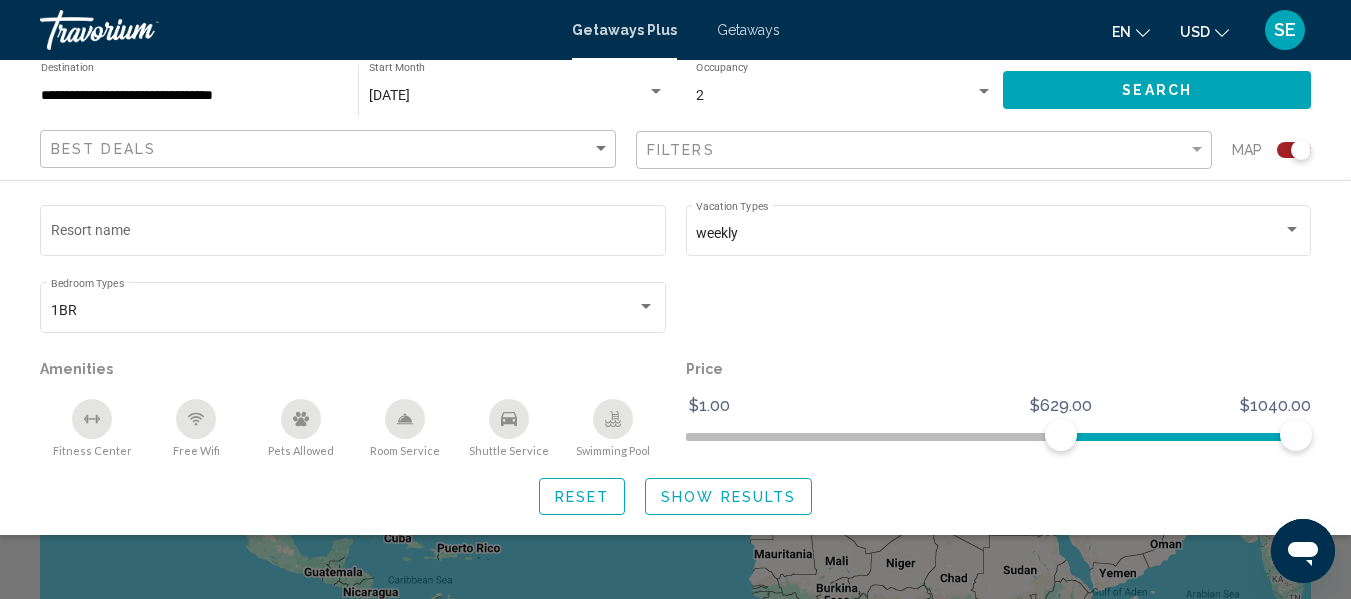 scroll, scrollTop: 16, scrollLeft: 0, axis: vertical 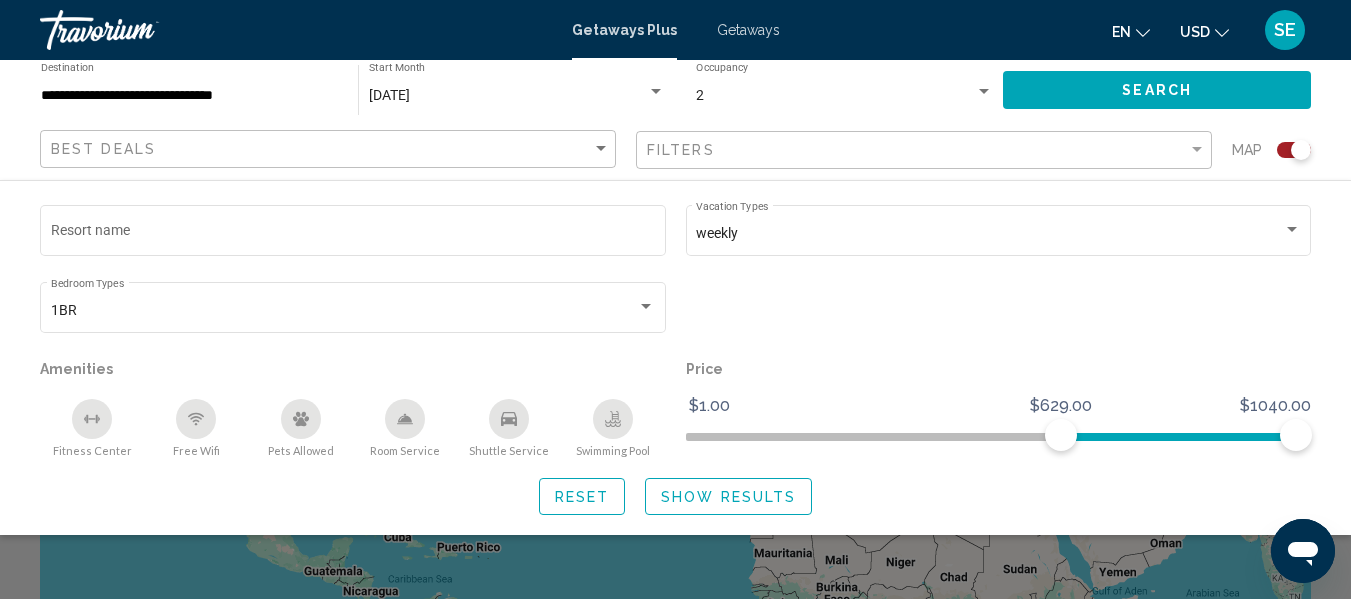 click on "Show Results" 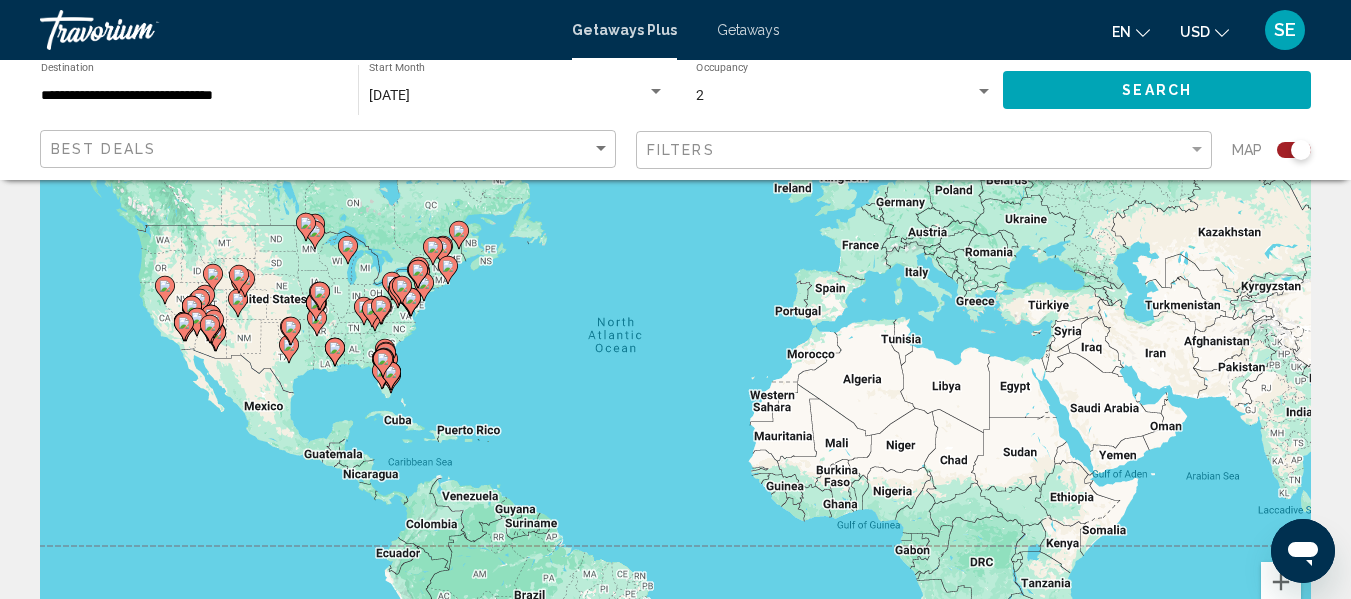scroll, scrollTop: 0, scrollLeft: 0, axis: both 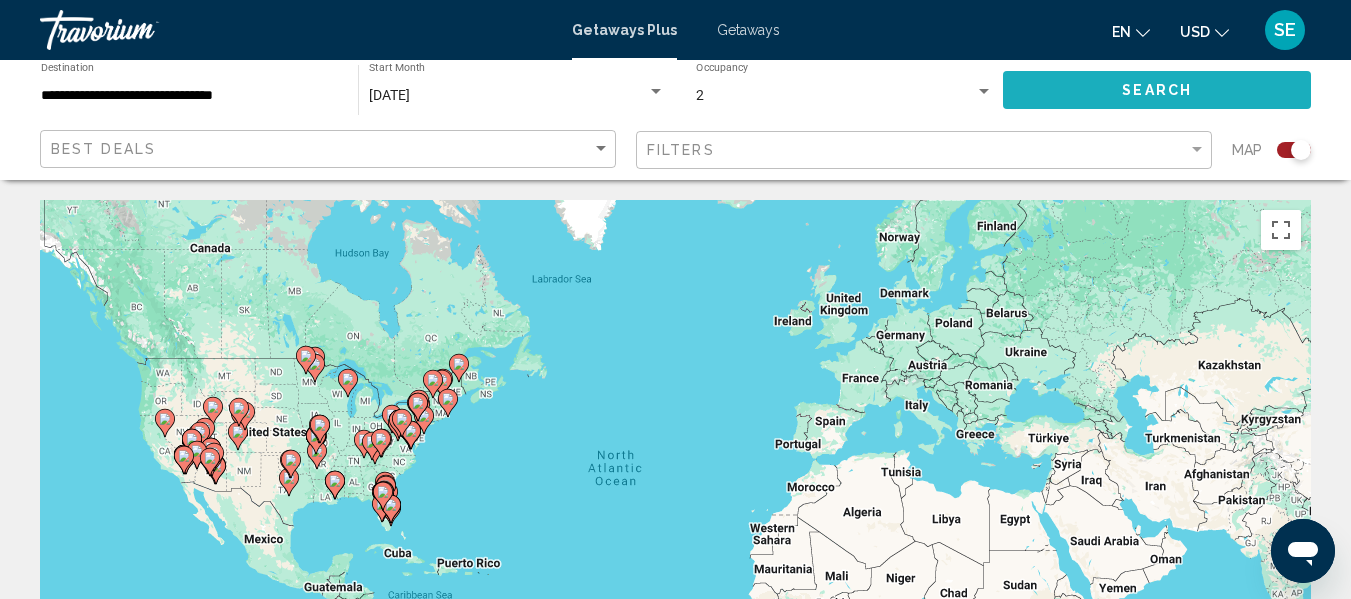 click on "Search" 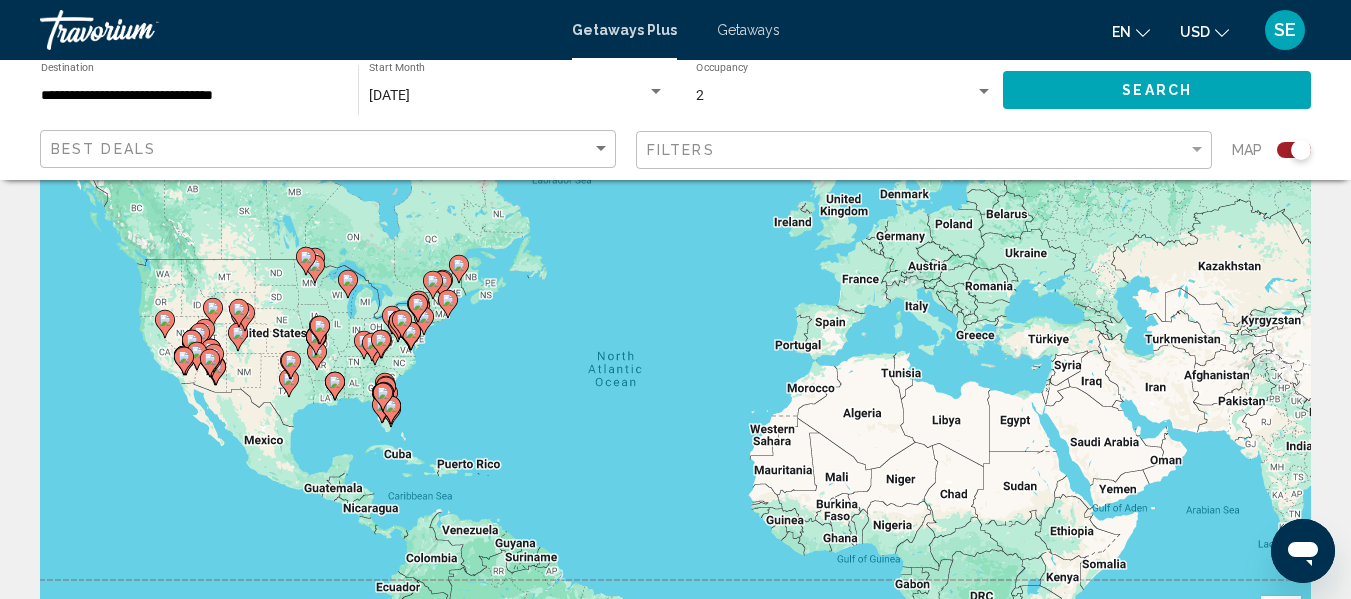 scroll, scrollTop: 0, scrollLeft: 0, axis: both 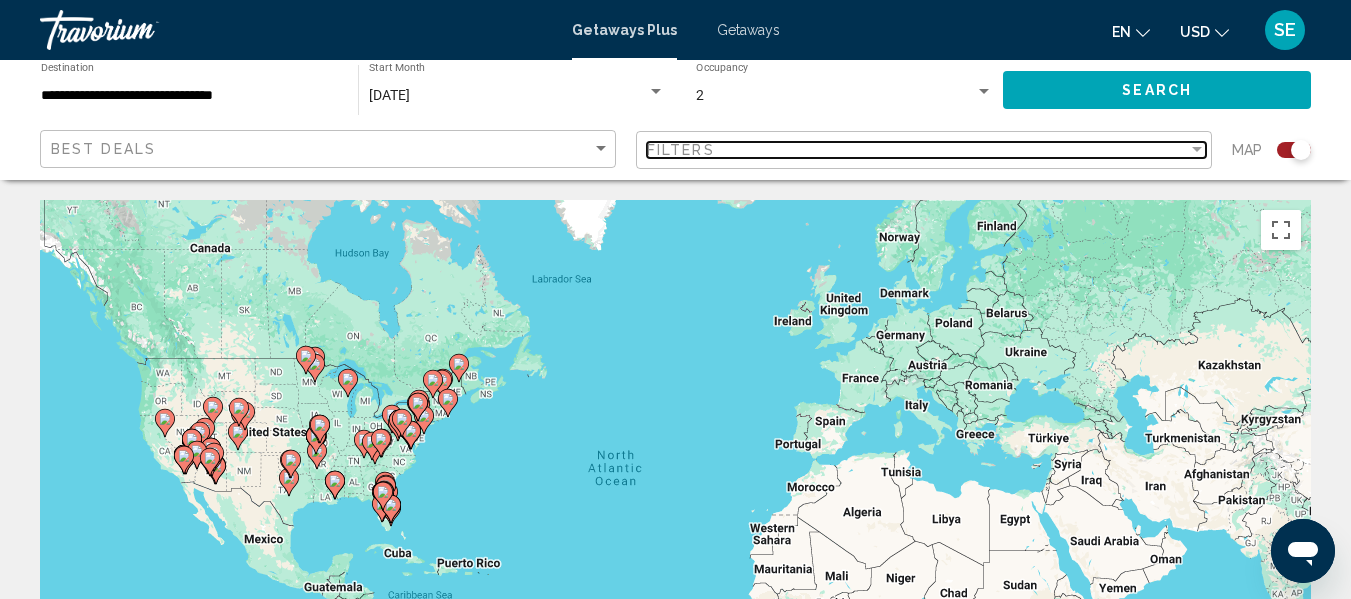 click at bounding box center (1197, 150) 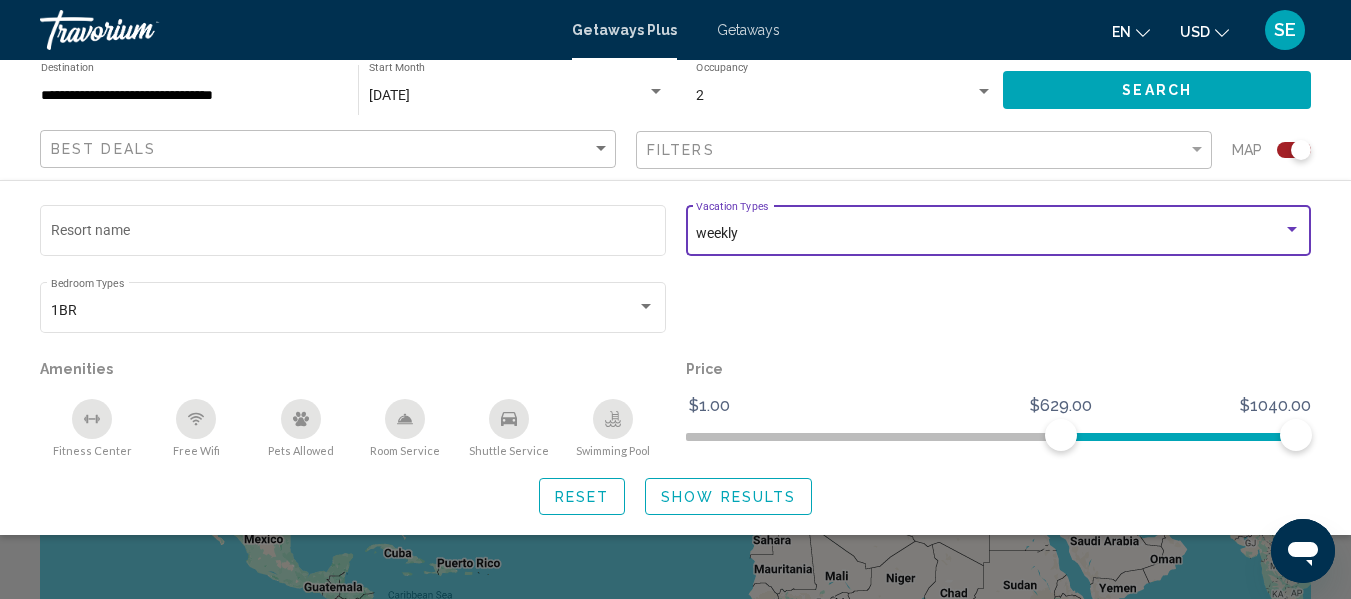click at bounding box center (1292, 229) 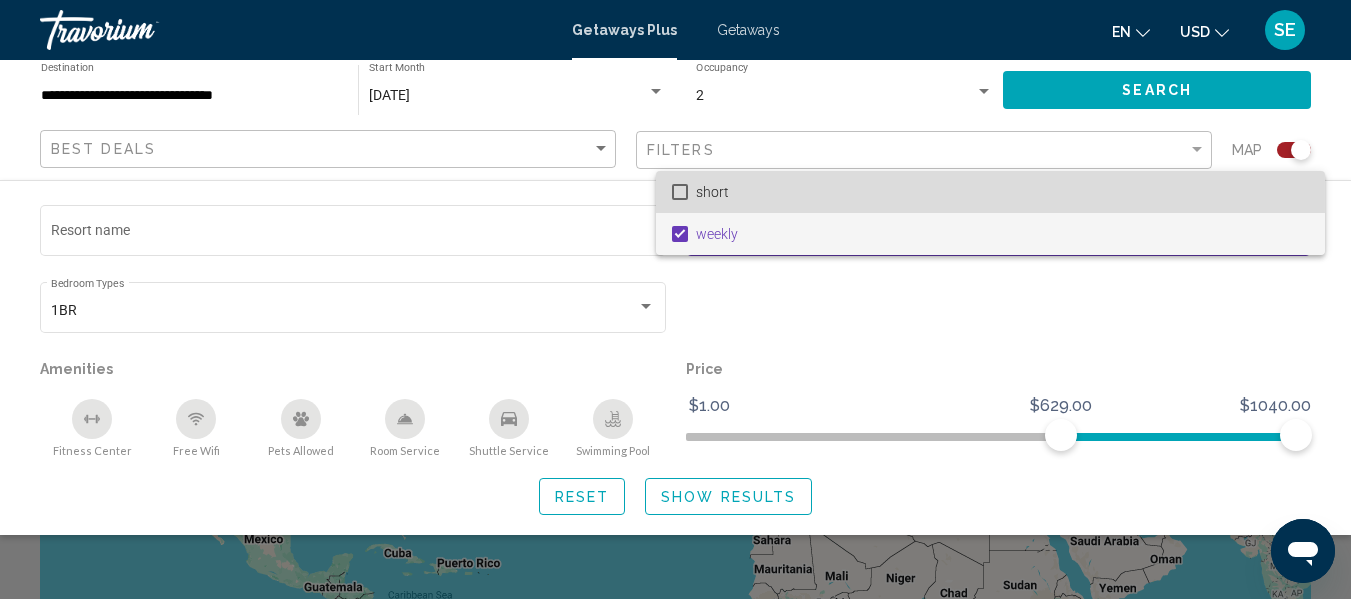click on "short" at bounding box center [1002, 192] 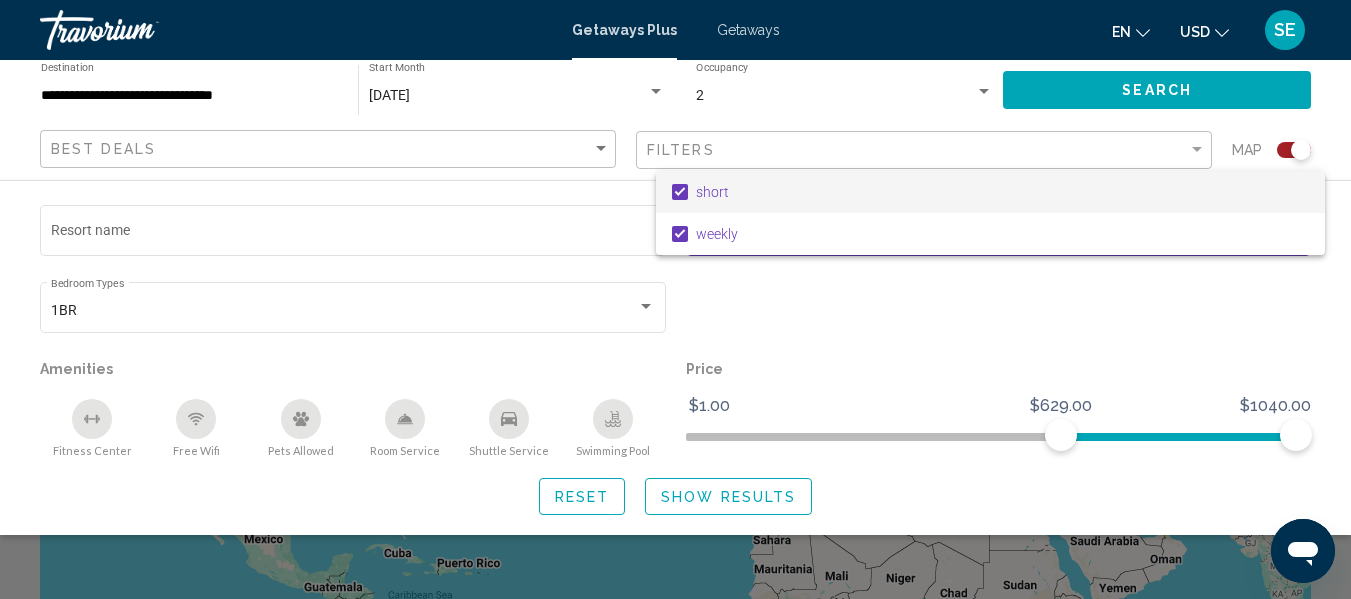 click at bounding box center (675, 299) 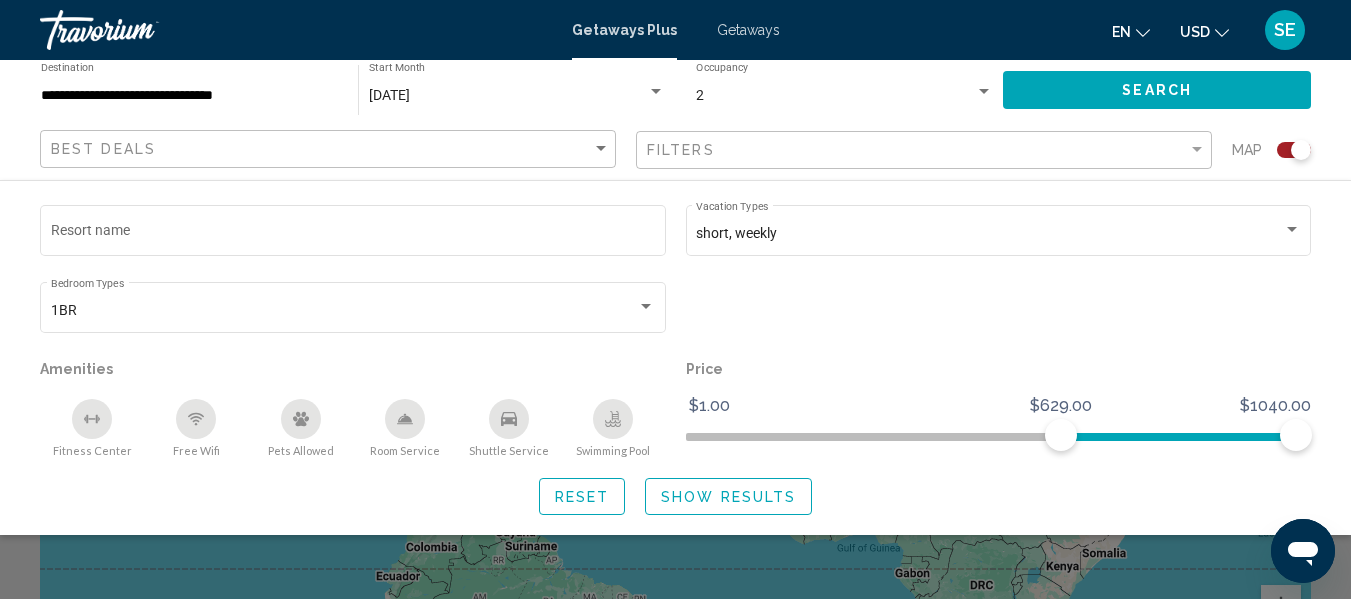 scroll, scrollTop: 0, scrollLeft: 0, axis: both 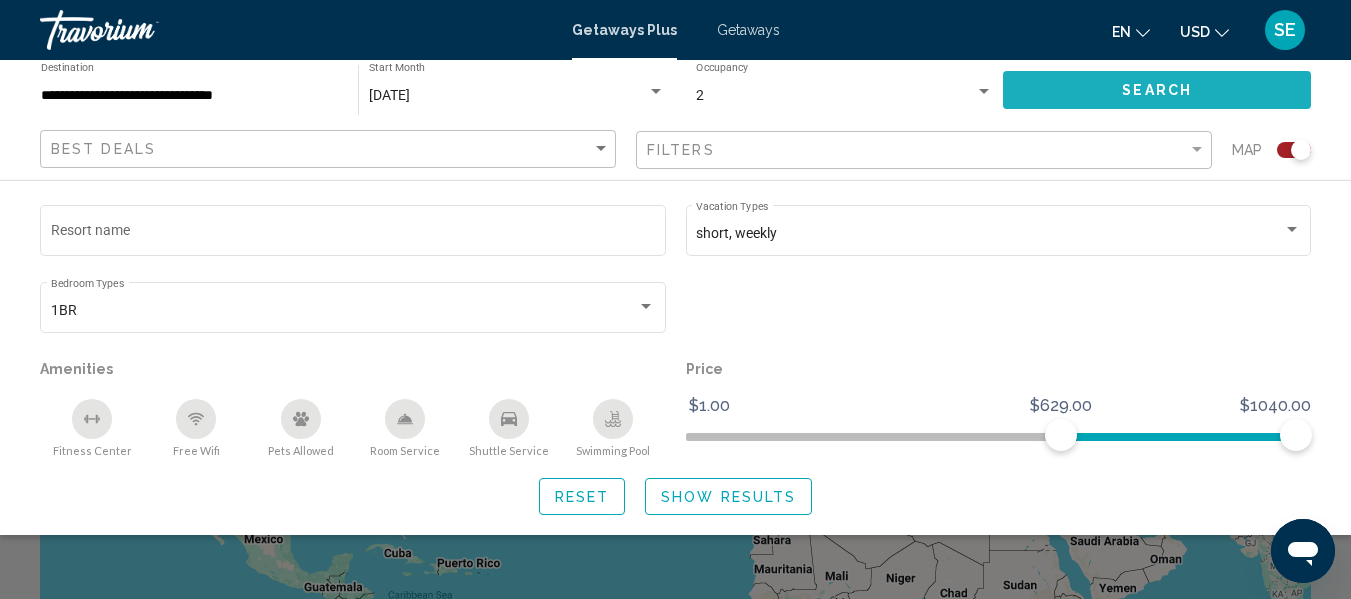 click on "Search" 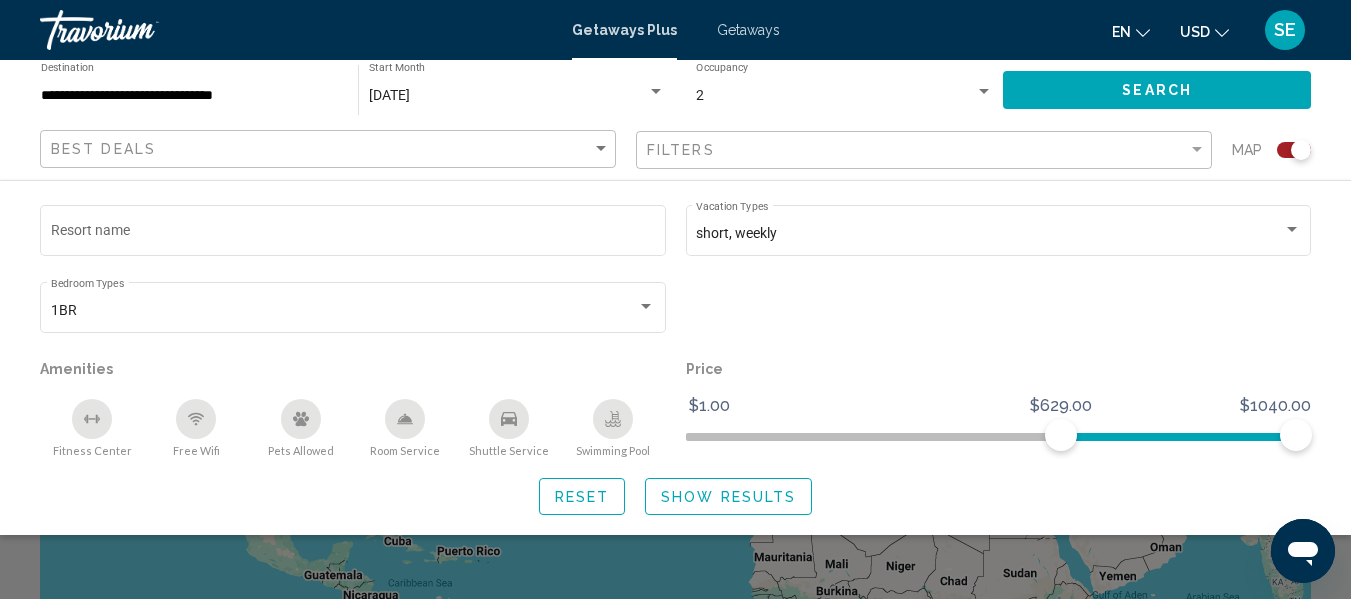 scroll, scrollTop: 0, scrollLeft: 0, axis: both 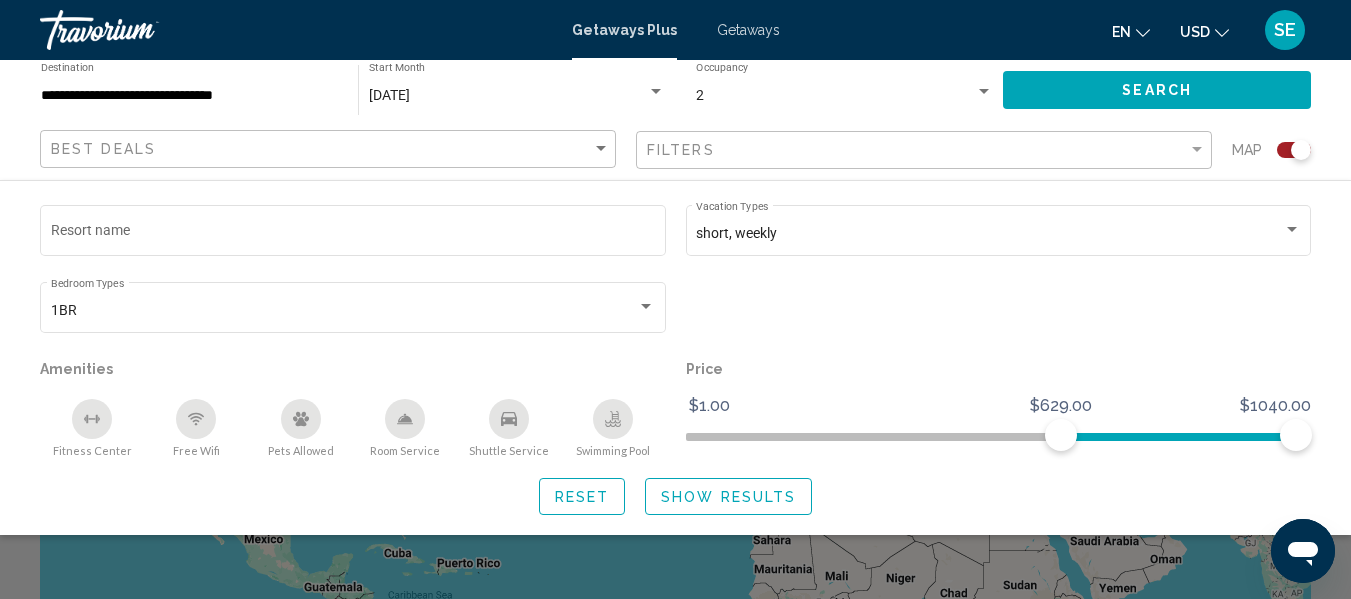 click 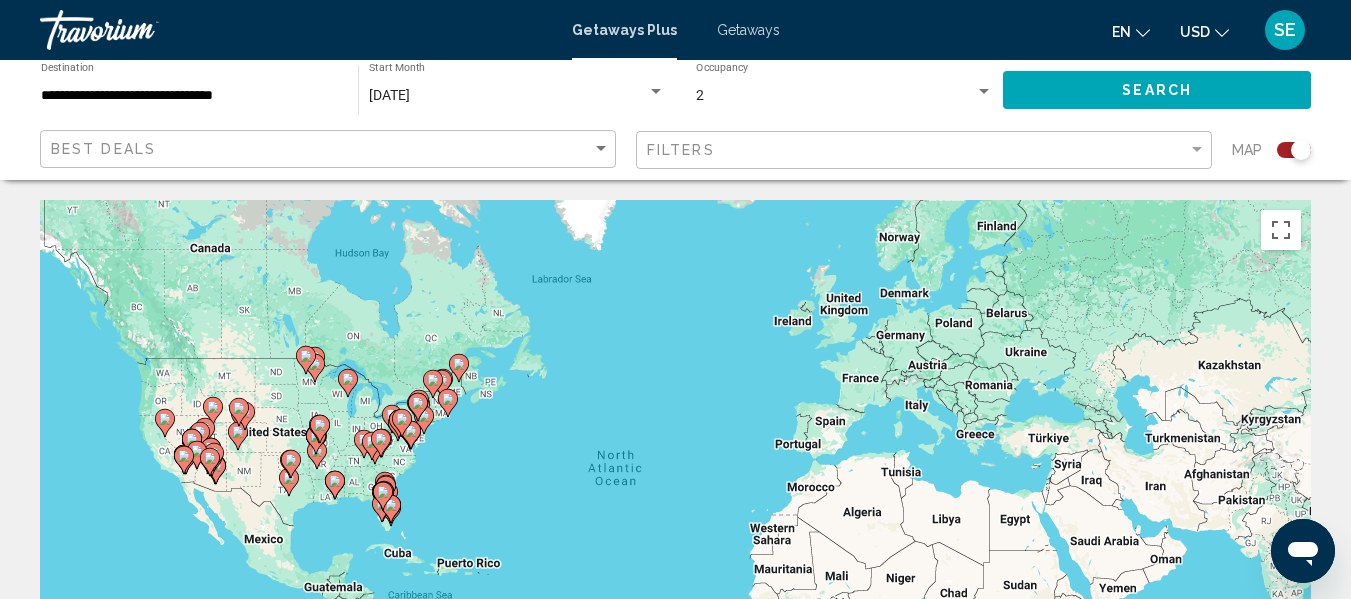 click on "To navigate, press the arrow keys. To activate drag with keyboard, press Alt + Enter. Once in keyboard drag state, use the arrow keys to move the marker. To complete the drag, press the Enter key. To cancel, press Escape." at bounding box center (675, 500) 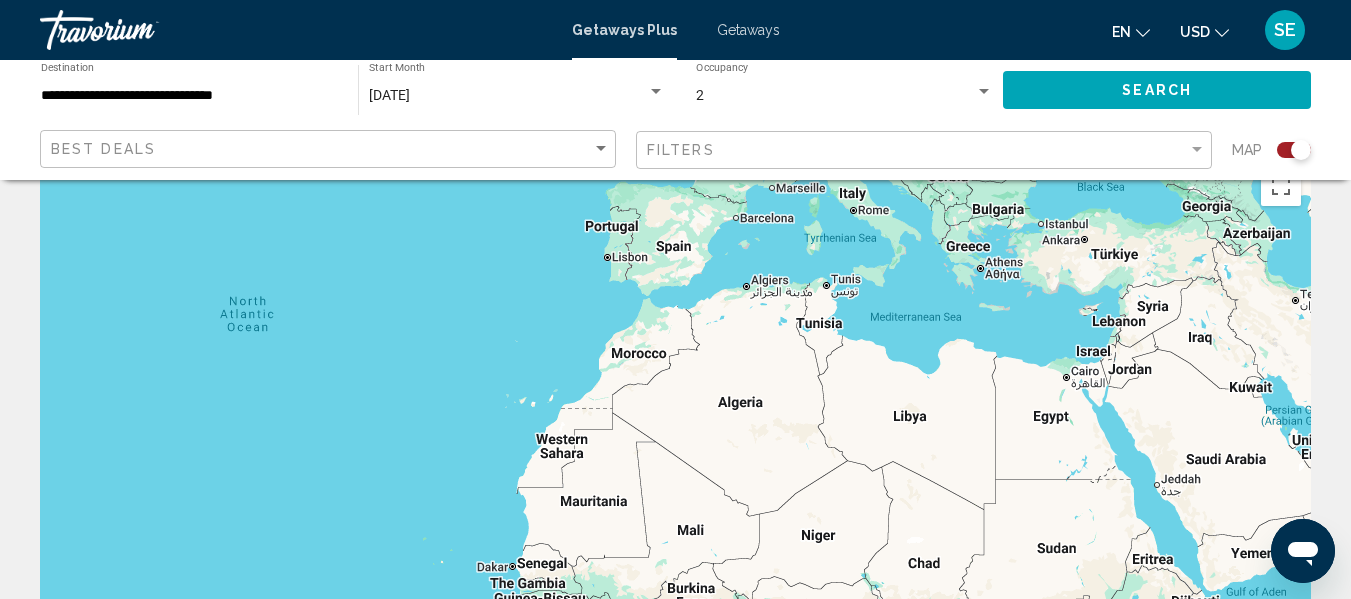 scroll, scrollTop: 35, scrollLeft: 0, axis: vertical 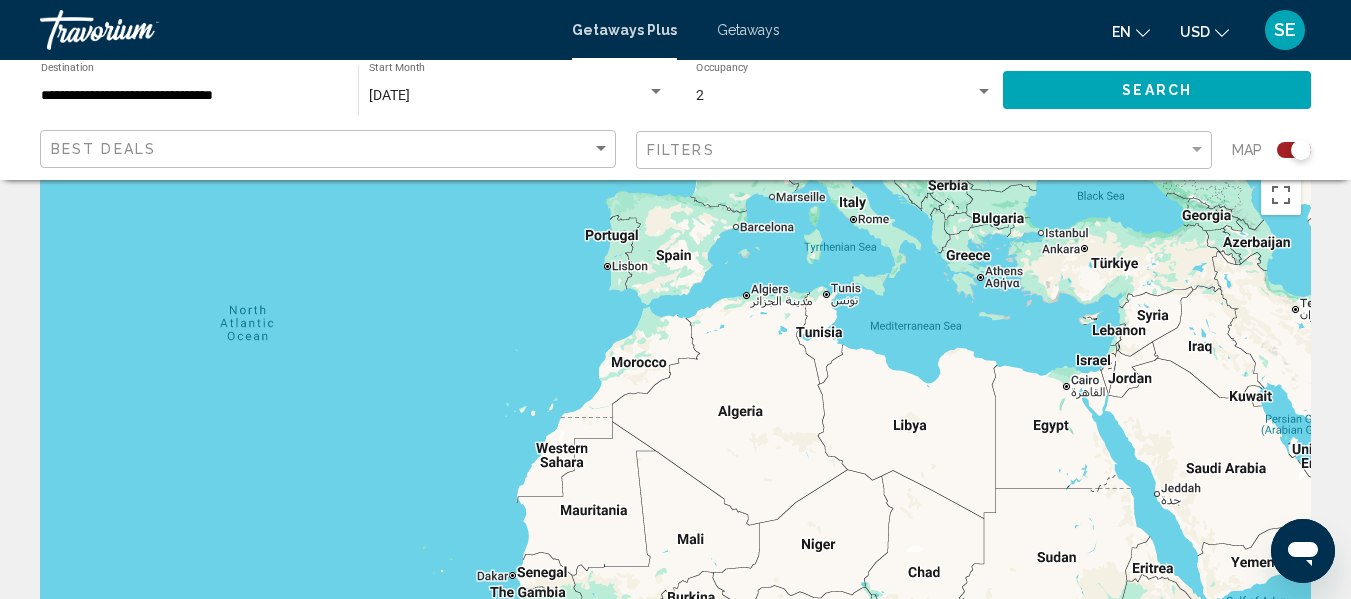 click on "To navigate, press the arrow keys. To activate drag with keyboard, press Alt + Enter. Once in keyboard drag state, use the arrow keys to move the marker. To complete the drag, press the Enter key. To cancel, press Escape." at bounding box center [675, 465] 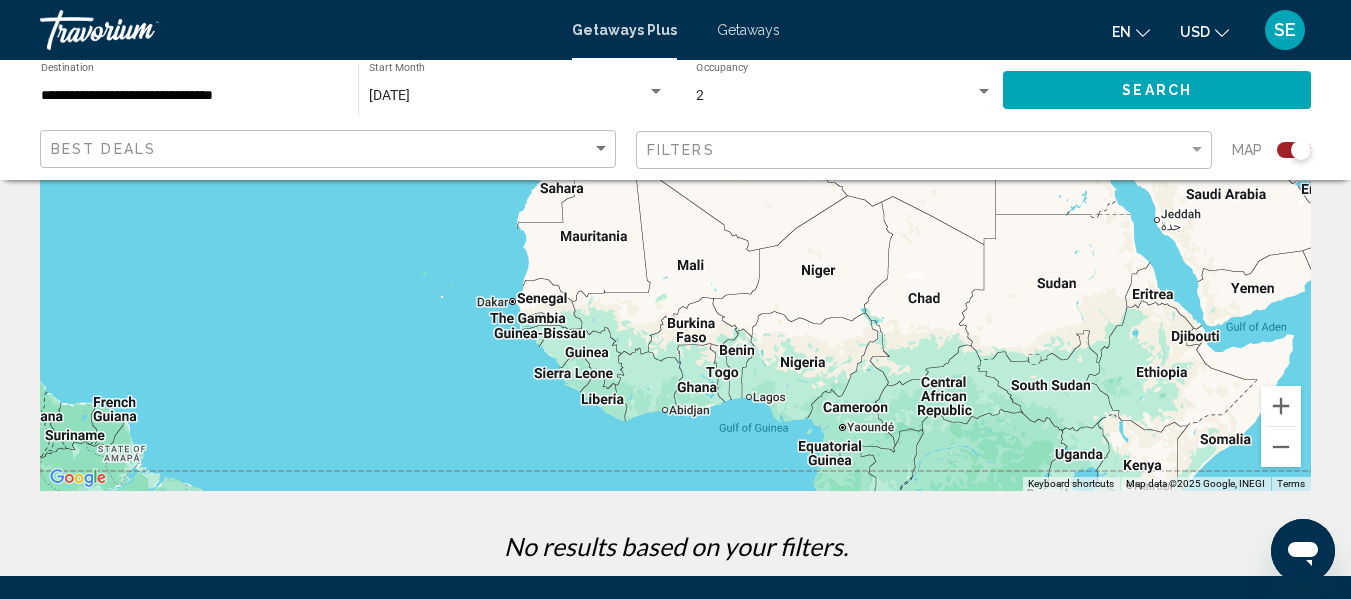 scroll, scrollTop: 0, scrollLeft: 0, axis: both 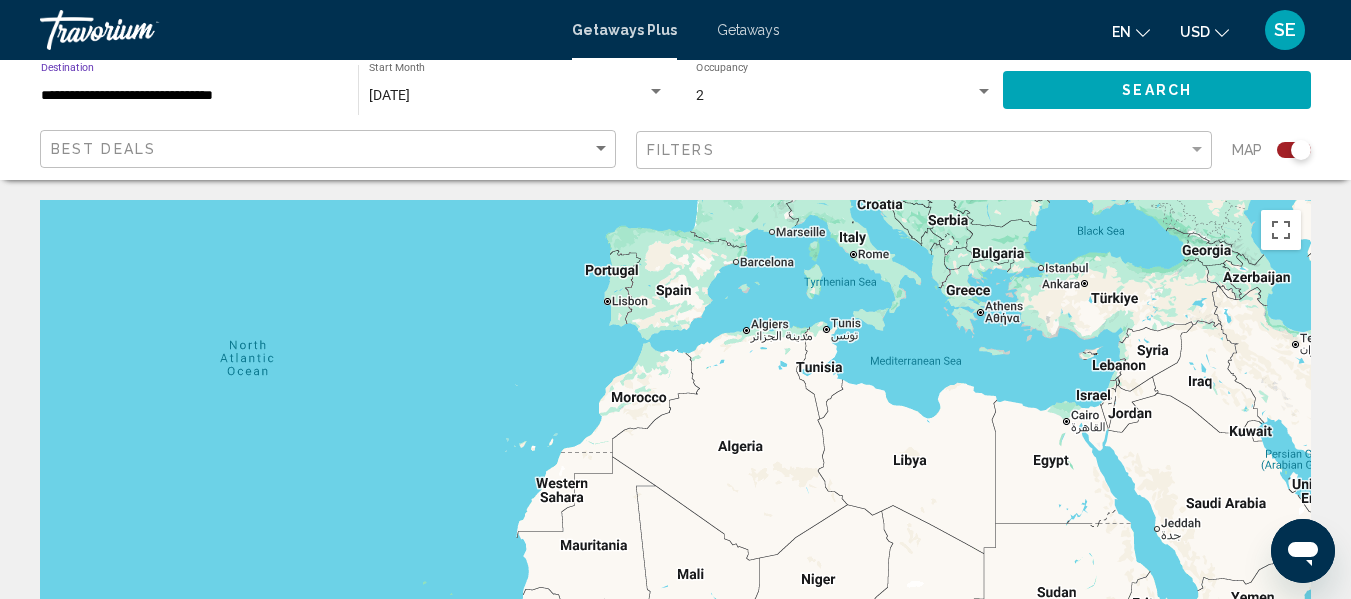 click on "**********" at bounding box center (189, 96) 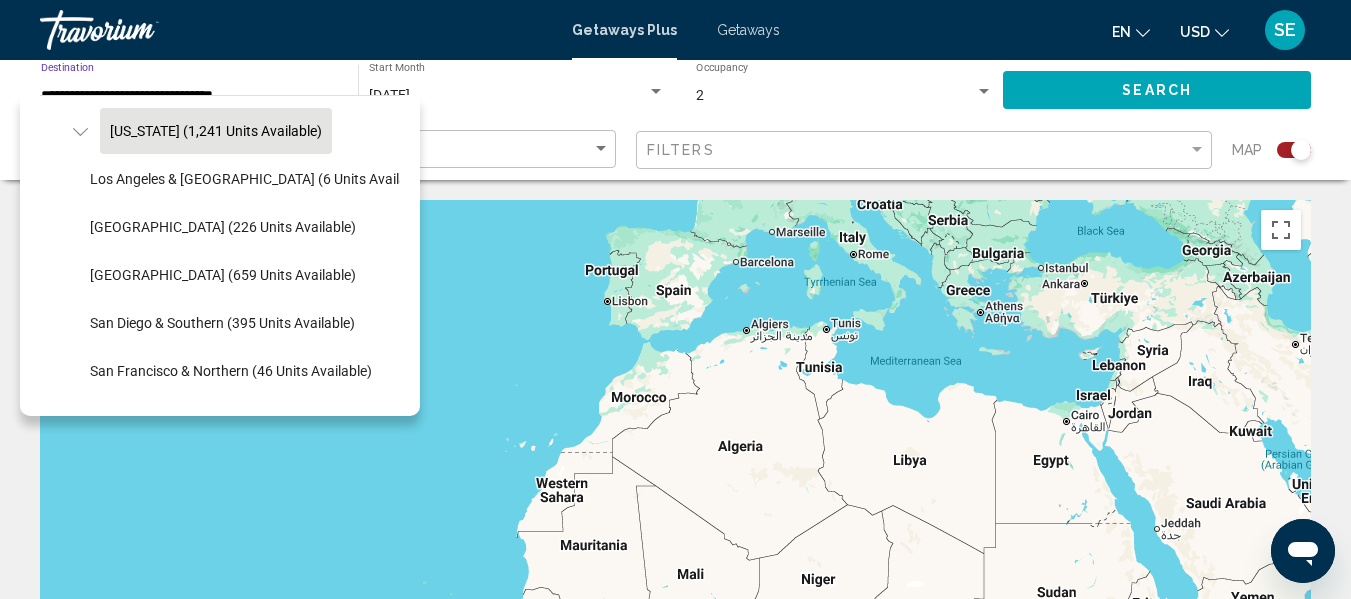 scroll, scrollTop: 0, scrollLeft: 0, axis: both 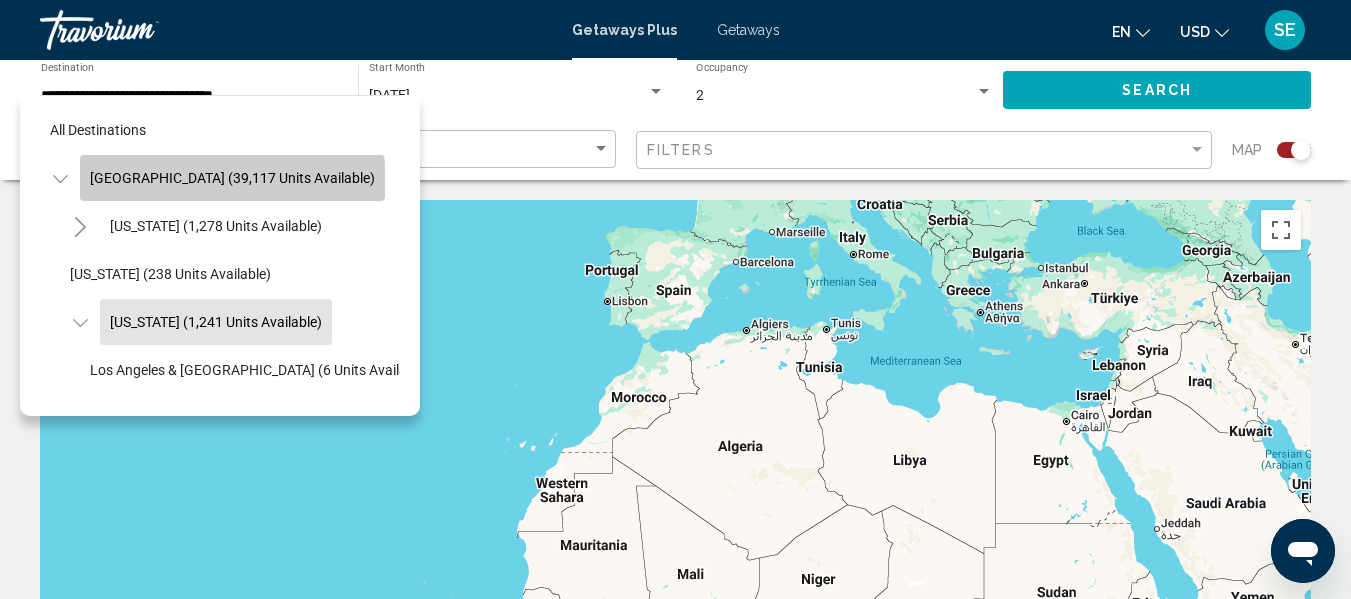 click on "[GEOGRAPHIC_DATA] (39,117 units available)" 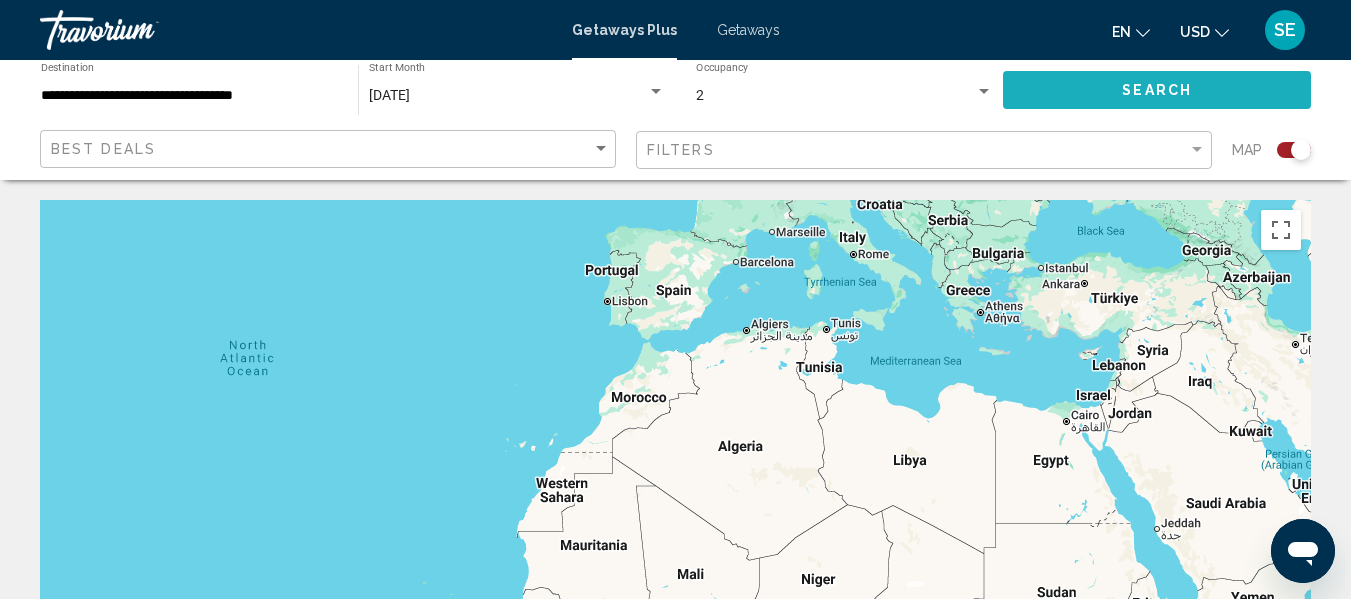 click on "Search" 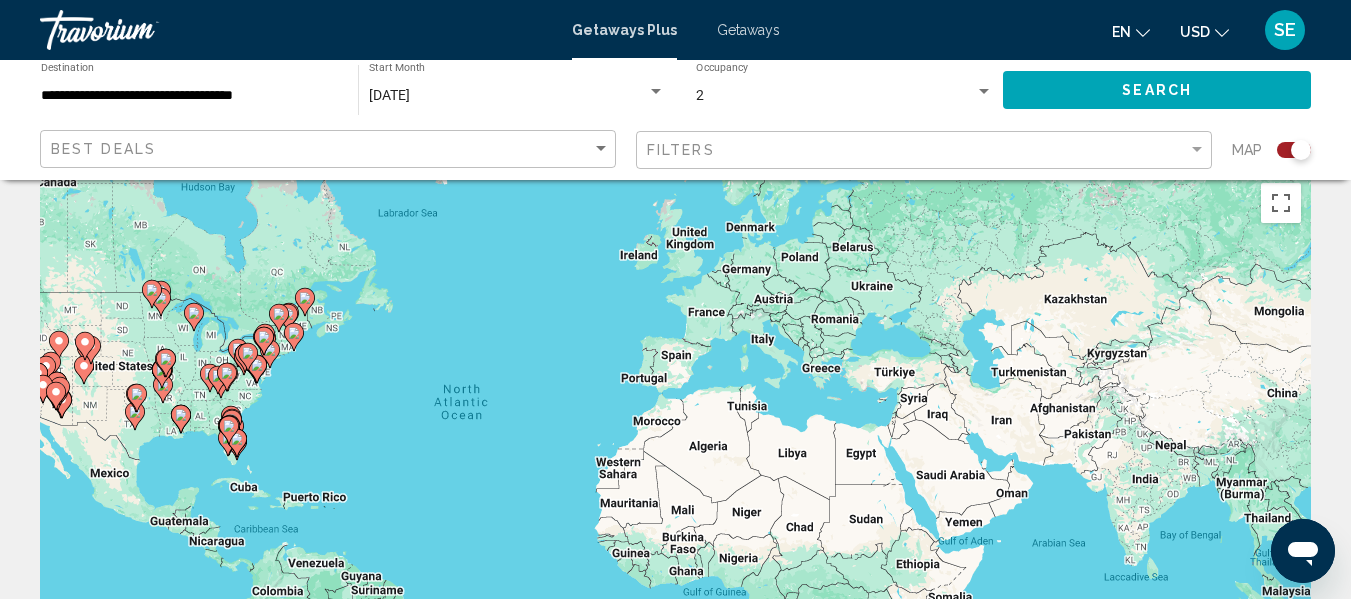 scroll, scrollTop: 0, scrollLeft: 0, axis: both 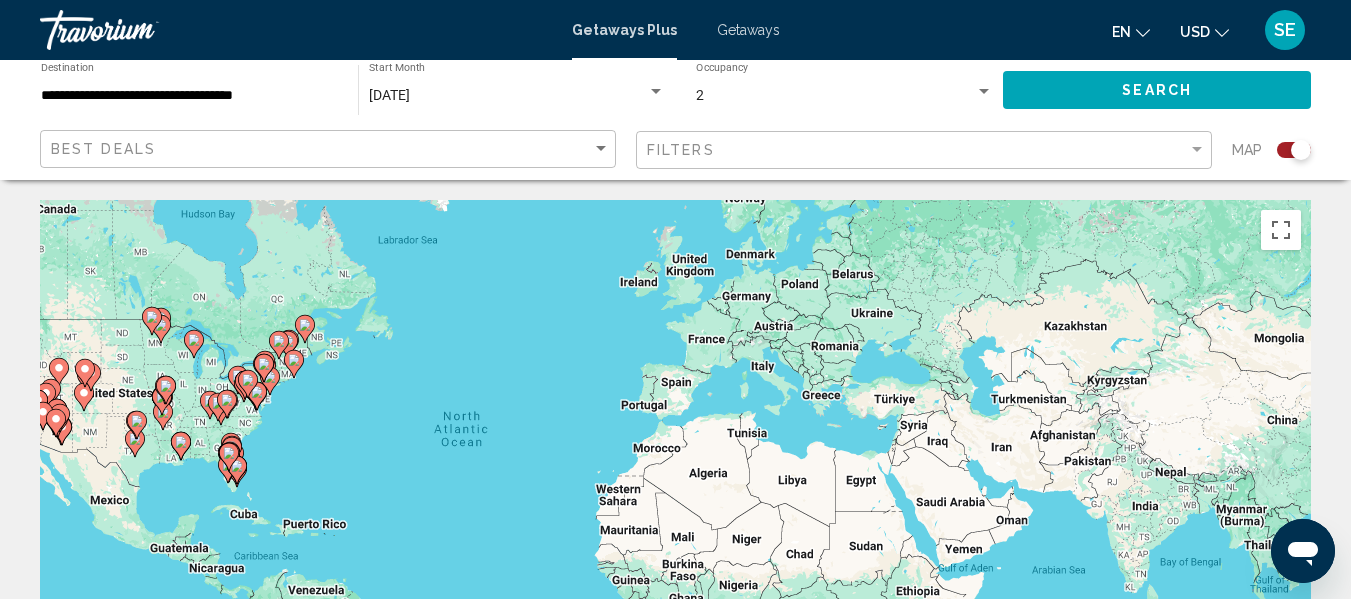 click on "To navigate, press the arrow keys. To activate drag with keyboard, press Alt + Enter. Once in keyboard drag state, use the arrow keys to move the marker. To complete the drag, press the Enter key. To cancel, press Escape." at bounding box center [675, 500] 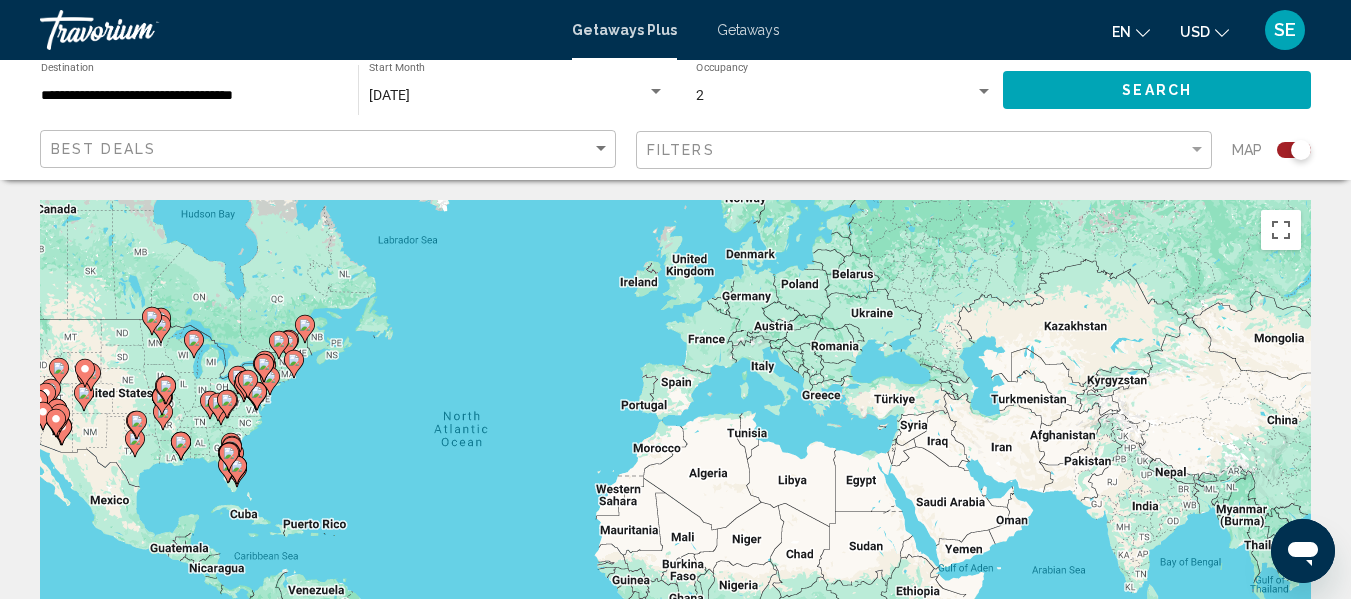 click on "To navigate, press the arrow keys. To activate drag with keyboard, press Alt + Enter. Once in keyboard drag state, use the arrow keys to move the marker. To complete the drag, press the Enter key. To cancel, press Escape." at bounding box center [675, 500] 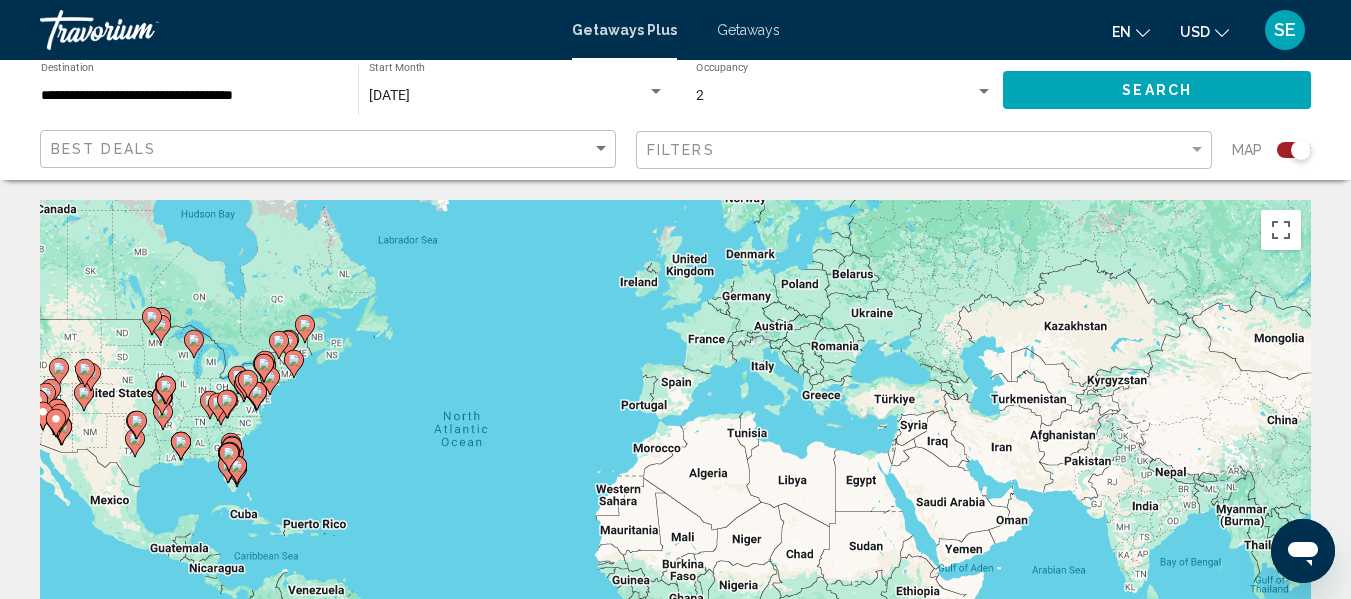 click on "To navigate, press the arrow keys. To activate drag with keyboard, press Alt + Enter. Once in keyboard drag state, use the arrow keys to move the marker. To complete the drag, press the Enter key. To cancel, press Escape." at bounding box center (675, 500) 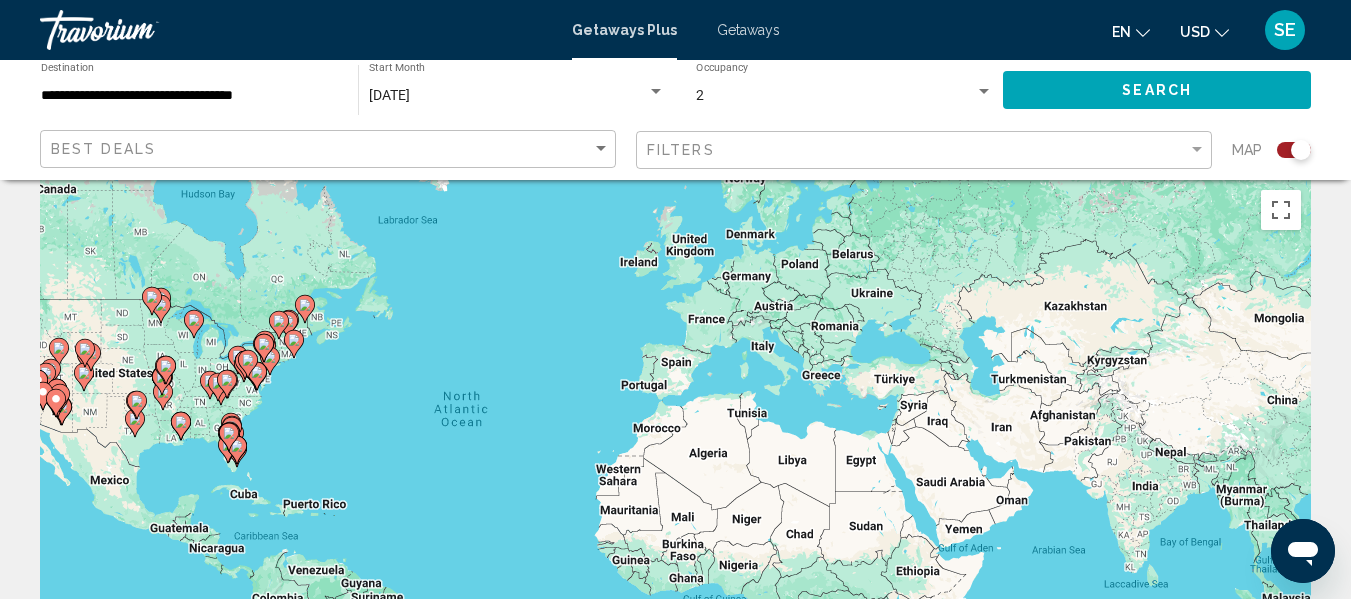 scroll, scrollTop: 0, scrollLeft: 0, axis: both 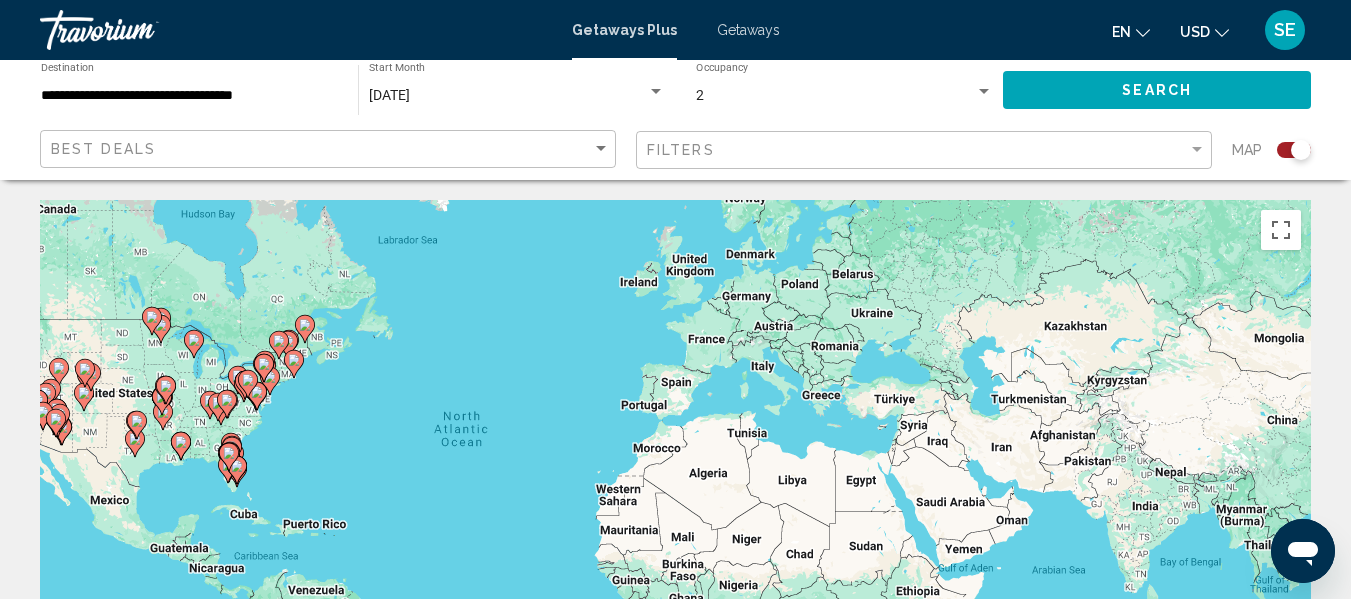 click on "Getaways" at bounding box center (748, 30) 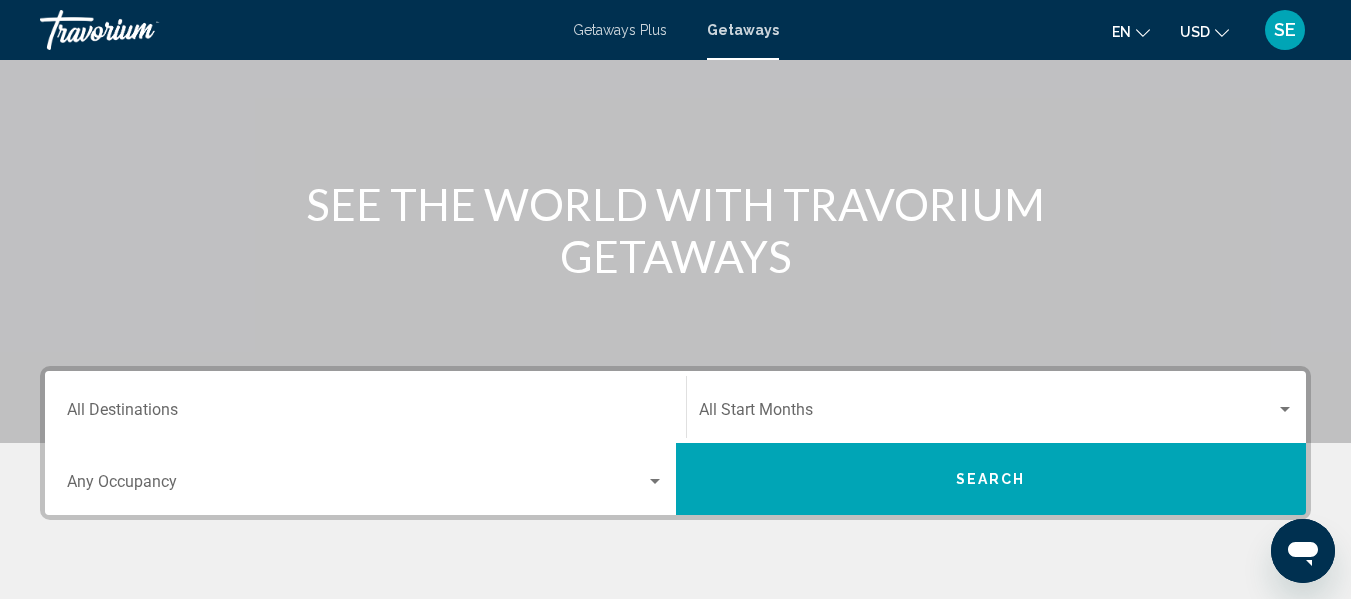 scroll, scrollTop: 158, scrollLeft: 0, axis: vertical 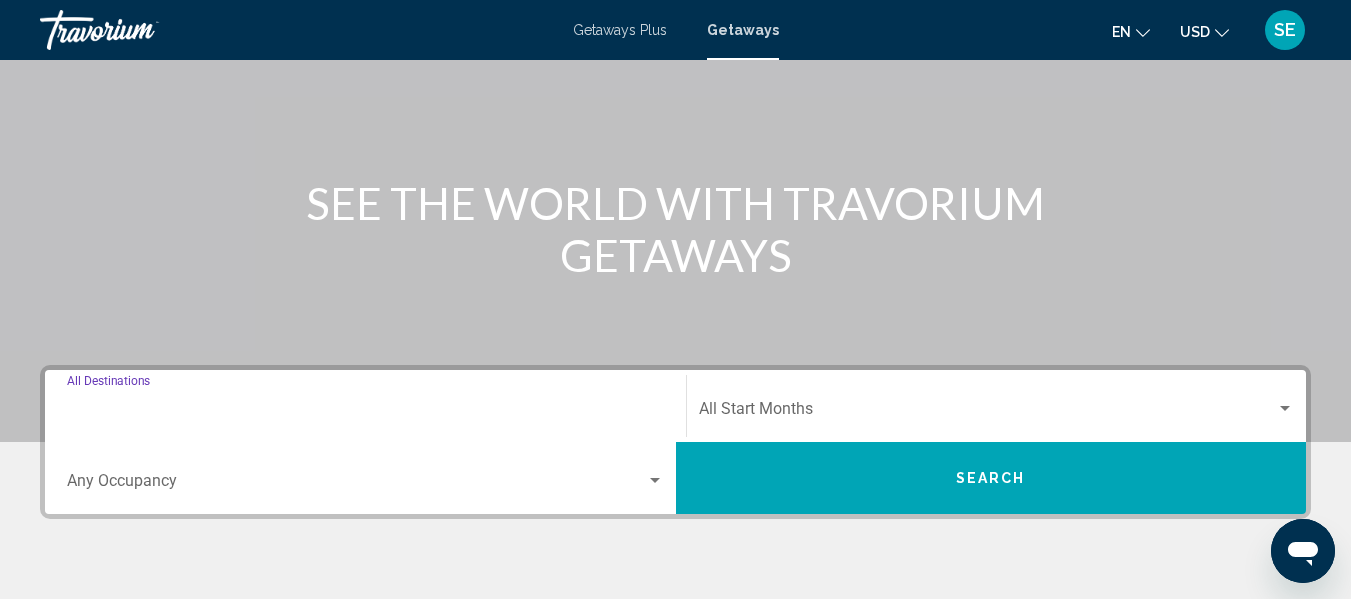 click on "Destination All Destinations" at bounding box center (365, 413) 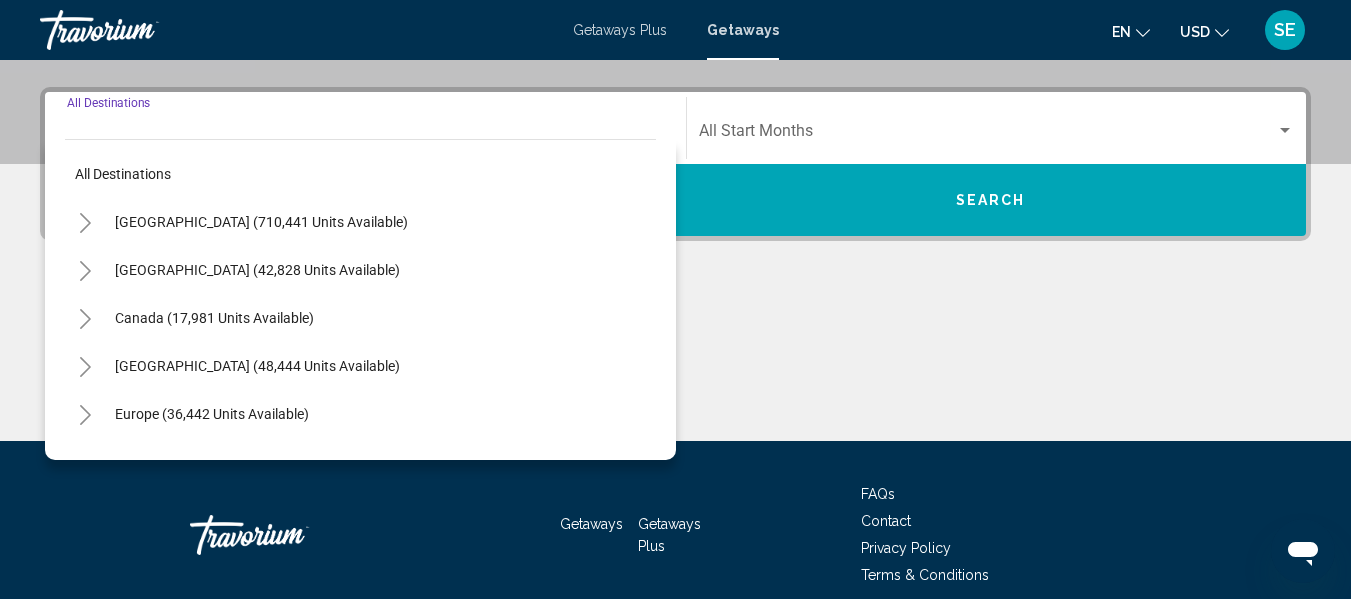 scroll, scrollTop: 458, scrollLeft: 0, axis: vertical 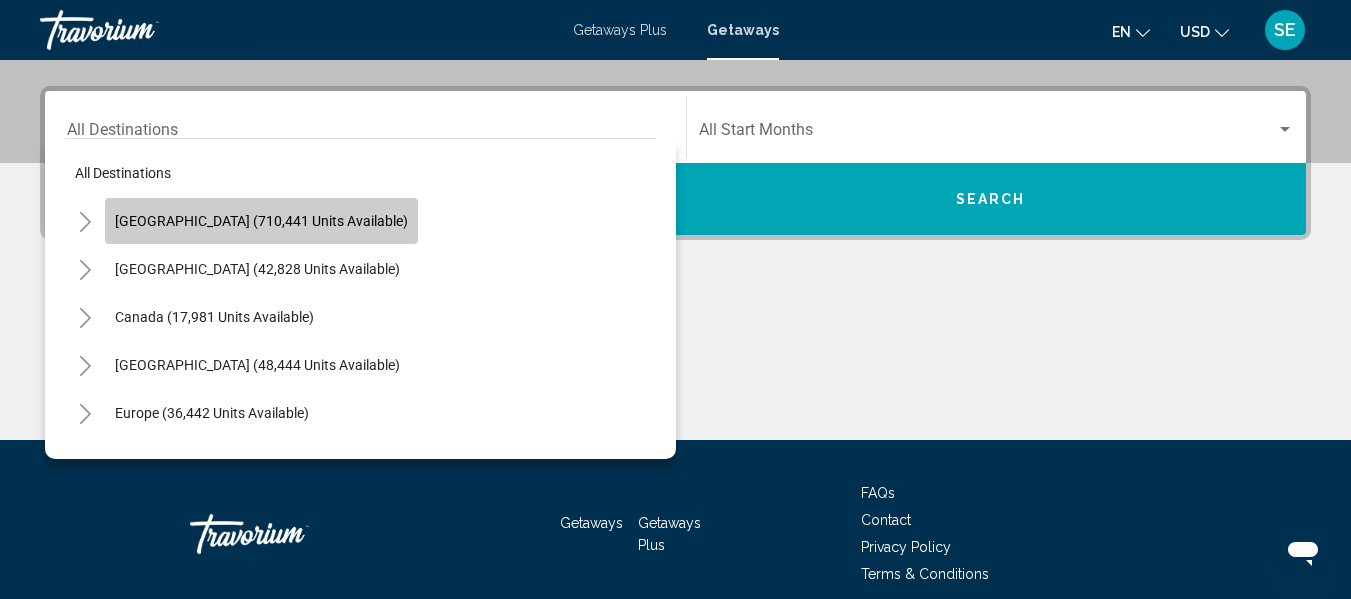click on "[GEOGRAPHIC_DATA] (710,441 units available)" 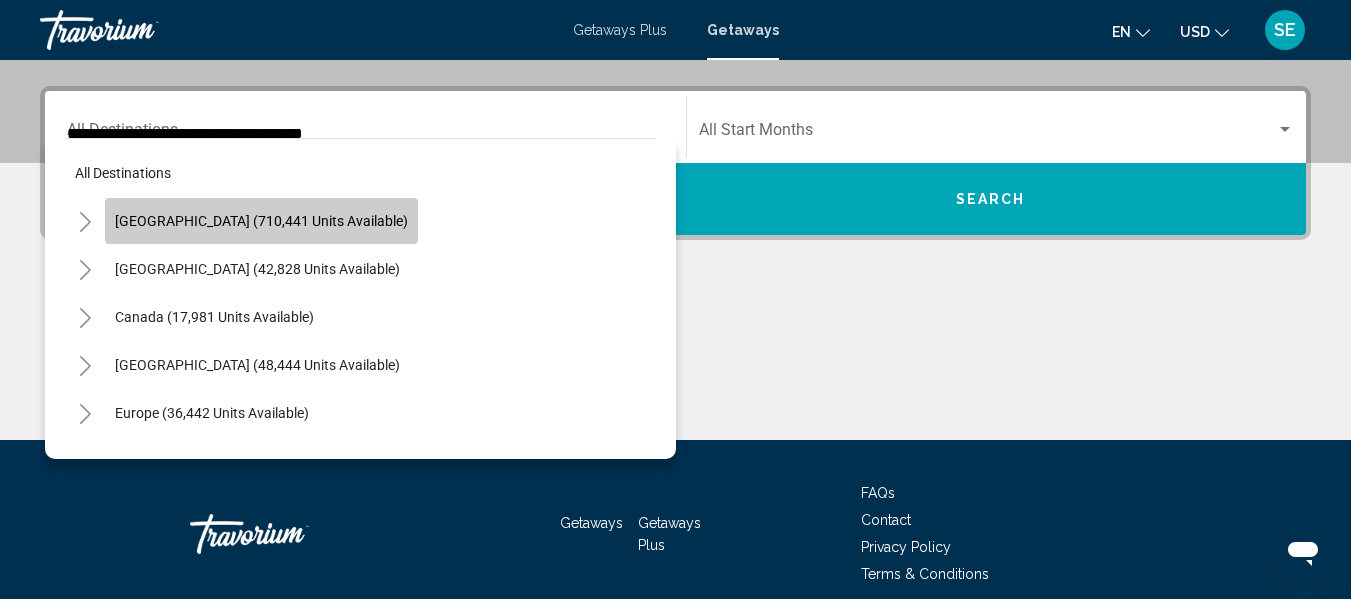 scroll, scrollTop: 458, scrollLeft: 0, axis: vertical 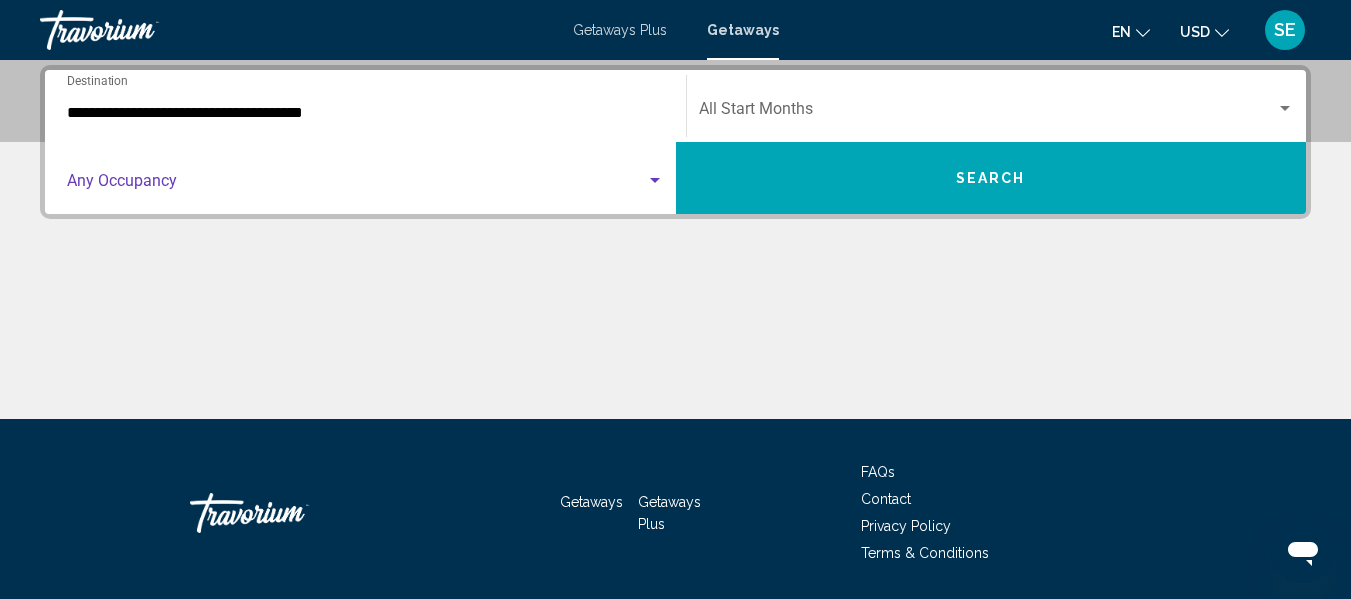click at bounding box center [655, 180] 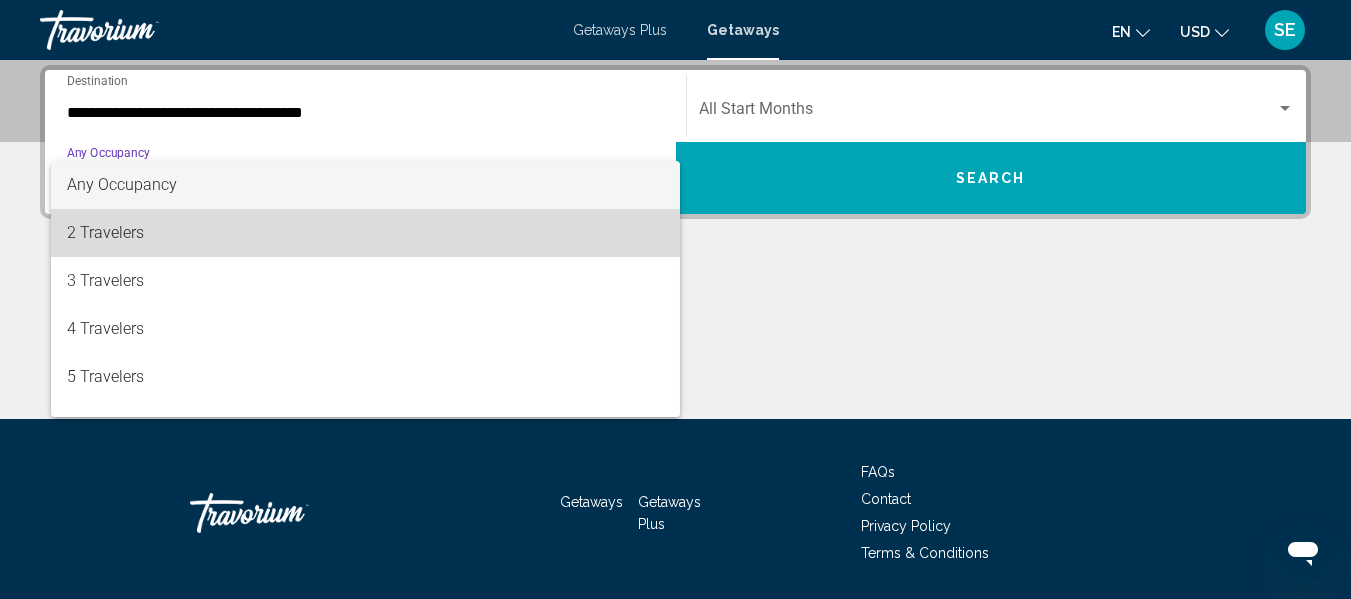 click on "2 Travelers" at bounding box center (365, 233) 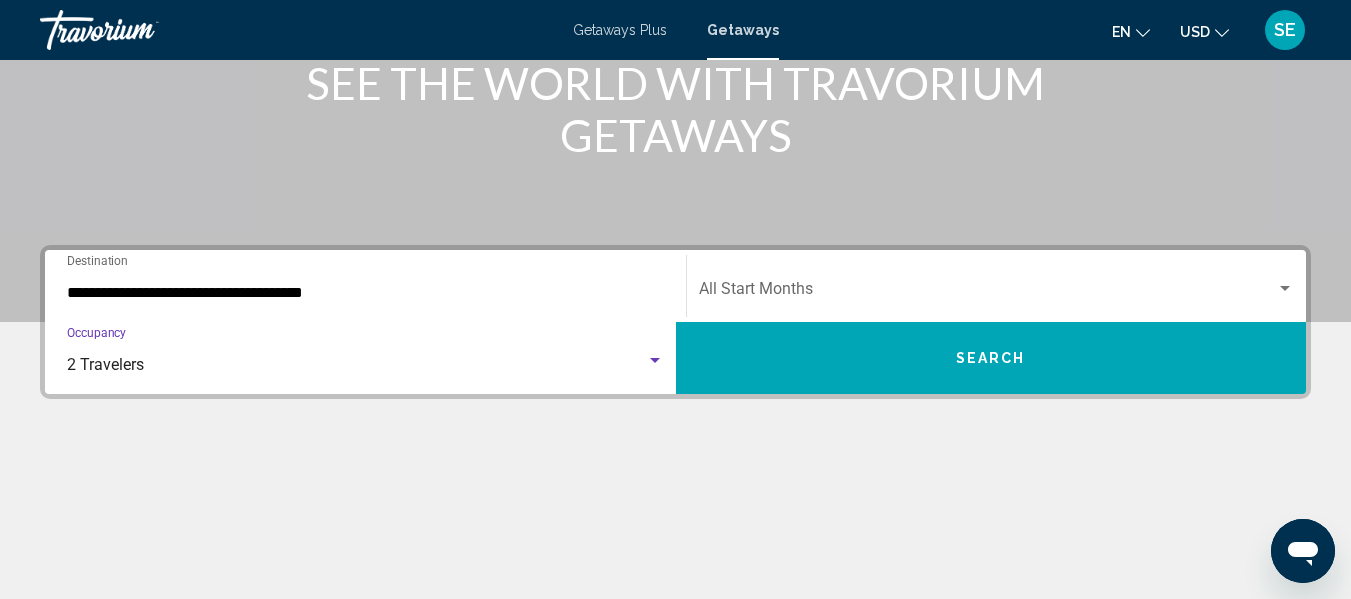 scroll, scrollTop: 274, scrollLeft: 0, axis: vertical 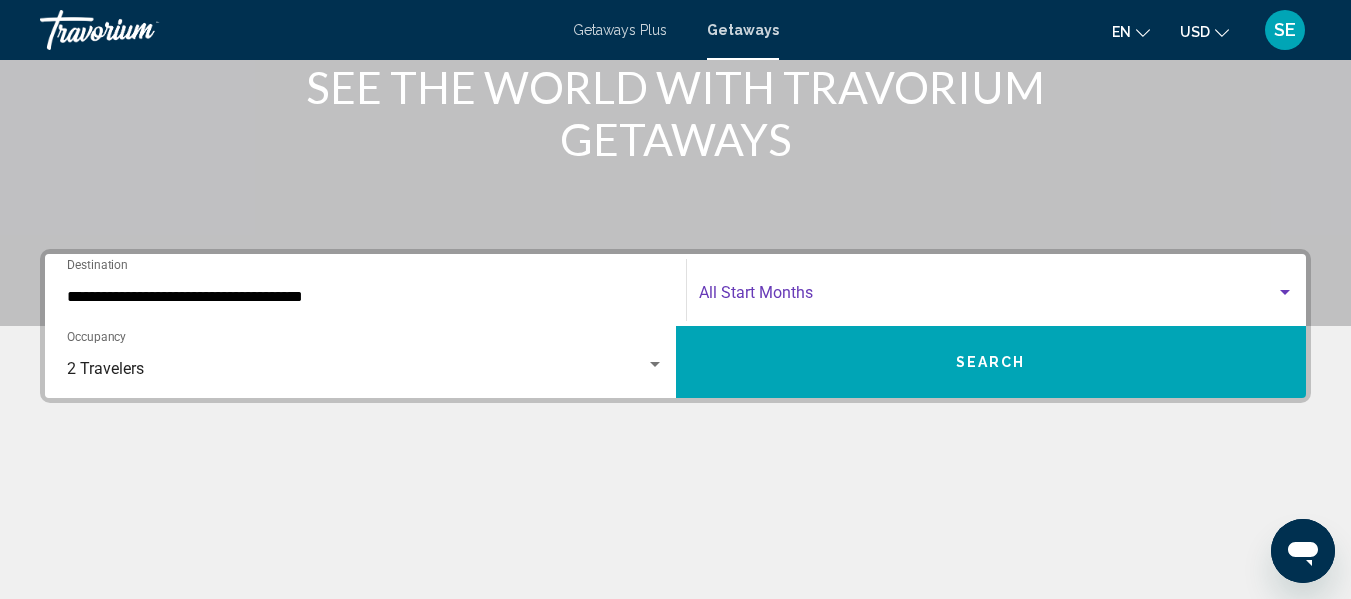 click at bounding box center [1285, 292] 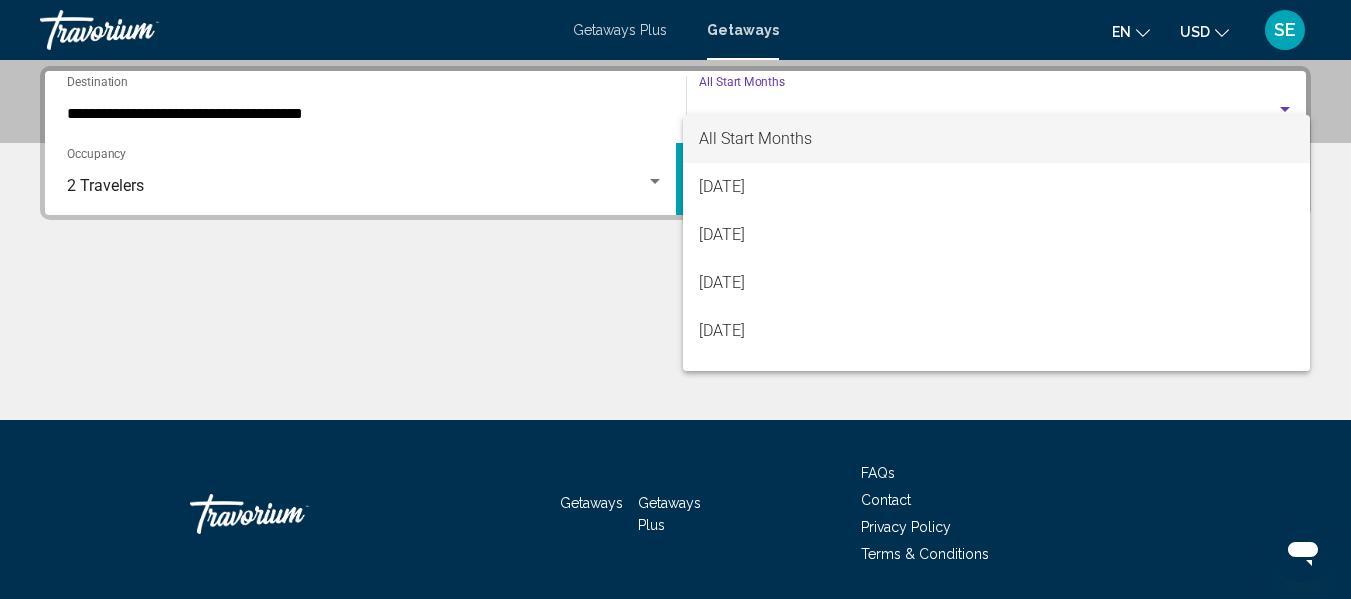 scroll, scrollTop: 458, scrollLeft: 0, axis: vertical 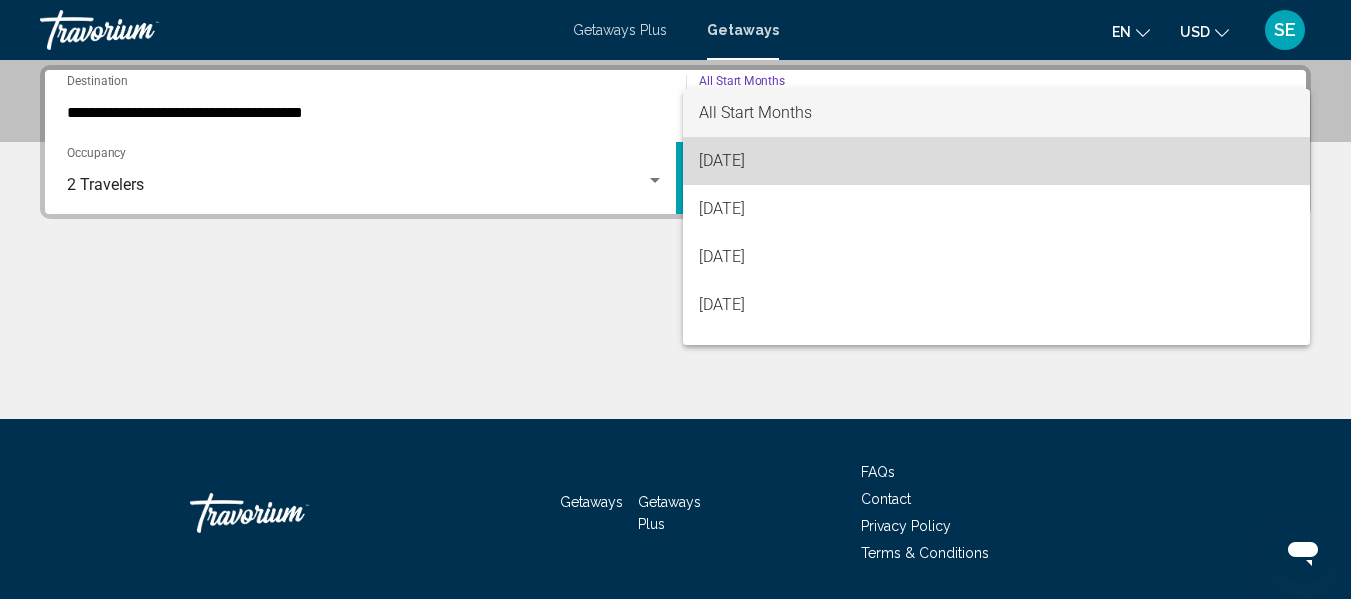 click on "[DATE]" at bounding box center [997, 161] 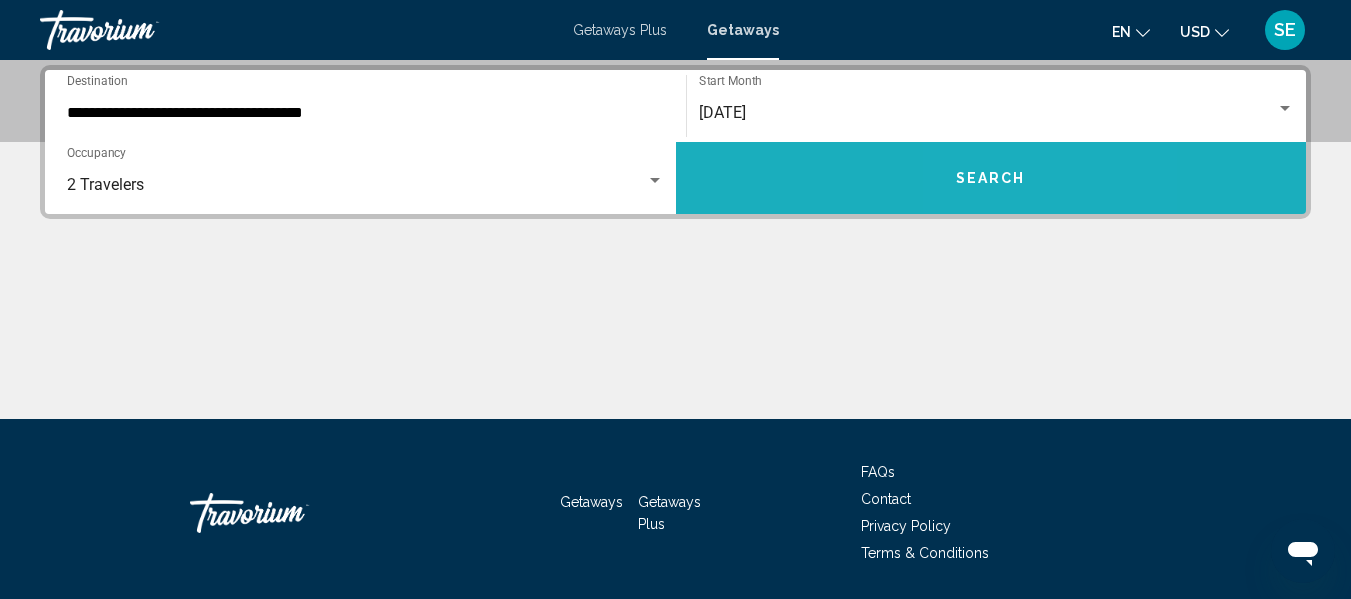 click on "Search" at bounding box center [991, 179] 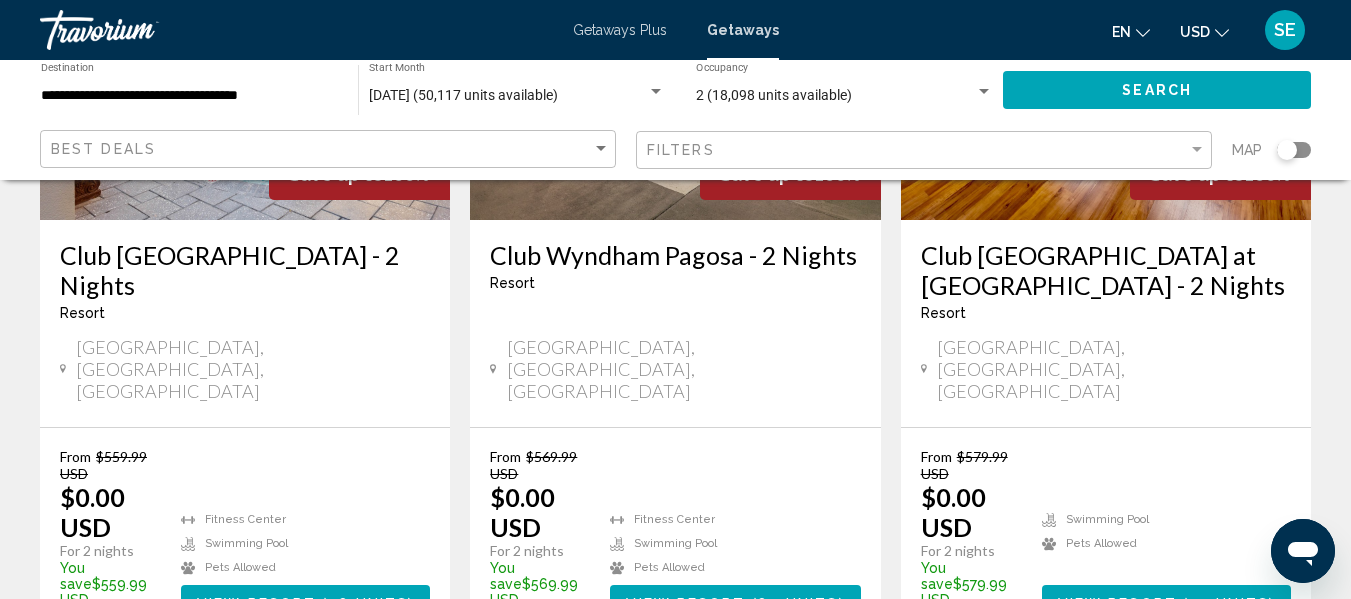scroll, scrollTop: 2734, scrollLeft: 0, axis: vertical 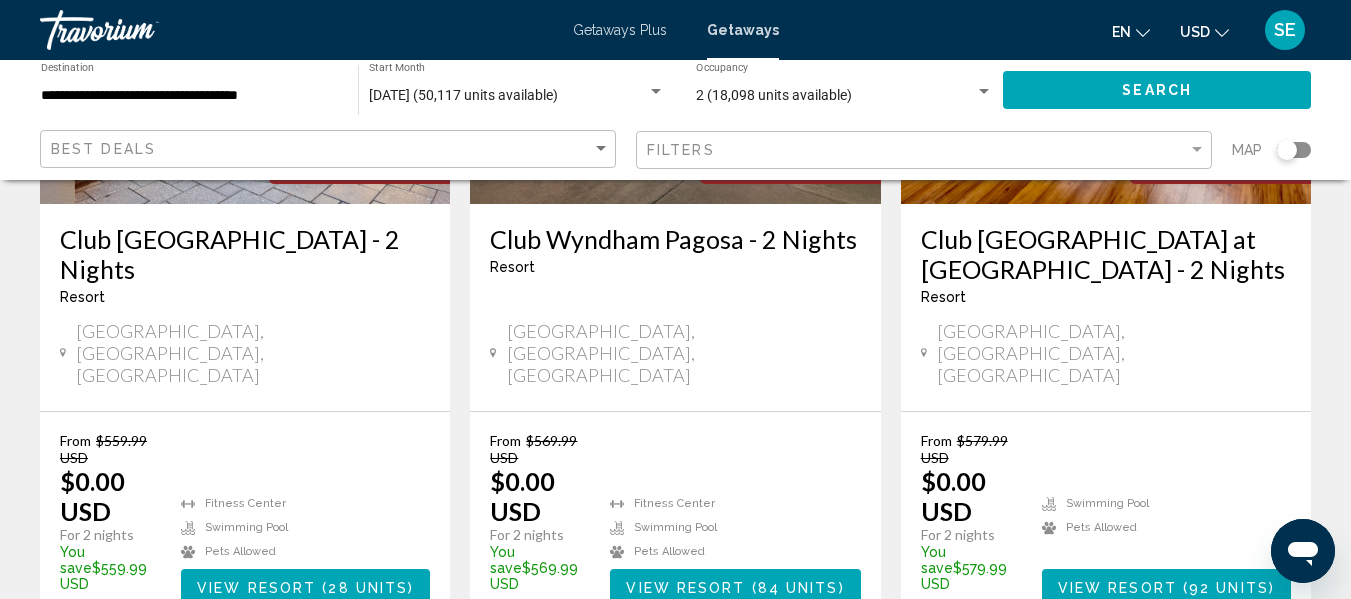 click on "2" at bounding box center (536, 686) 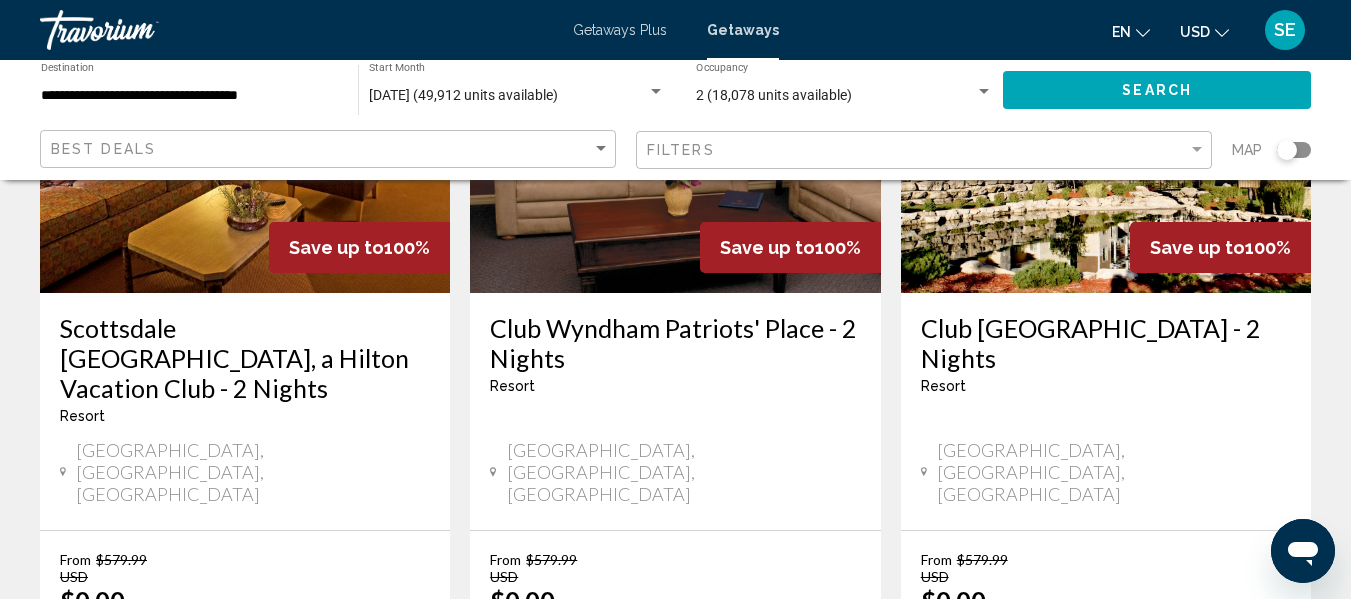scroll, scrollTop: 2706, scrollLeft: 0, axis: vertical 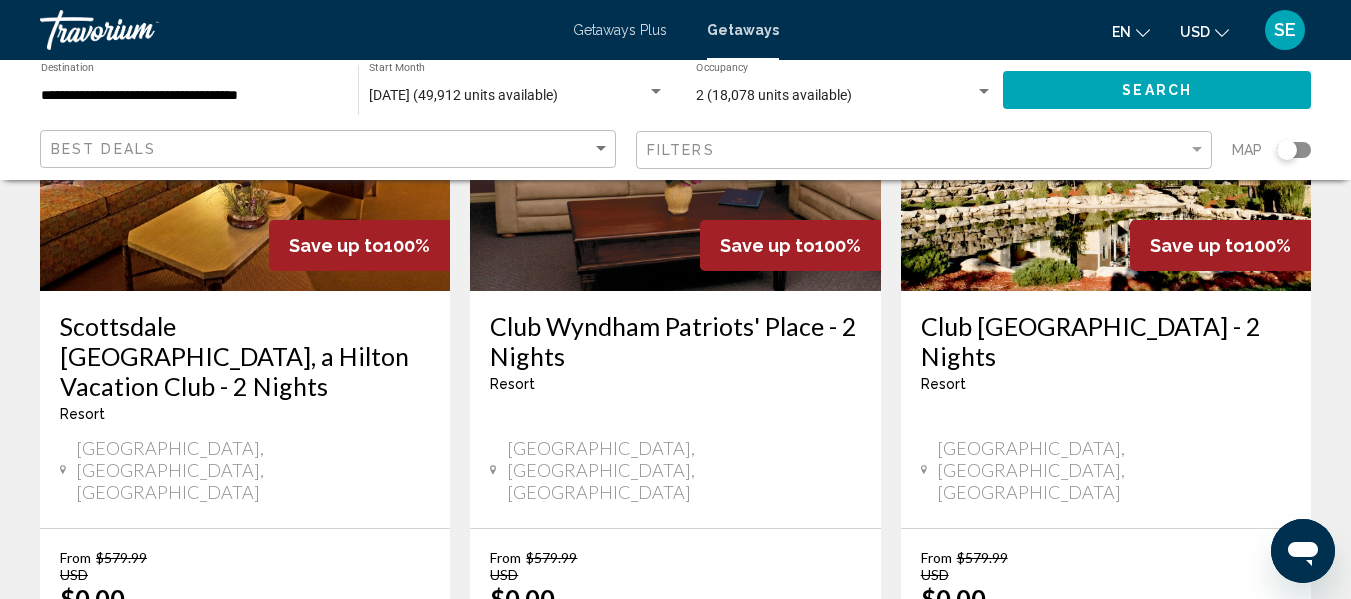 click on "3" at bounding box center [606, 803] 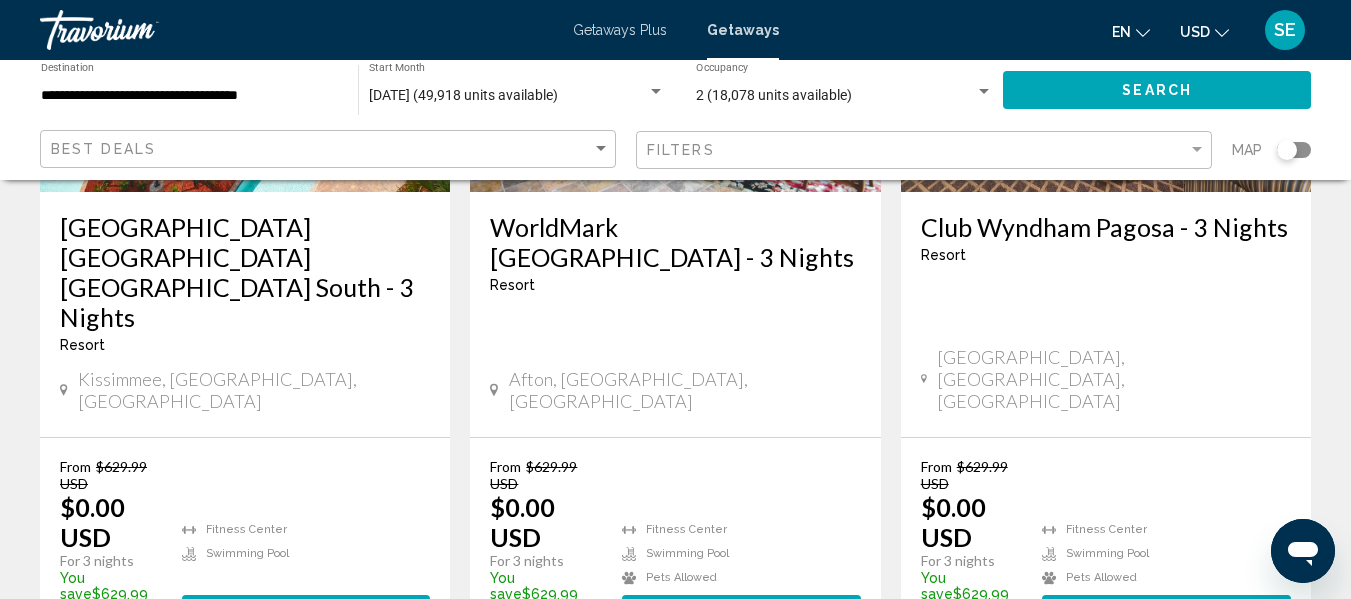 scroll, scrollTop: 2774, scrollLeft: 0, axis: vertical 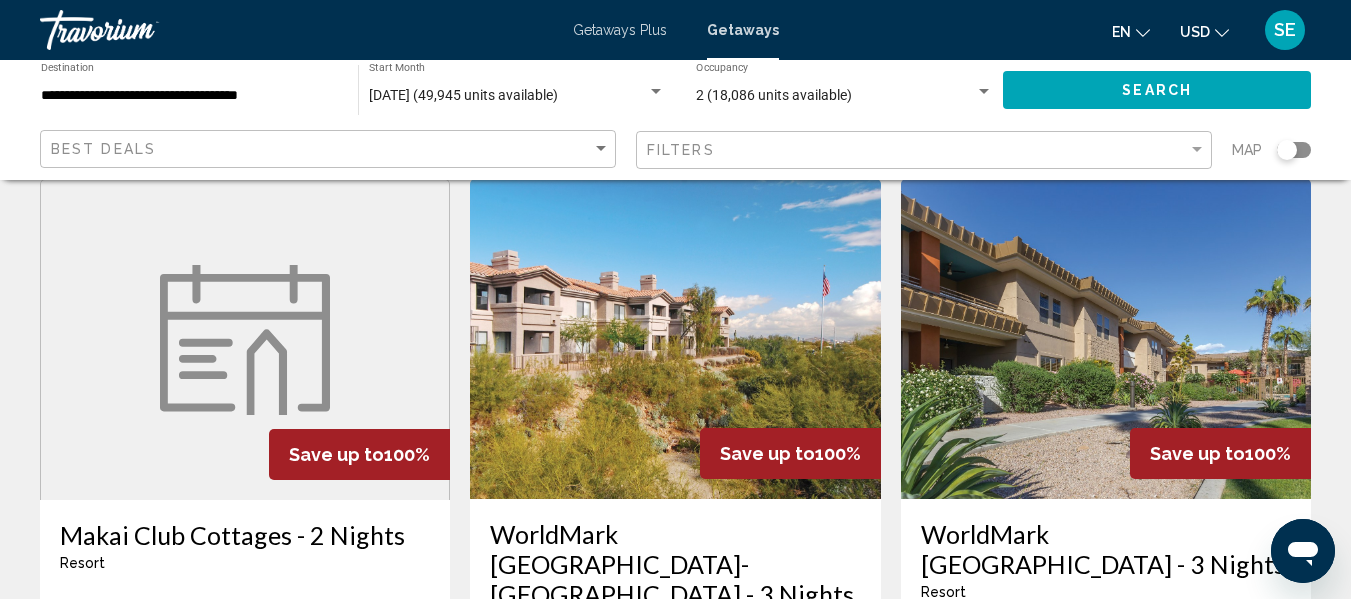 click at bounding box center (675, 339) 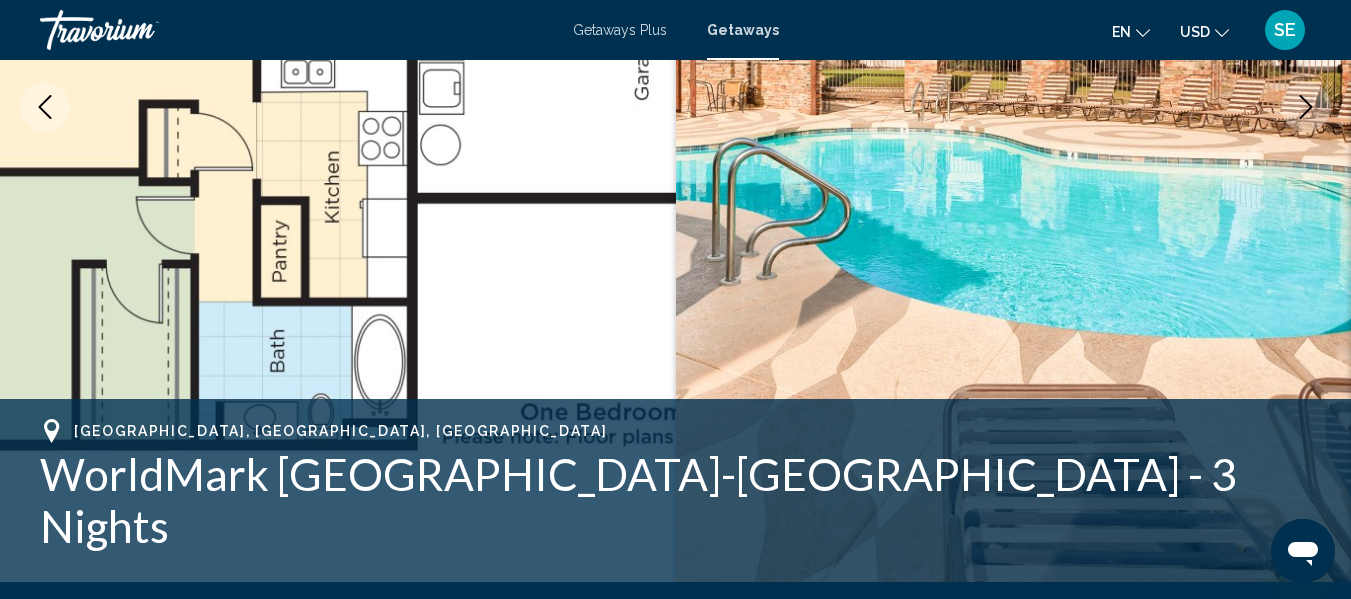 scroll, scrollTop: 427, scrollLeft: 0, axis: vertical 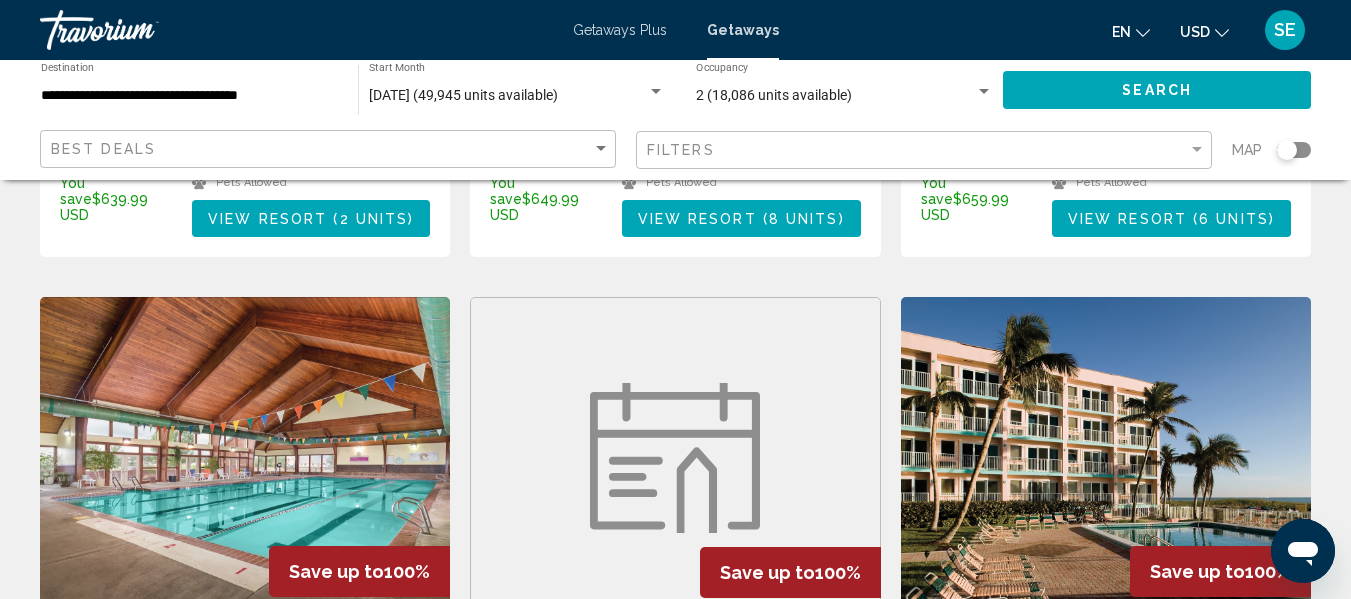 click at bounding box center (1106, 457) 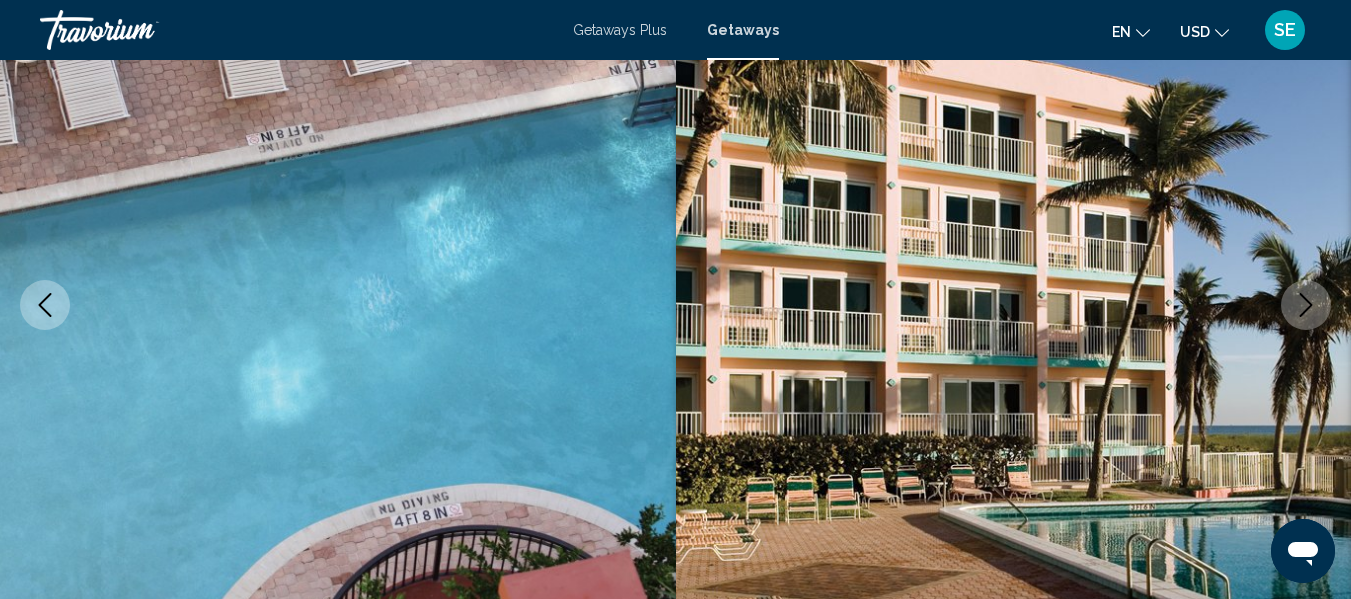 scroll, scrollTop: 231, scrollLeft: 0, axis: vertical 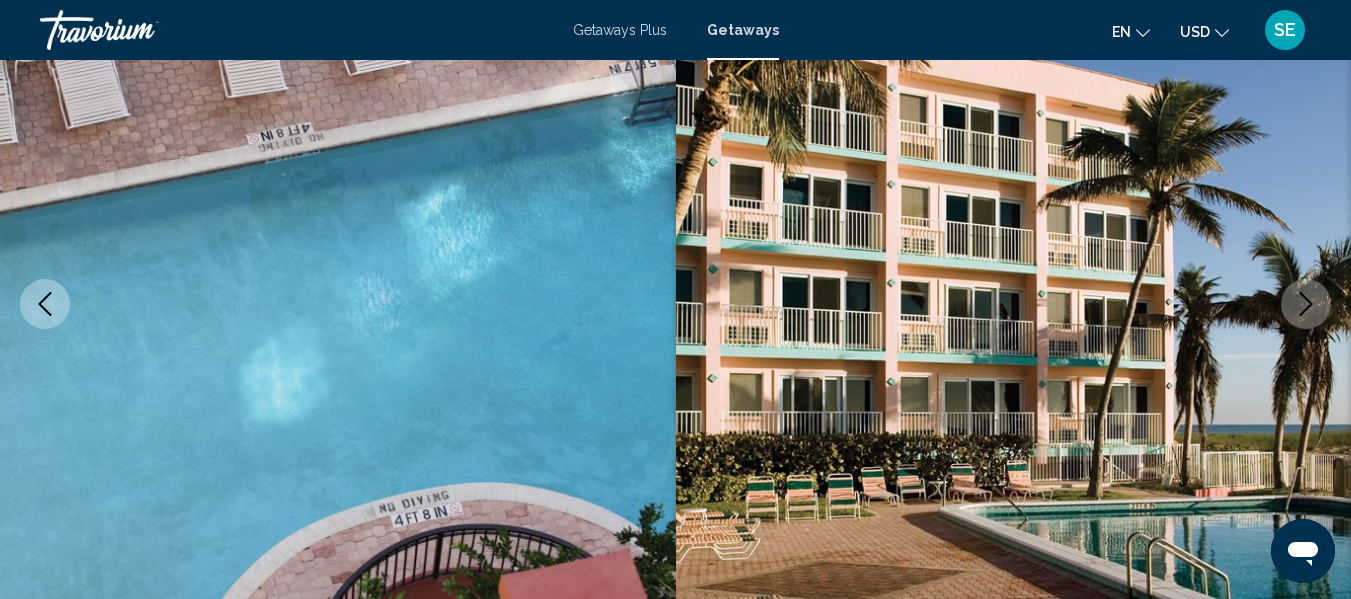 click 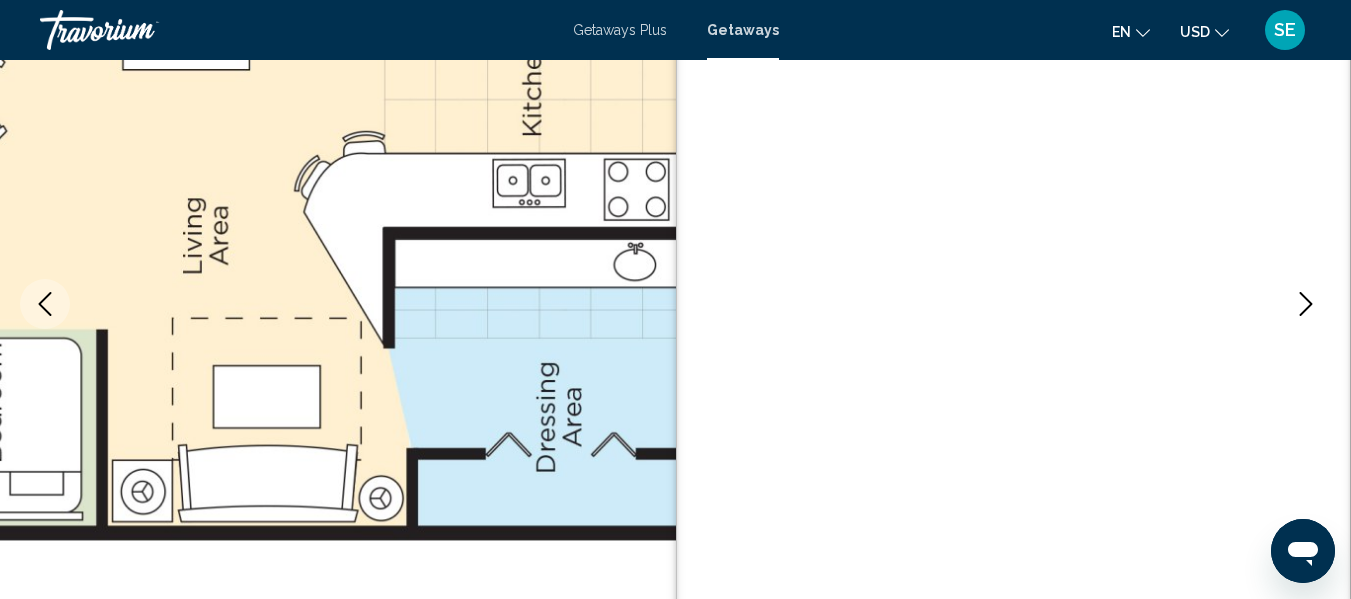 click 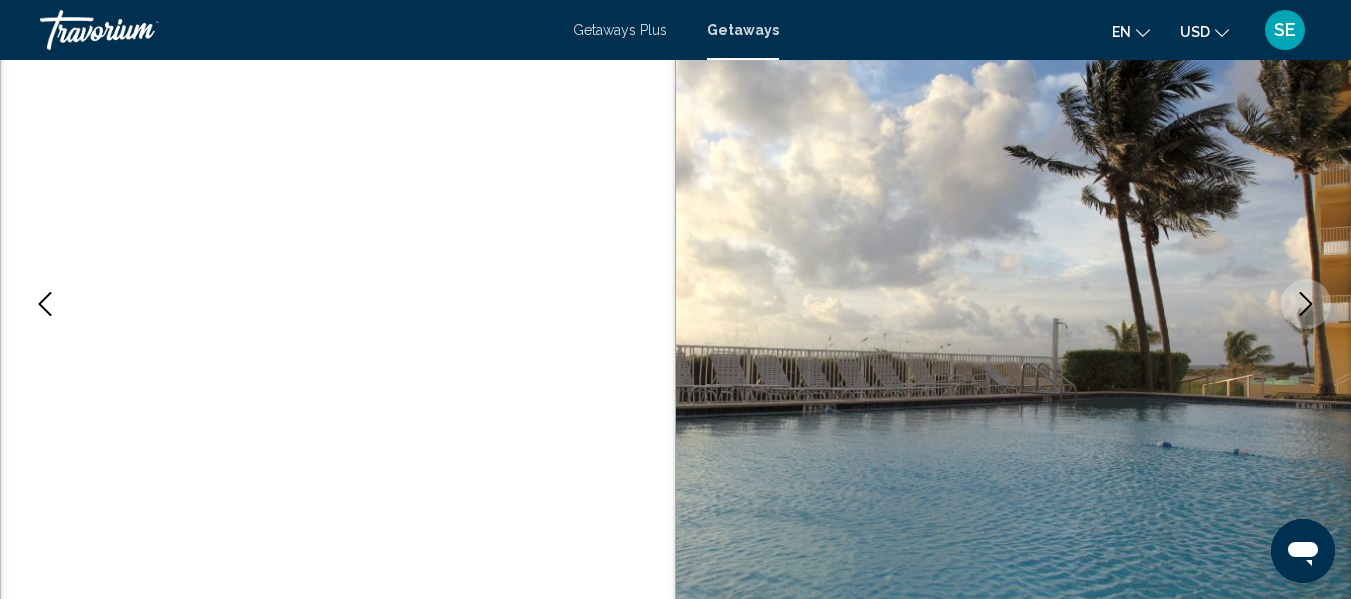 click 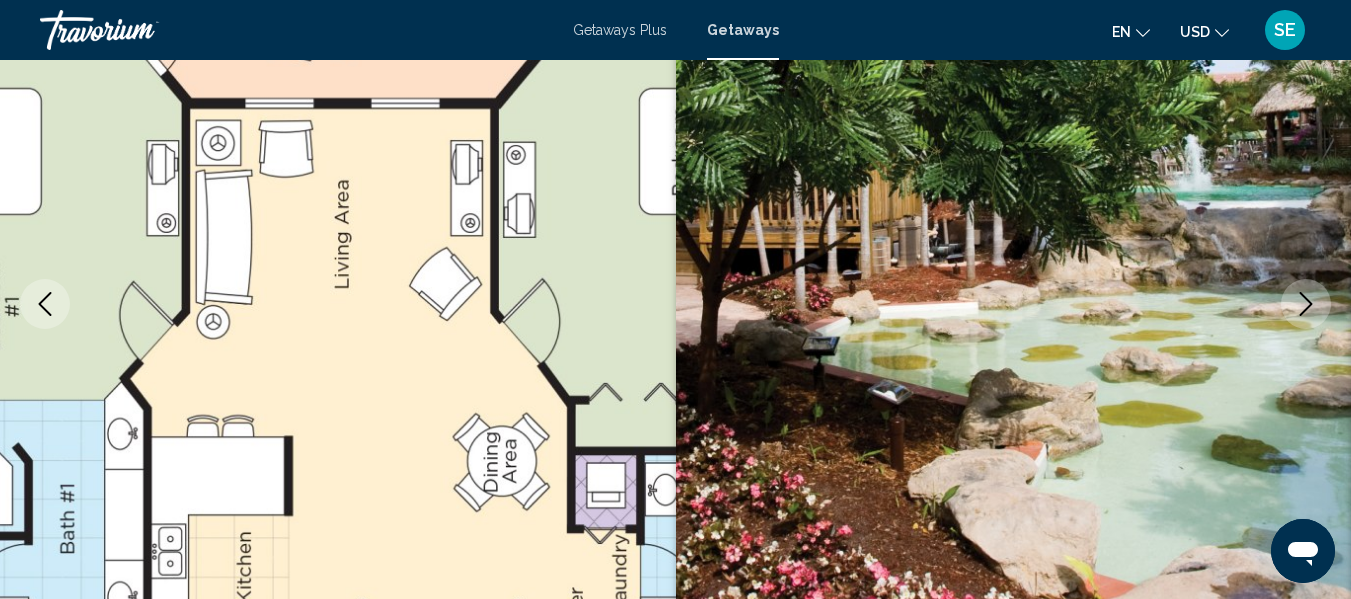click 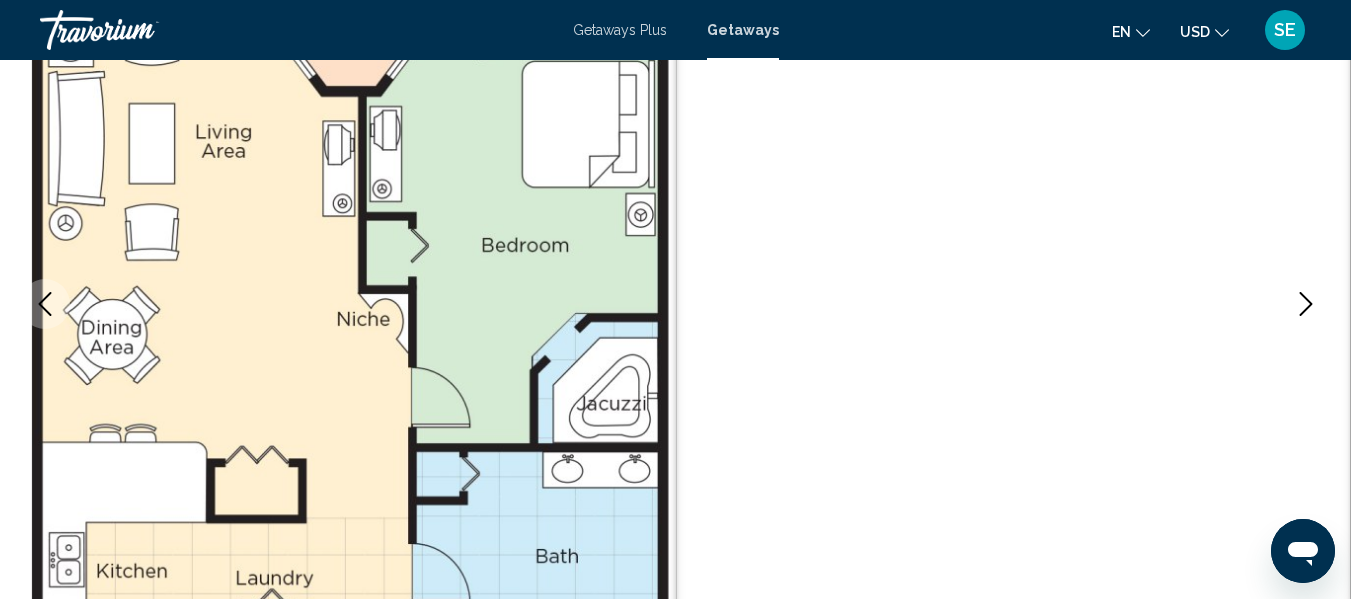 click 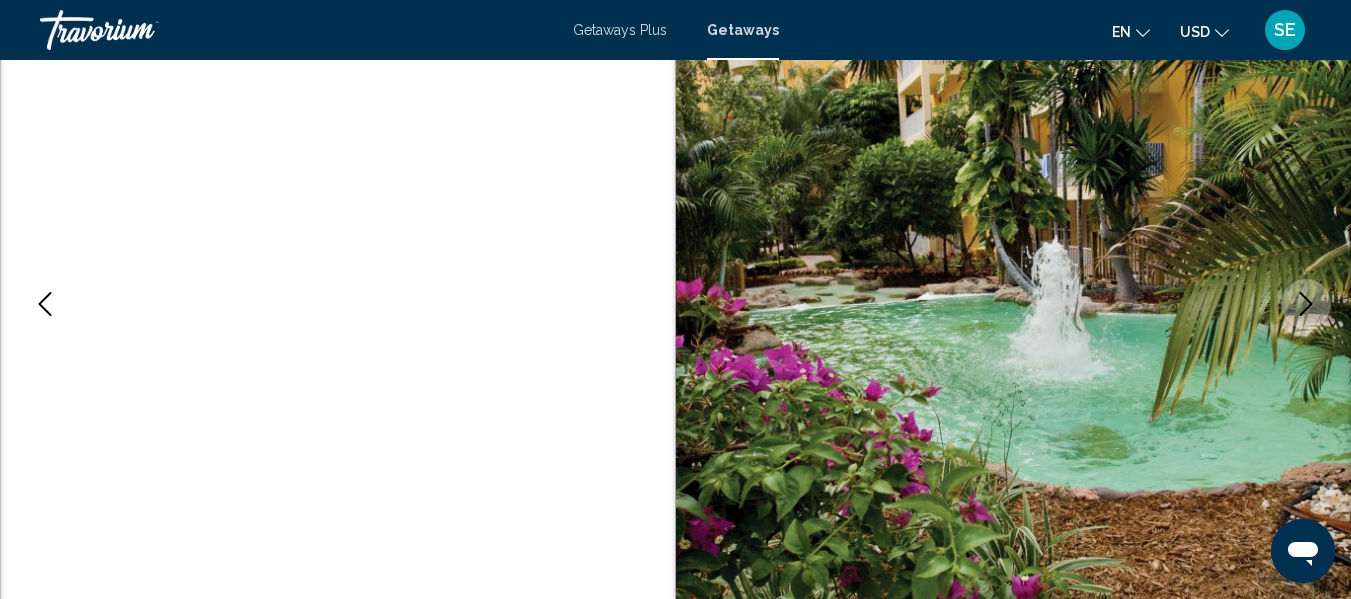 click 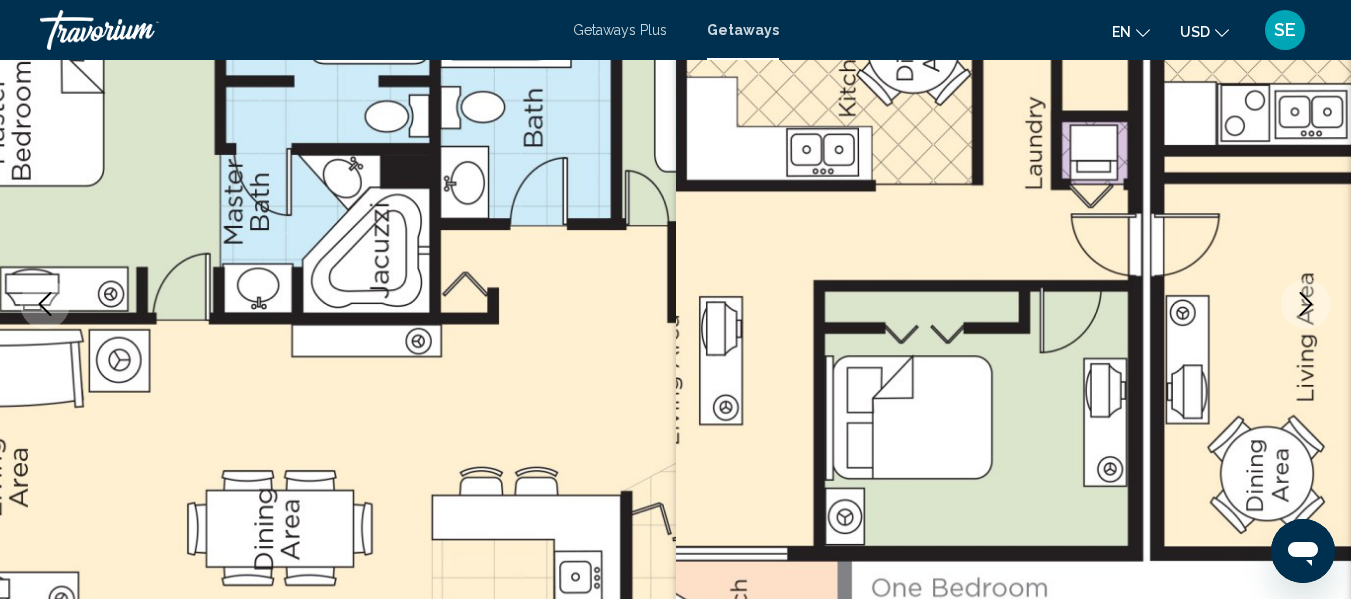 click 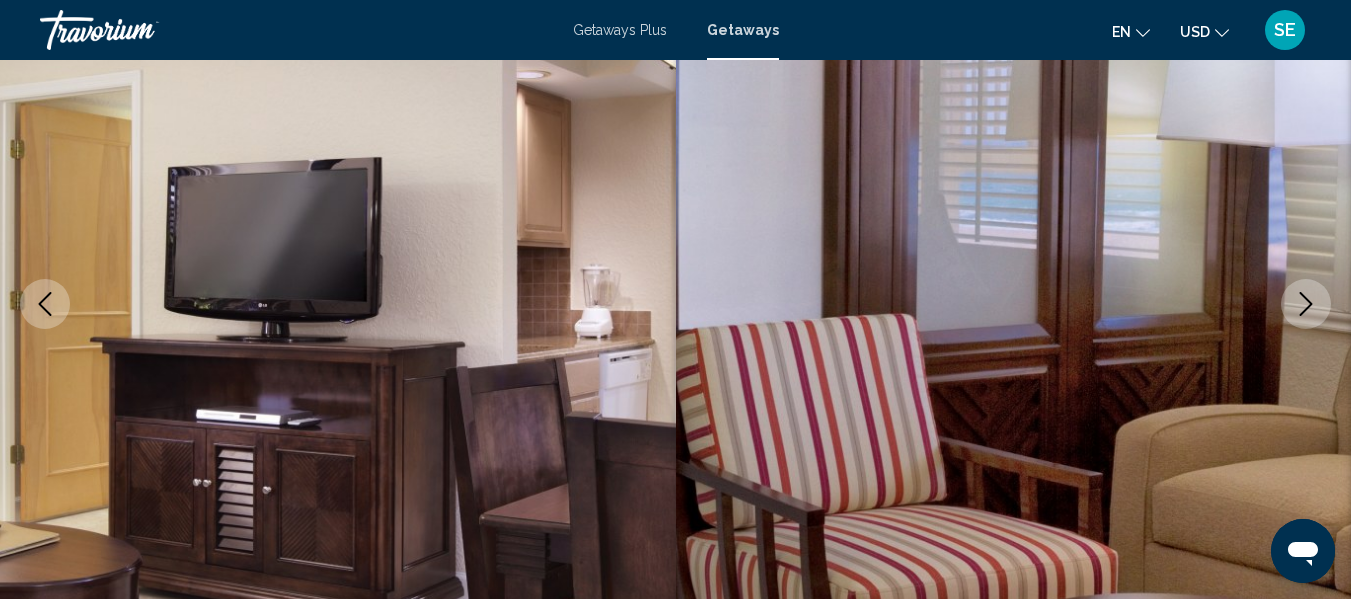 click 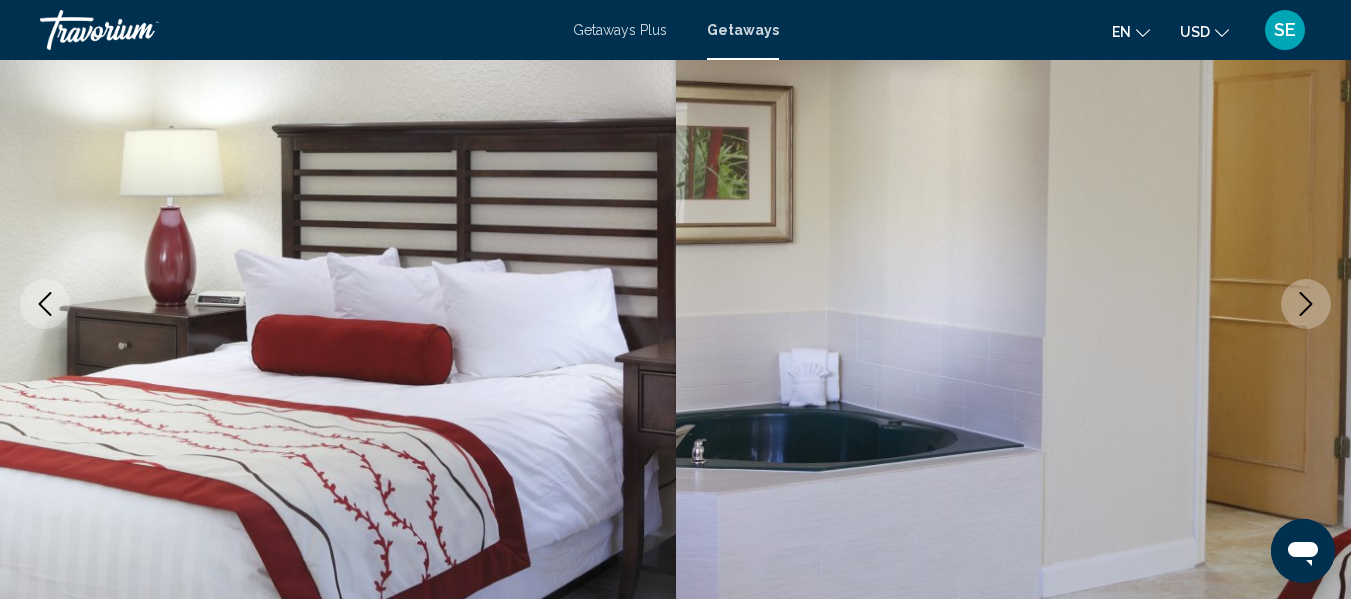 click 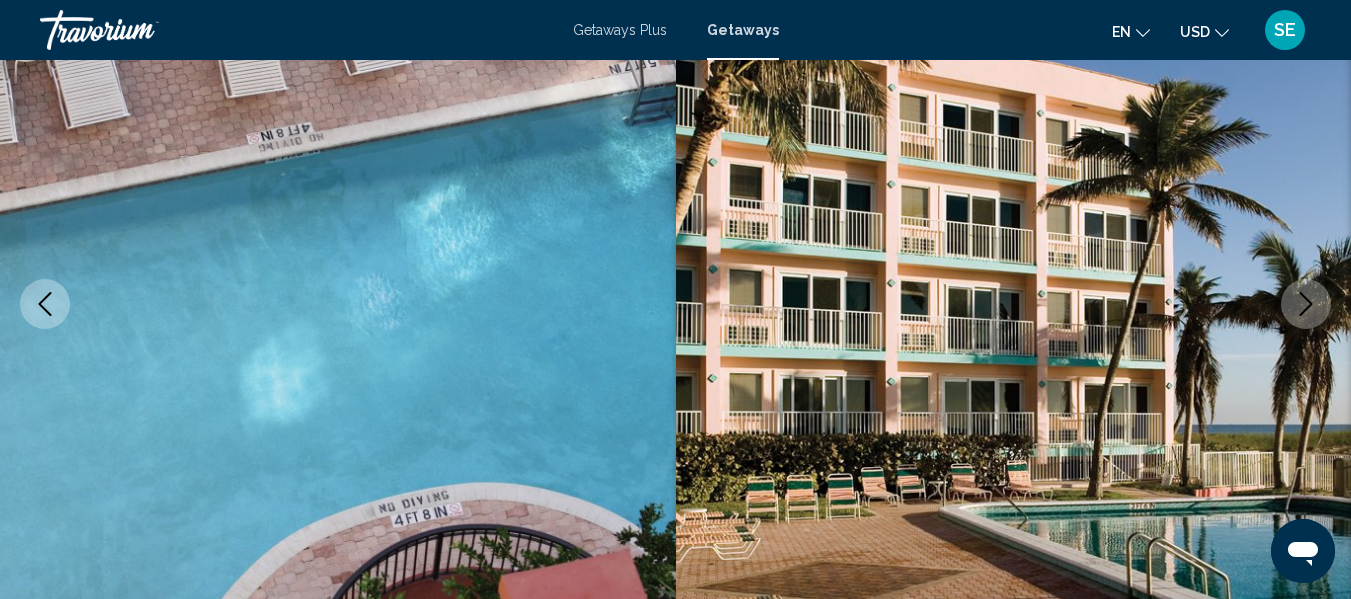 click 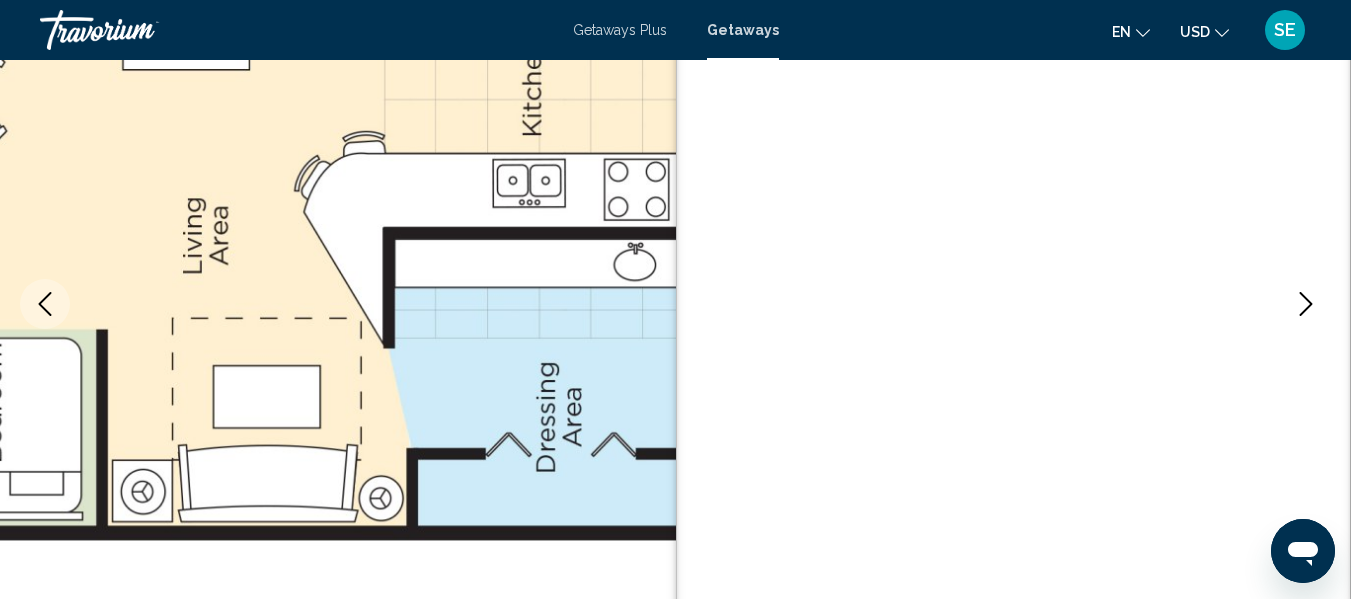 click 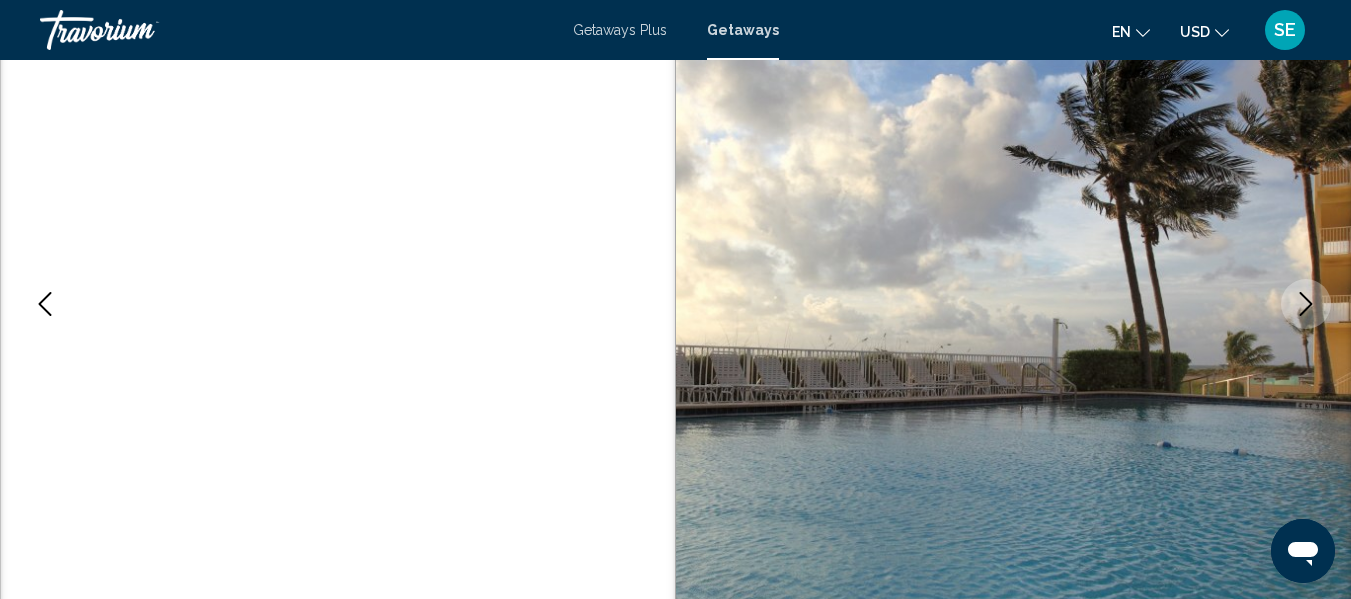click 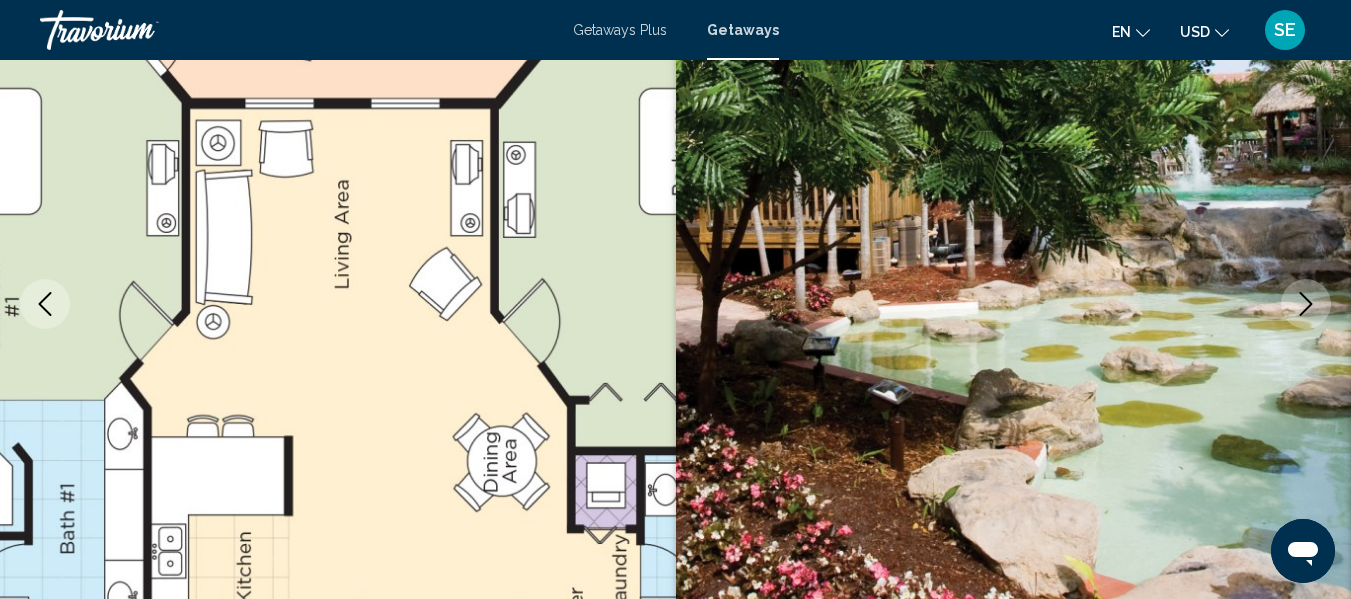 click 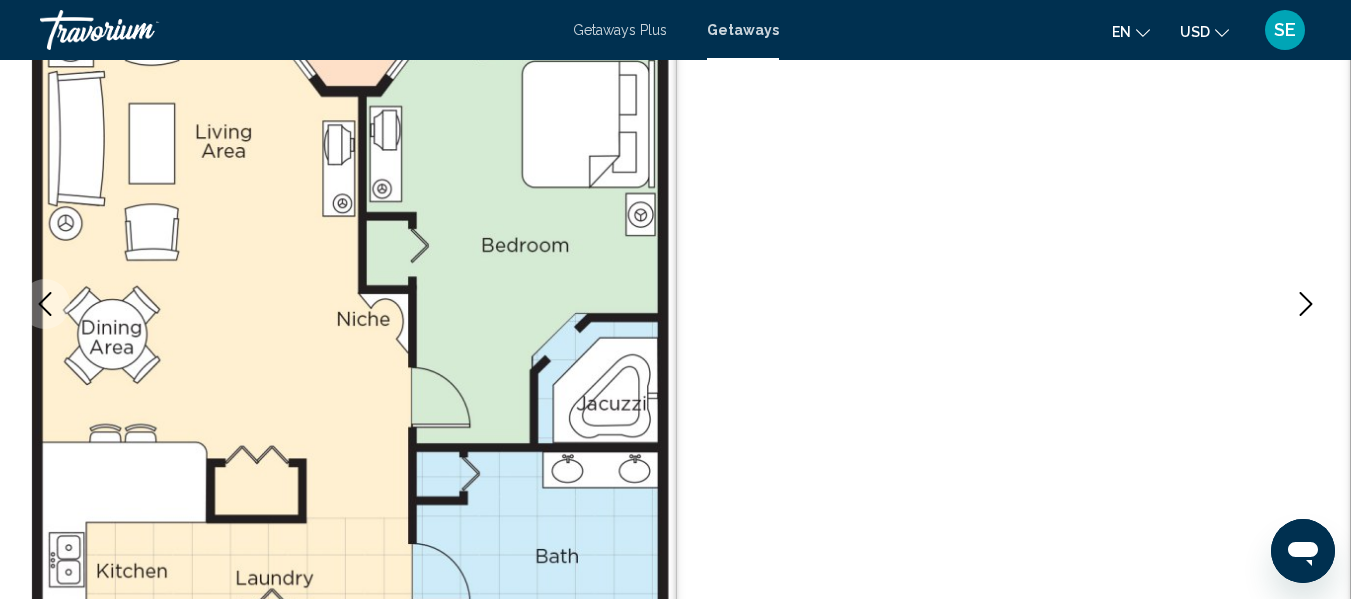 click 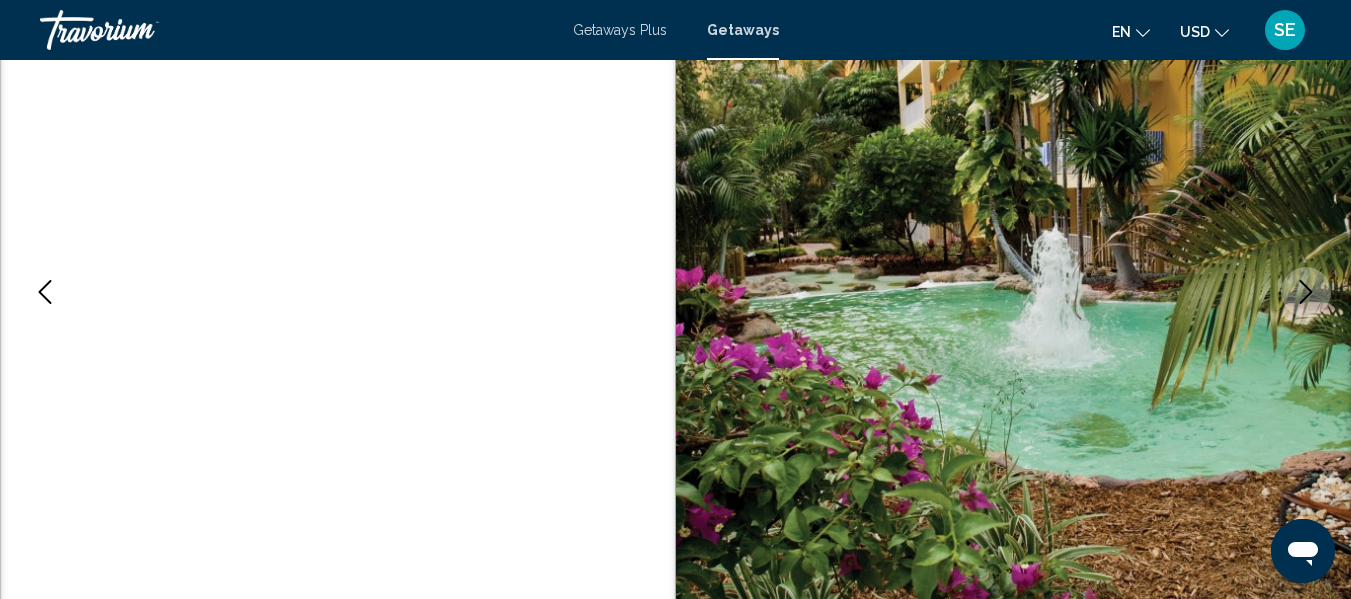 scroll, scrollTop: 0, scrollLeft: 0, axis: both 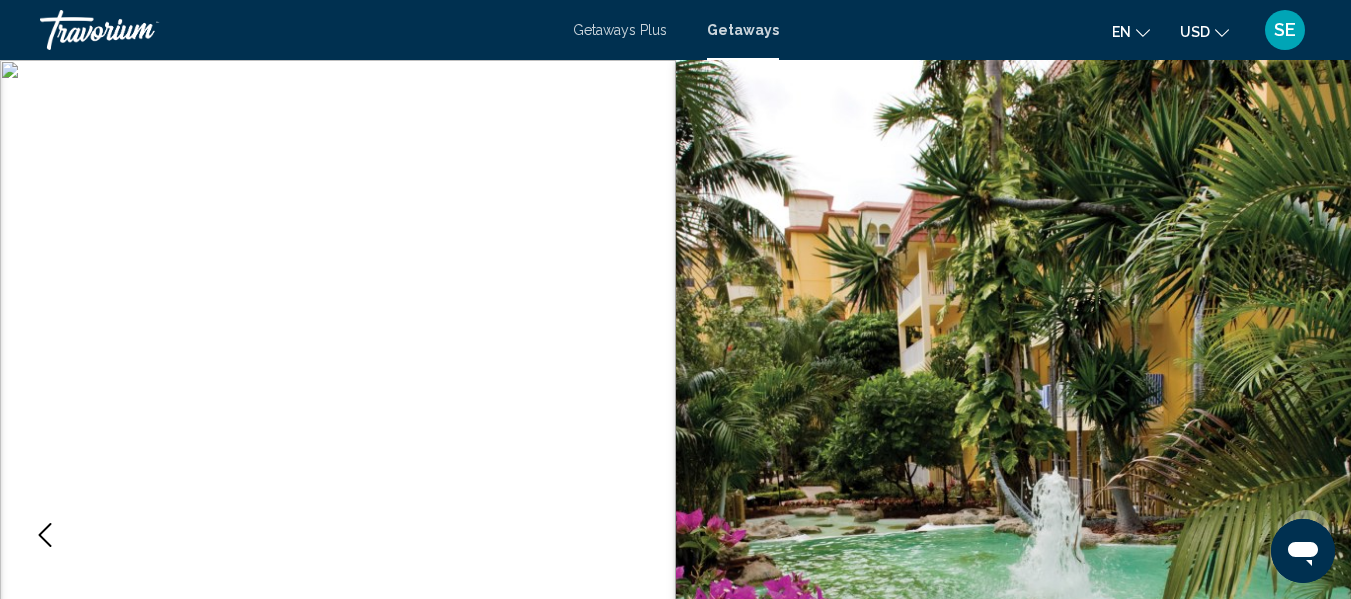 click 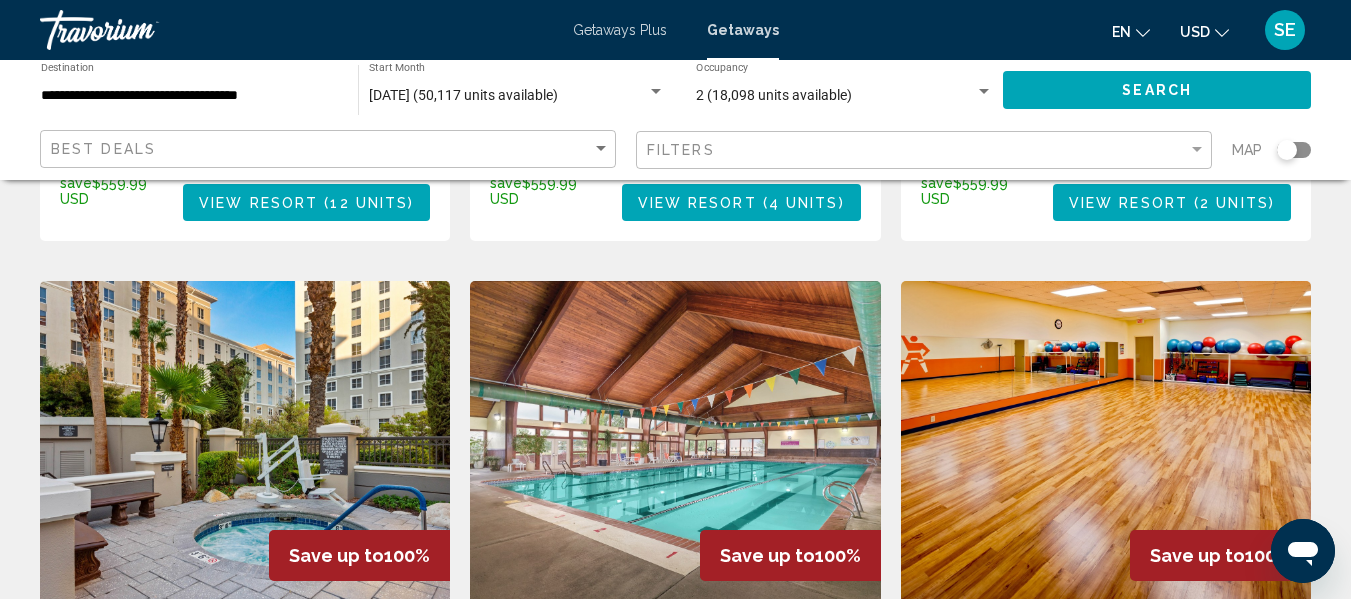scroll, scrollTop: 2319, scrollLeft: 0, axis: vertical 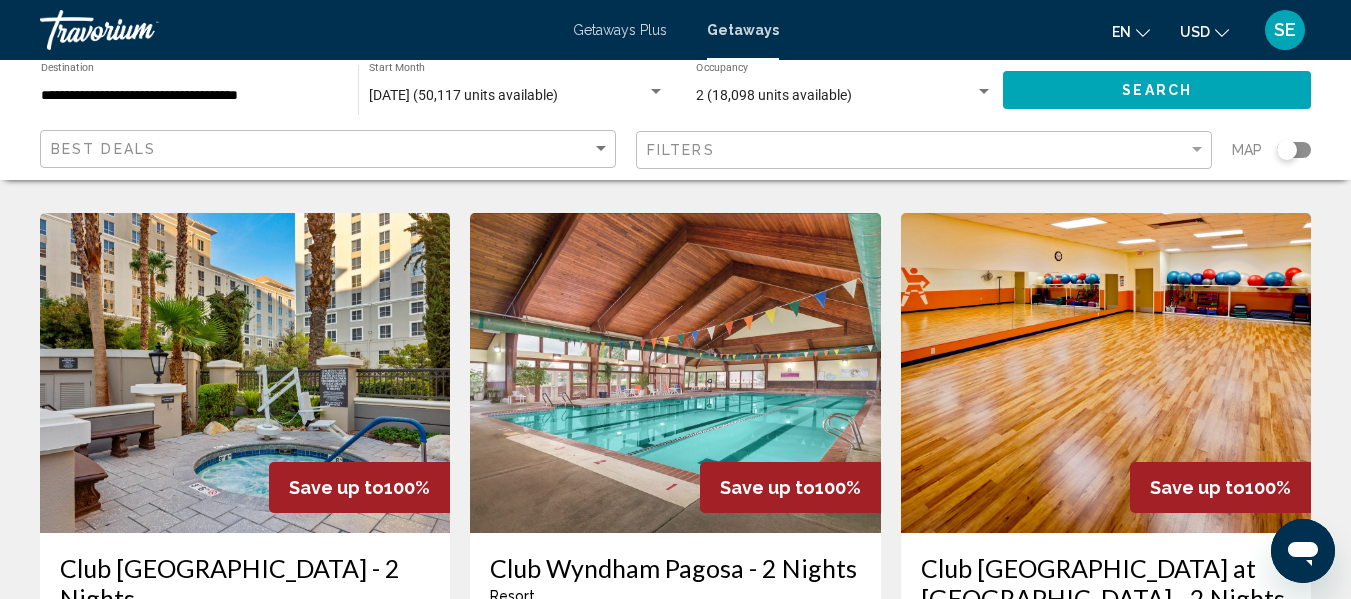 drag, startPoint x: 382, startPoint y: 361, endPoint x: 783, endPoint y: 233, distance: 420.93347 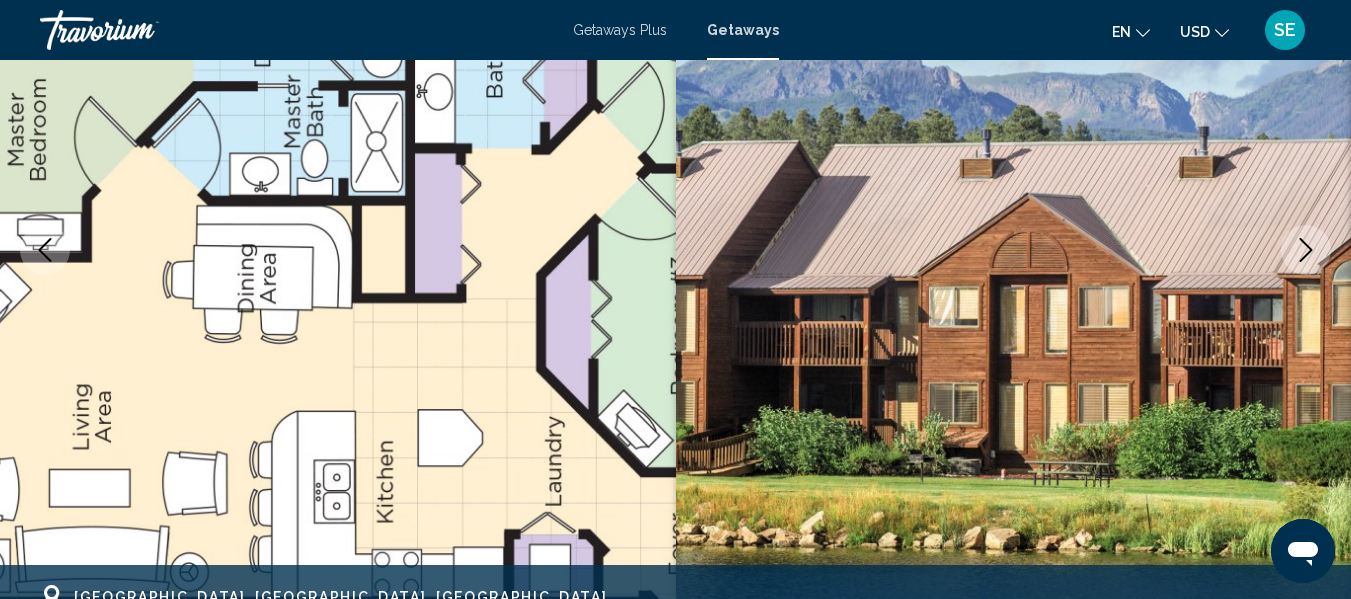 scroll, scrollTop: 292, scrollLeft: 0, axis: vertical 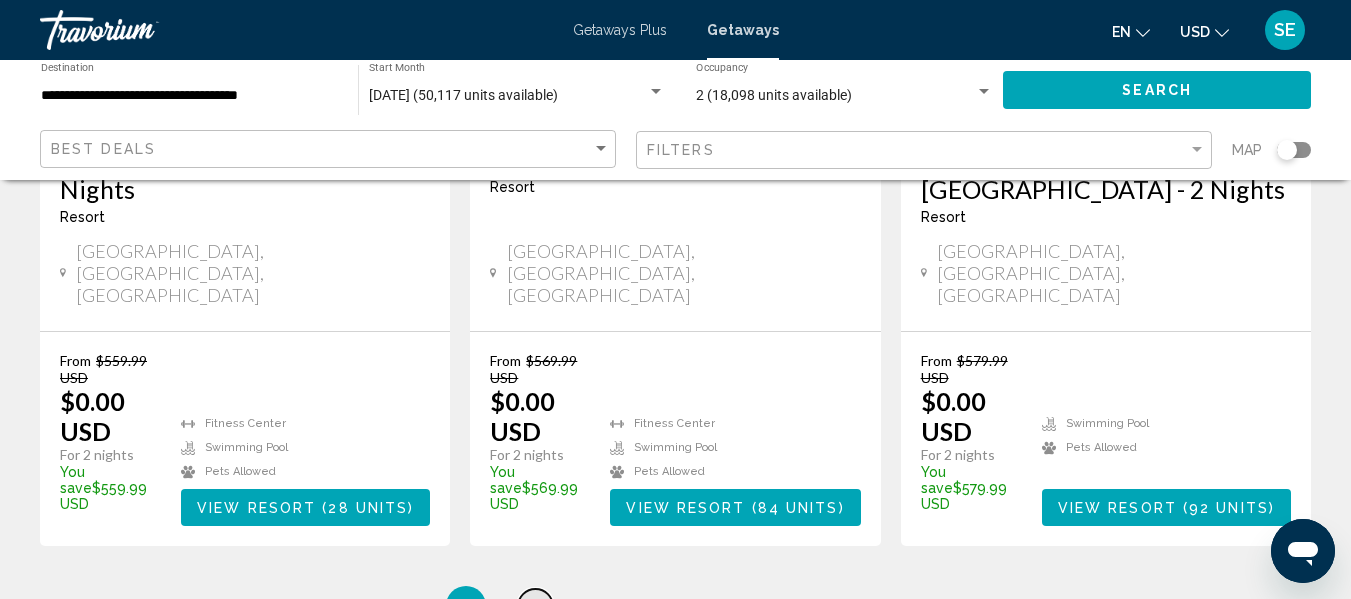 click on "2" at bounding box center [536, 606] 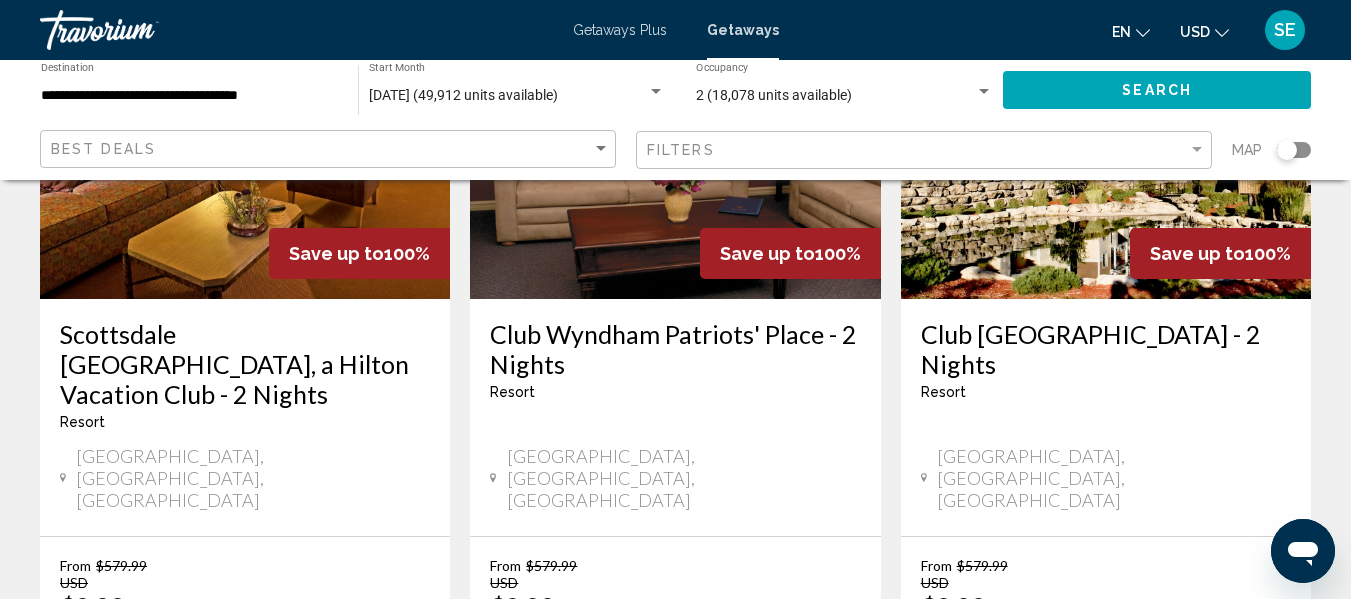 scroll, scrollTop: 2700, scrollLeft: 0, axis: vertical 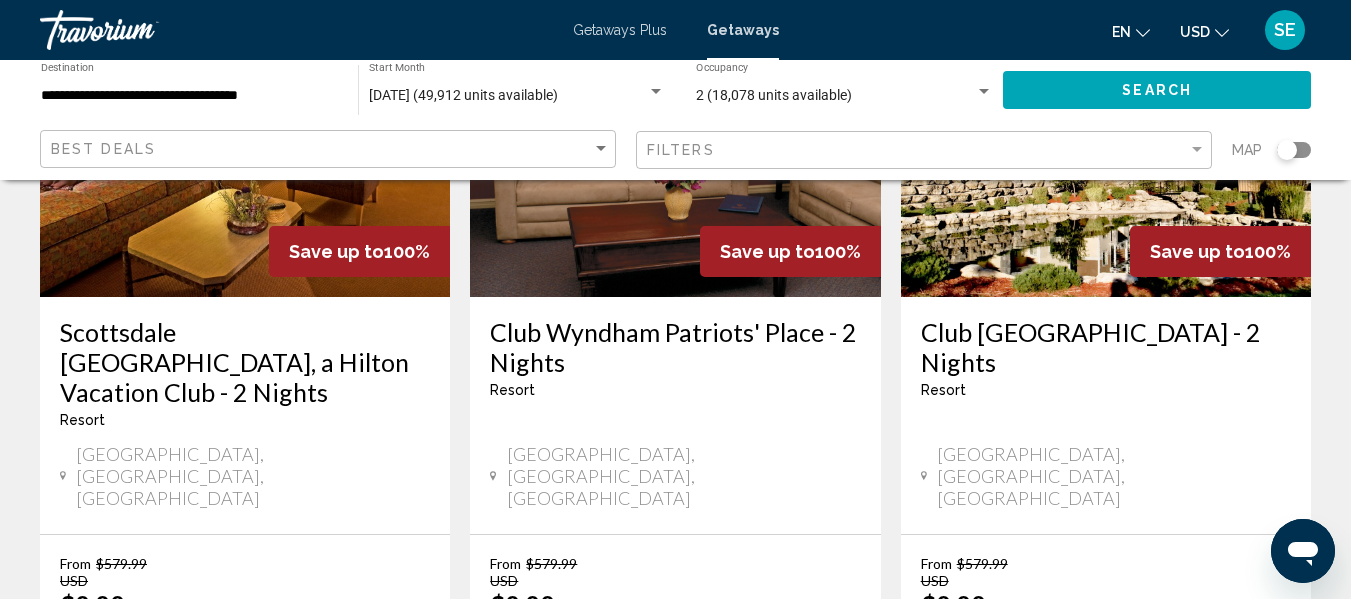 click on "page  5" at bounding box center (745, 809) 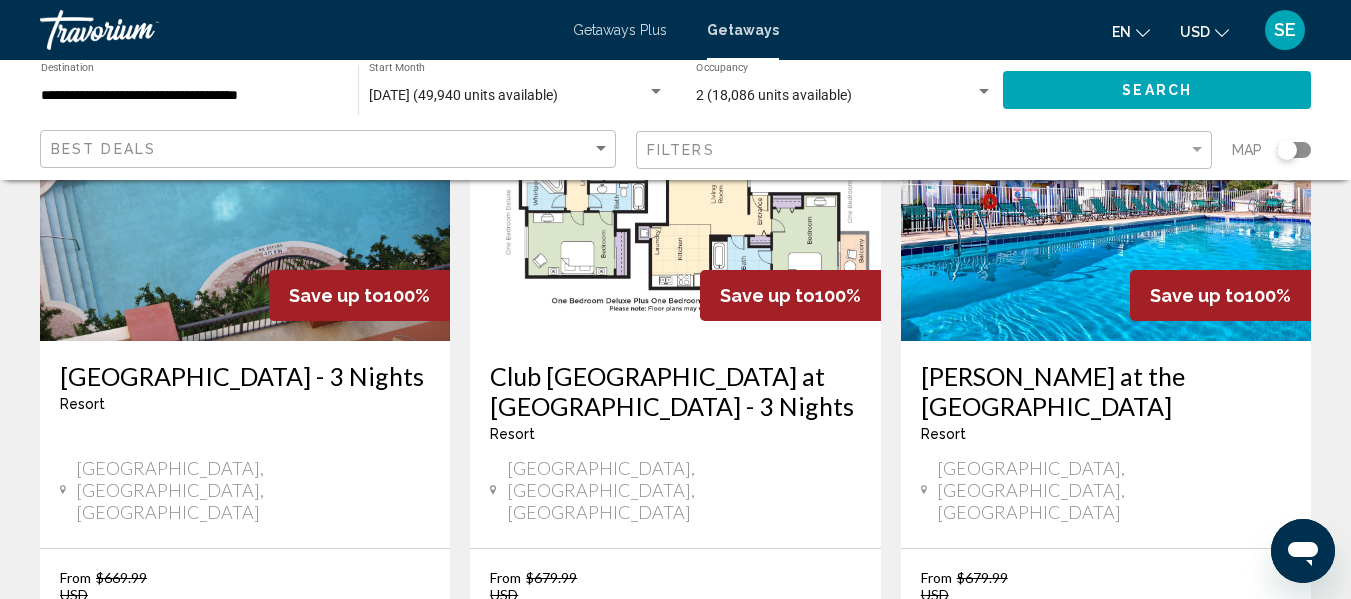 scroll, scrollTop: 250, scrollLeft: 0, axis: vertical 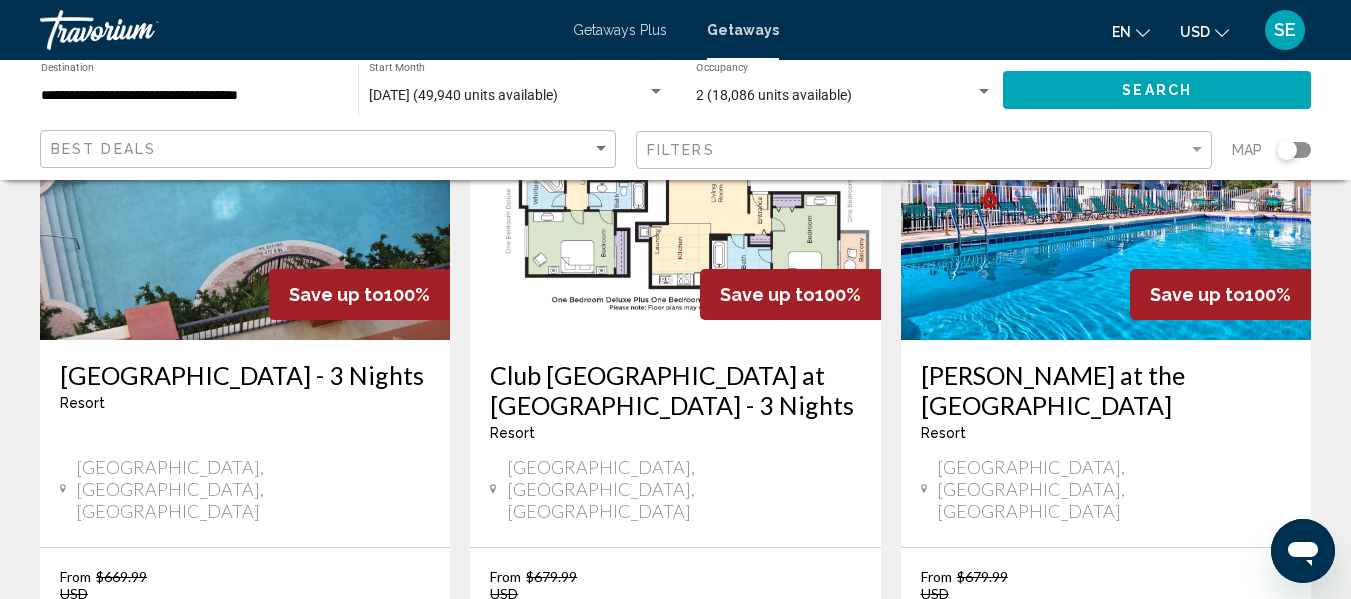click at bounding box center (245, 180) 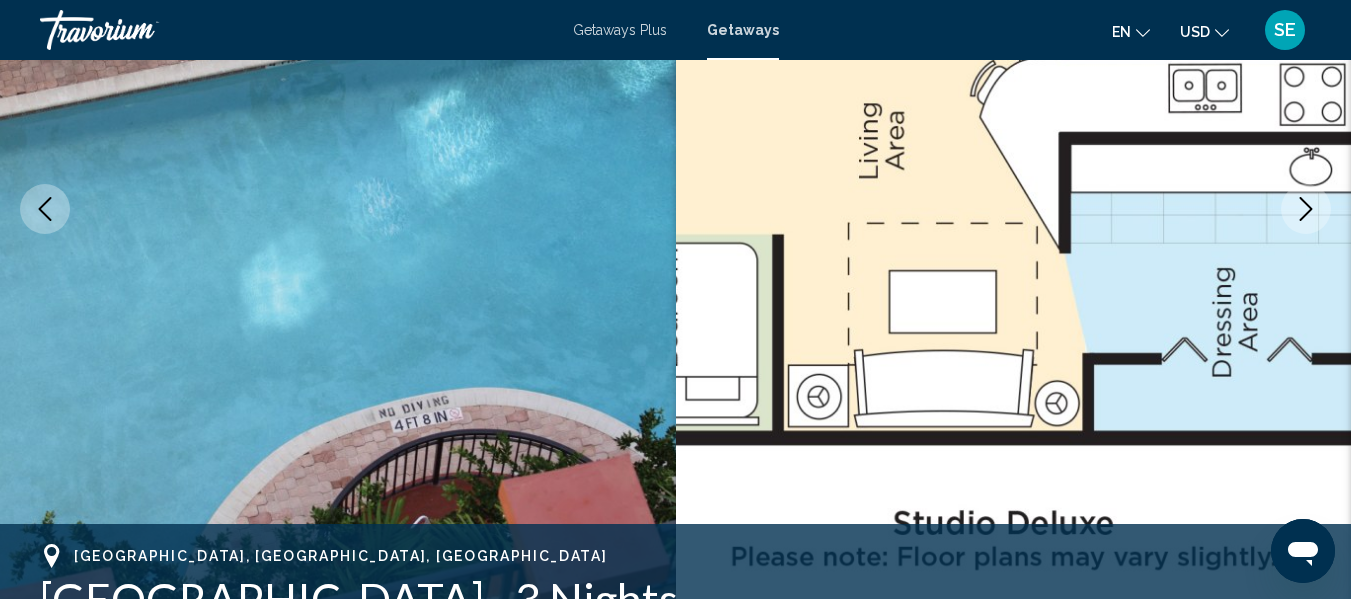 scroll, scrollTop: 323, scrollLeft: 0, axis: vertical 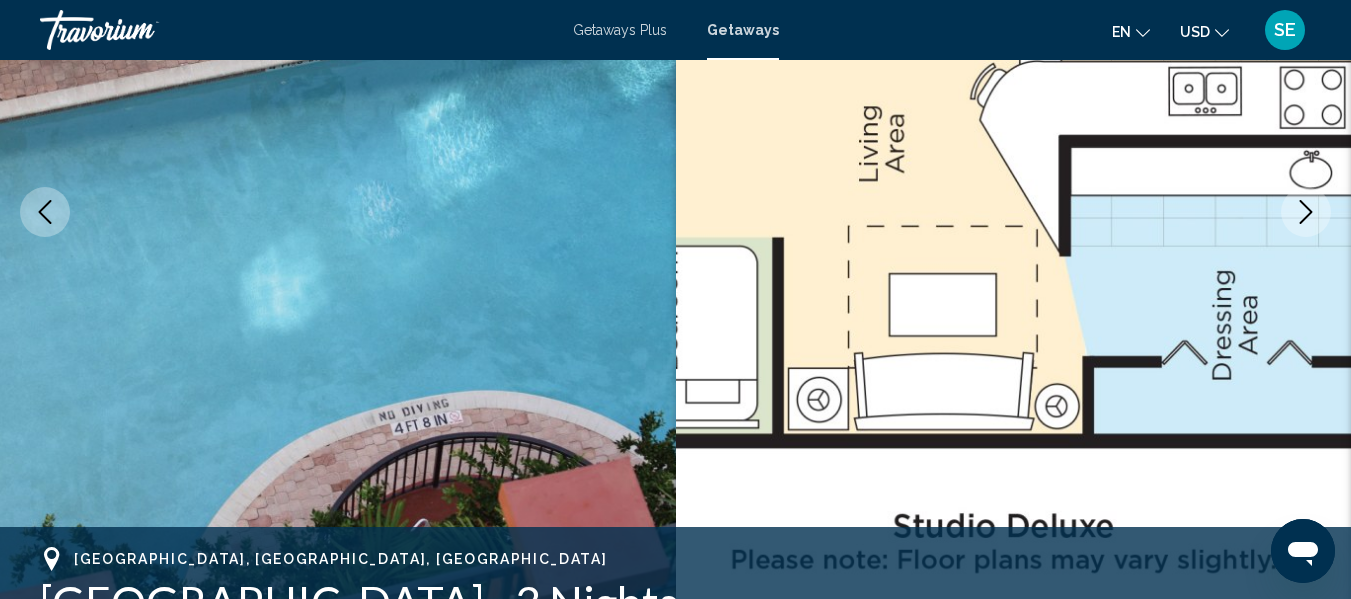 click 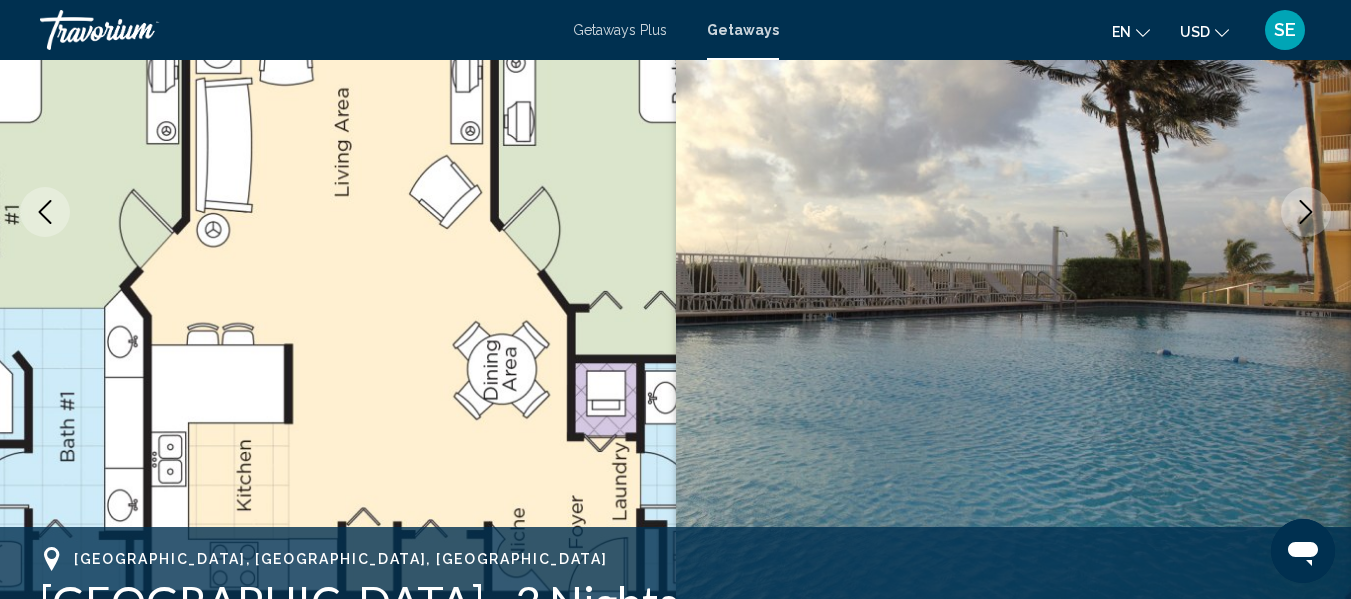 click 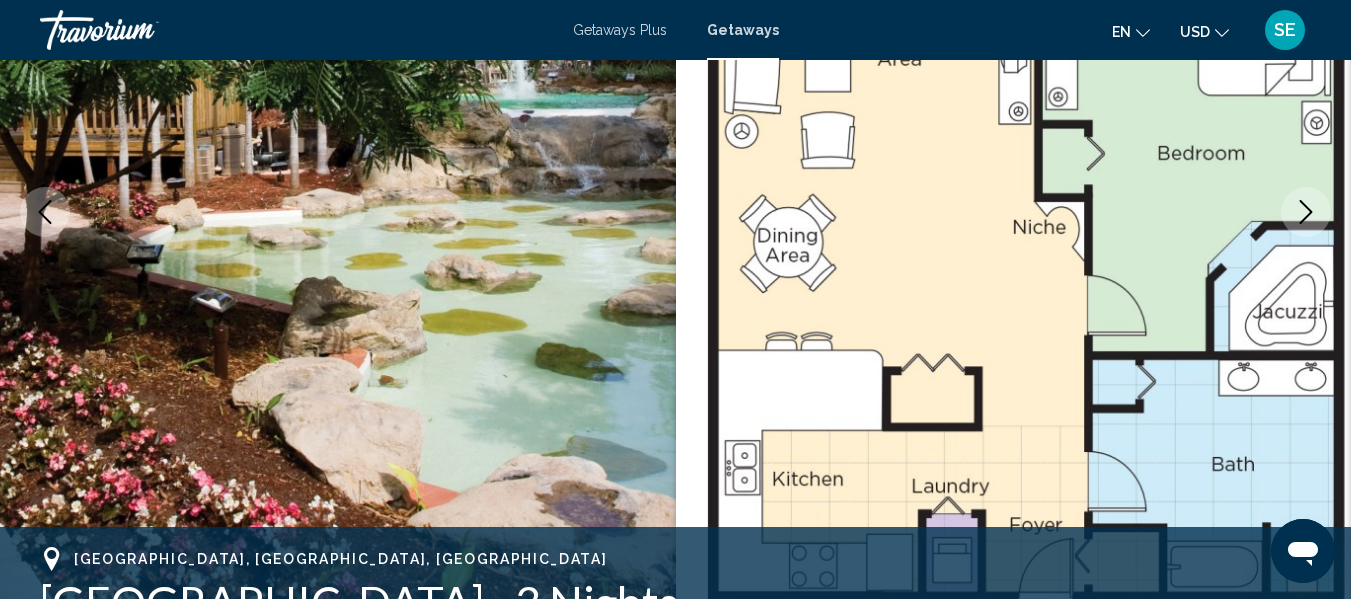 click 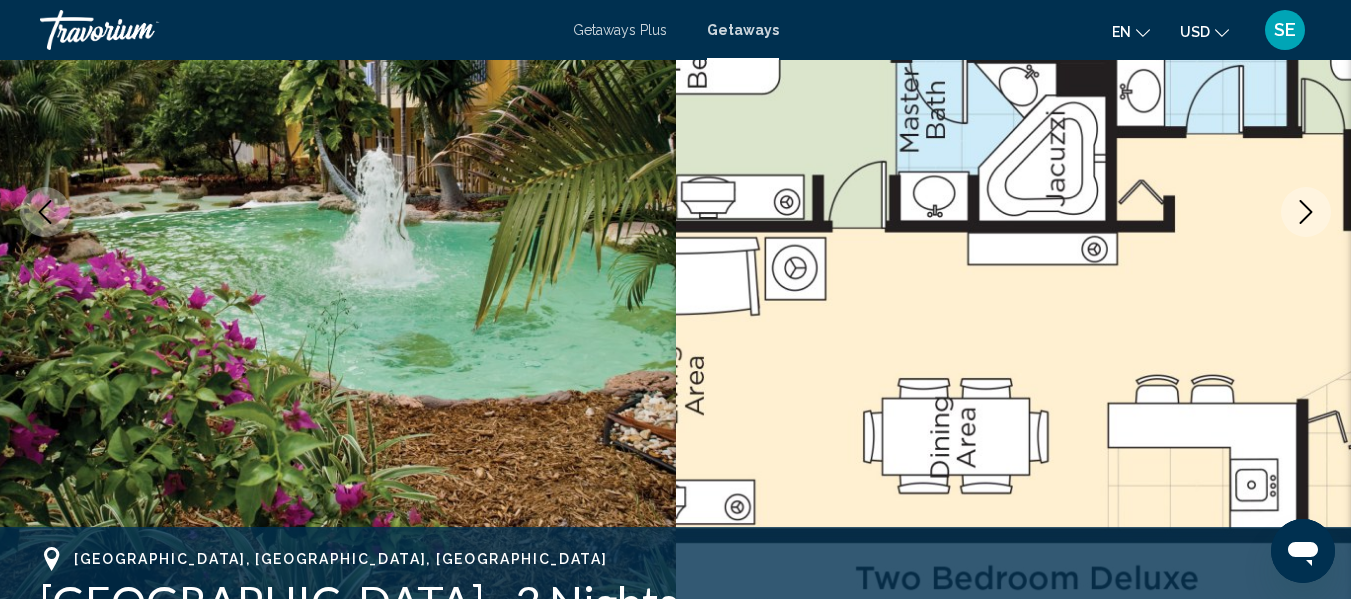 click 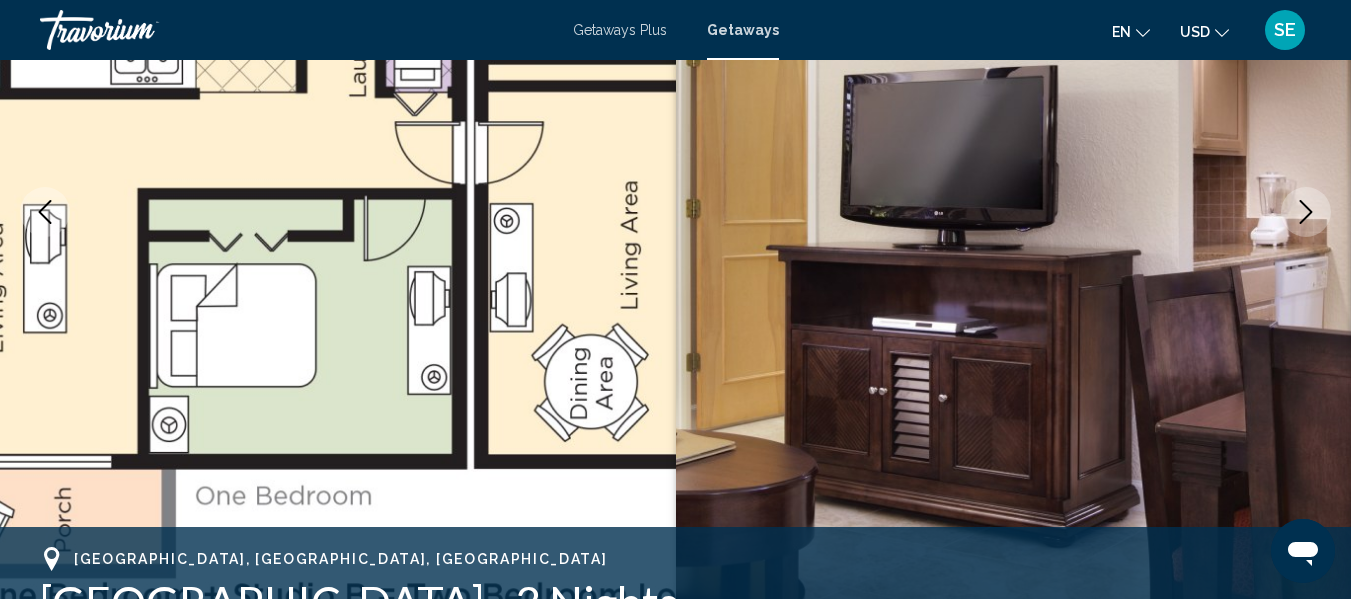 click 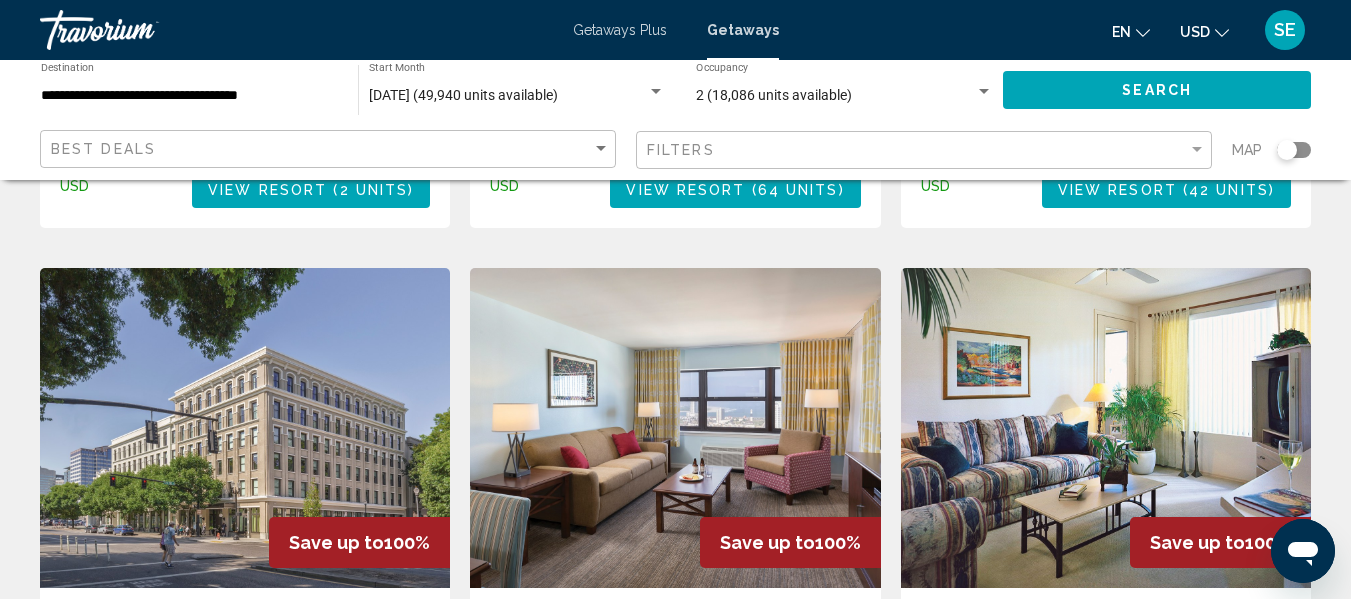 scroll, scrollTop: 2322, scrollLeft: 0, axis: vertical 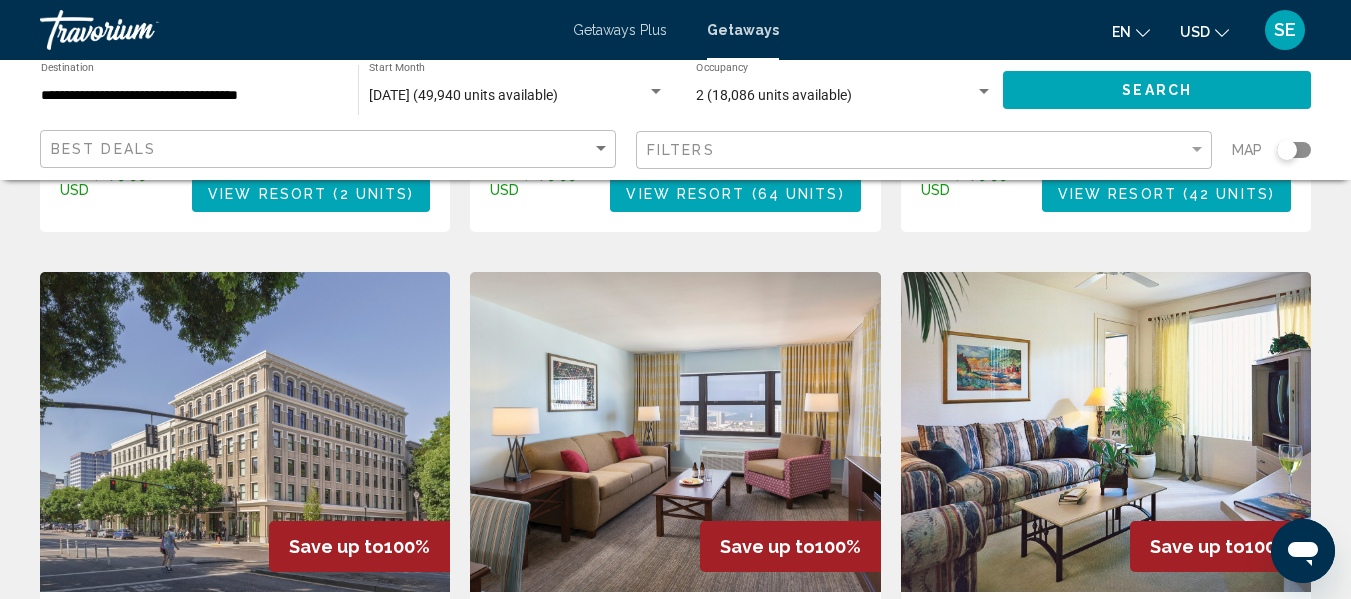 click at bounding box center [1106, 432] 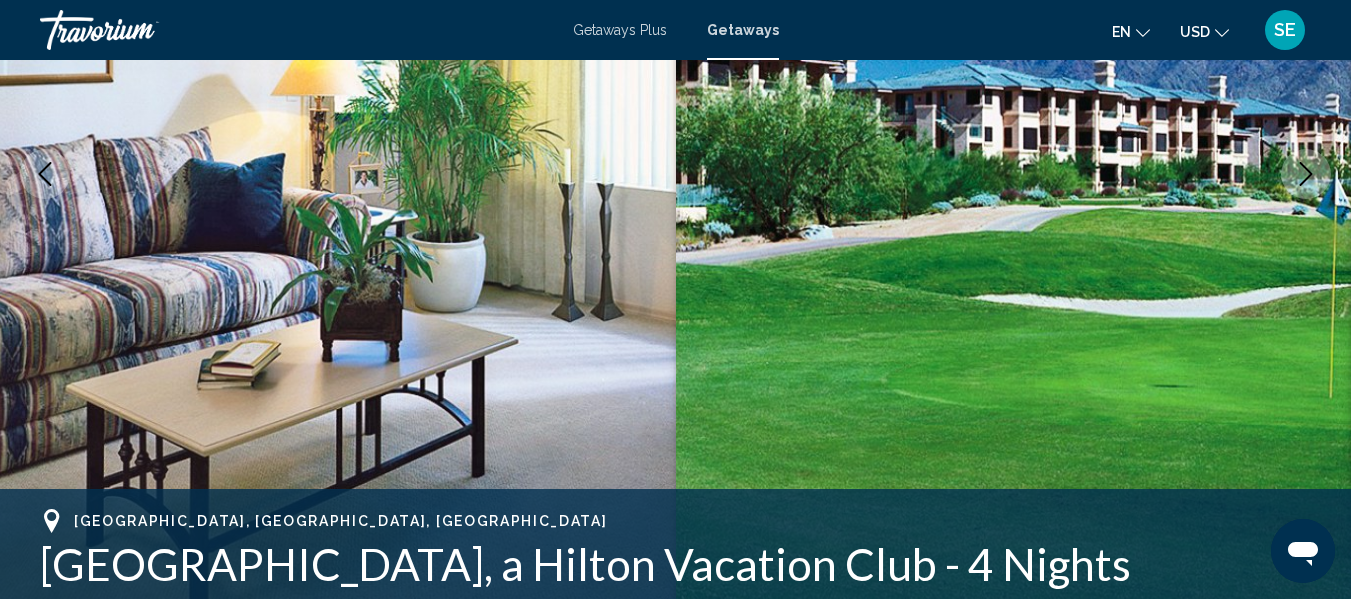 scroll, scrollTop: 358, scrollLeft: 0, axis: vertical 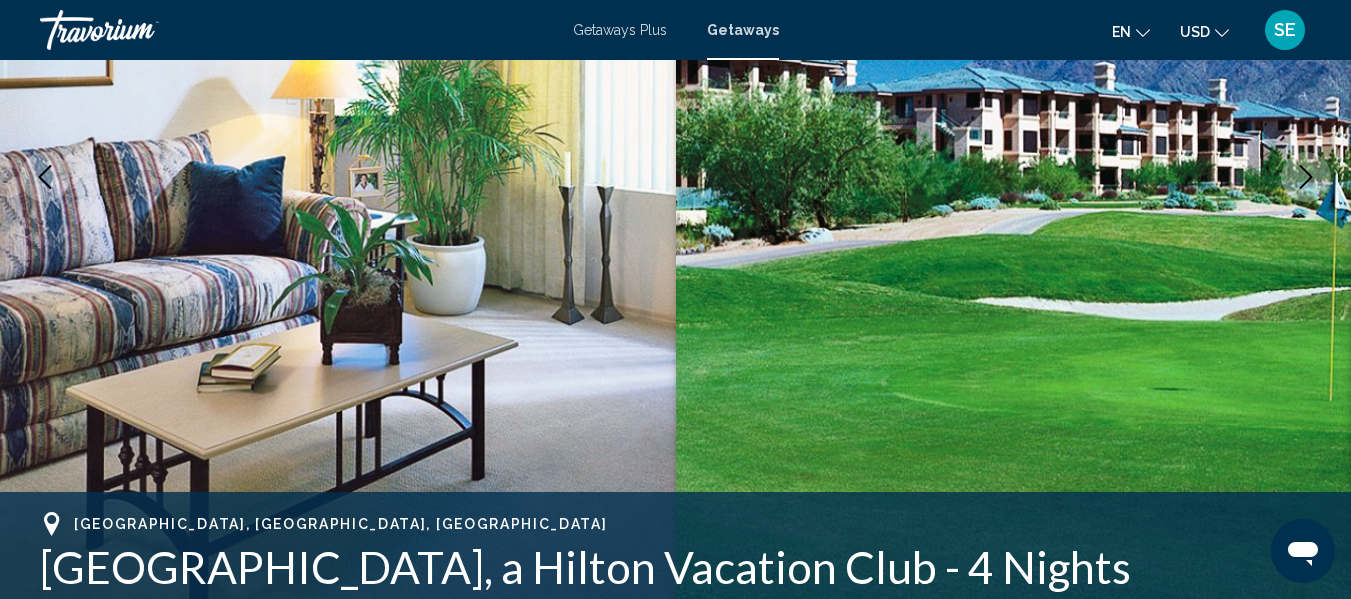 click at bounding box center [1014, 177] 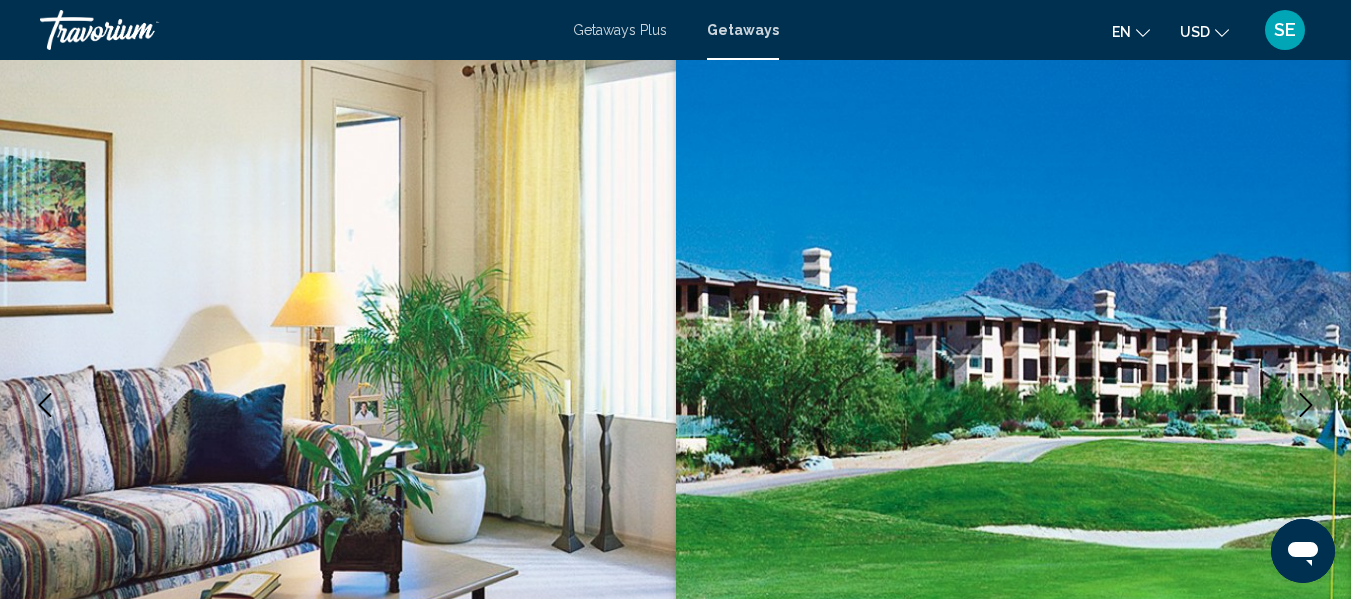 scroll, scrollTop: 0, scrollLeft: 0, axis: both 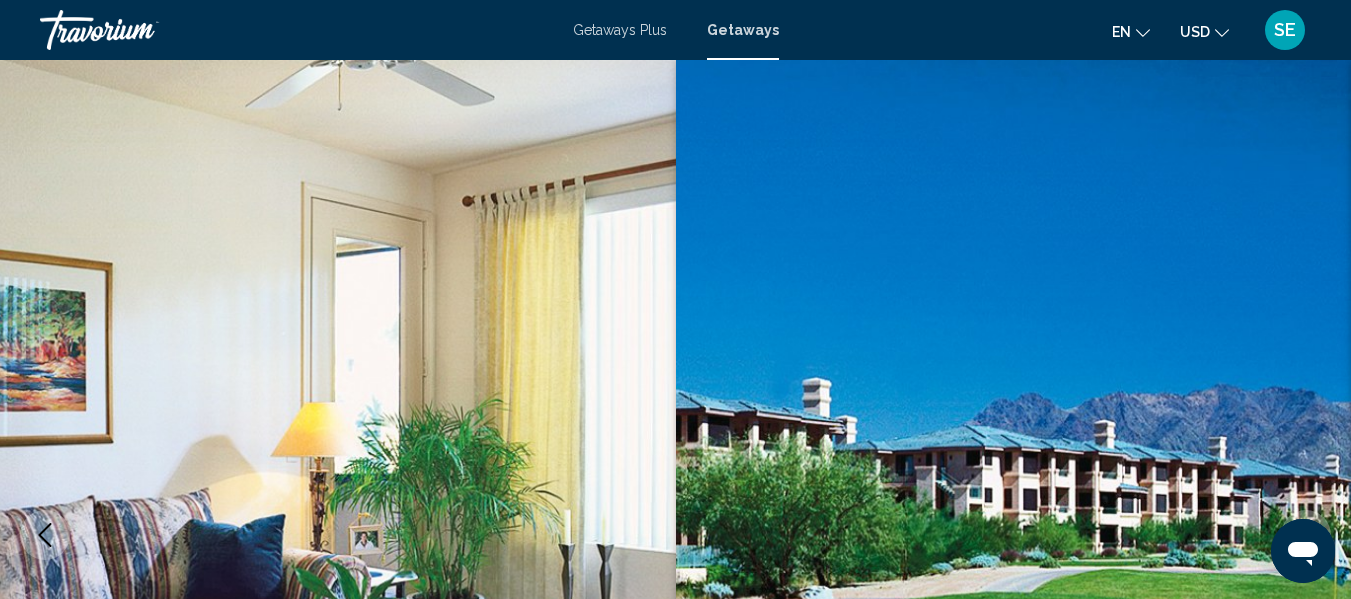 click at bounding box center [1014, 535] 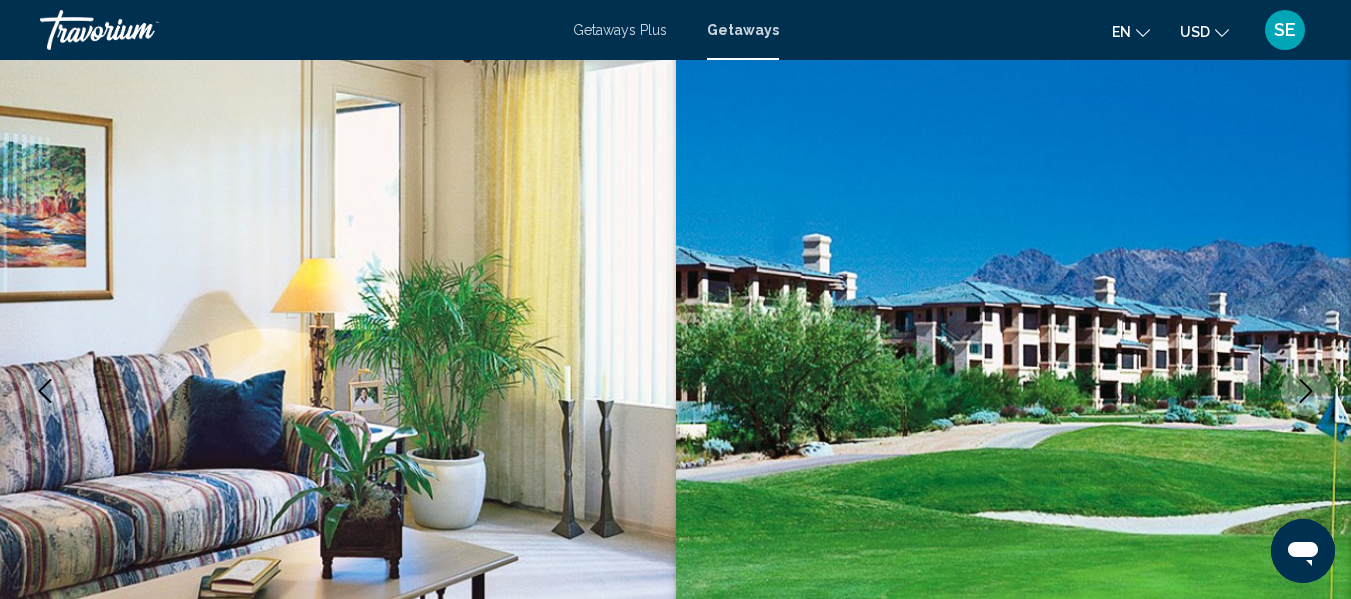 scroll, scrollTop: 151, scrollLeft: 0, axis: vertical 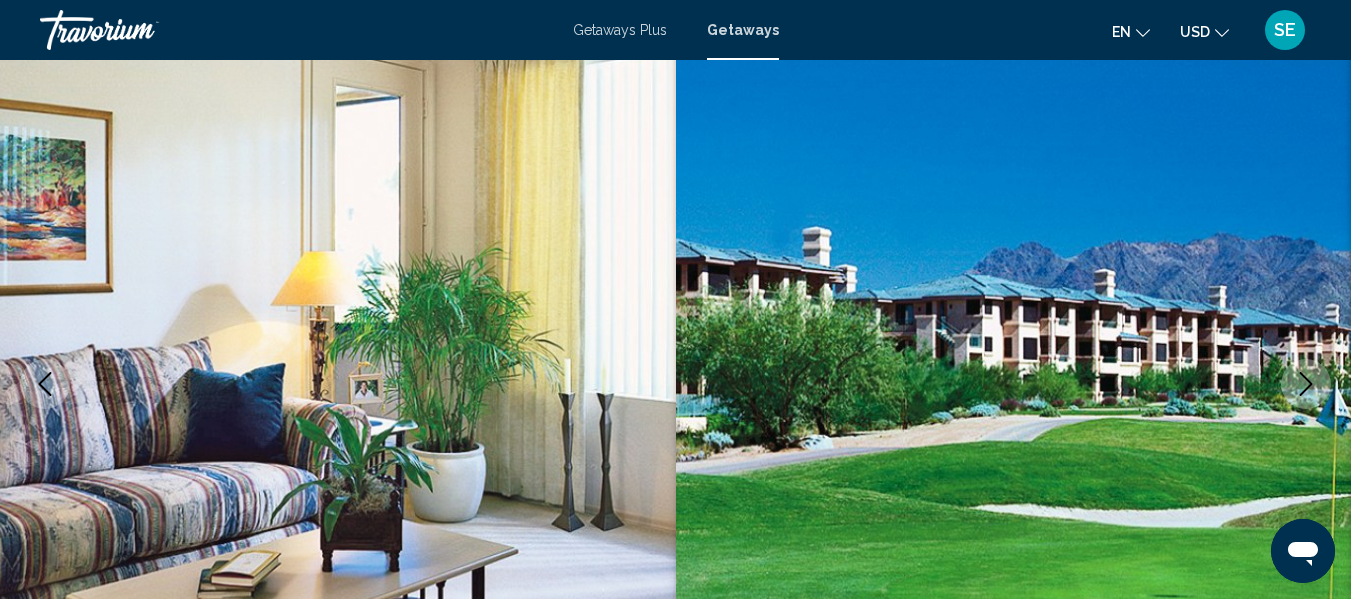 click 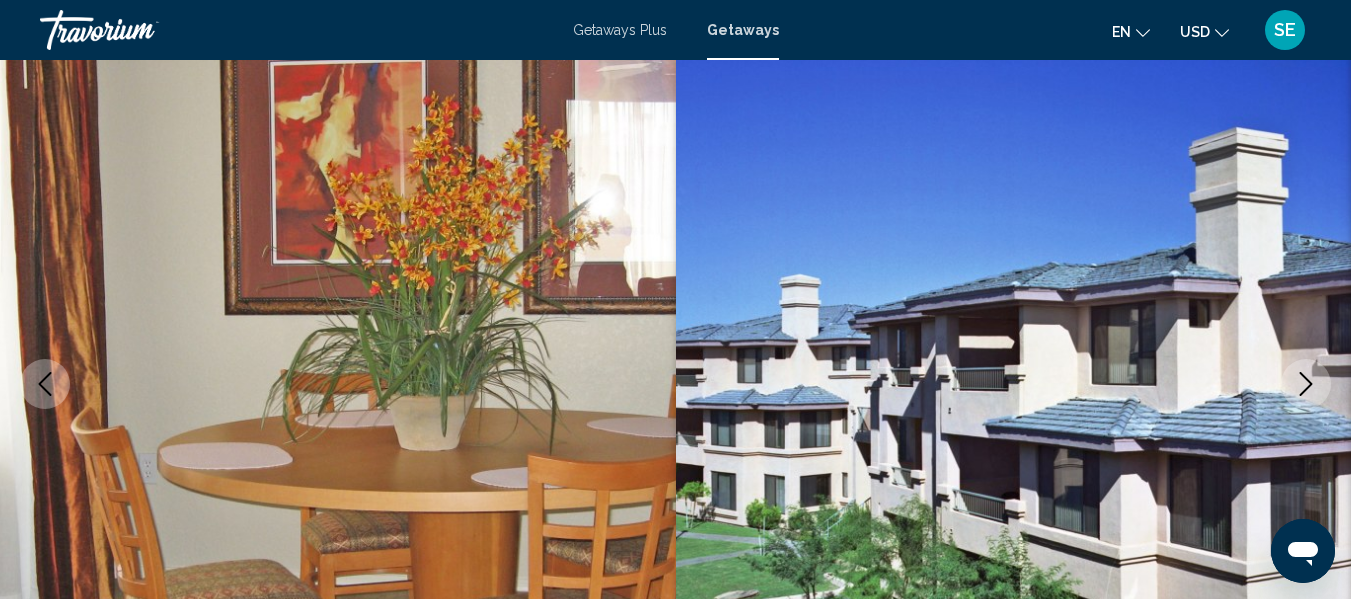 click 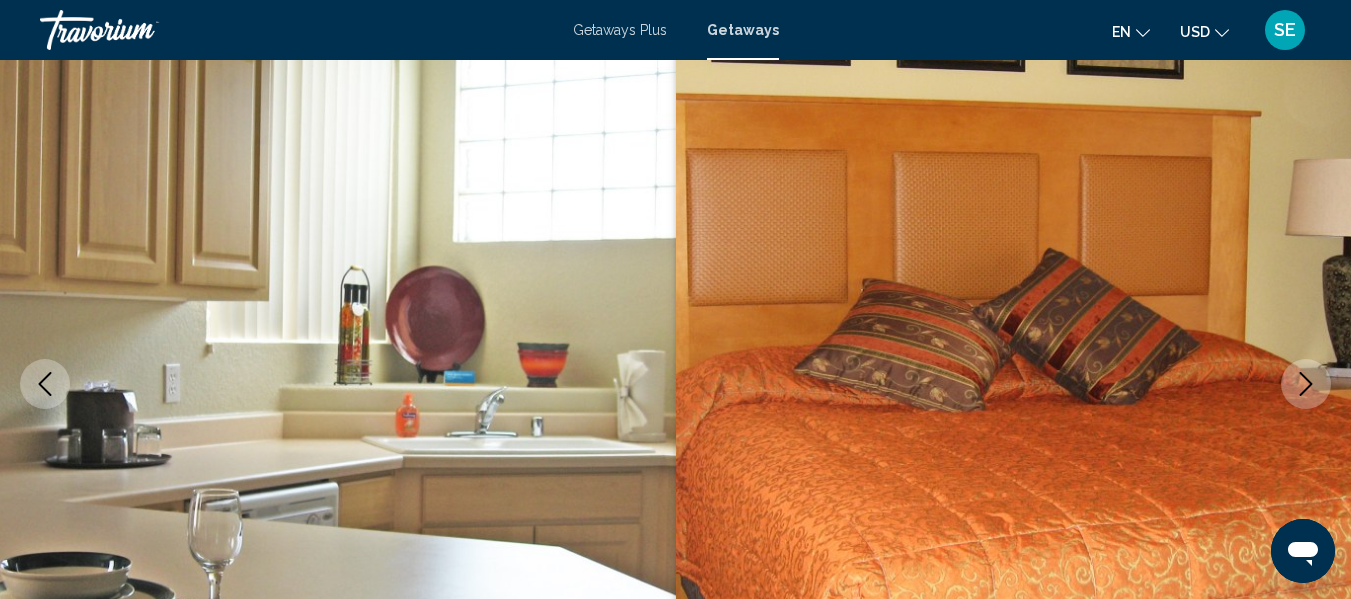 click 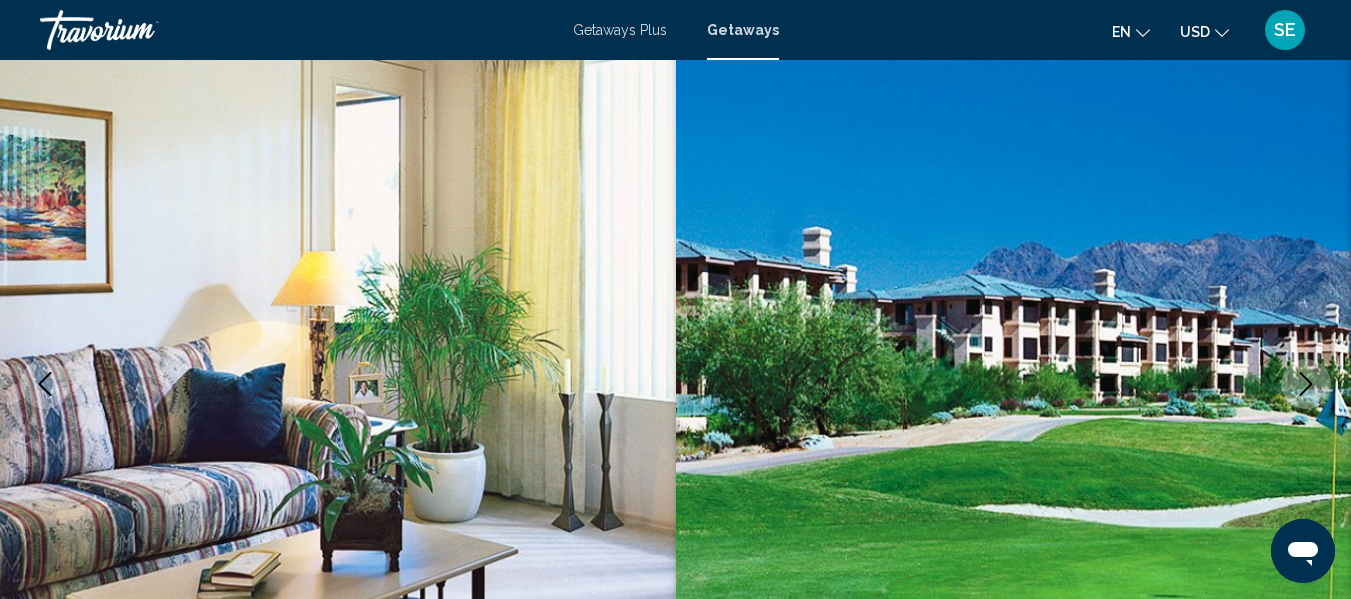click 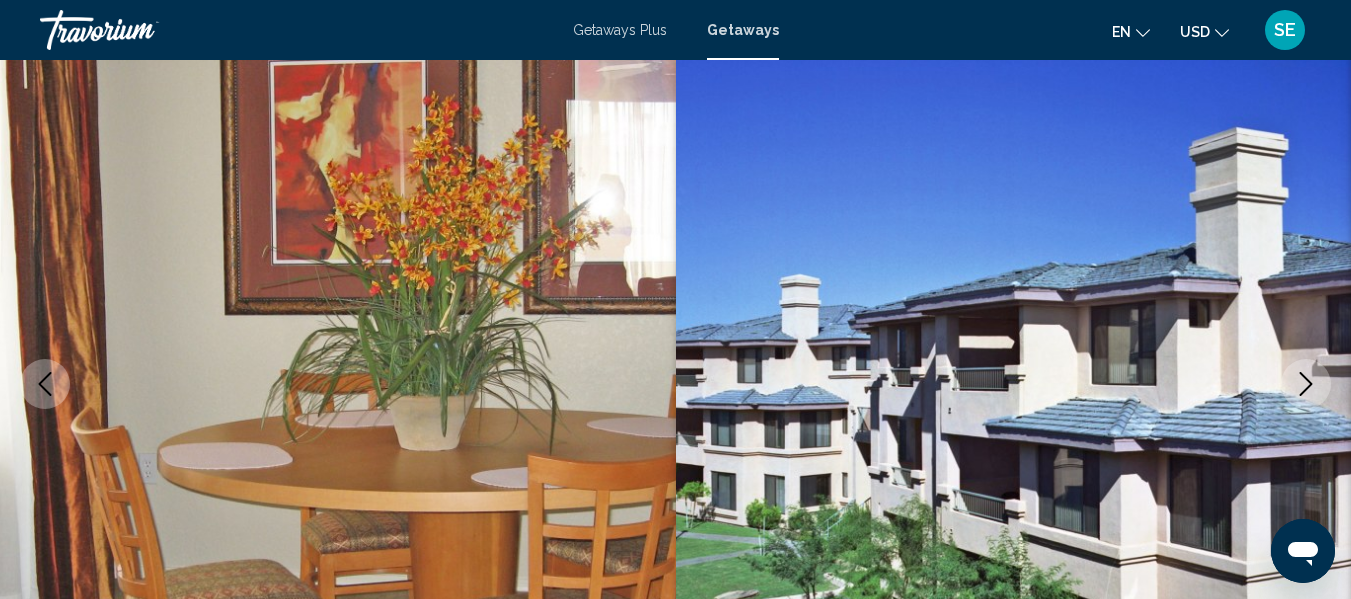 click 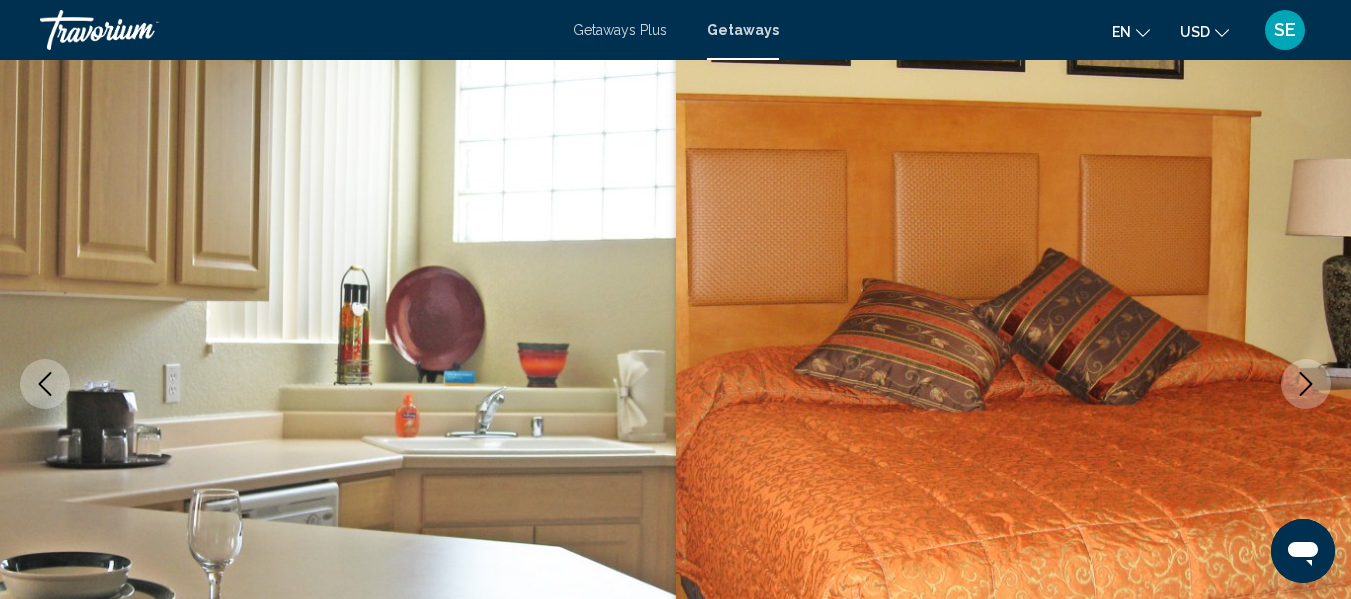 click 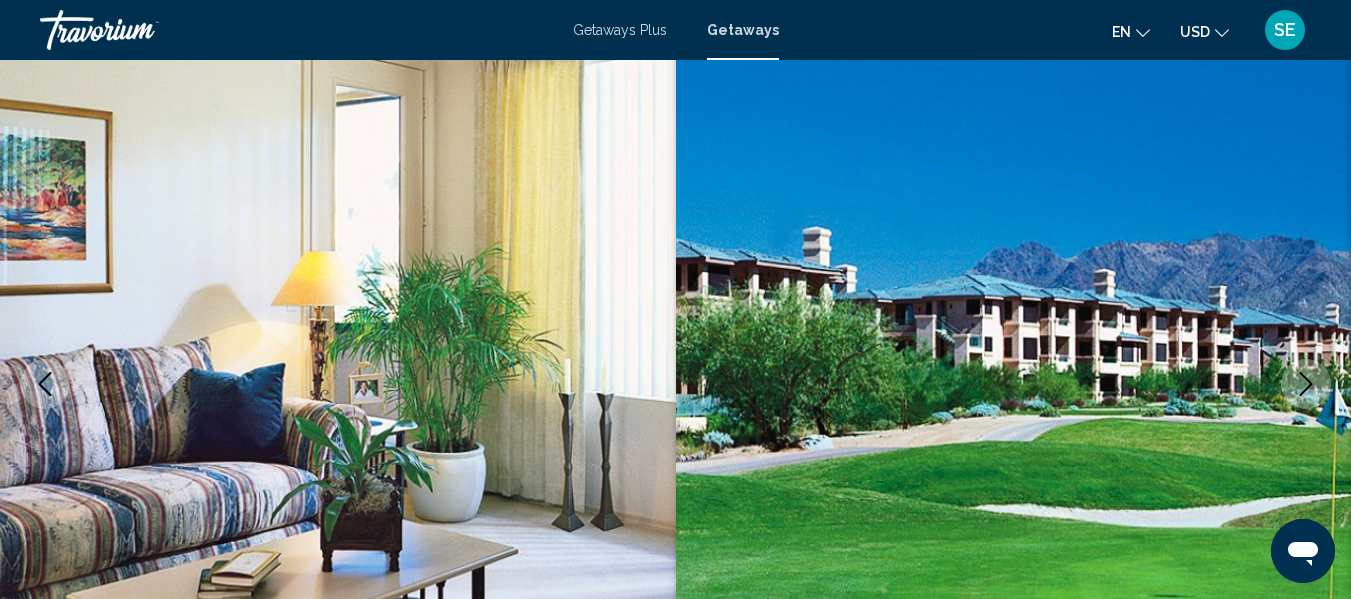 click at bounding box center [338, 384] 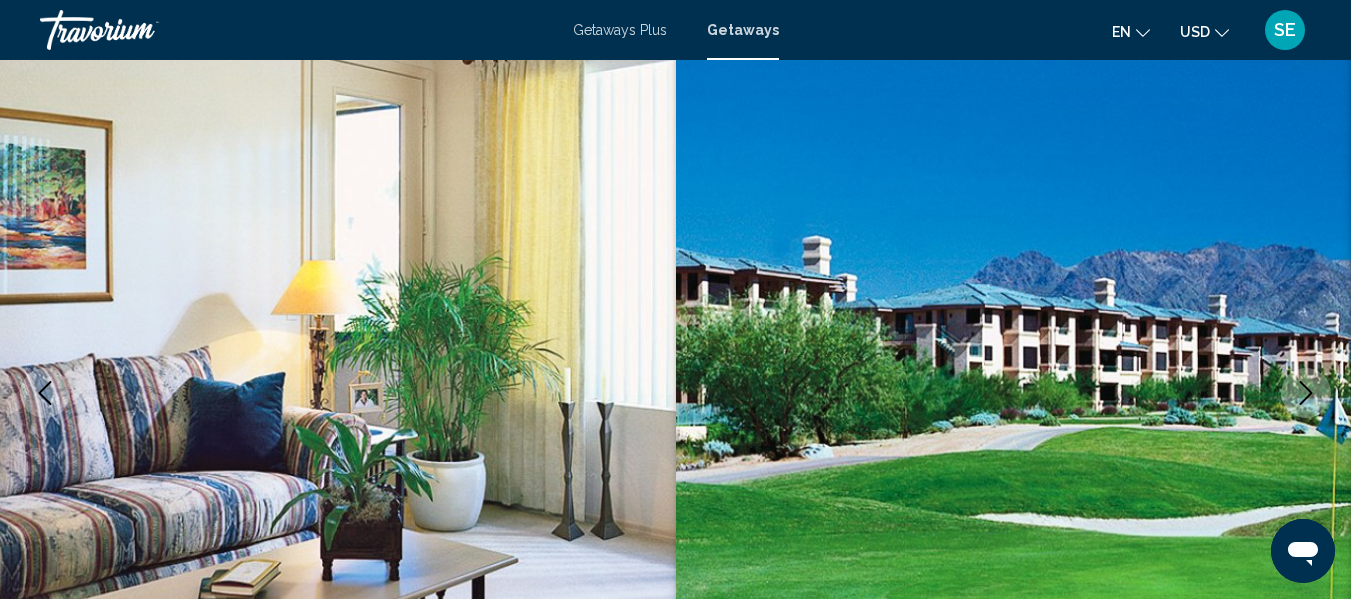 scroll, scrollTop: 137, scrollLeft: 0, axis: vertical 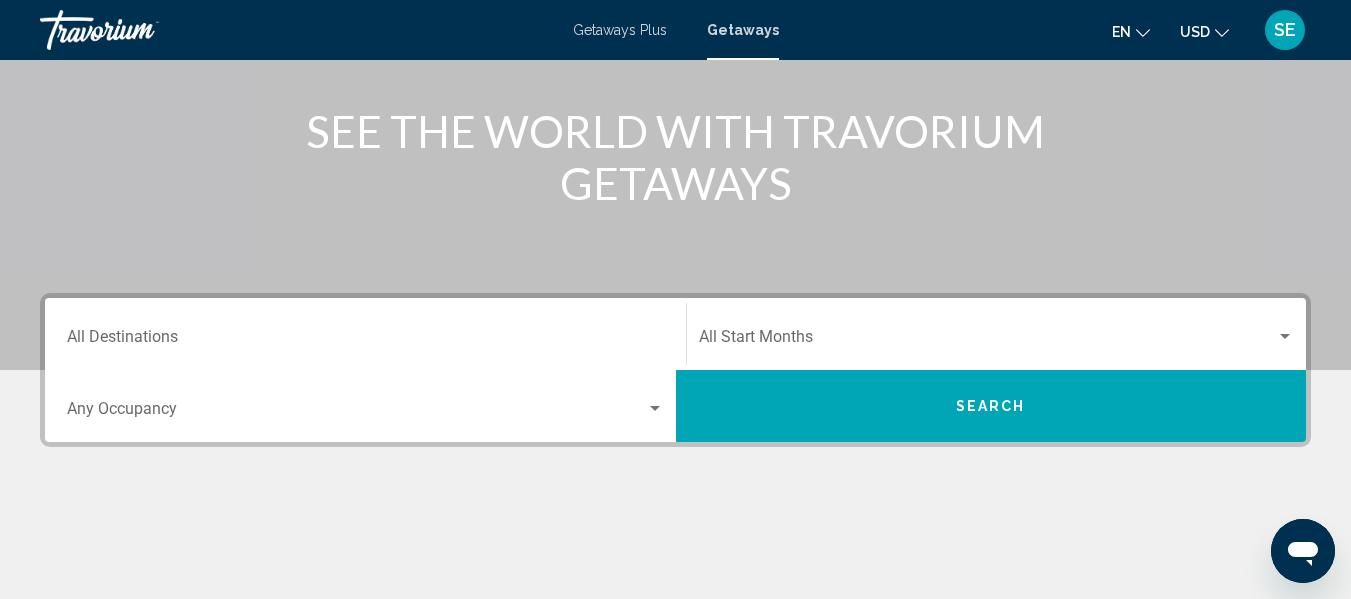 click on "Destination All Destinations" at bounding box center [365, 341] 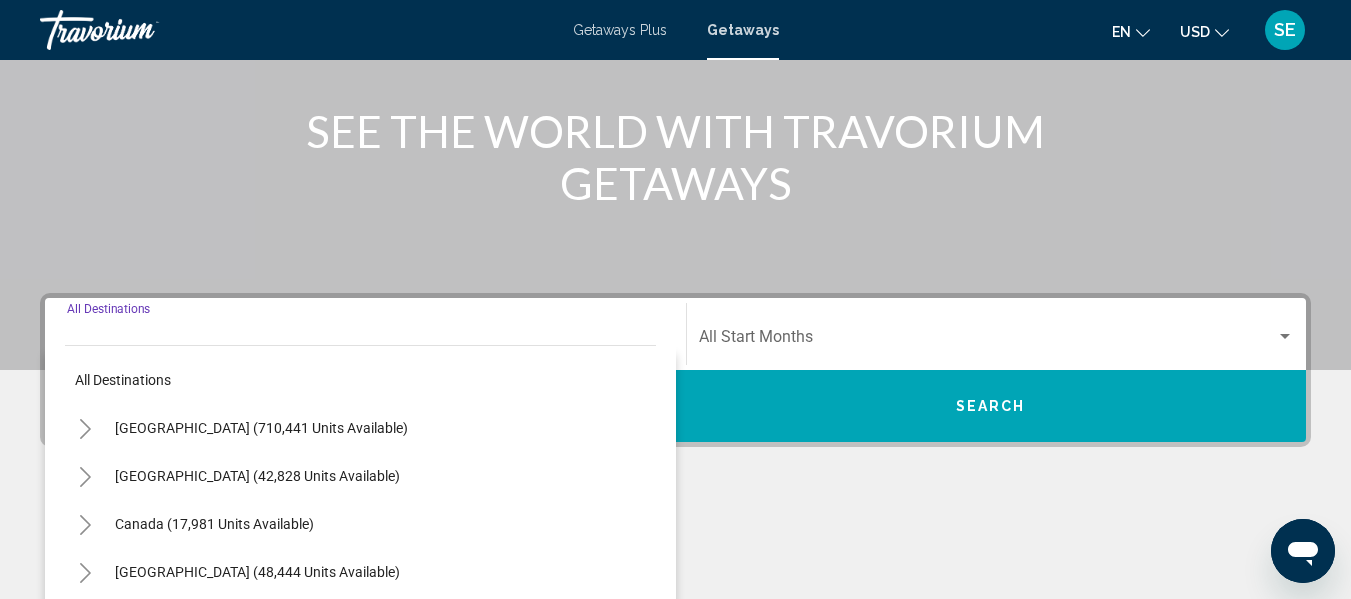 click on "Destination All Destinations" at bounding box center [365, 341] 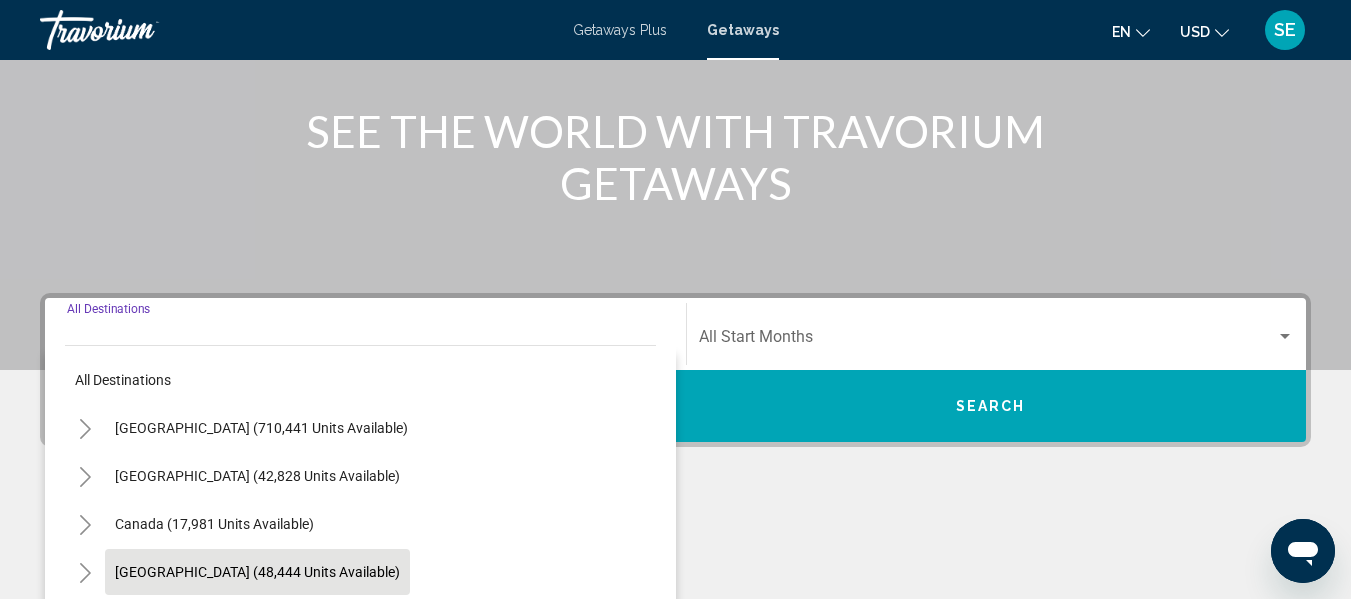 scroll, scrollTop: 458, scrollLeft: 0, axis: vertical 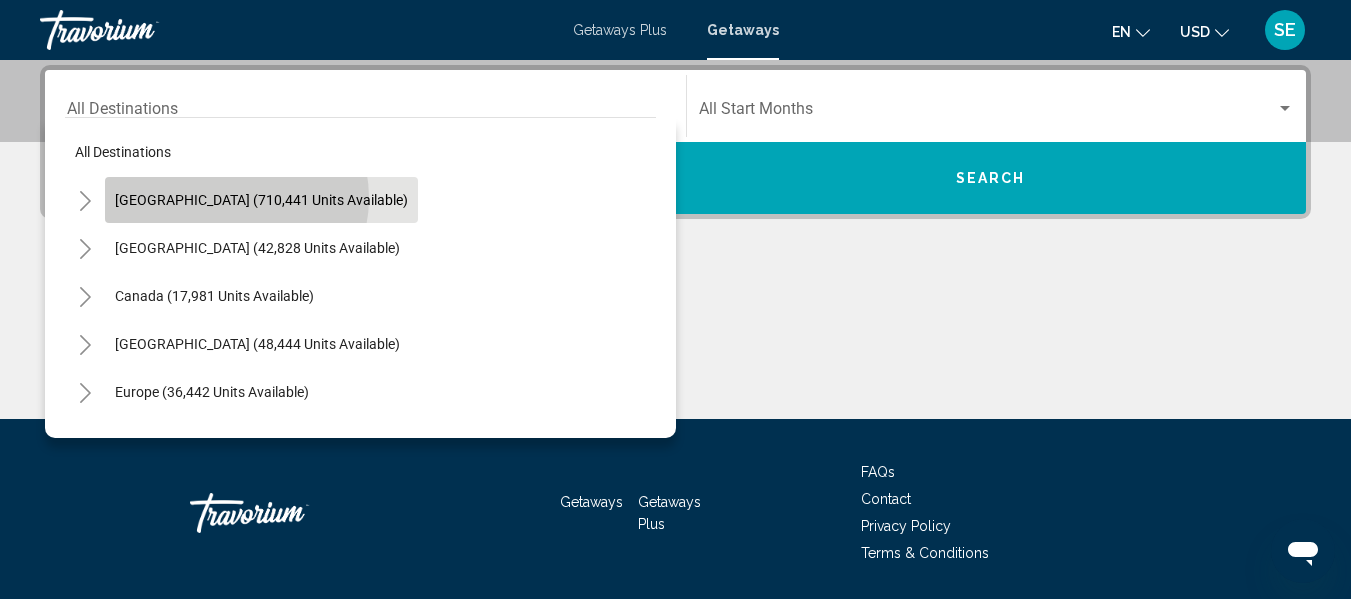 click on "[GEOGRAPHIC_DATA] (710,441 units available)" 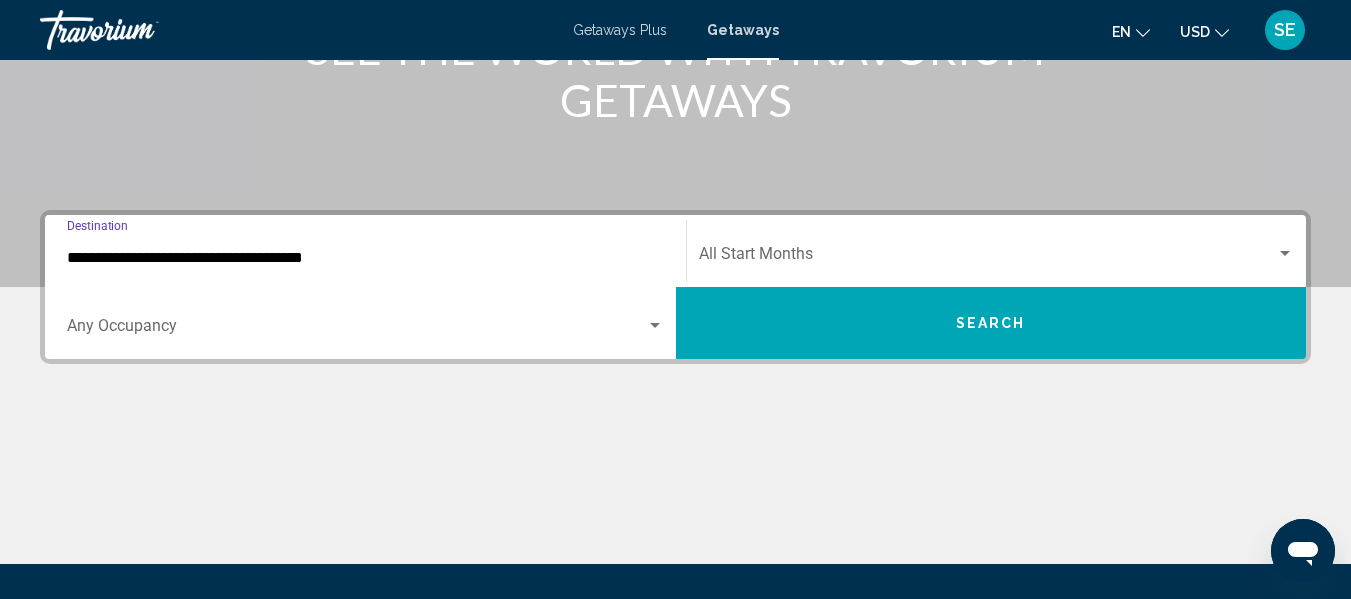 scroll, scrollTop: 312, scrollLeft: 0, axis: vertical 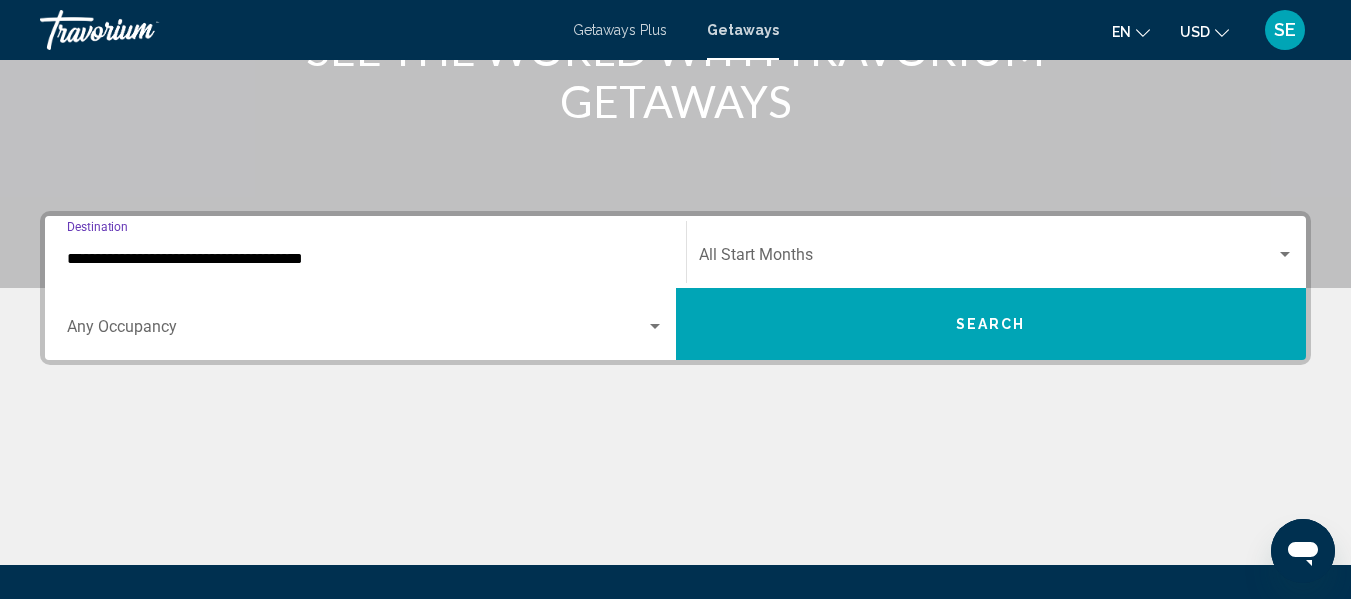click at bounding box center (655, 326) 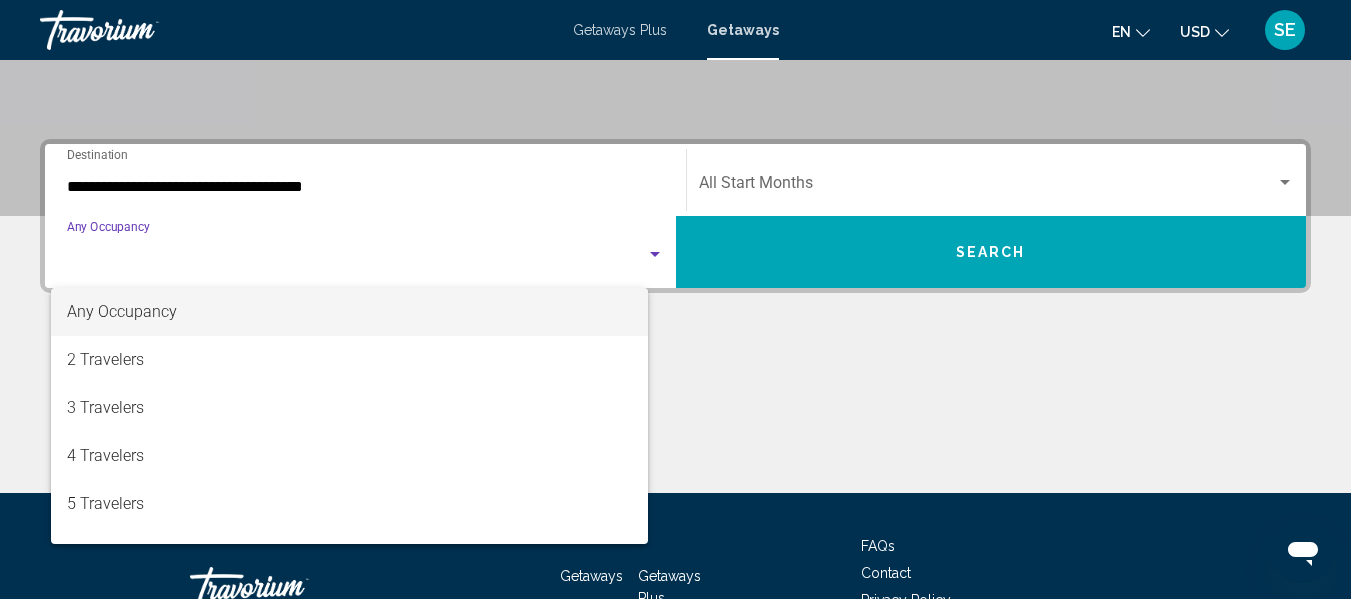 scroll, scrollTop: 458, scrollLeft: 0, axis: vertical 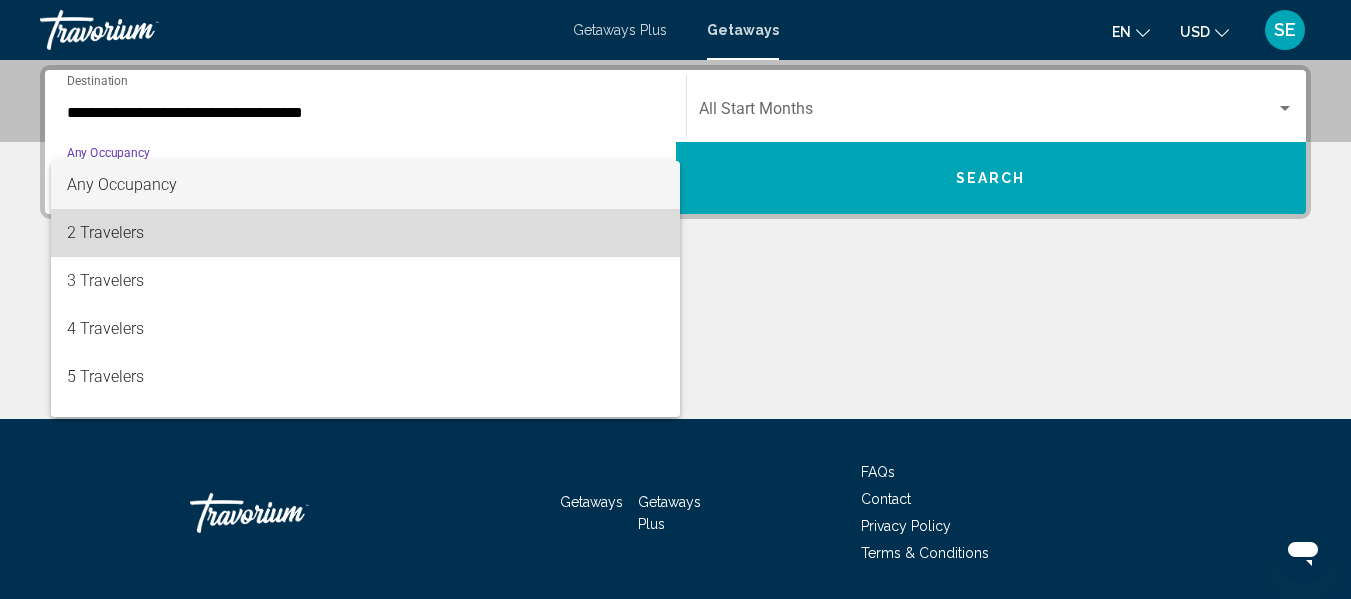 click on "2 Travelers" at bounding box center [365, 233] 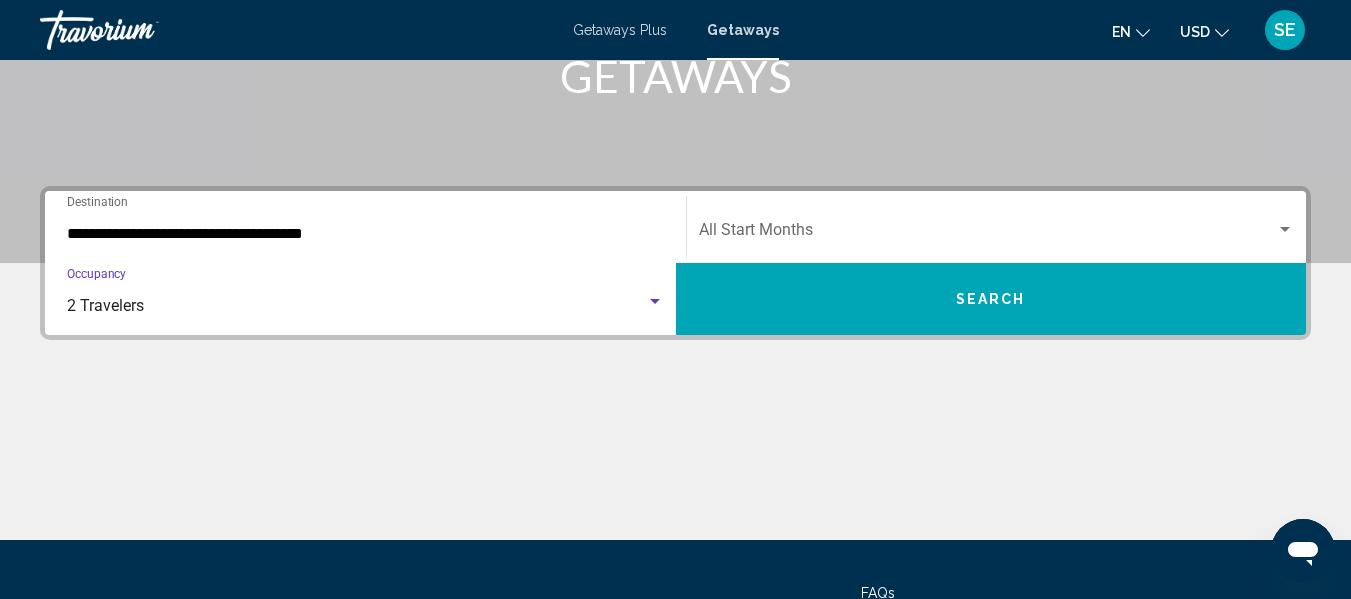 scroll, scrollTop: 335, scrollLeft: 0, axis: vertical 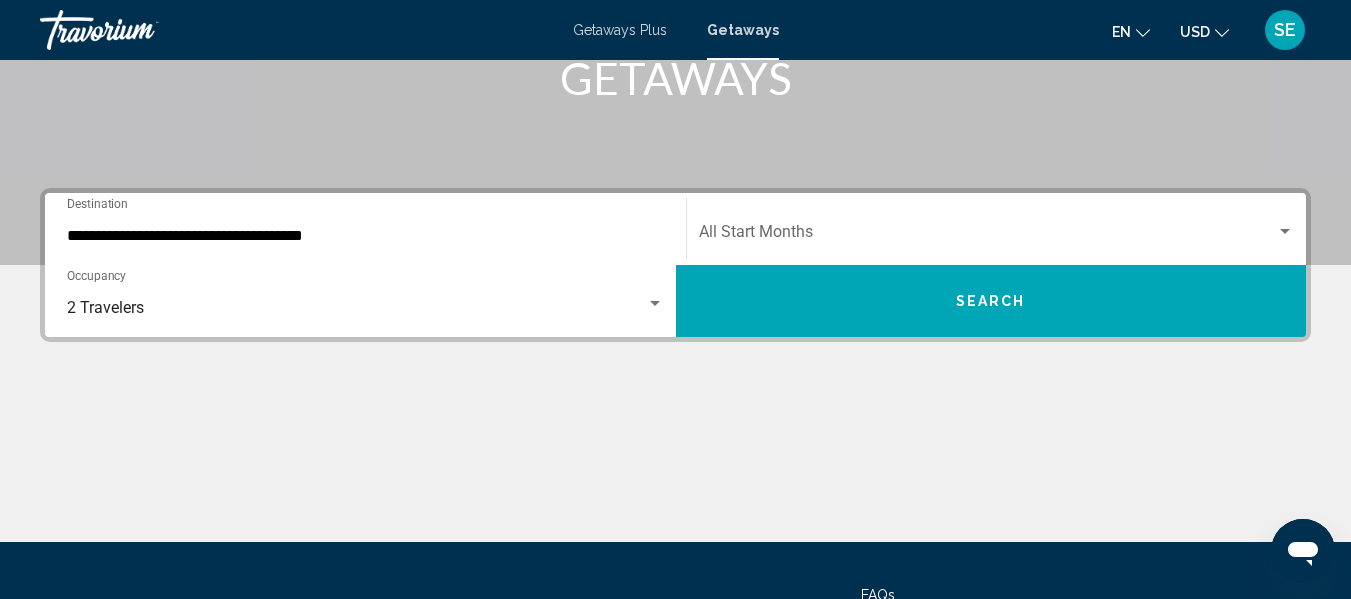 click on "Start Month All Start Months" 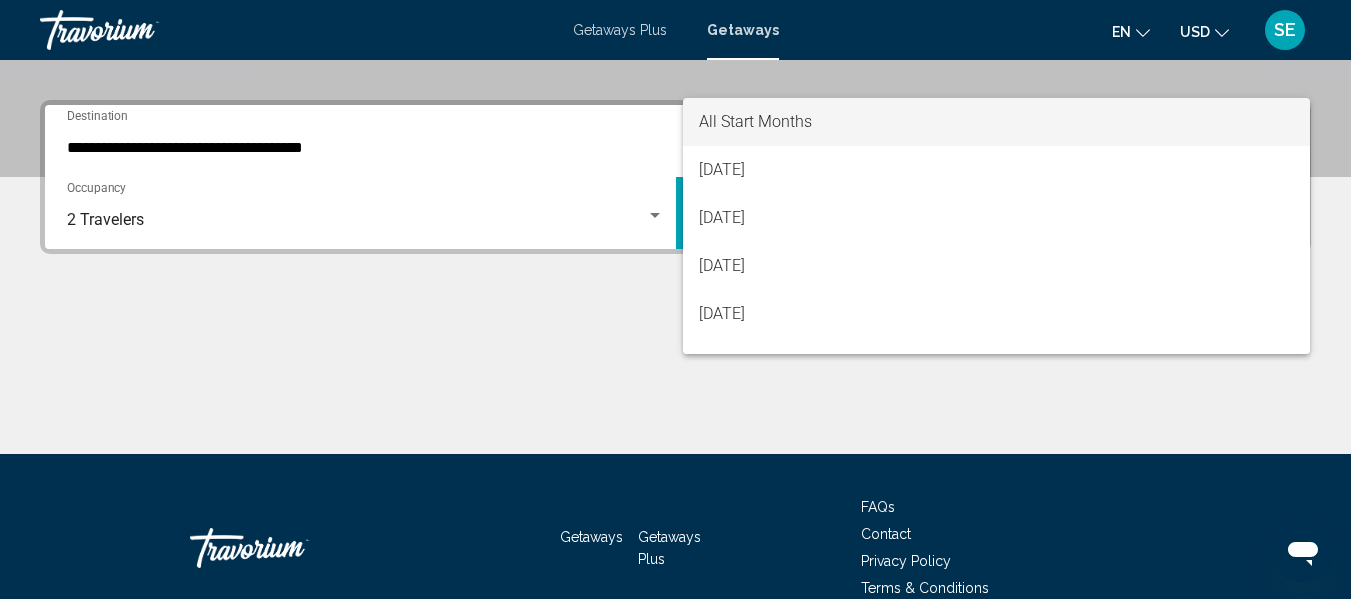 scroll, scrollTop: 458, scrollLeft: 0, axis: vertical 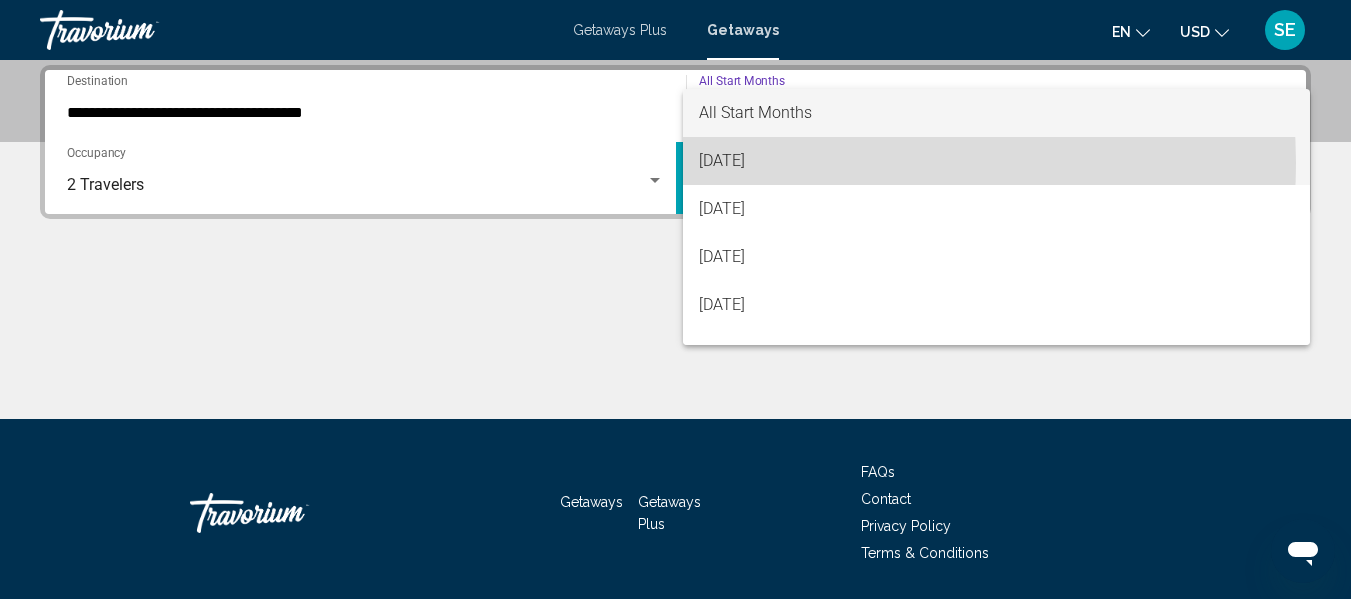 click on "[DATE]" at bounding box center [997, 161] 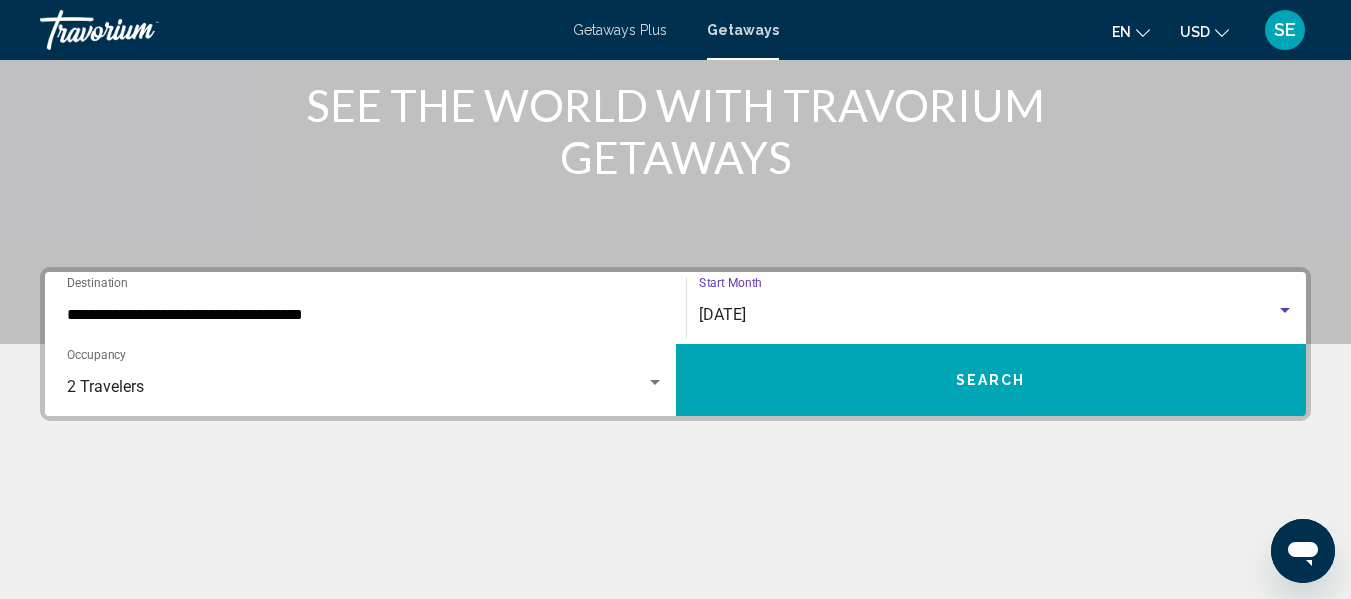scroll, scrollTop: 379, scrollLeft: 0, axis: vertical 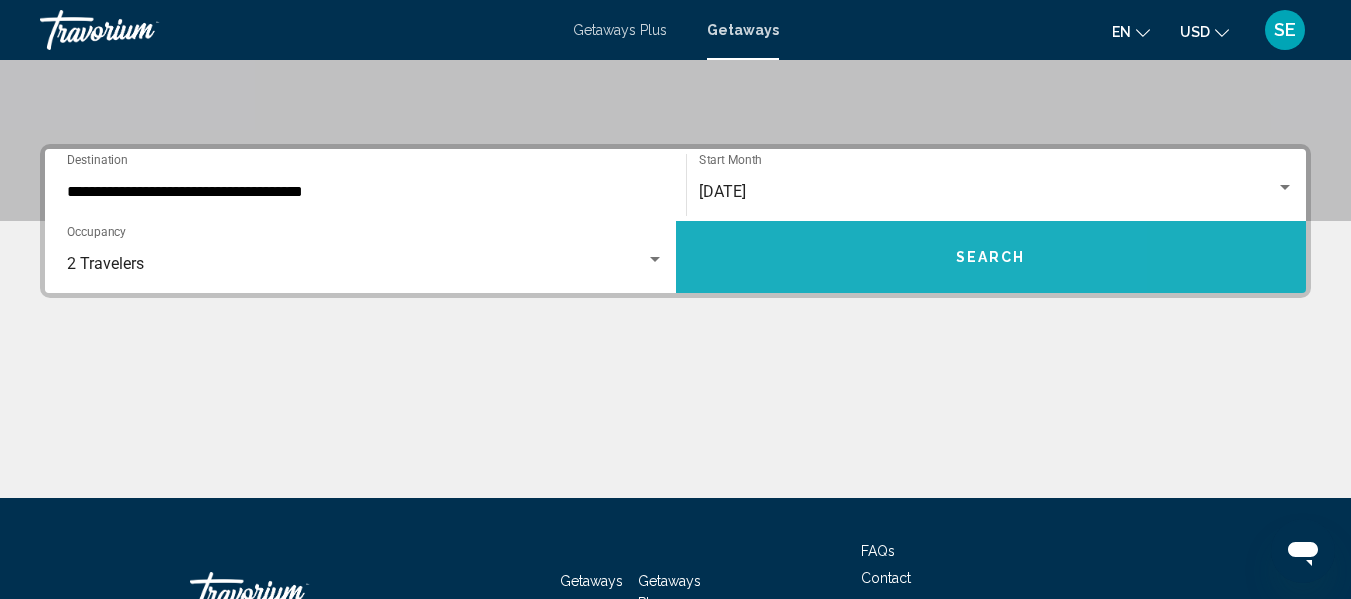 click on "Search" at bounding box center [991, 257] 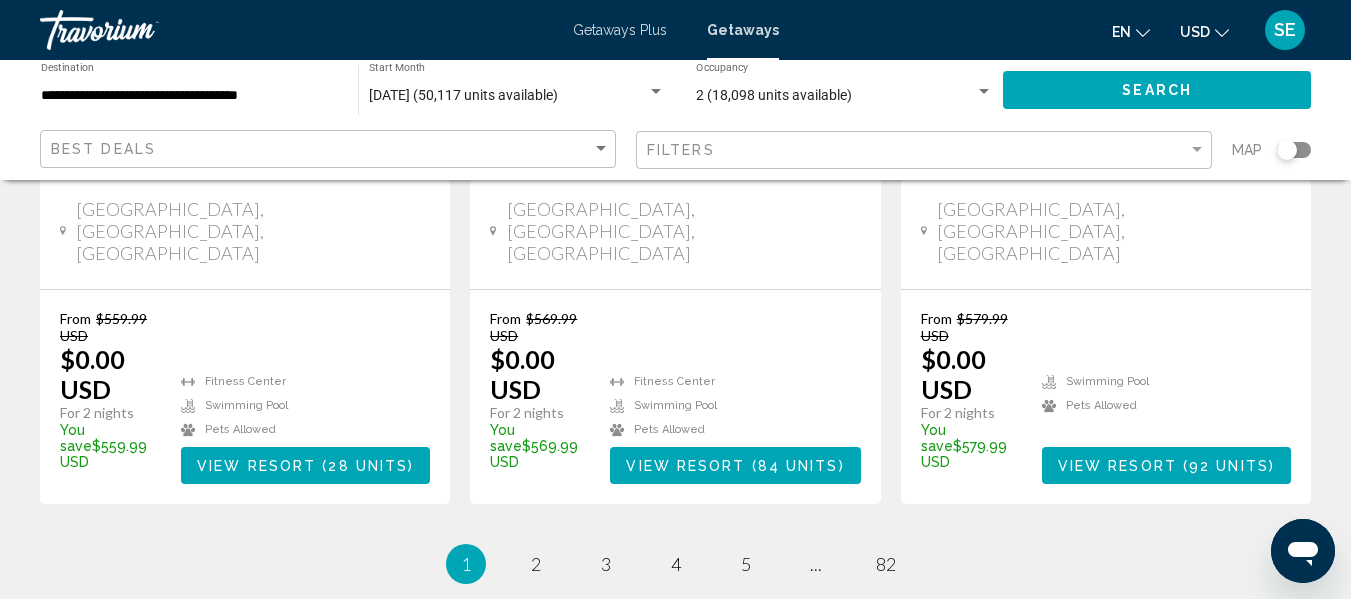 scroll, scrollTop: 2856, scrollLeft: 0, axis: vertical 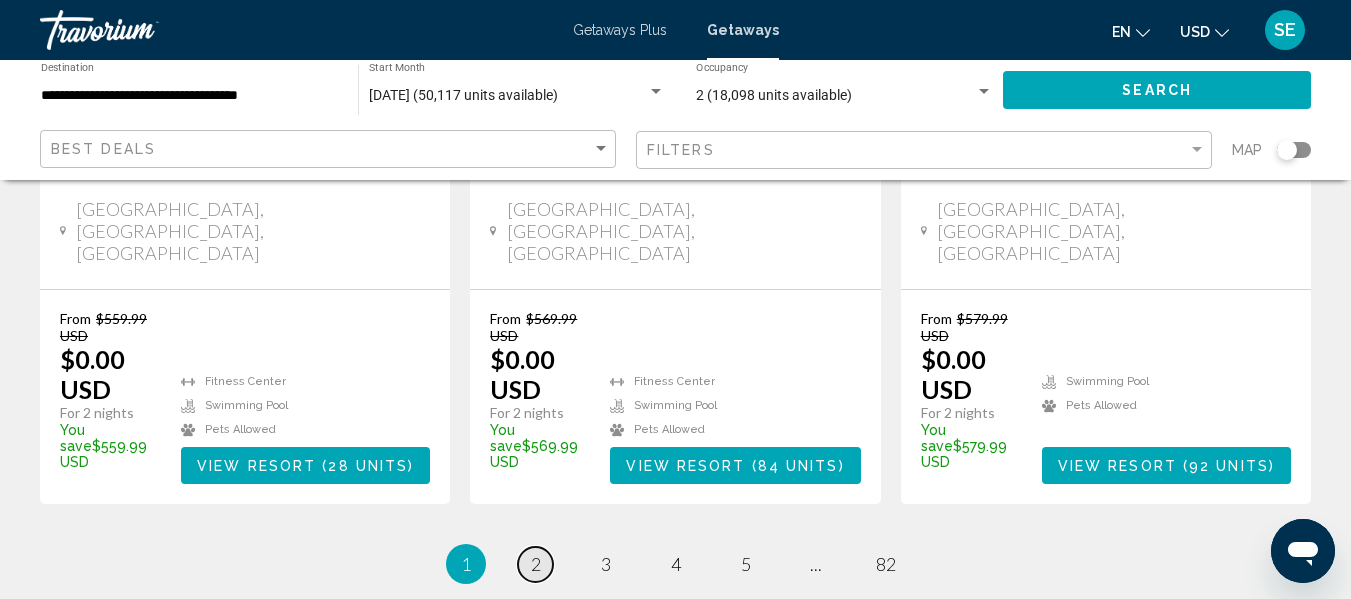 click on "page  2" at bounding box center (535, 564) 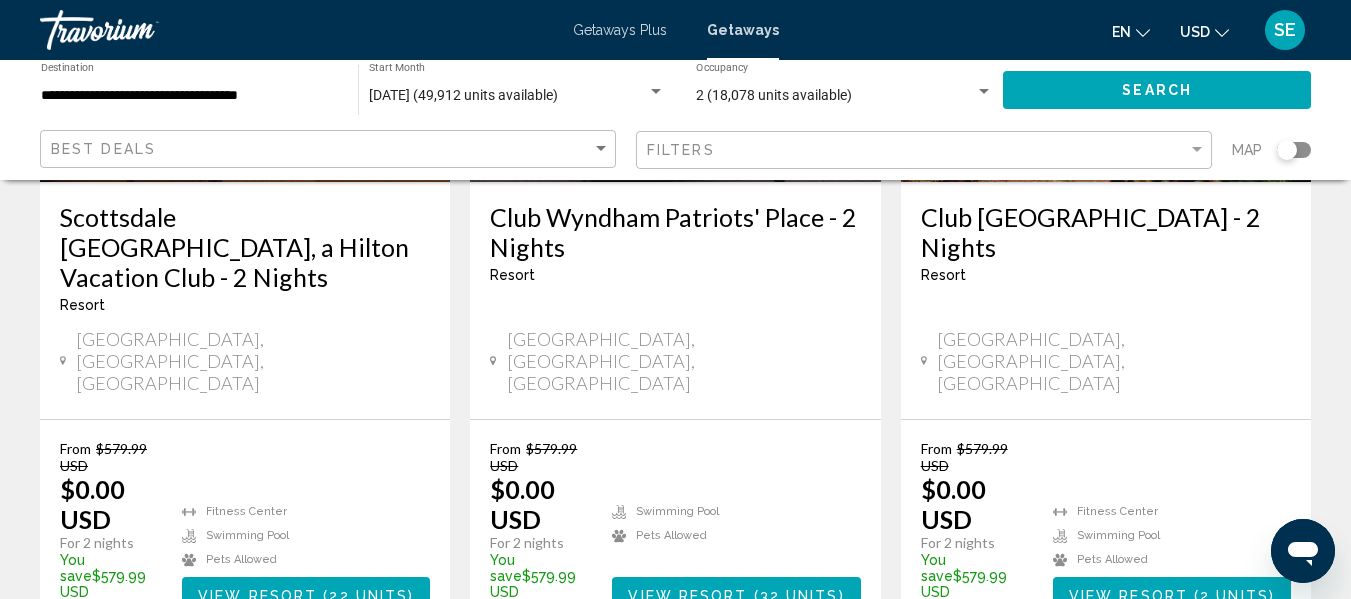 scroll, scrollTop: 2817, scrollLeft: 0, axis: vertical 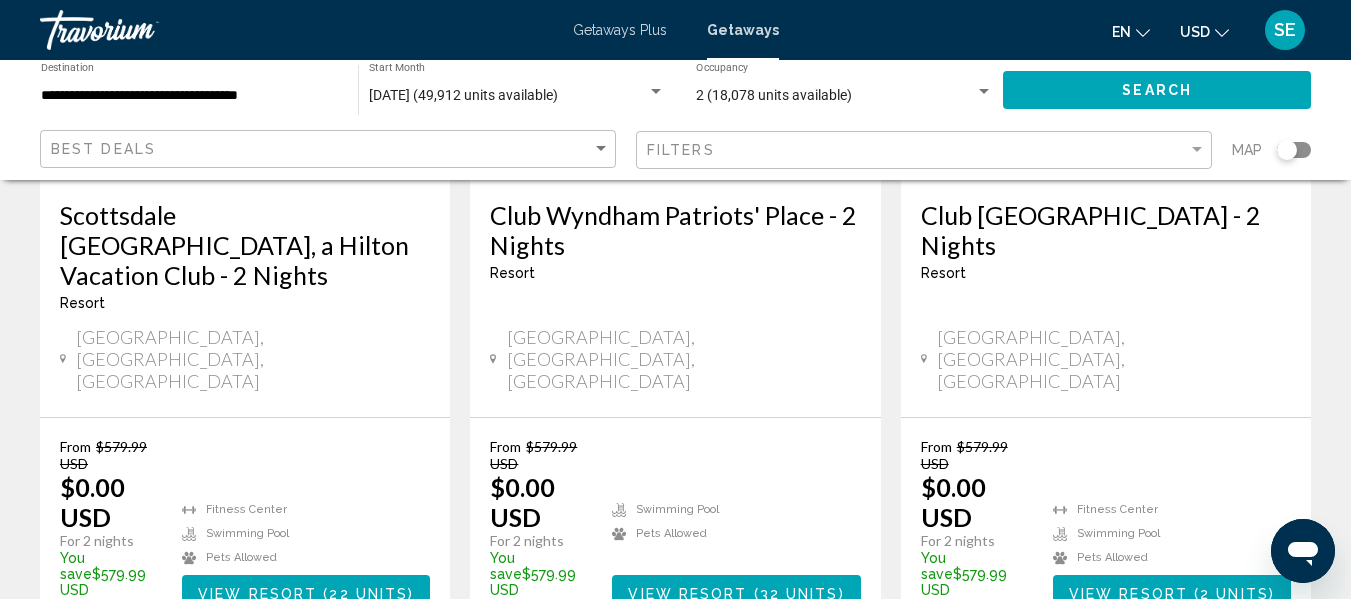 click on "page  3" at bounding box center (605, 692) 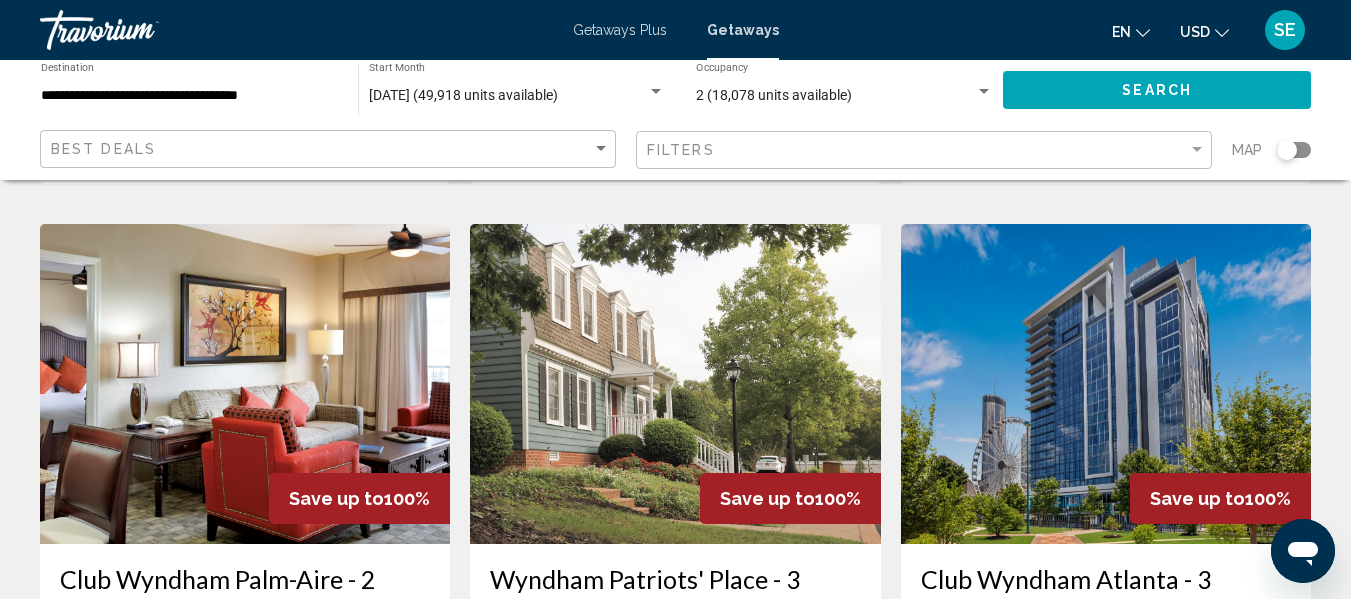 scroll, scrollTop: 867, scrollLeft: 0, axis: vertical 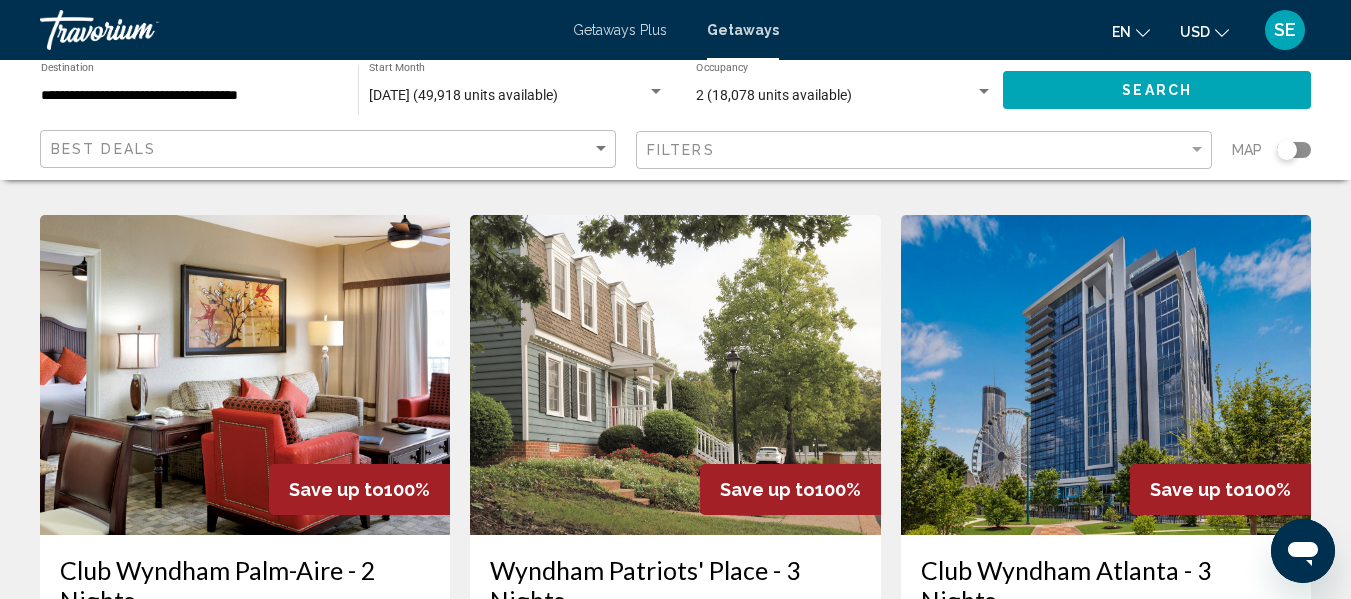click at bounding box center [245, 375] 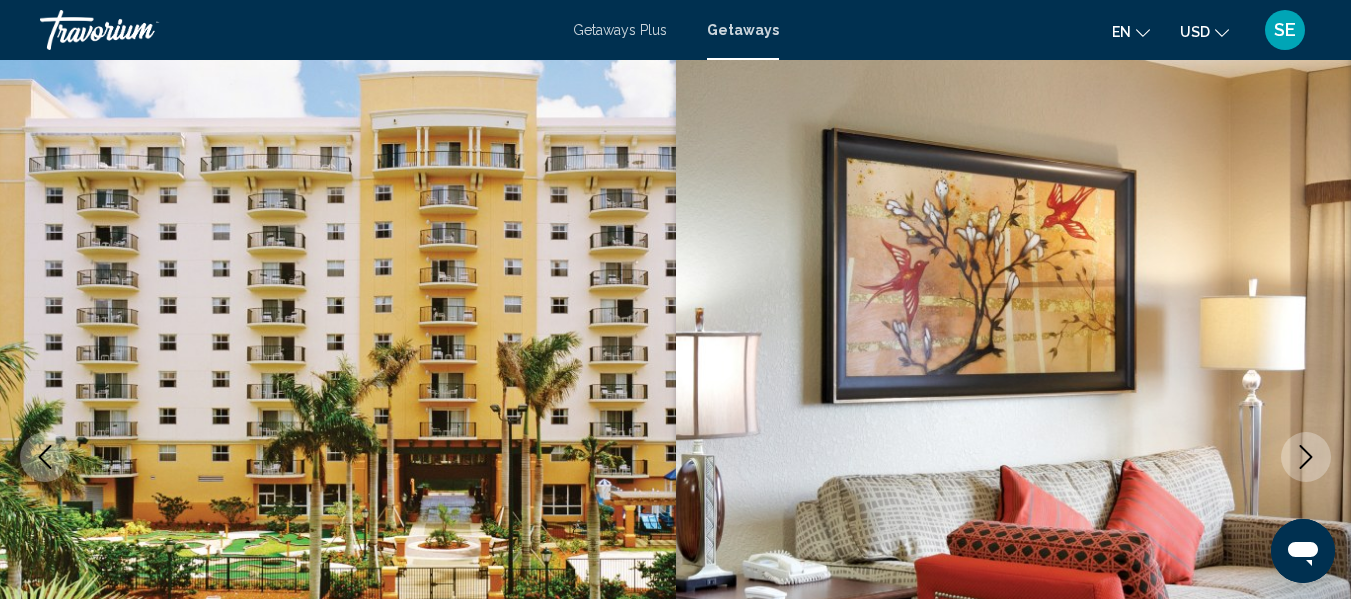 scroll, scrollTop: 79, scrollLeft: 0, axis: vertical 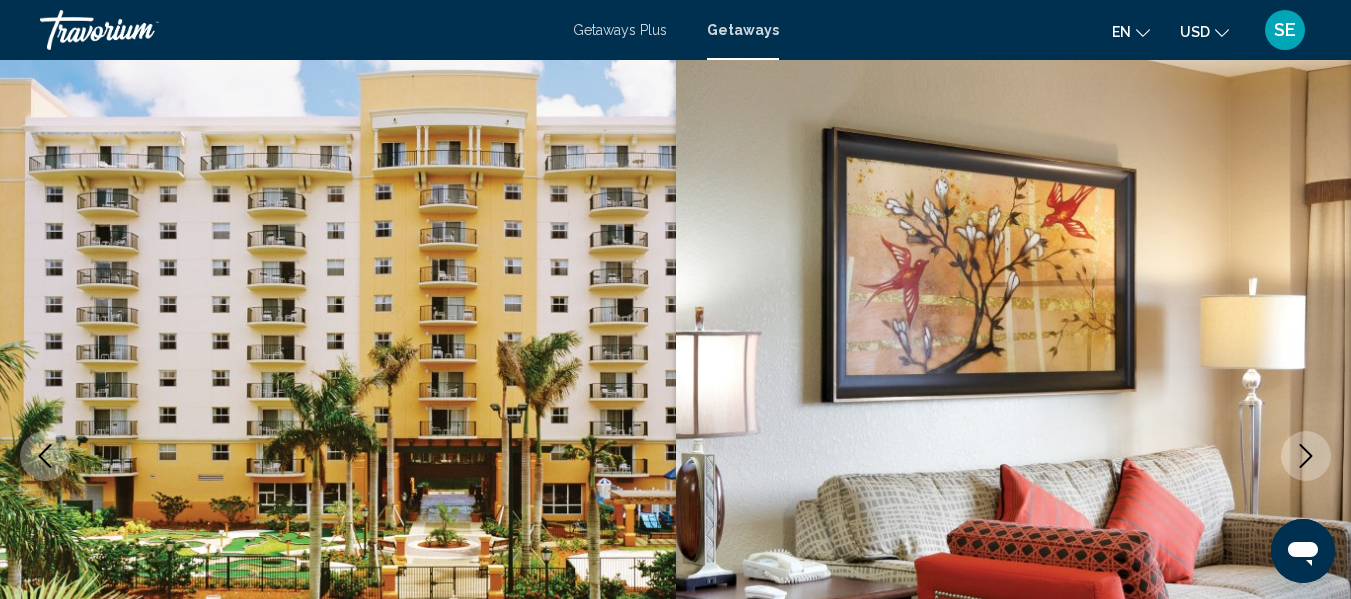 click at bounding box center (1306, 456) 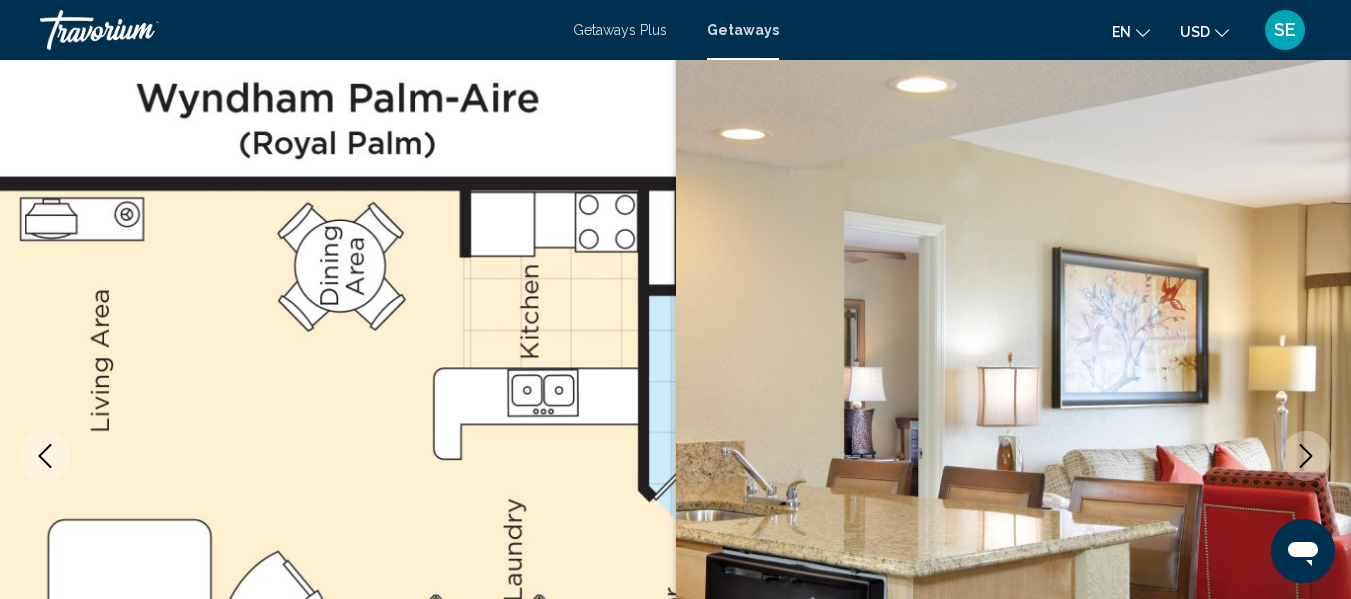 click at bounding box center [1306, 456] 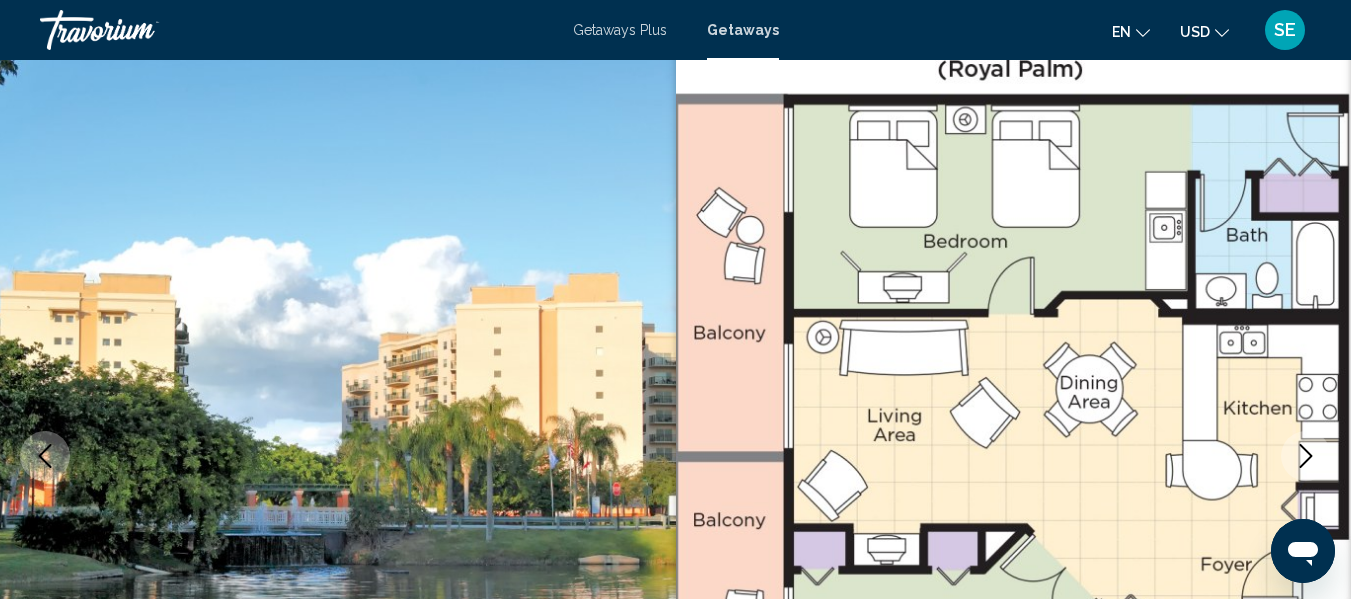 click at bounding box center (1306, 456) 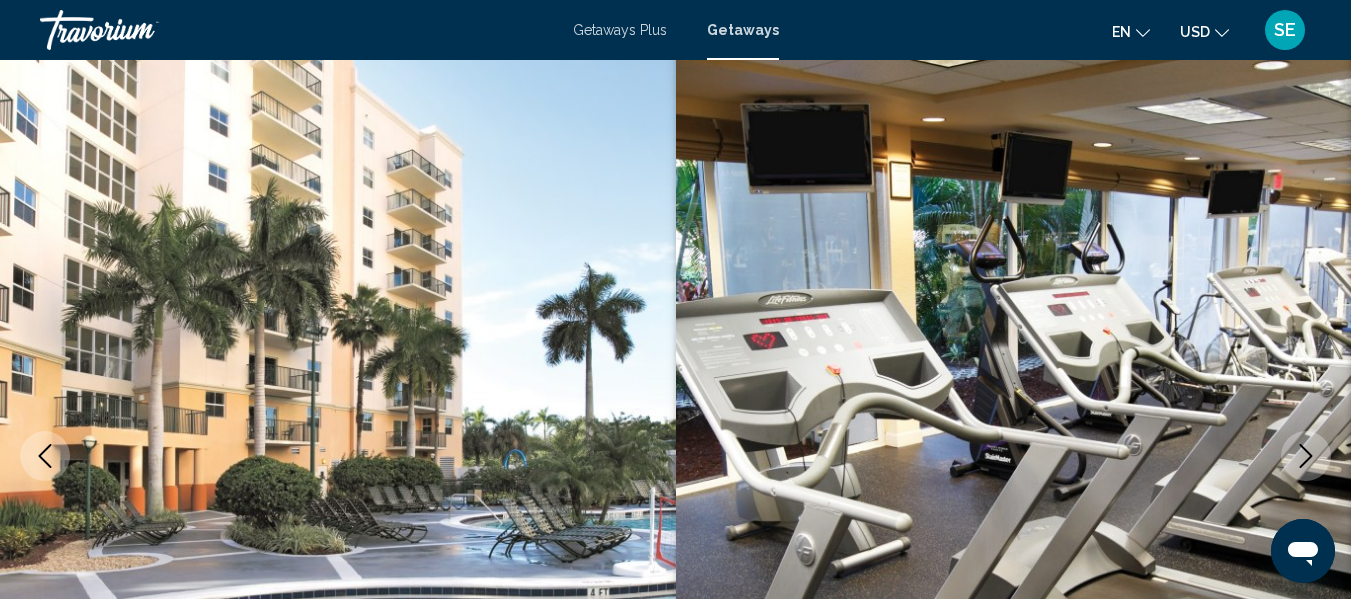 click at bounding box center [1306, 456] 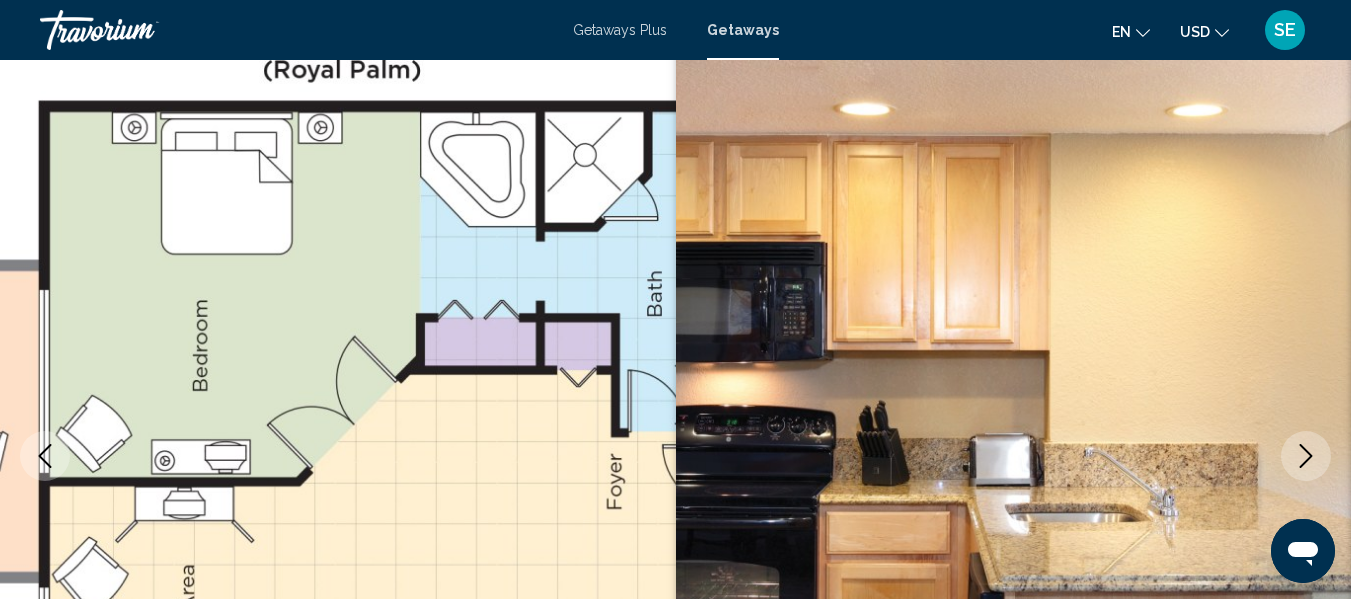 click at bounding box center [1306, 456] 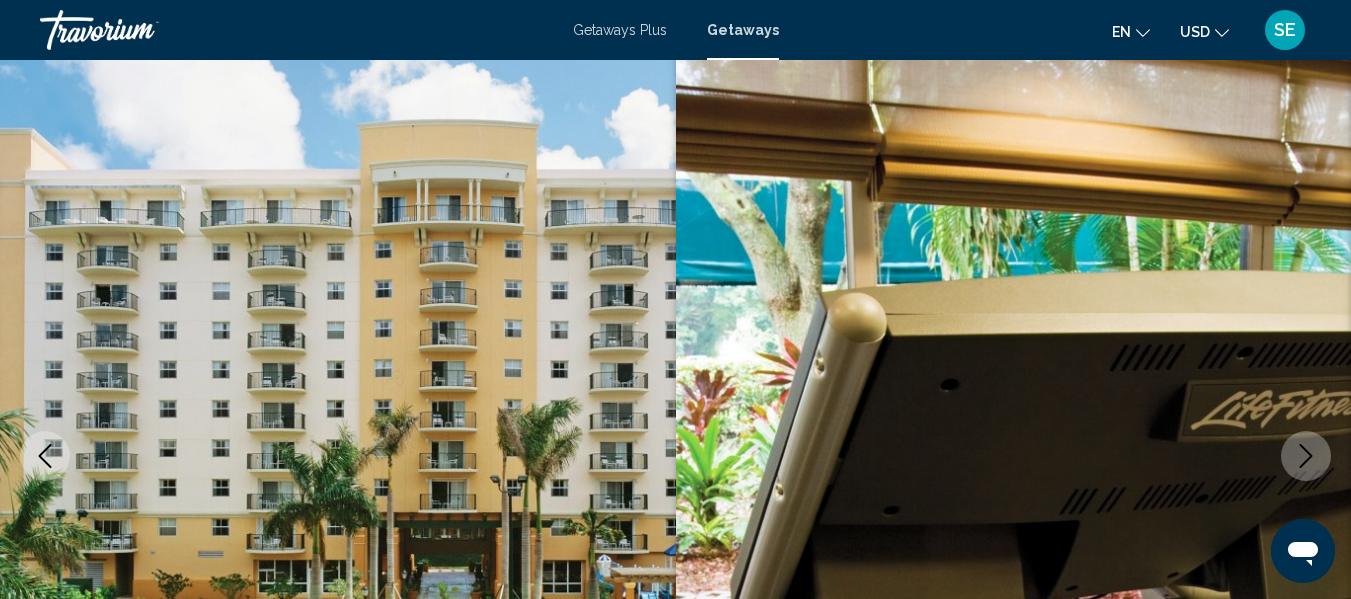 click at bounding box center [1306, 456] 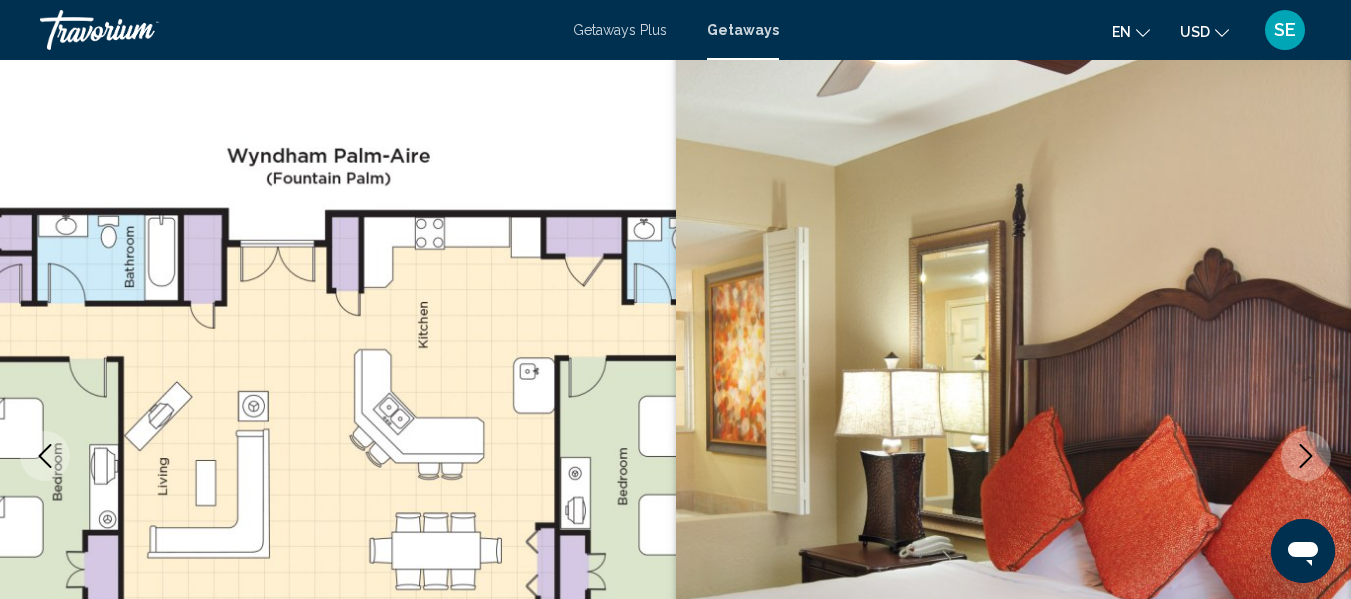 click 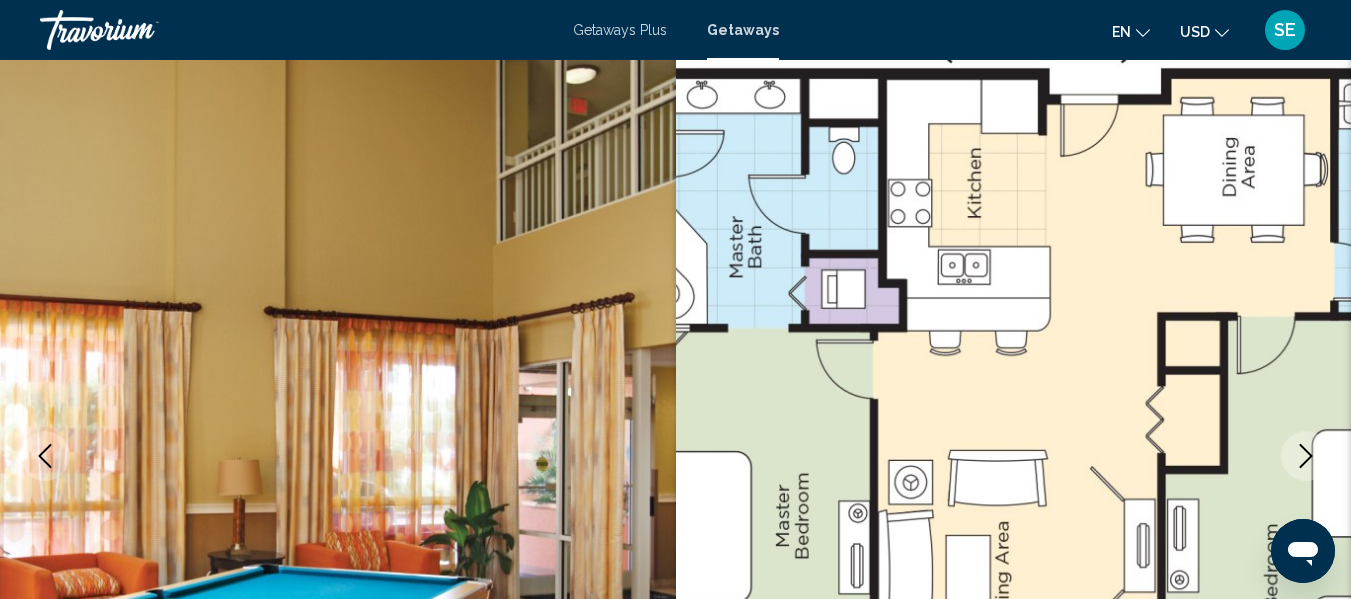 click 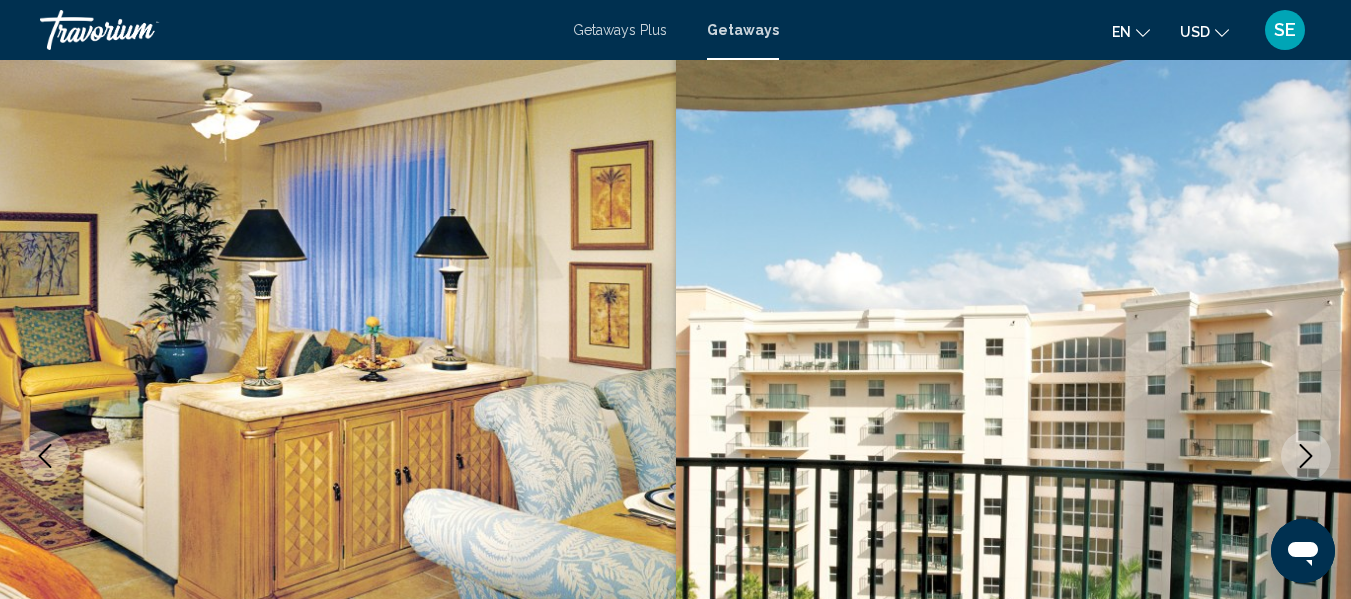 click 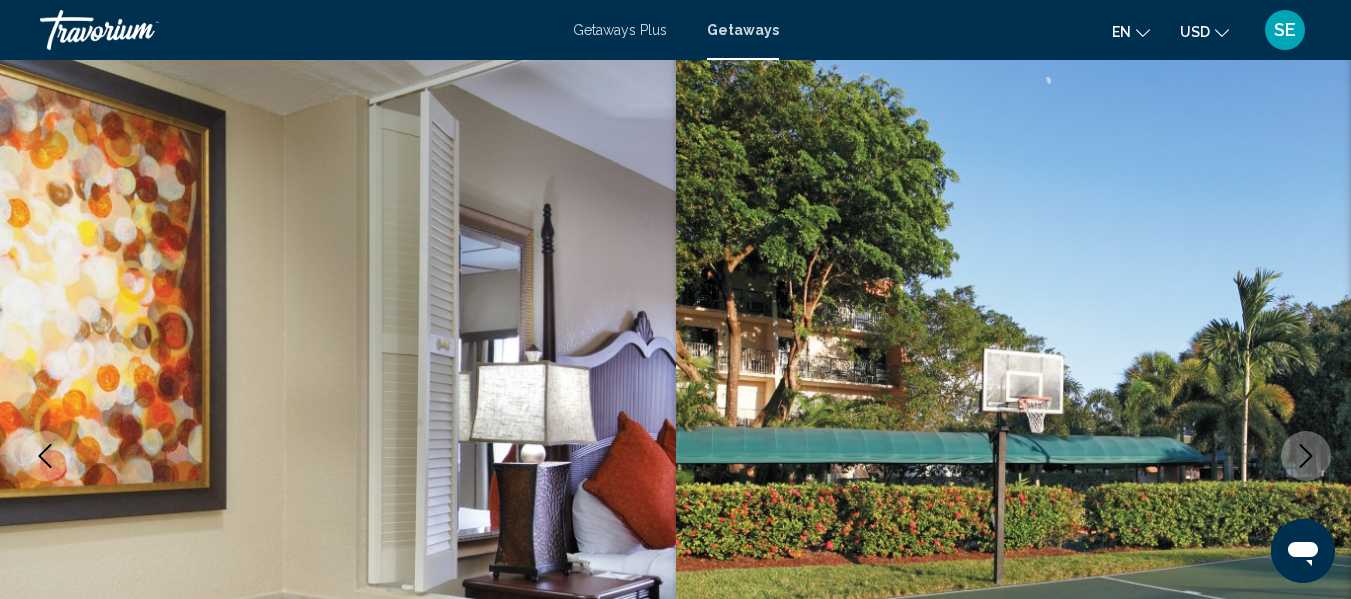 click 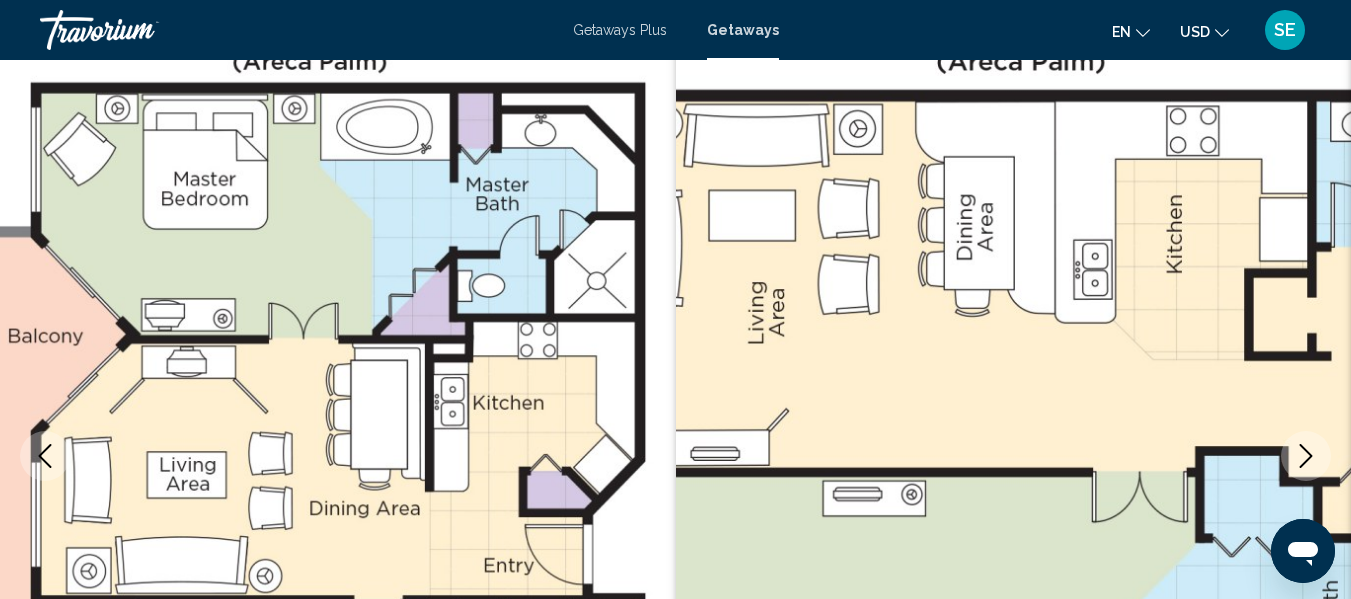 click 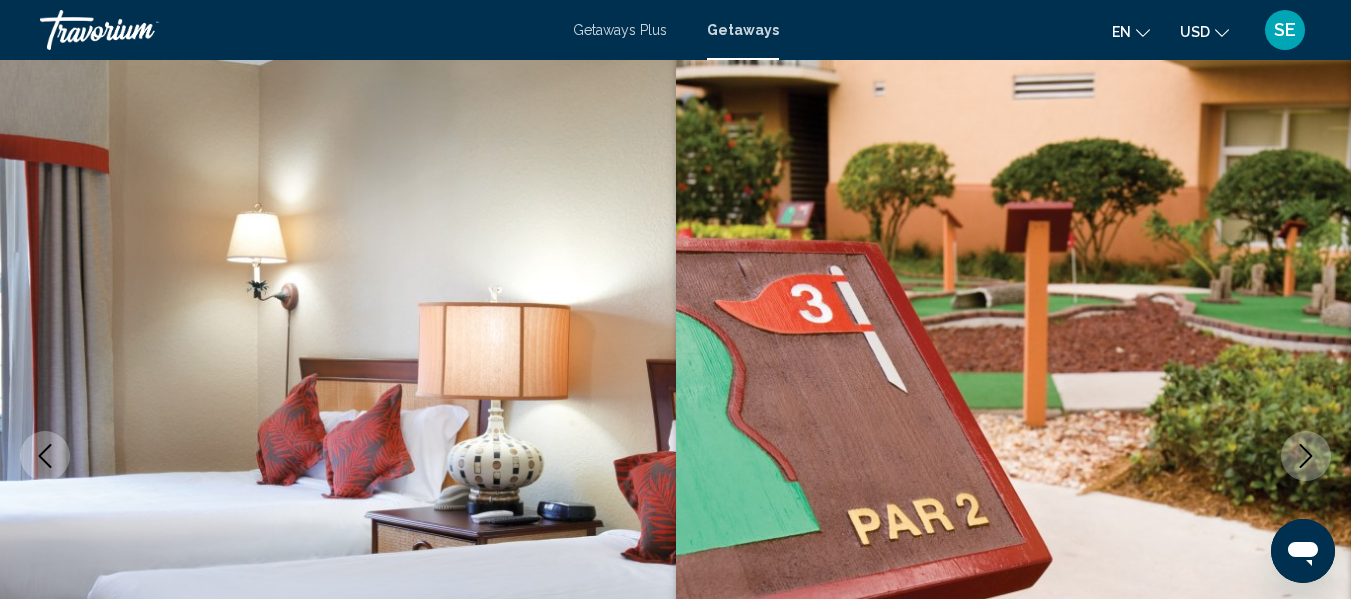 click 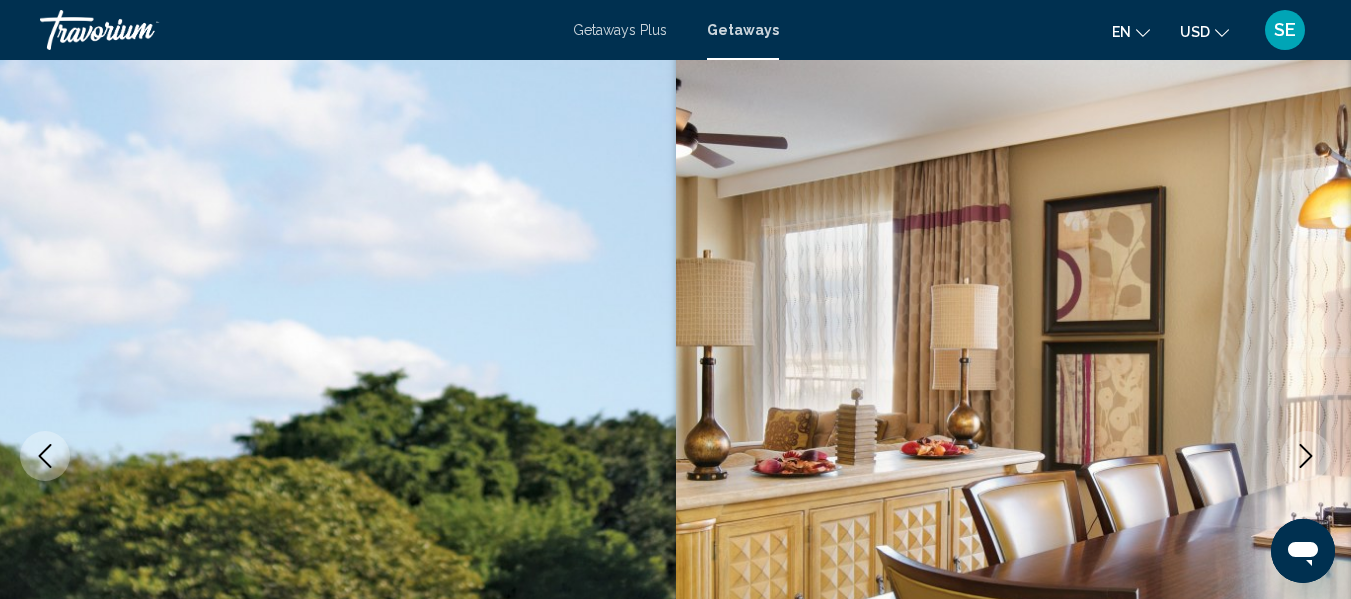 click 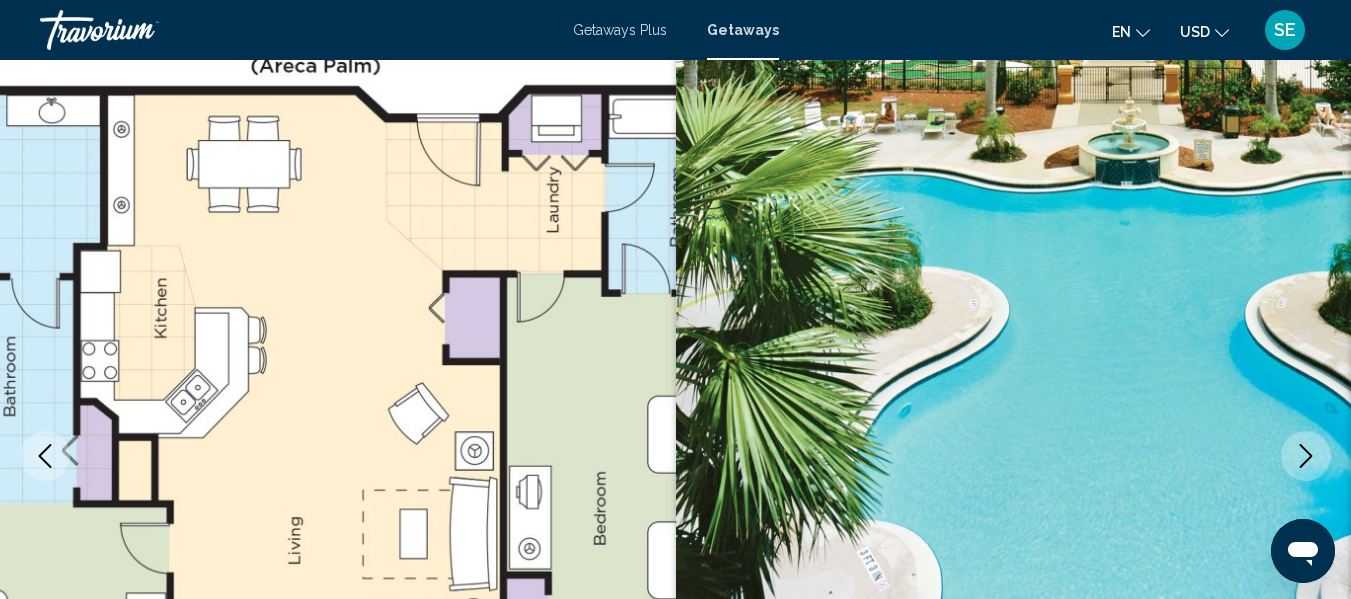click 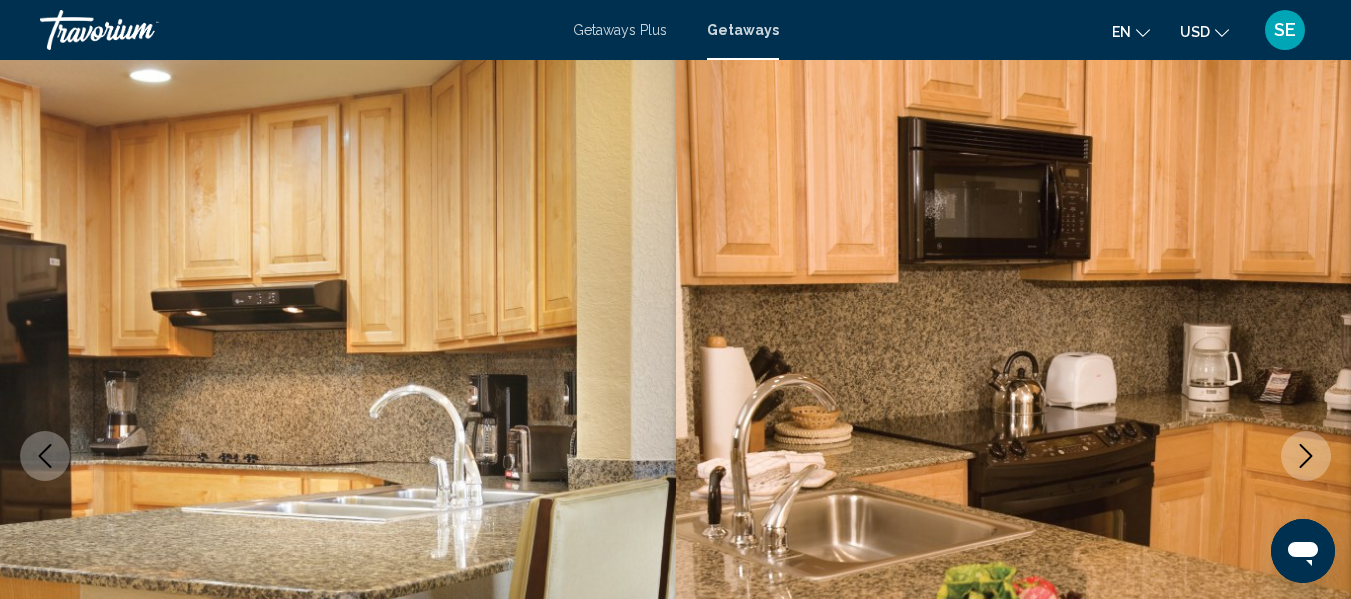 click 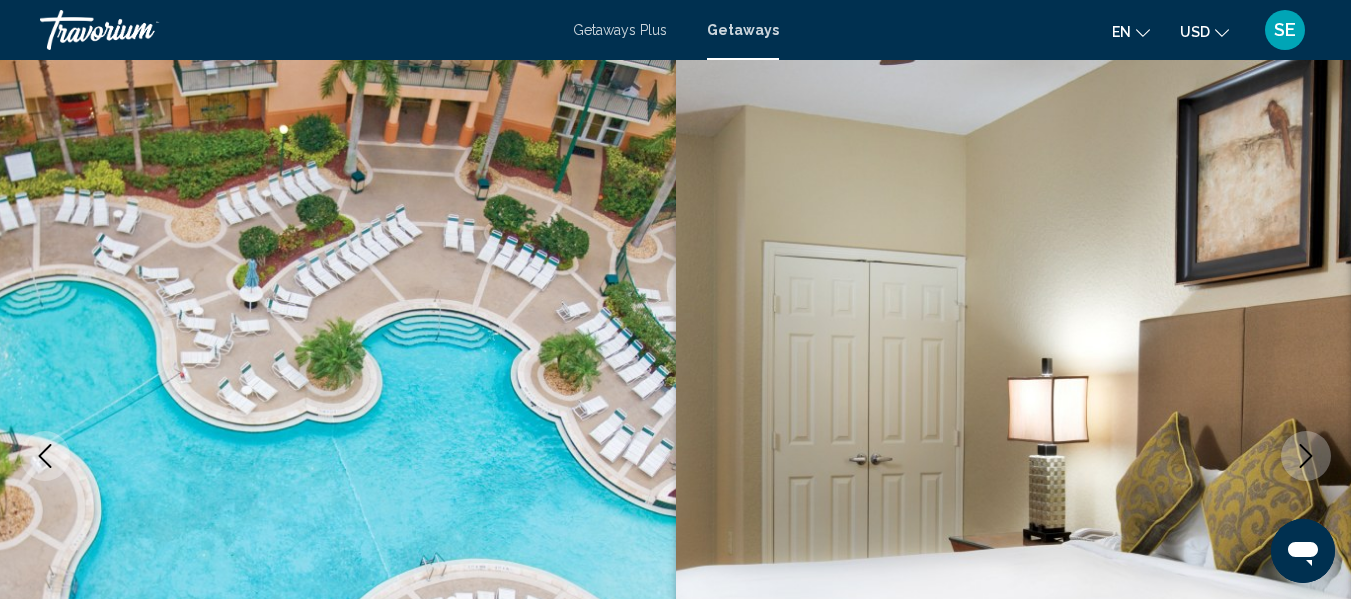 click 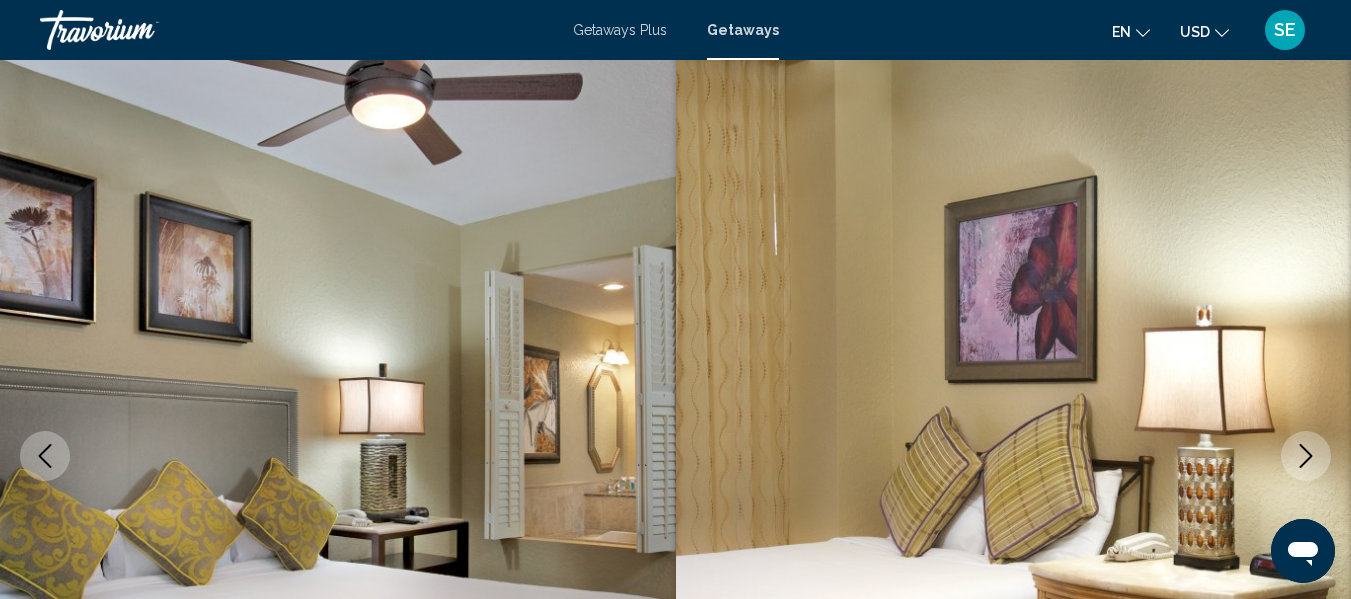 click 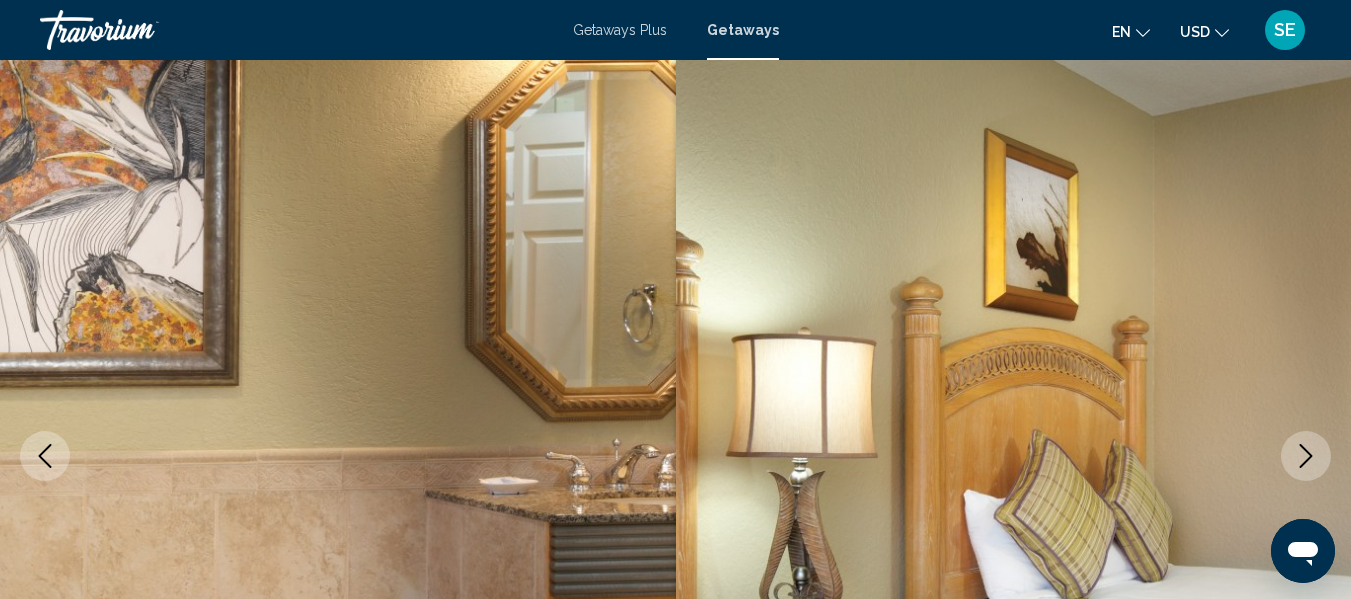 click 